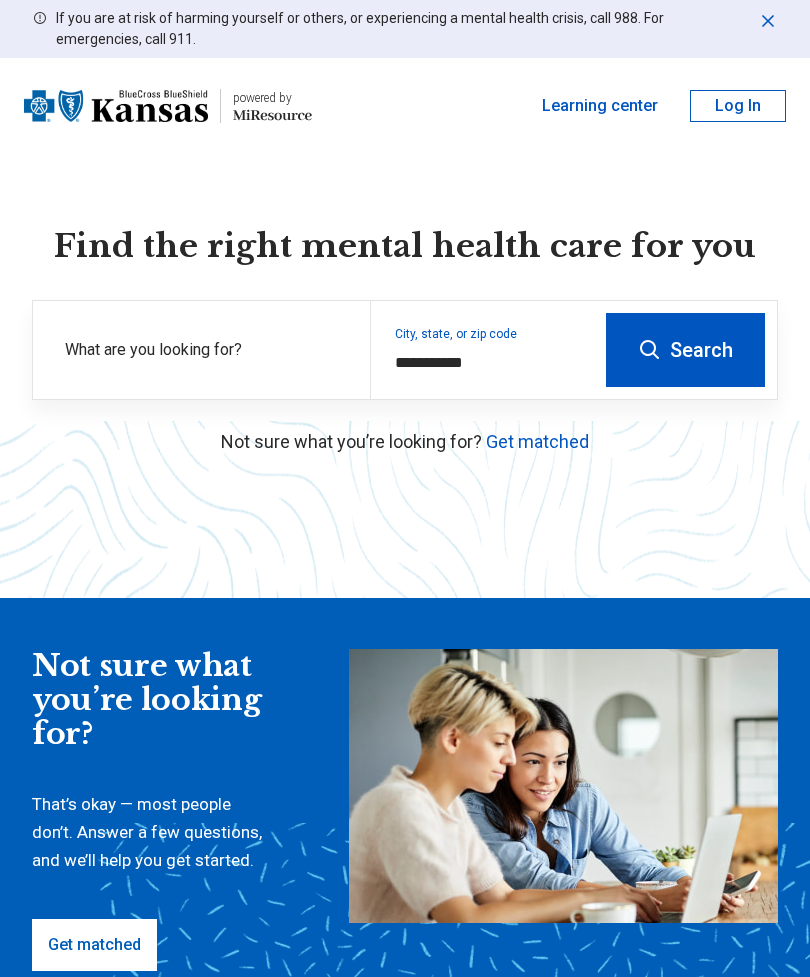 scroll, scrollTop: 0, scrollLeft: 0, axis: both 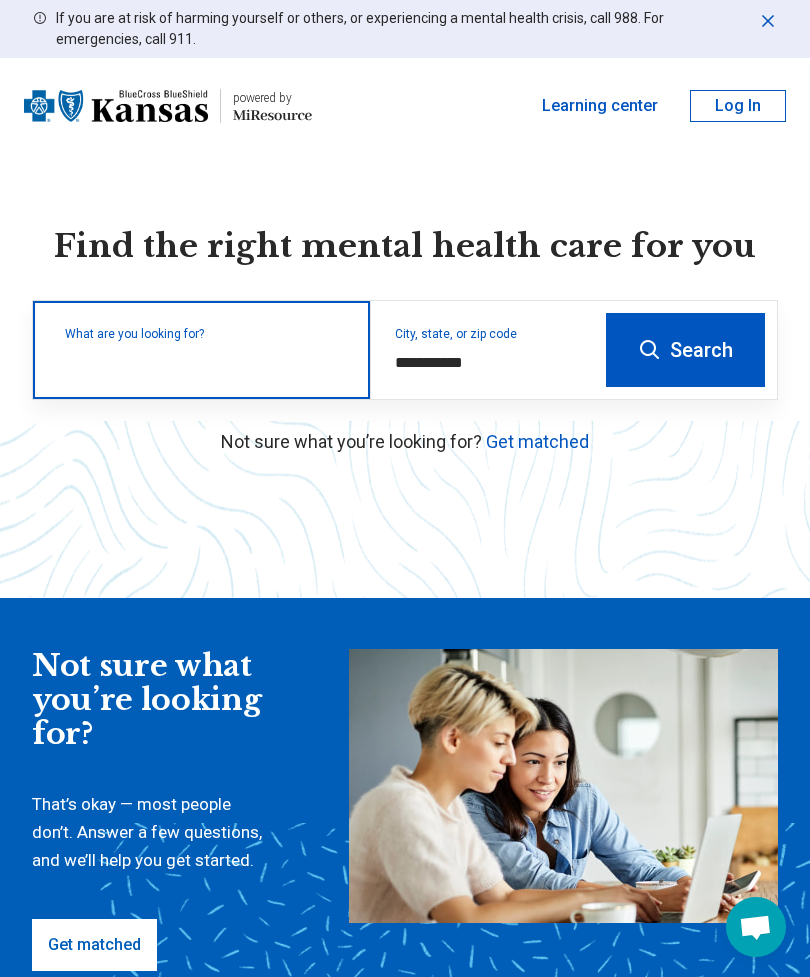 click at bounding box center (205, 360) 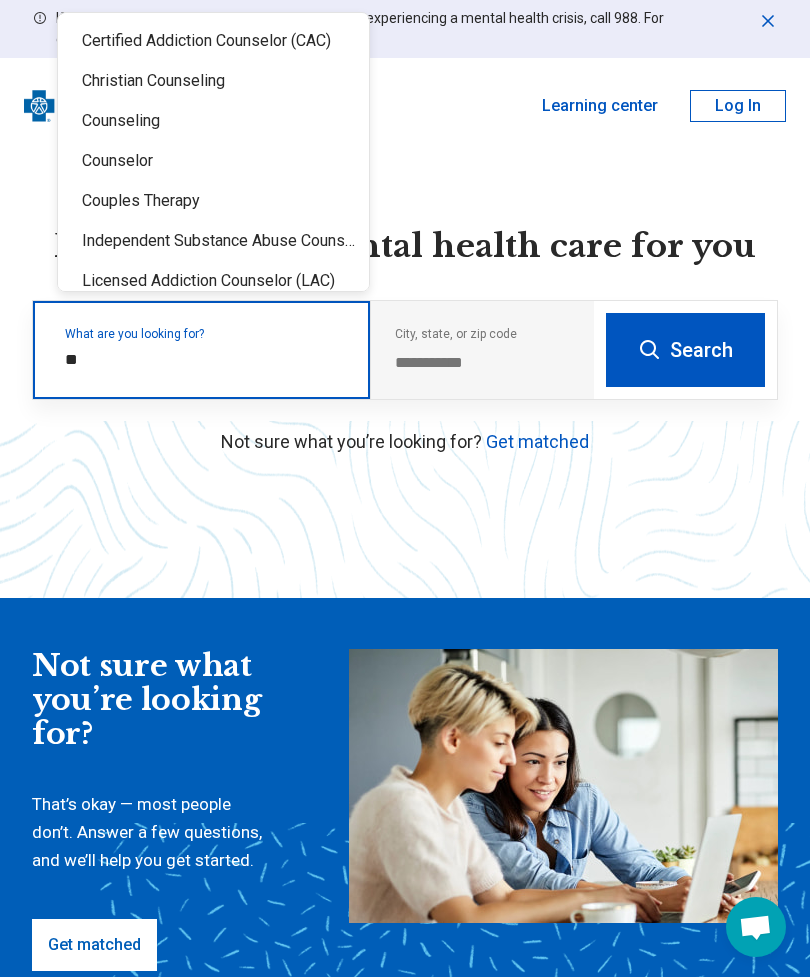 type on "*" 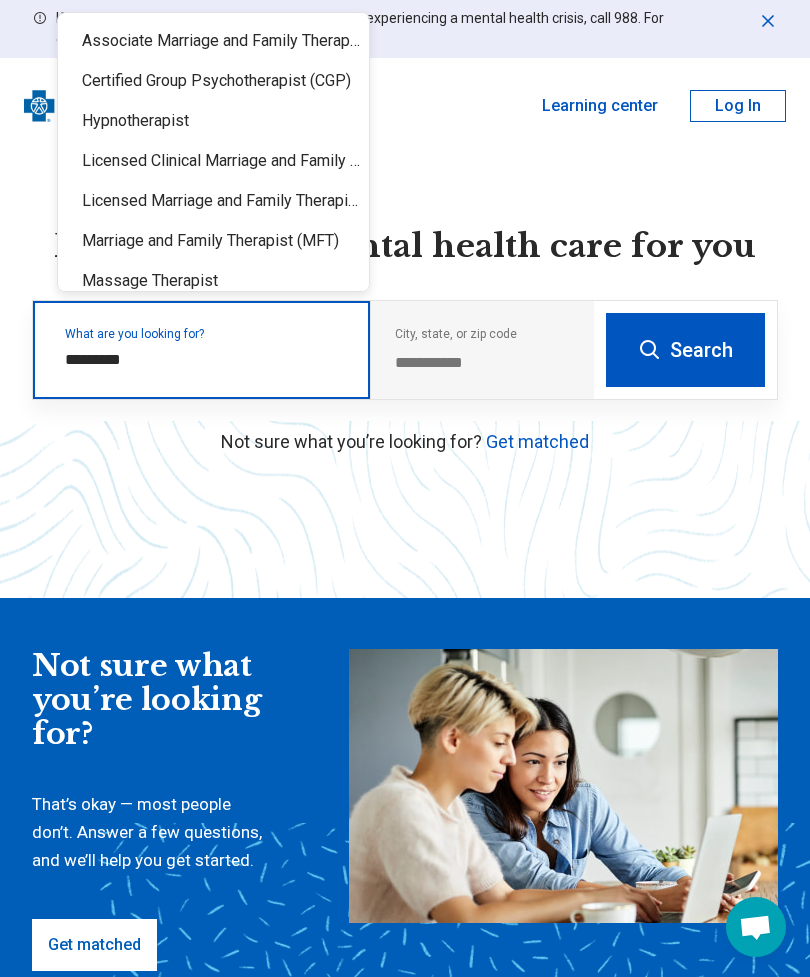 type on "*********" 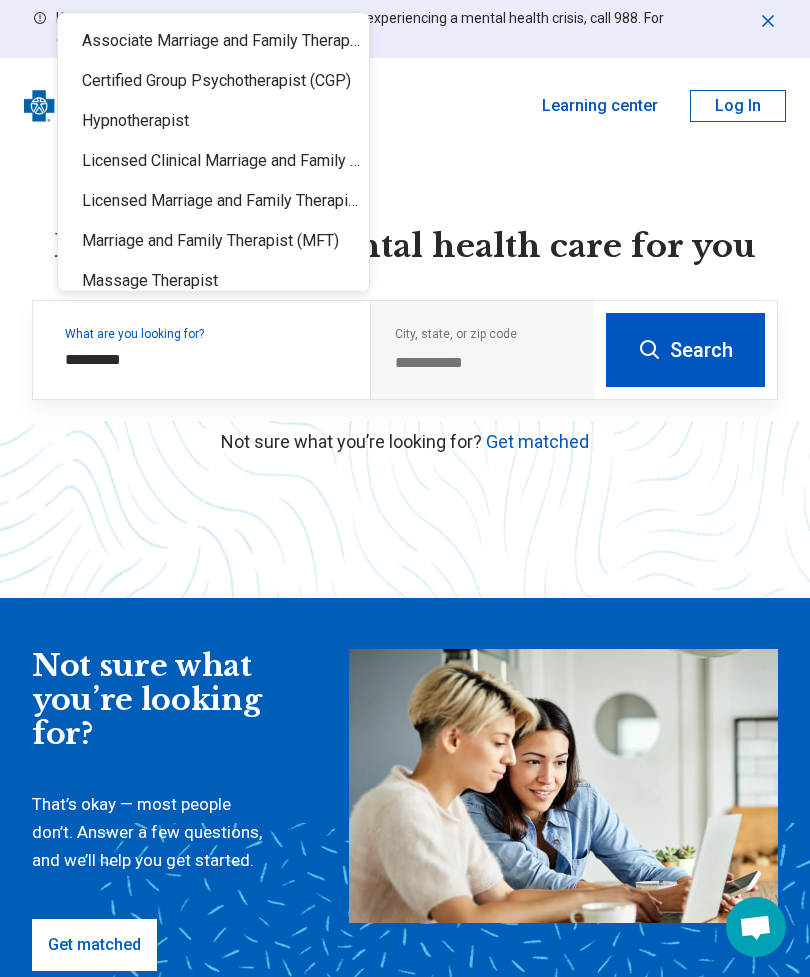 click on "Search" at bounding box center (685, 350) 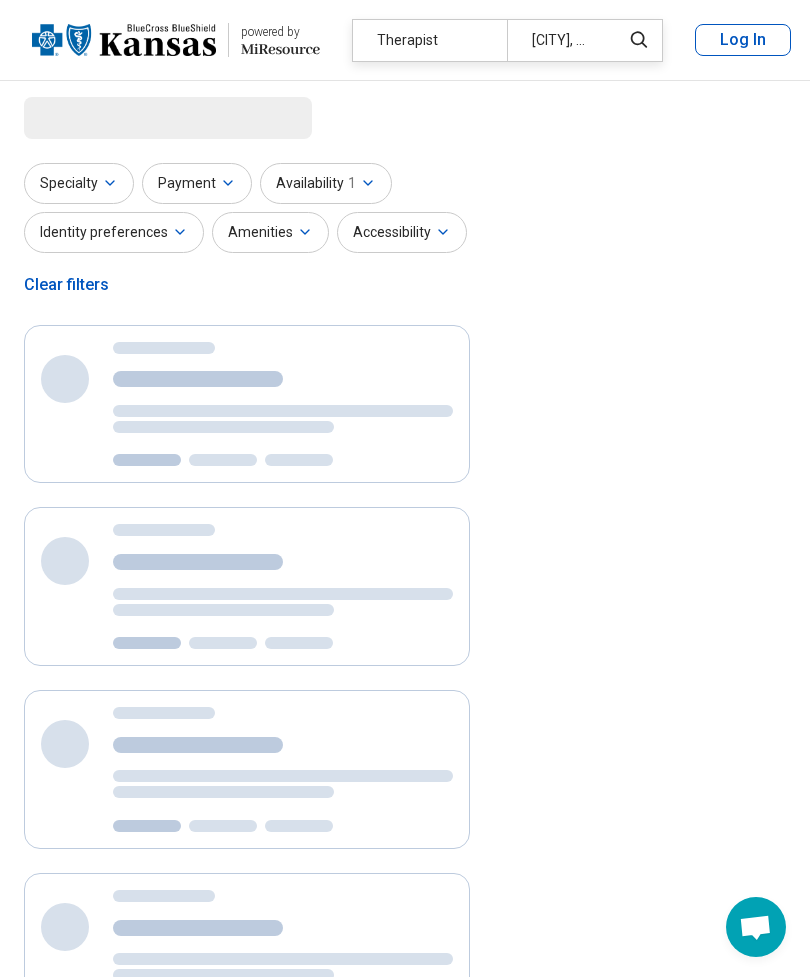 select on "***" 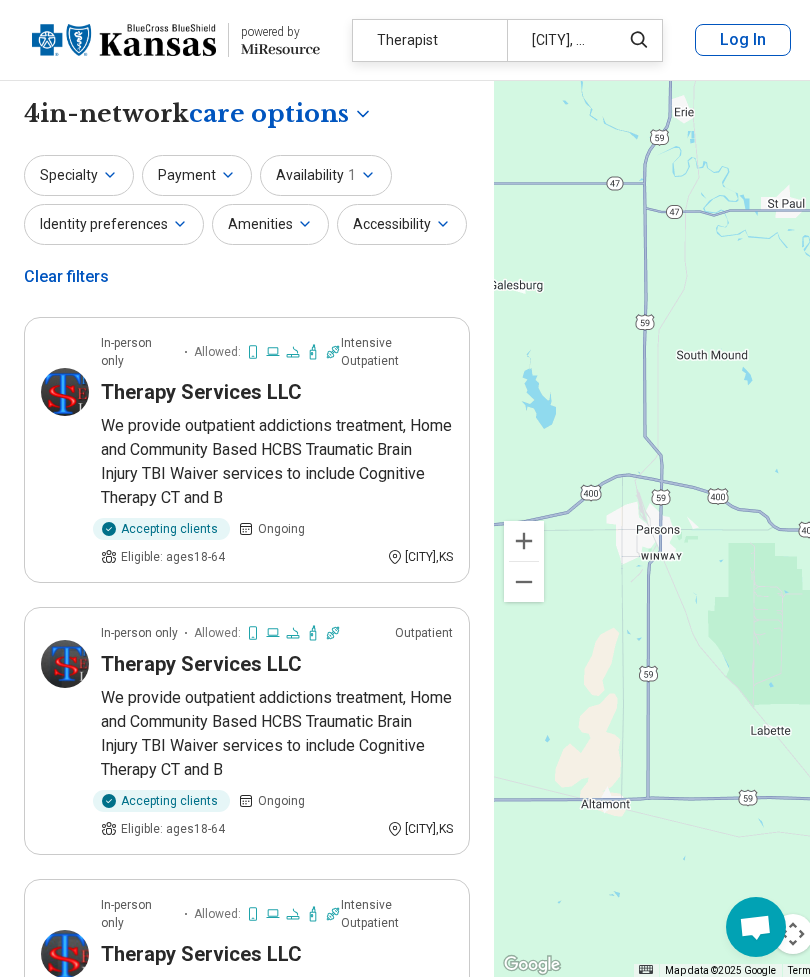 click 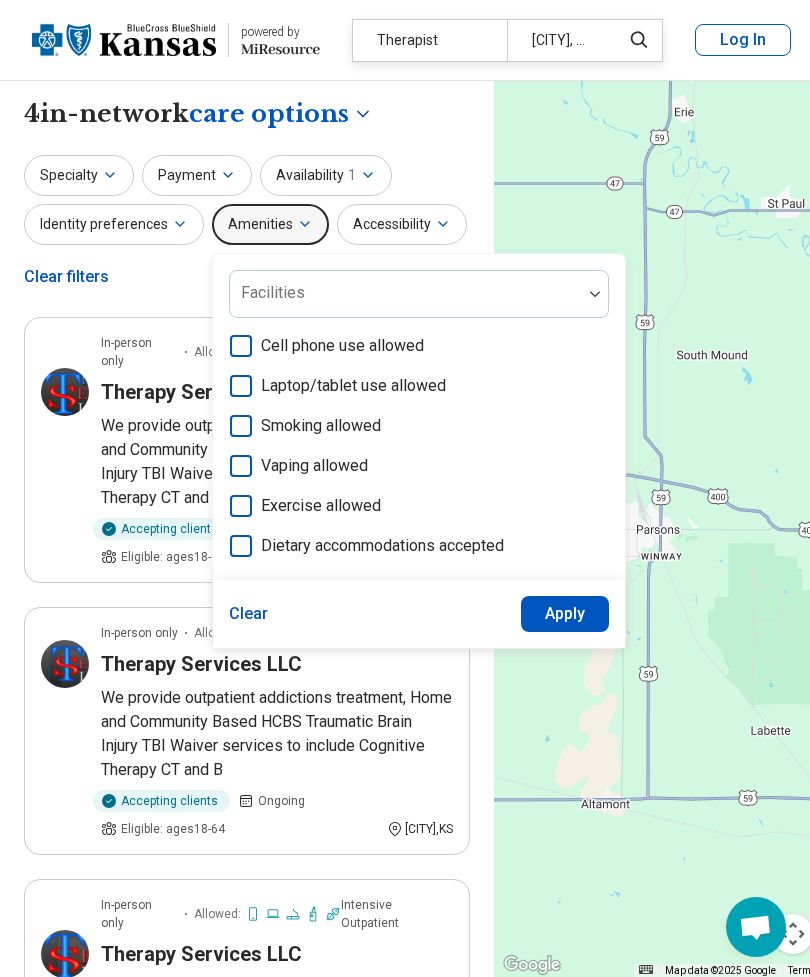 click on "Specialty Payment Availability 1 Identity preferences Amenities Facilities Cell phone use allowed Laptop/tablet use allowed Smoking allowed Vaping allowed Exercise allowed Dietary accommodations accepted Clear Apply Accessibility Clear filters" at bounding box center (247, 228) 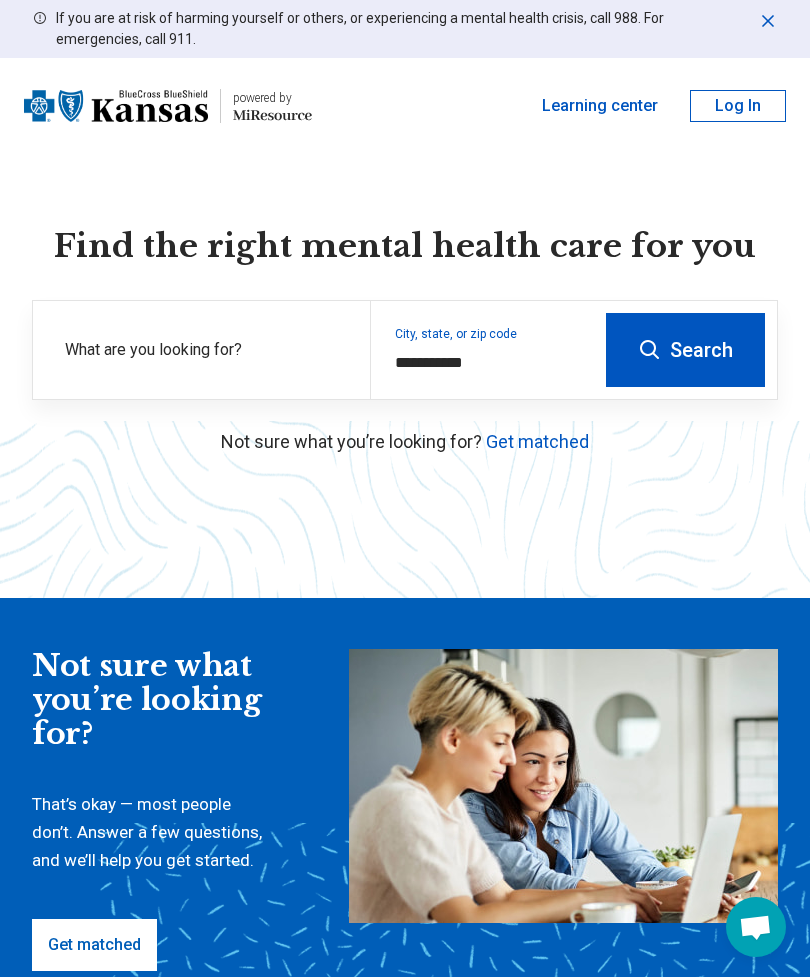 click on "What are you looking for?" at bounding box center [205, 350] 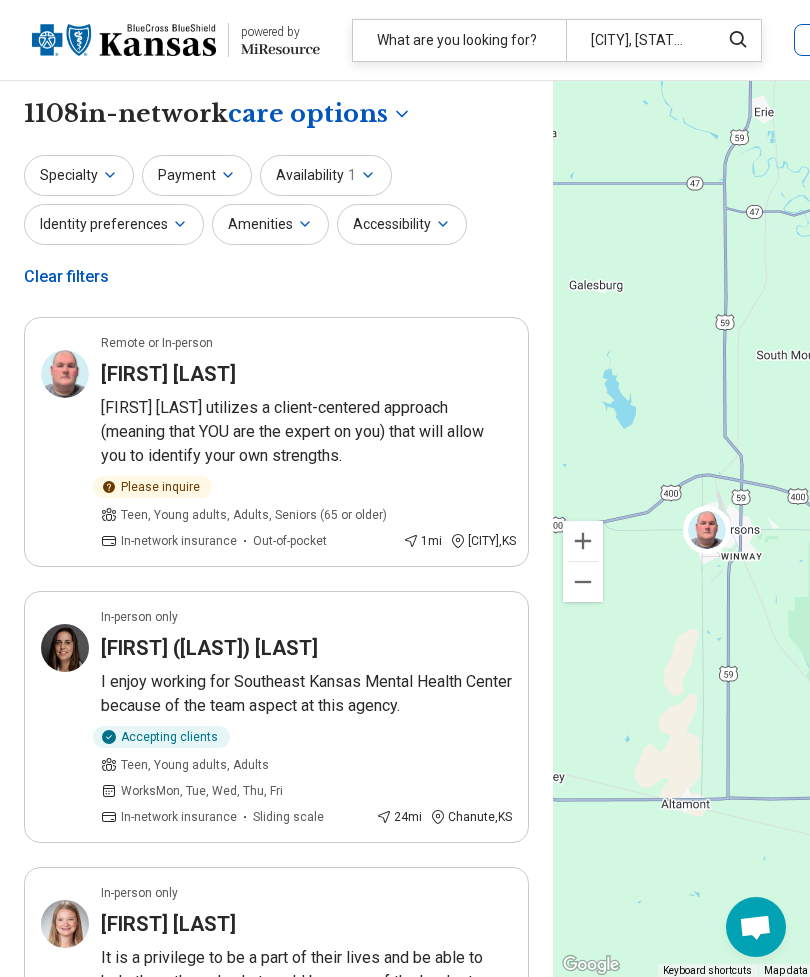 click 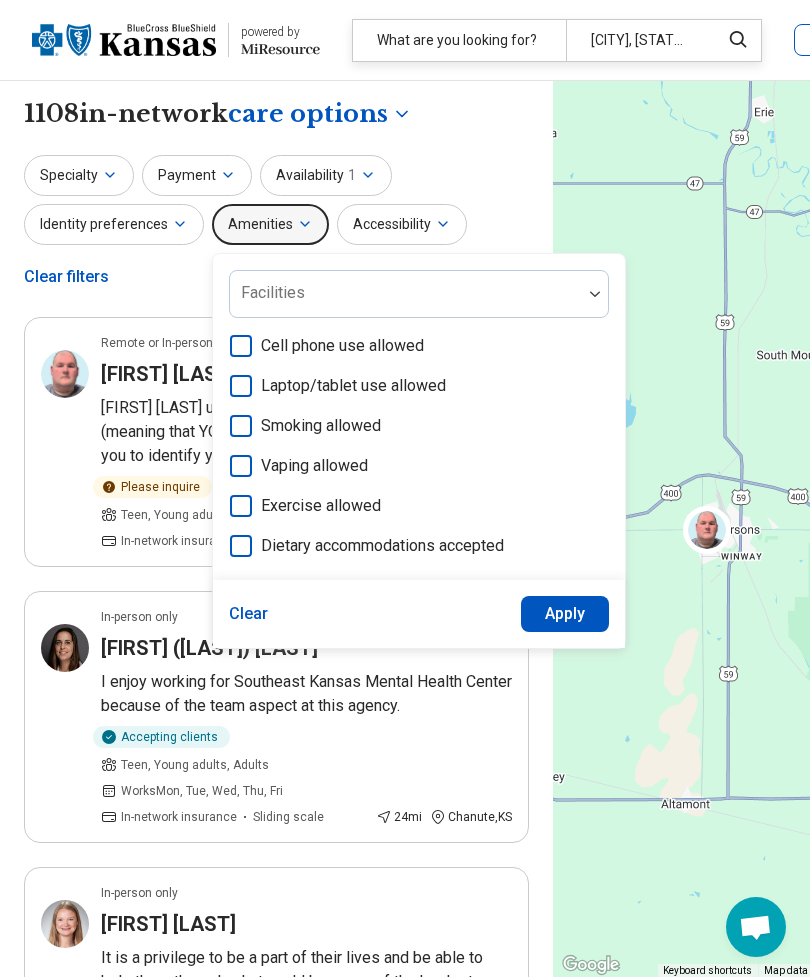click on "Specialty Payment Availability 1 Identity preferences Amenities Facilities Cell phone use allowed Laptop/tablet use allowed Smoking allowed Vaping allowed Exercise allowed Dietary accommodations accepted Clear Apply Accessibility Clear filters" at bounding box center [276, 228] 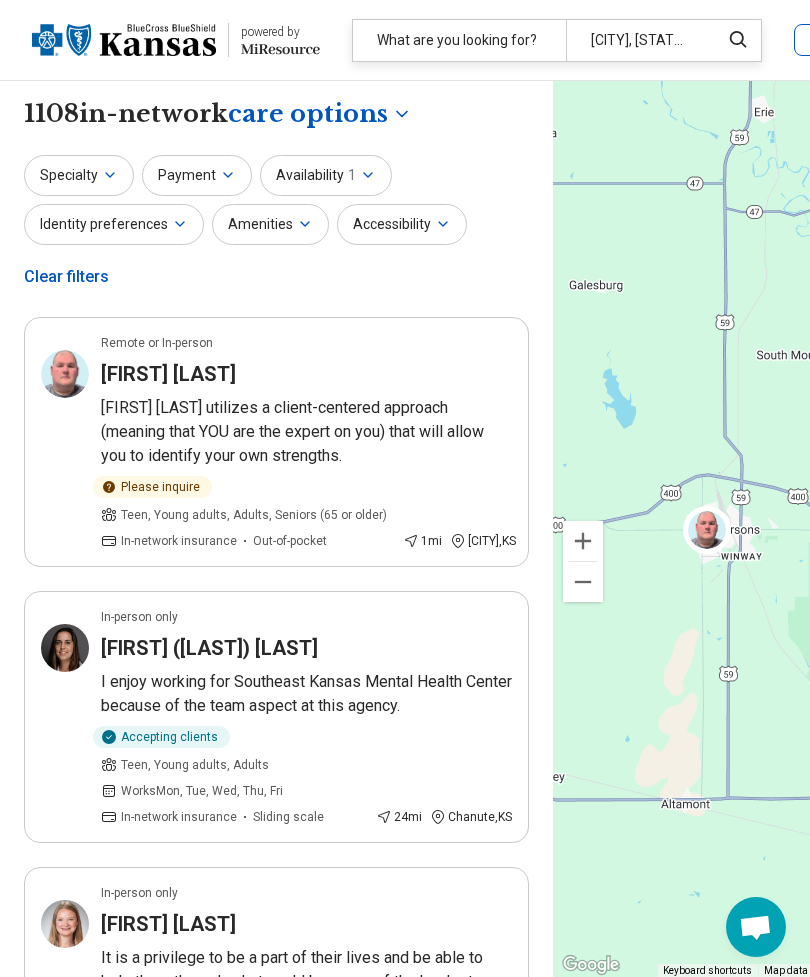 click on "Accessibility" at bounding box center (402, 224) 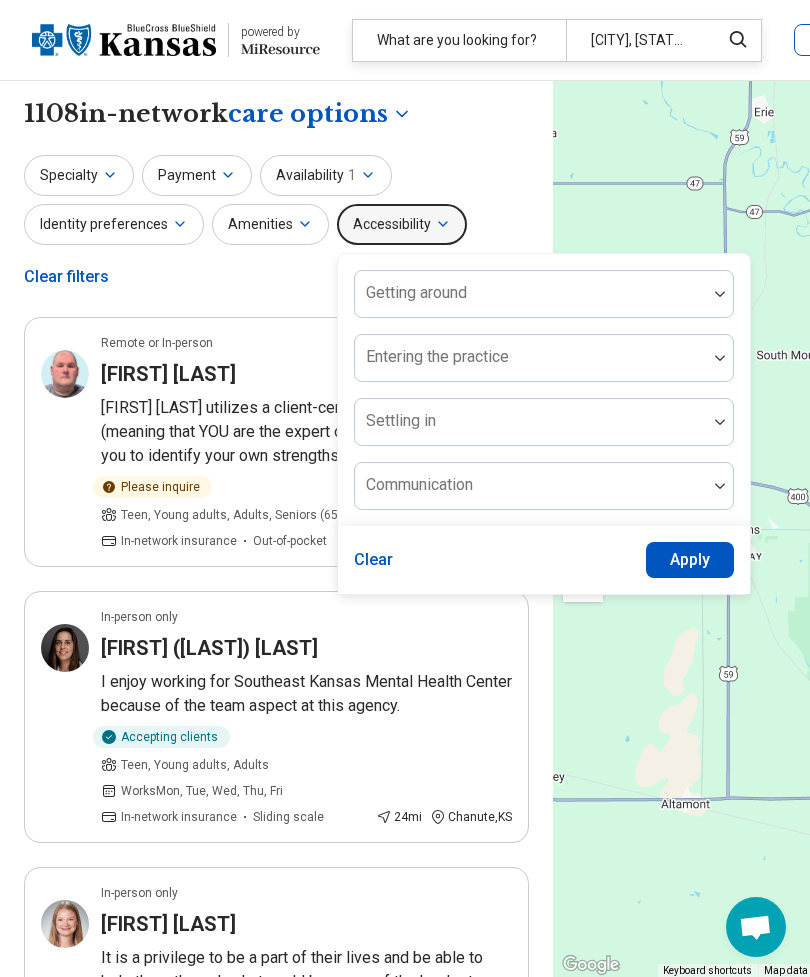 click on "**********" at bounding box center (276, 3136) 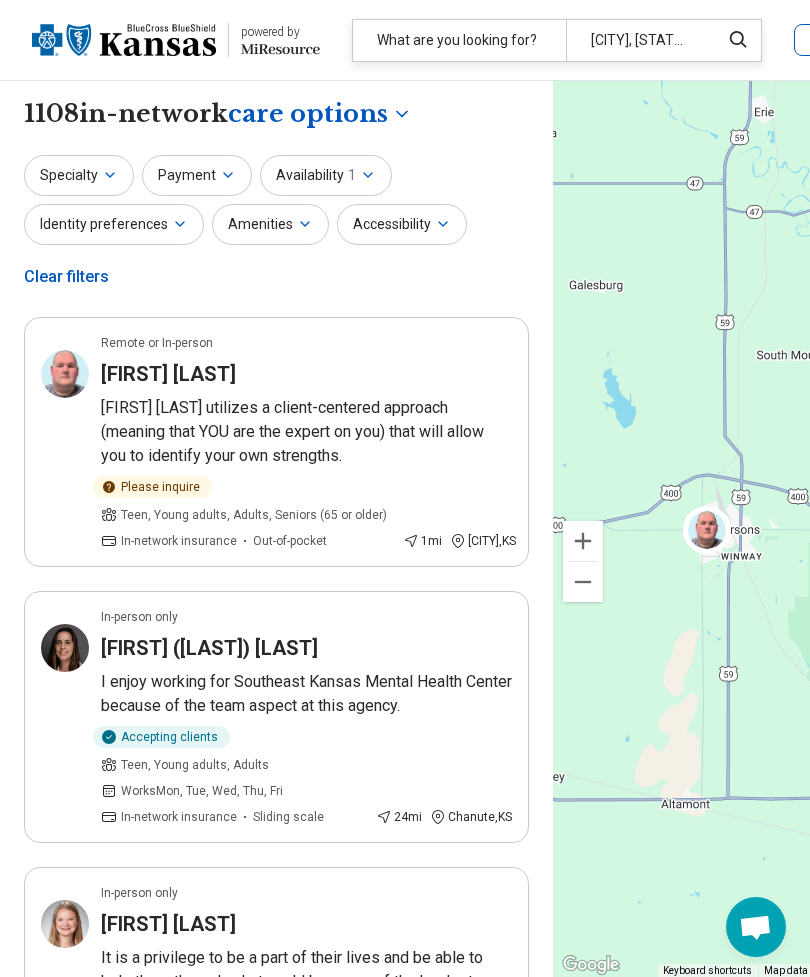click 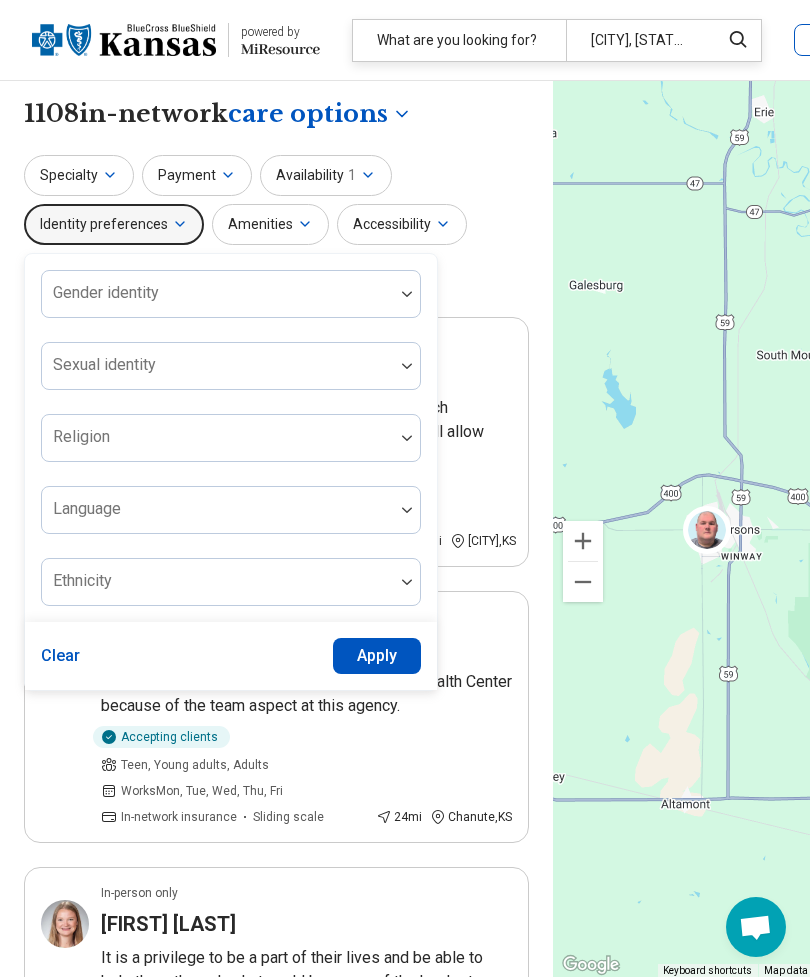 click on "In-network insurance Out-of-pocket 1 mi Parsons , [STATE] In-person only [FIRST] ([LAST]) [LAST] I enjoy working for Southeast Kansas Mental Health Center because of the team aspect at this agency. Accepting clients Teen, Young adults, Adults Works Mon, Tue, Wed, Thu, Fri In-network insurance Sliding scale 24 mi Chanute , [STATE] In-person only [FIRST] [LAST] It is a privilege to be a part of their lives and be able to help them through what could be some of the hardest times of their lives. Accepting clients Works" at bounding box center [276, 3136] 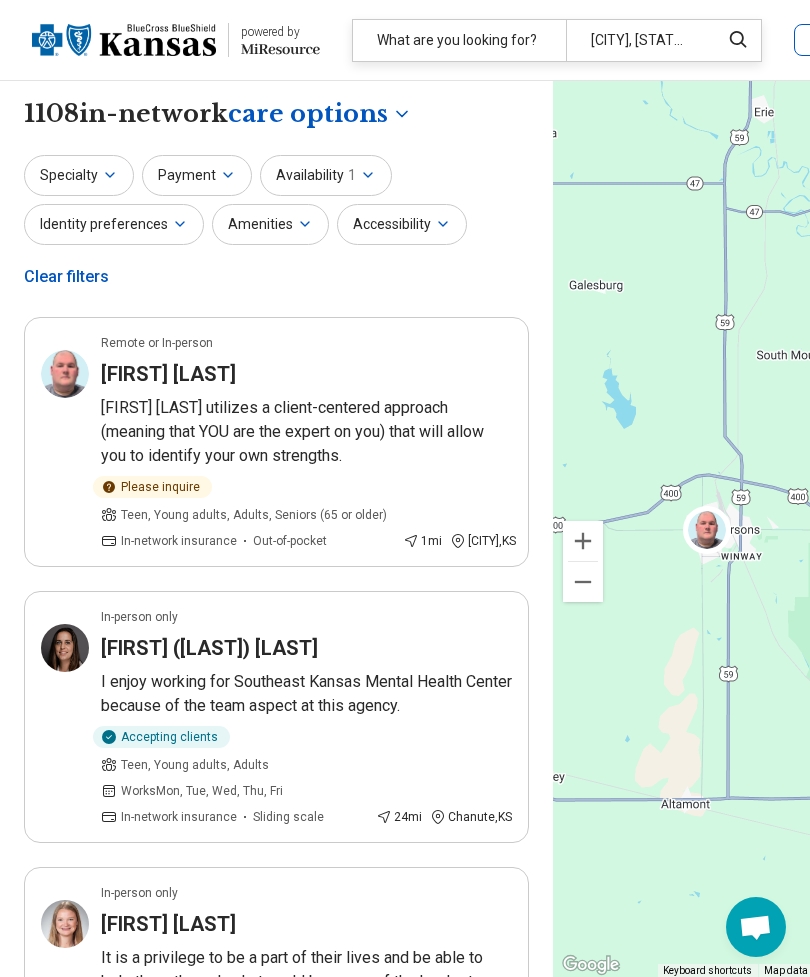 click 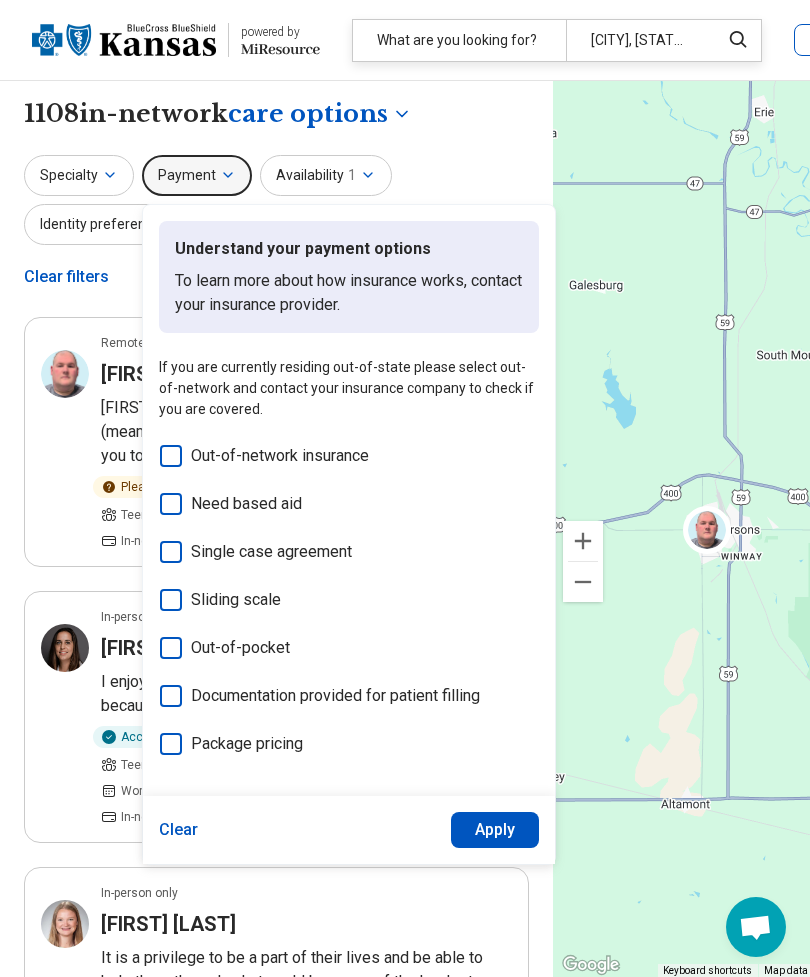 click on "In-network insurance Out-of-pocket 1 mi Parsons , [STATE] In-person only [FIRST] ([LAST]) [LAST] Accepting clients Teen, Young adults, Adults Works Mon, Tue, Wed, Thu, Fri Sliding scale 24" at bounding box center (276, 3136) 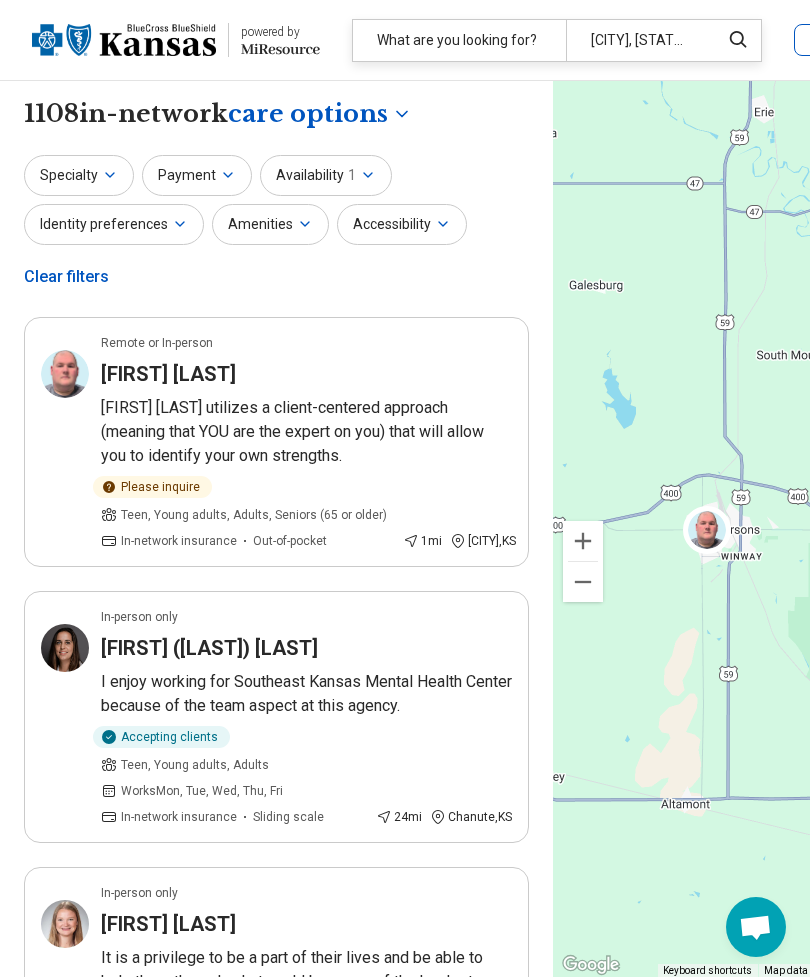 click 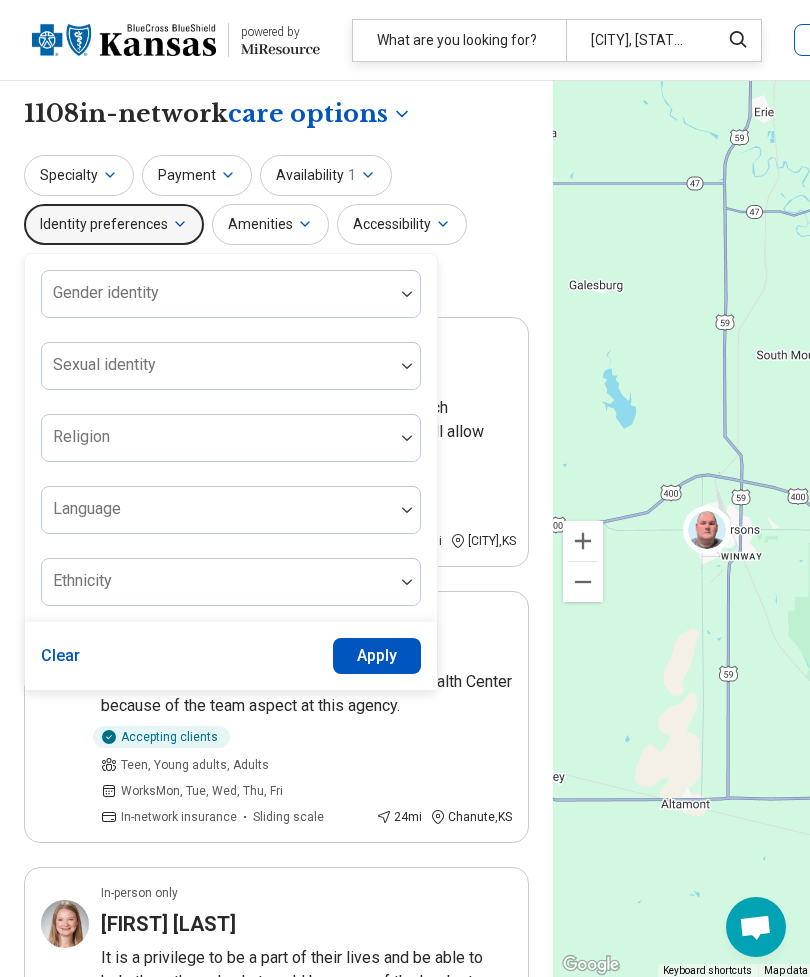 click on "In-network insurance Out-of-pocket 1 mi Parsons , [STATE] In-person only [FIRST] ([LAST]) [LAST] I enjoy working for Southeast Kansas Mental Health Center because of the team aspect at this agency. Accepting clients Teen, Young adults, Adults Works Mon, Tue, Wed, Thu, Fri In-network insurance Sliding scale 24 mi Chanute , [STATE] In-person only [FIRST] [LAST] It is a privilege to be a part of their lives and be able to help them through what could be some of the hardest times of their lives. Accepting clients Works" at bounding box center [276, 3136] 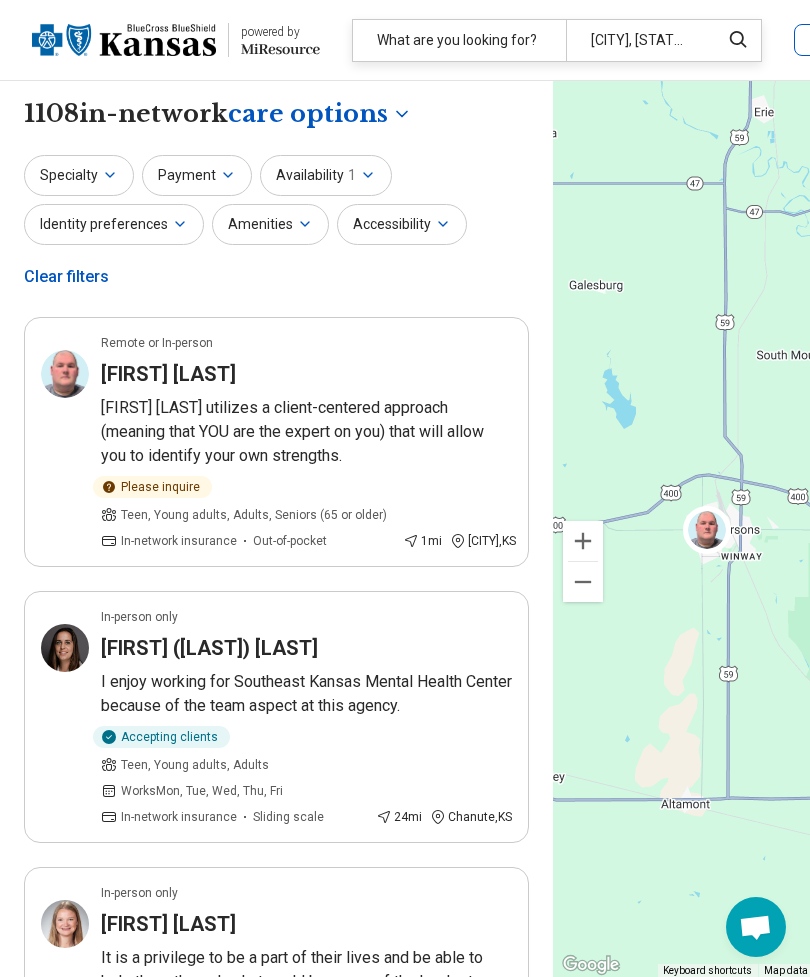 click 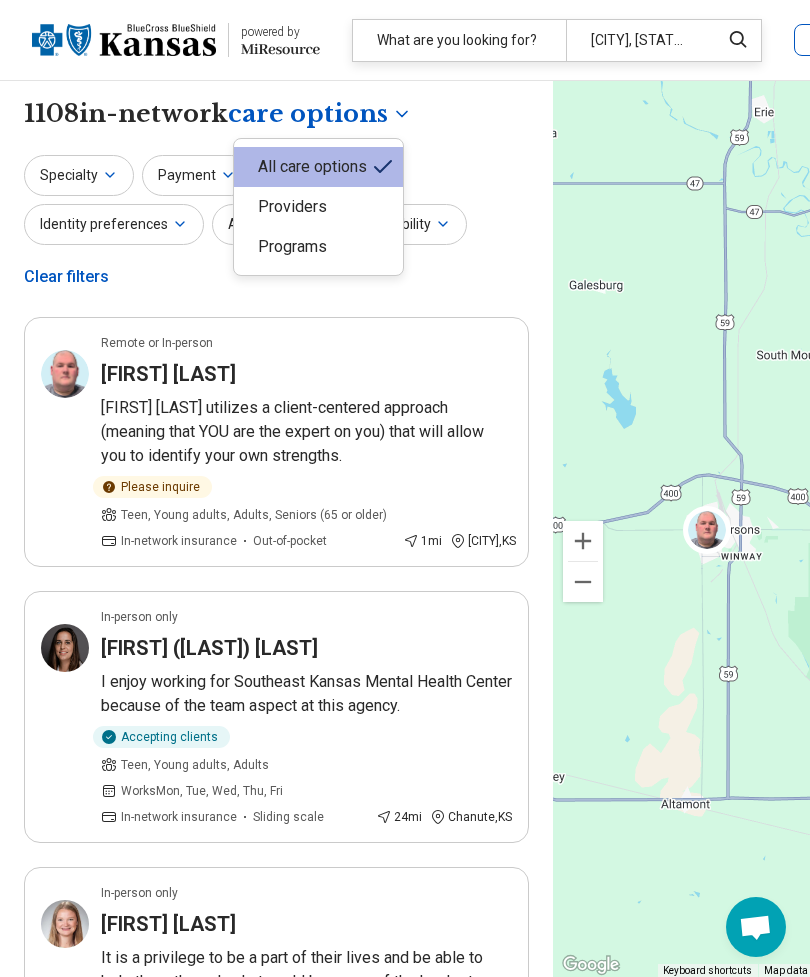 click at bounding box center [405, 488] 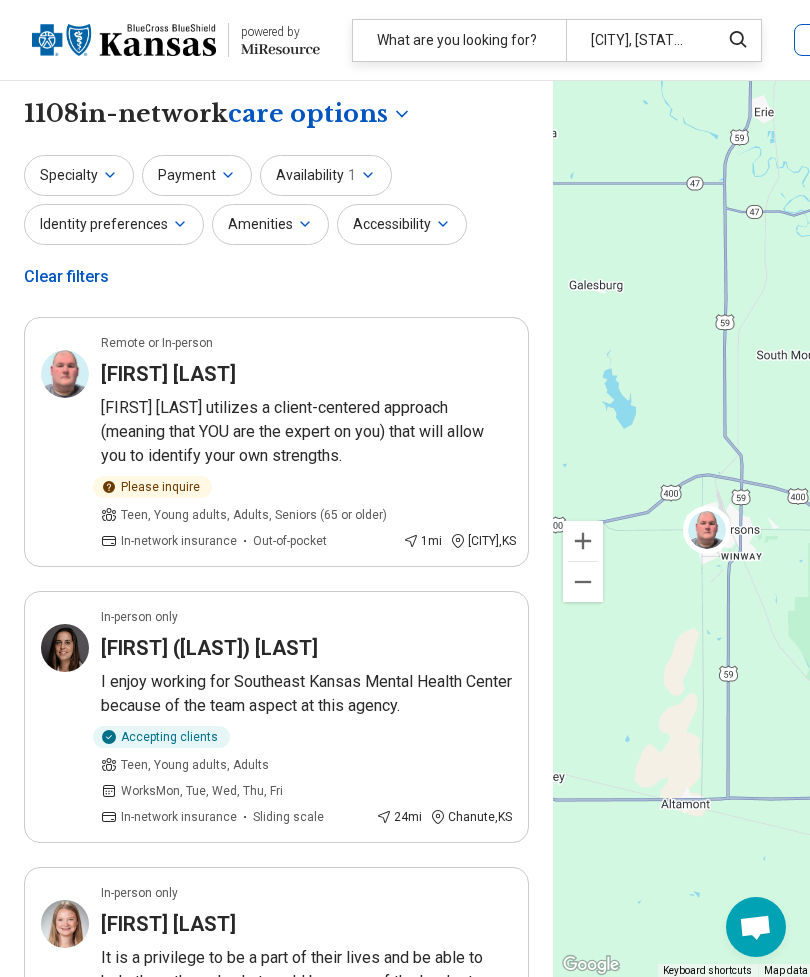 click 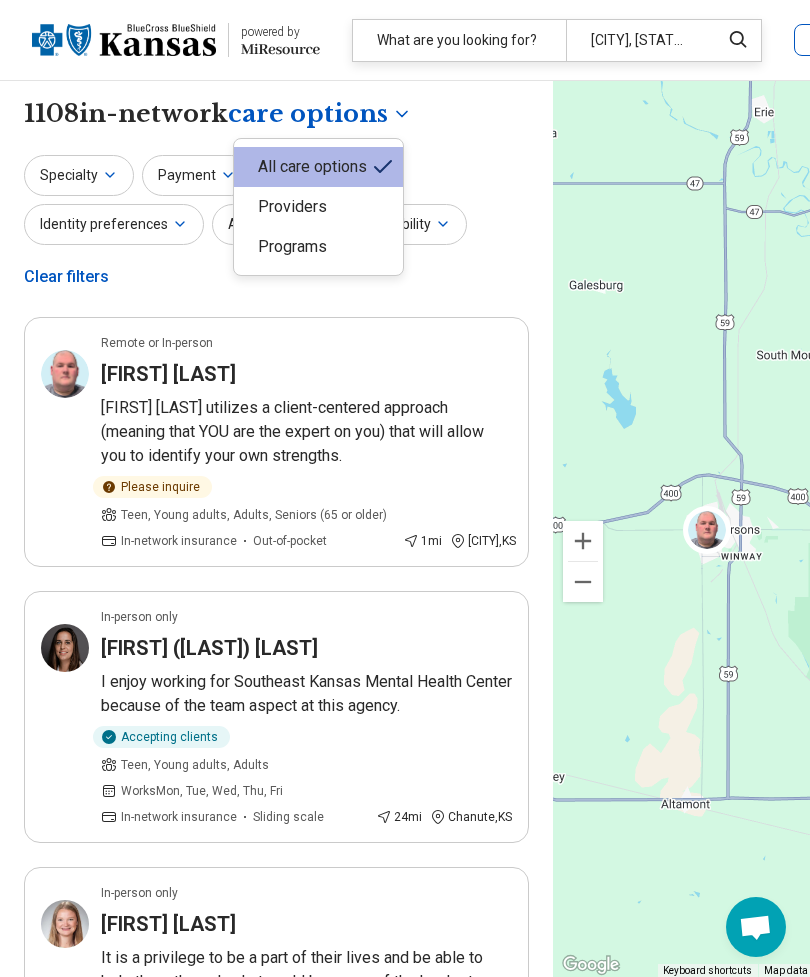 click at bounding box center (405, 488) 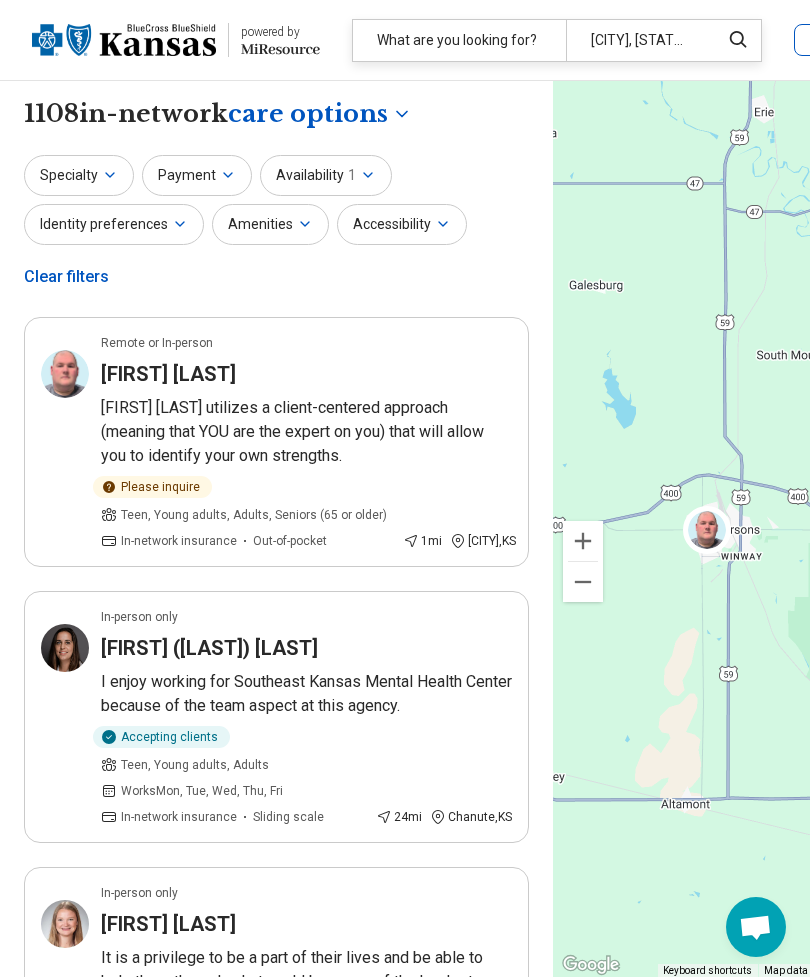 click 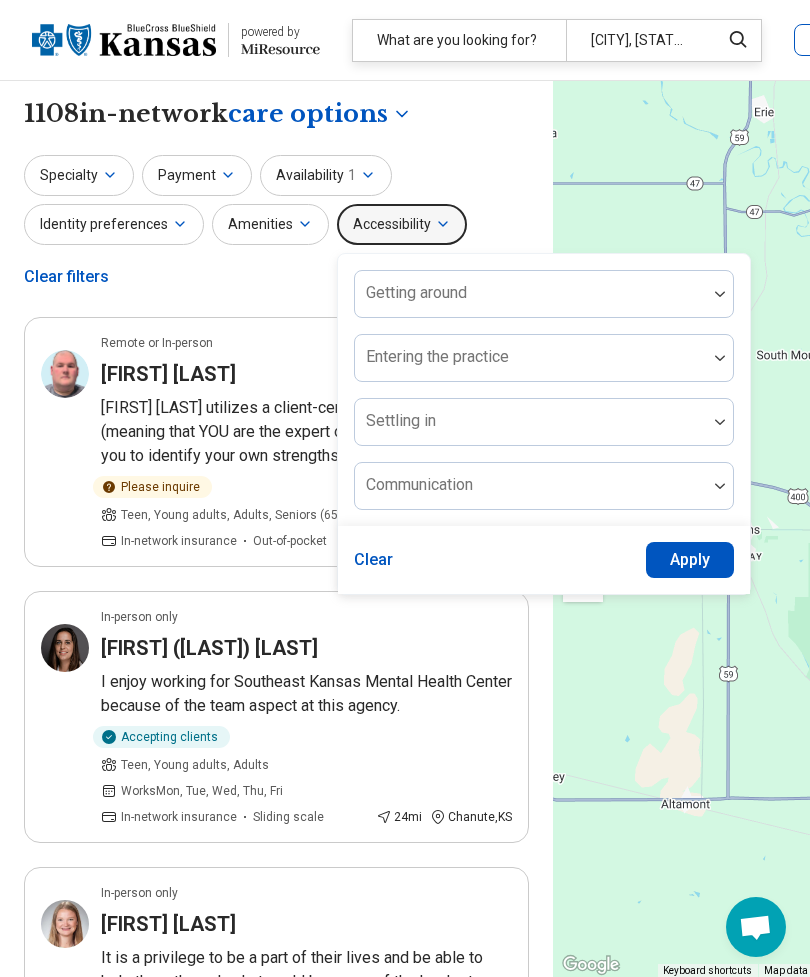 click on "**********" at bounding box center (276, 3136) 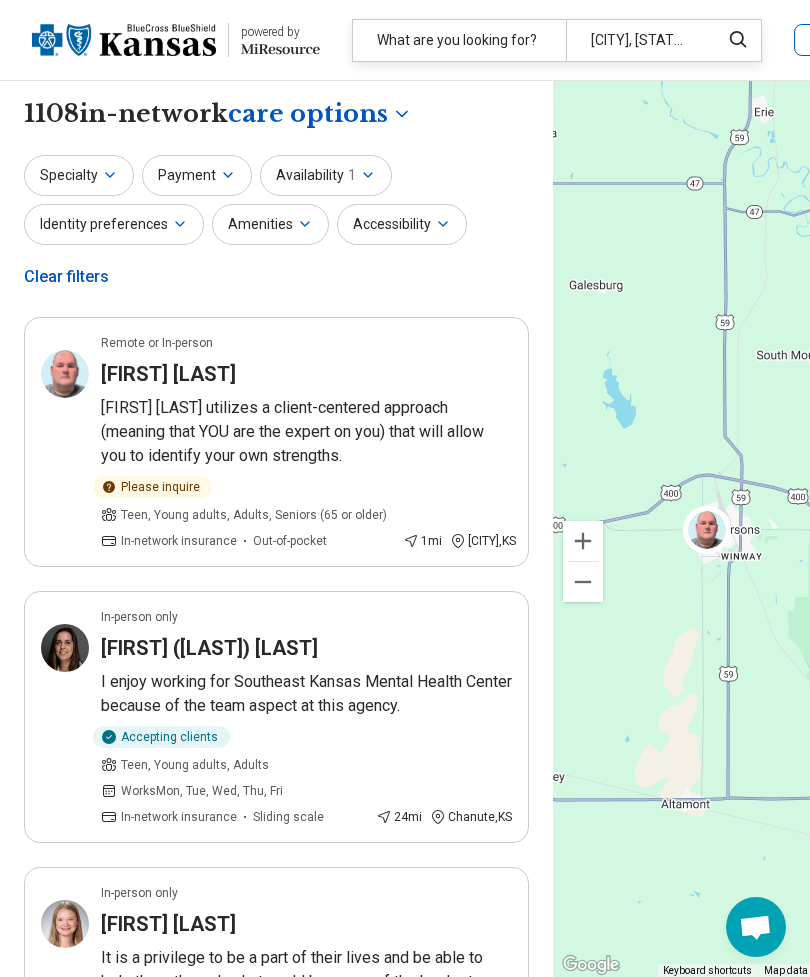 click on "Amenities" at bounding box center (270, 224) 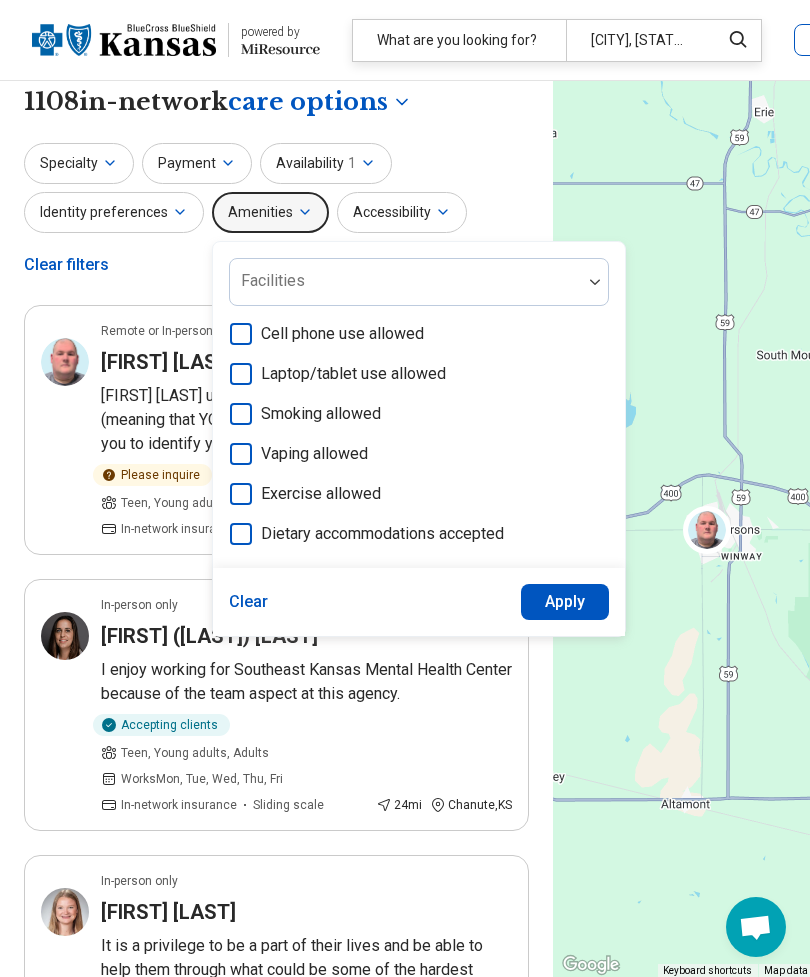 scroll, scrollTop: 27, scrollLeft: 0, axis: vertical 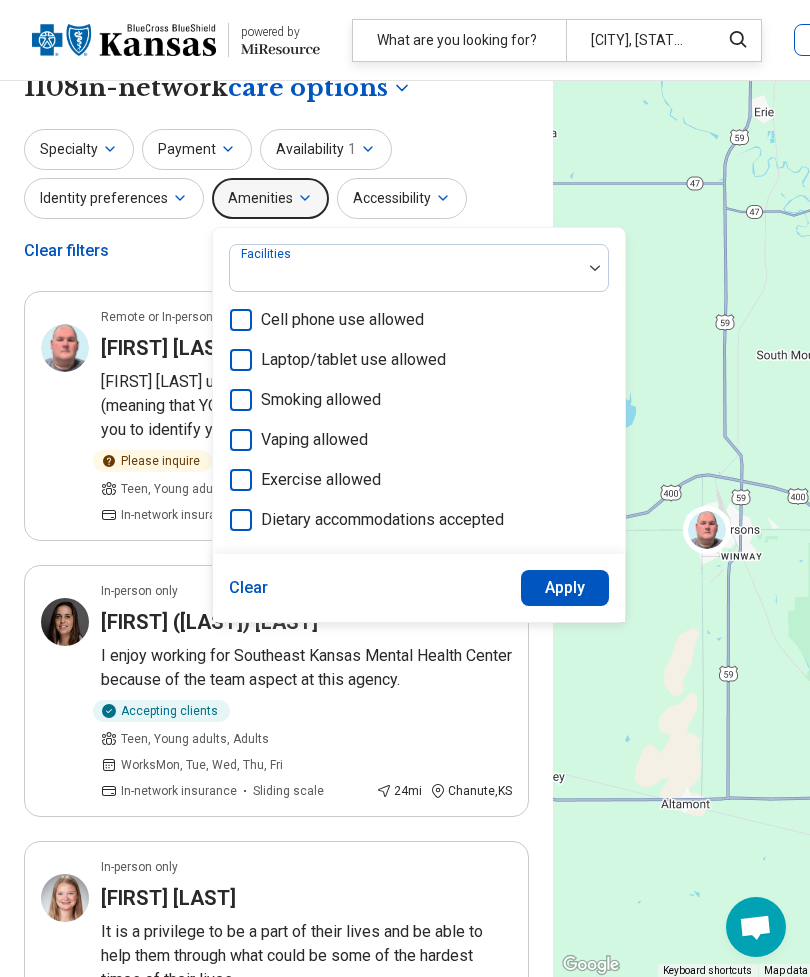 click on "Specialty Payment Availability 1 Identity preferences Amenities Facilities Cell phone use allowed Laptop/tablet use allowed Smoking allowed Vaping allowed Exercise allowed Dietary accommodations accepted Clear Apply Accessibility Clear filters" at bounding box center [276, 202] 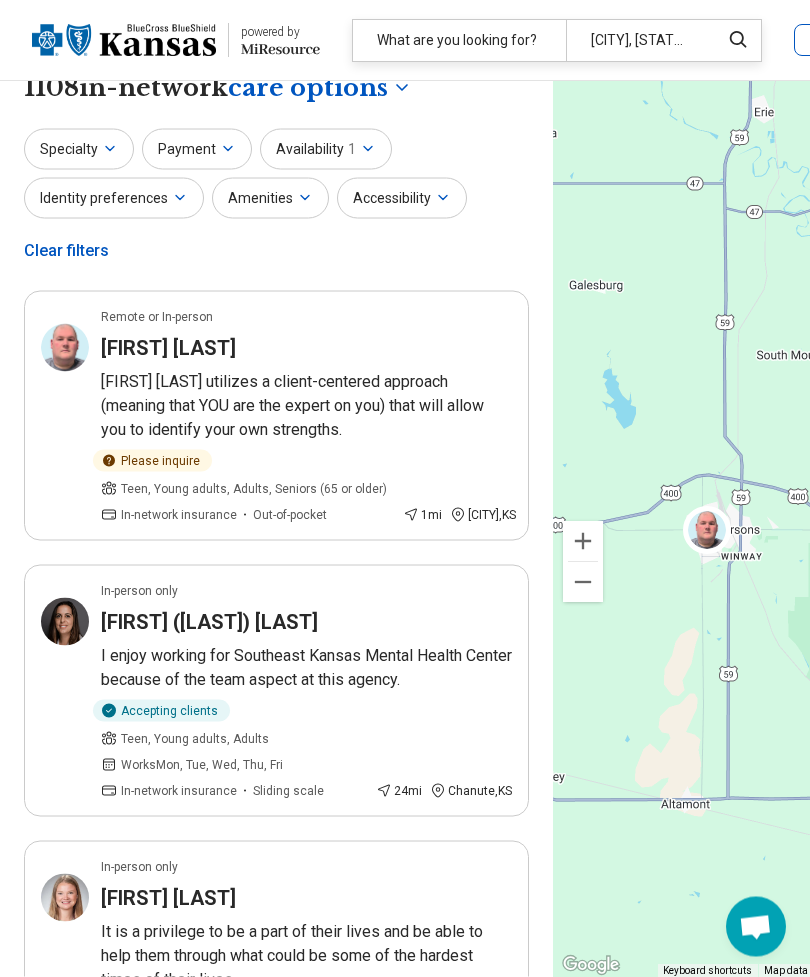 click on "Identity preferences" at bounding box center (114, 198) 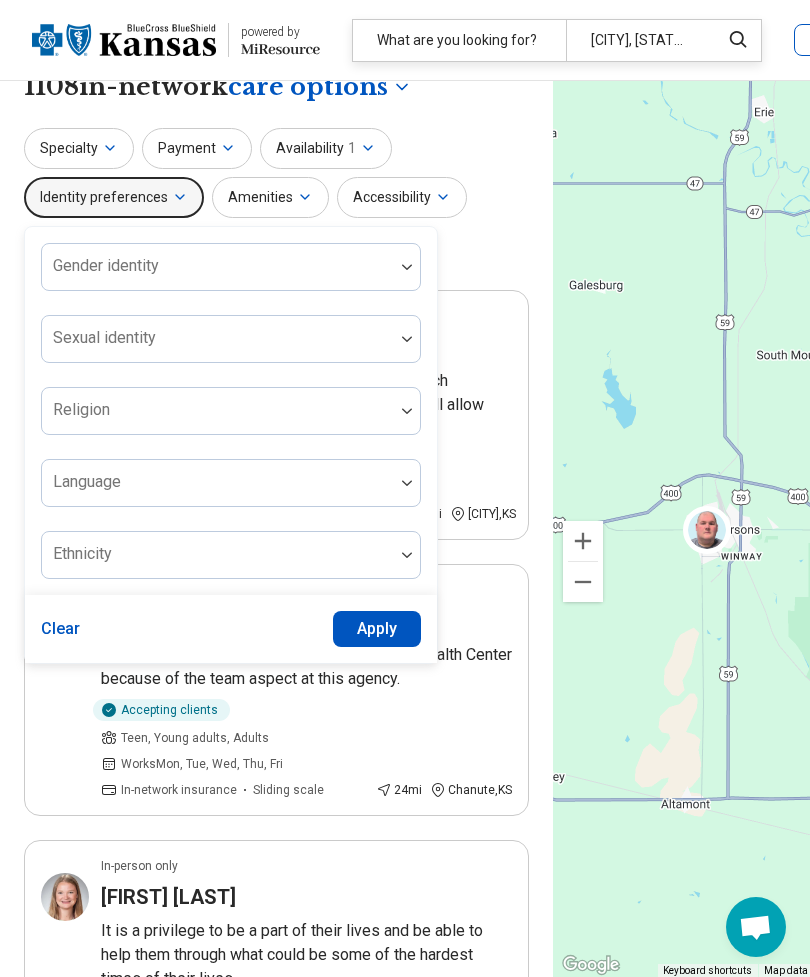 click on "Specialty Payment Availability 1 Identity preferences Gender identity Sexual identity Religion Language Ethnicity Clear Apply Amenities Accessibility Clear filters" at bounding box center [276, 201] 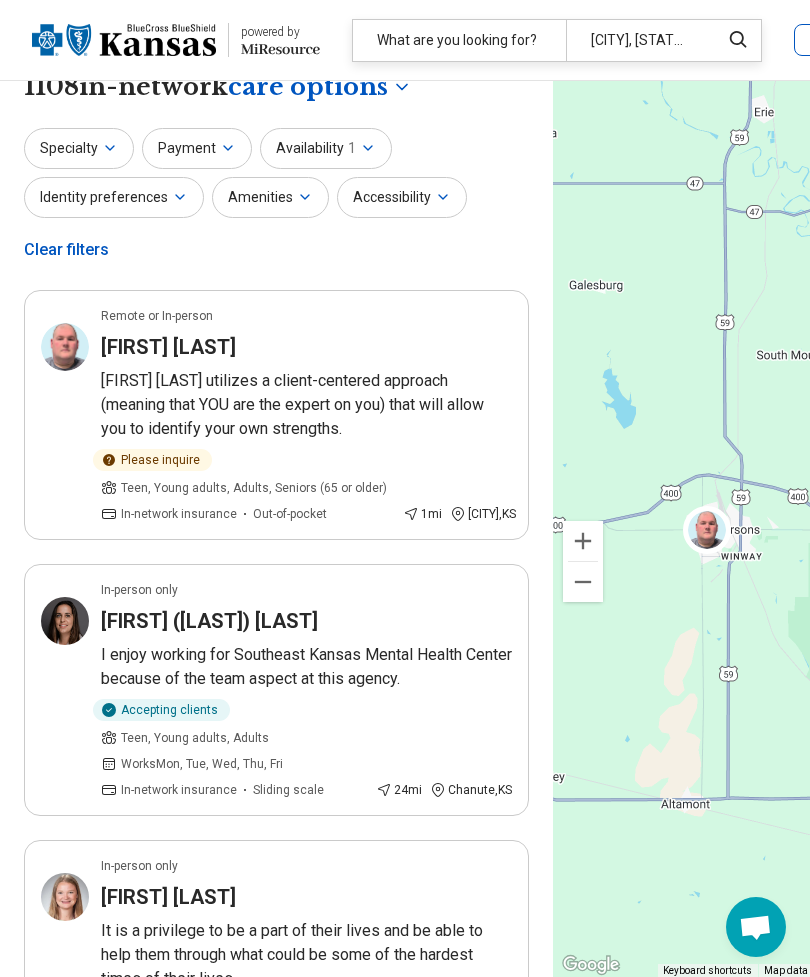 click 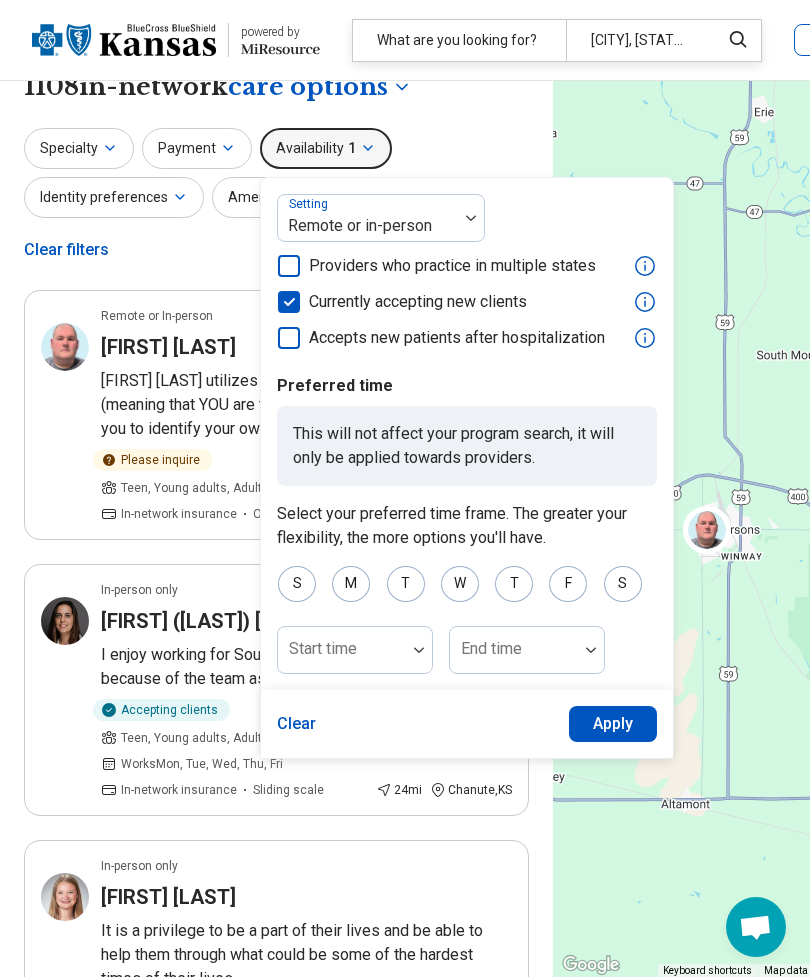 click on "Specialty Payment Availability 1 Setting Remote or in-person Providers who practice in multiple states Currently accepting new clients Accepts new patients after hospitalization Preferred time This will not affect your program search, it will only be applied towards providers. Select your preferred time frame. The greater your flexibility, the more options you'll have. S M T W T F S Start time End time Clear Apply Identity preferences Amenities Accessibility Clear filters" at bounding box center (276, 201) 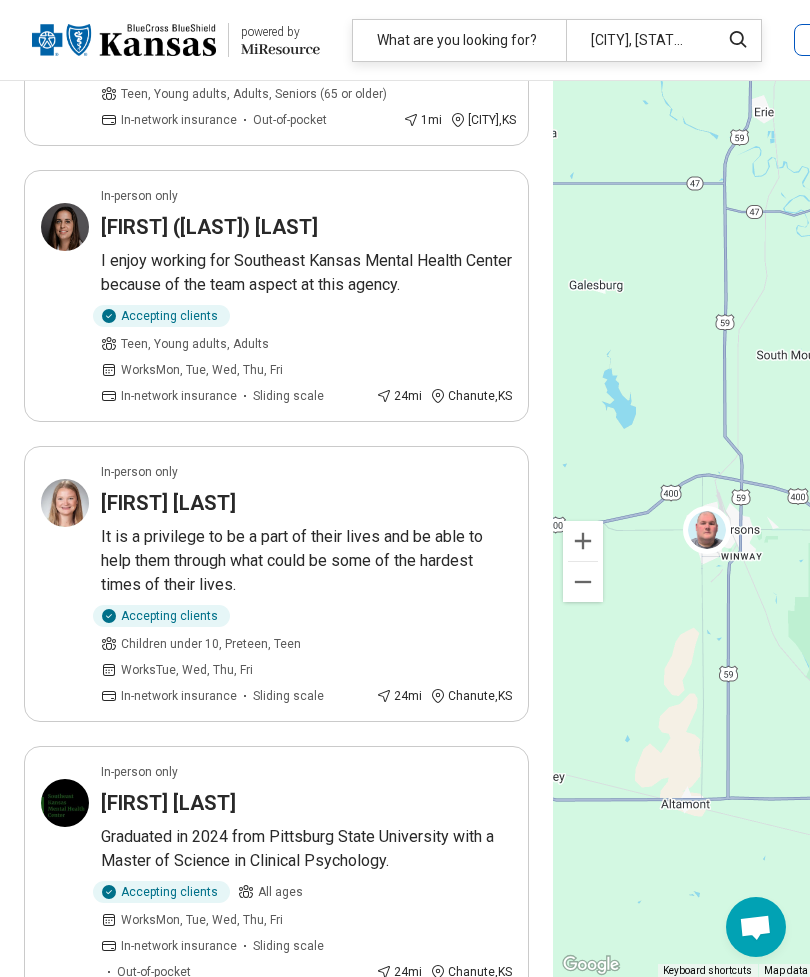 scroll, scrollTop: 429, scrollLeft: 0, axis: vertical 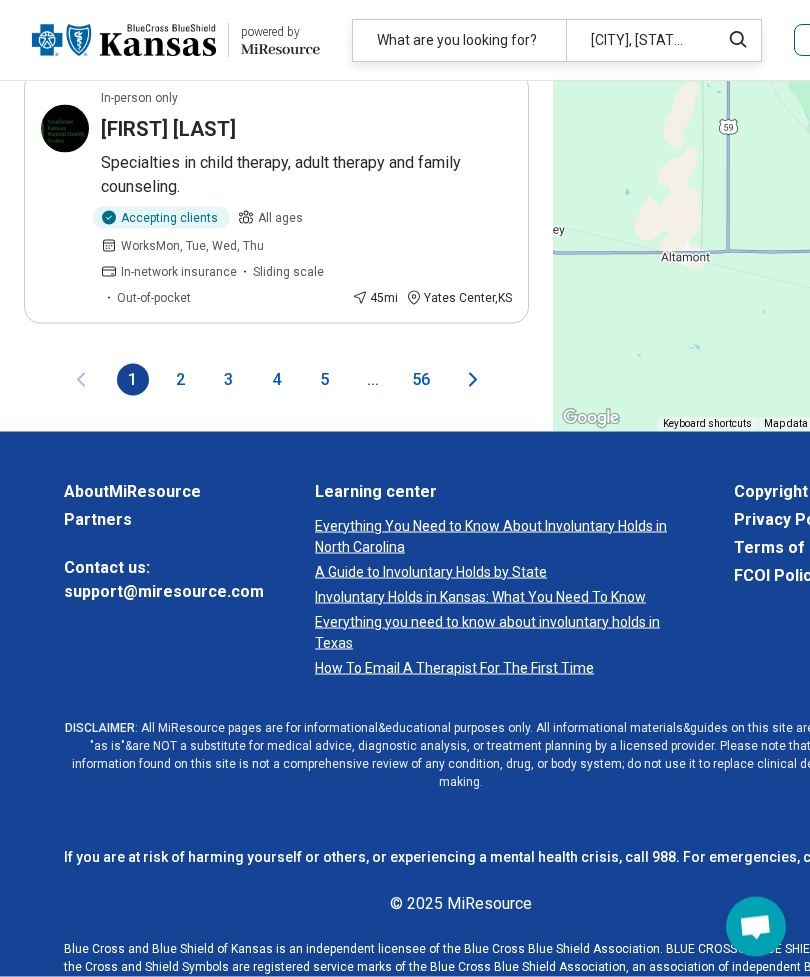 click on "3" at bounding box center (229, 380) 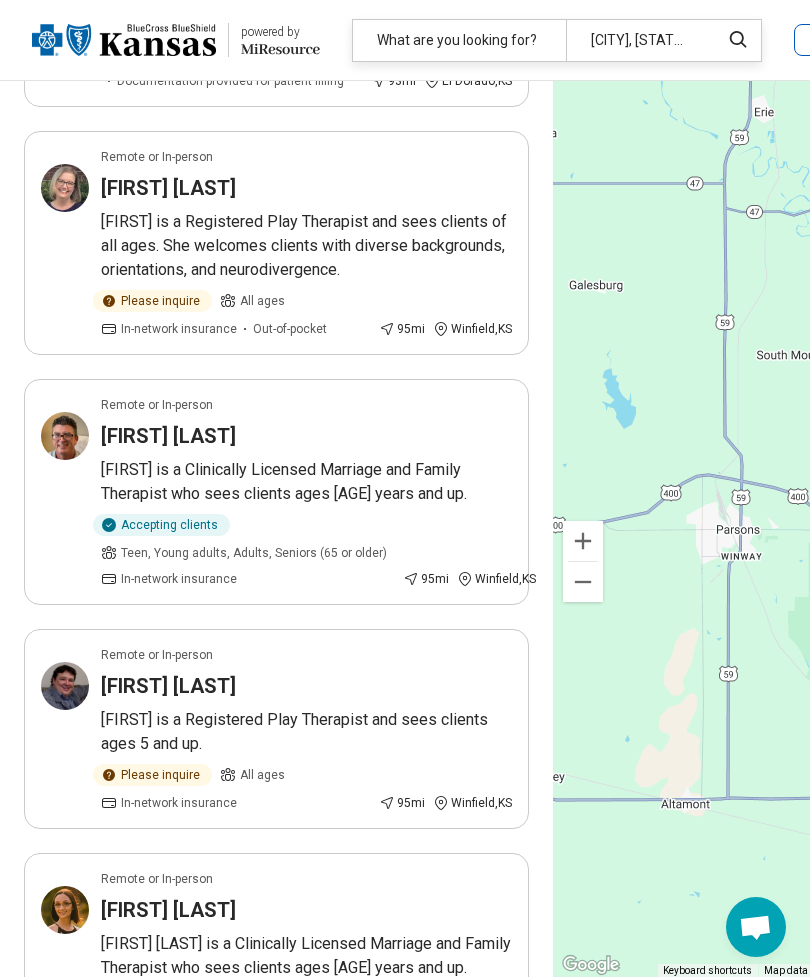 scroll, scrollTop: 1266, scrollLeft: 0, axis: vertical 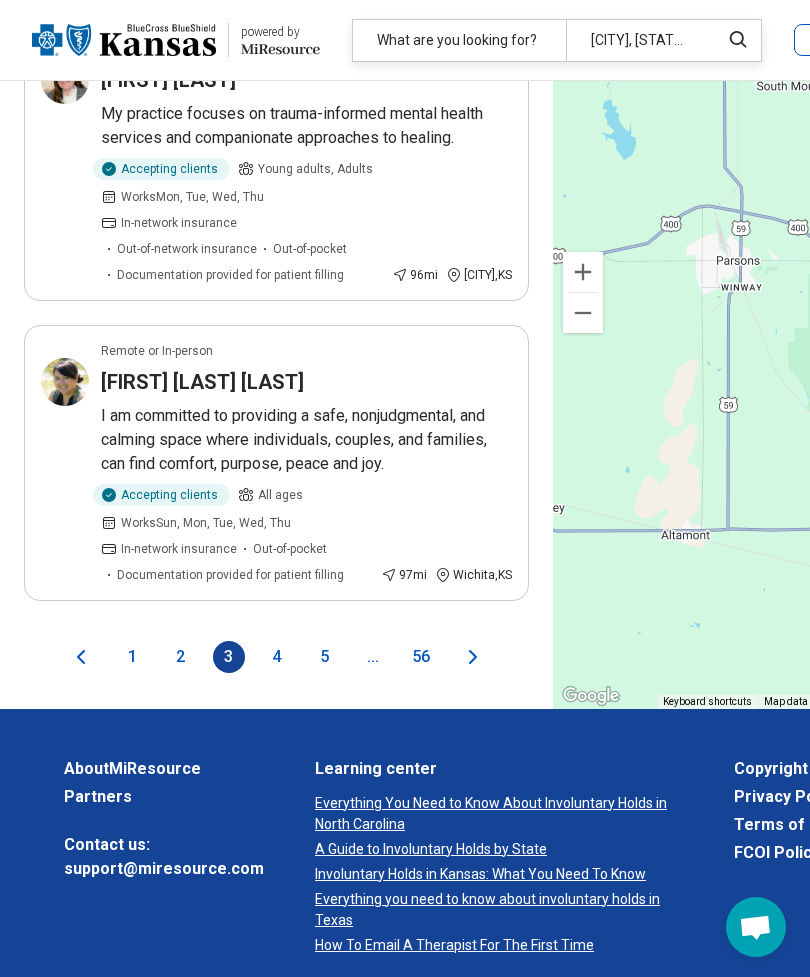 click on "5" at bounding box center (325, 657) 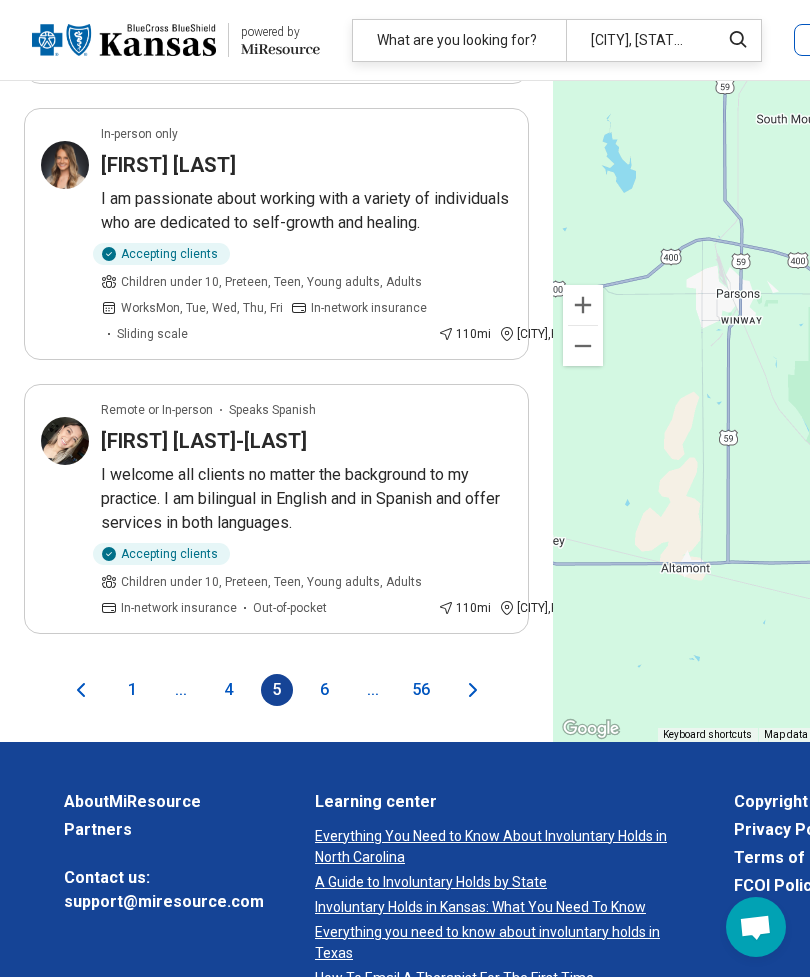 scroll, scrollTop: 5374, scrollLeft: 0, axis: vertical 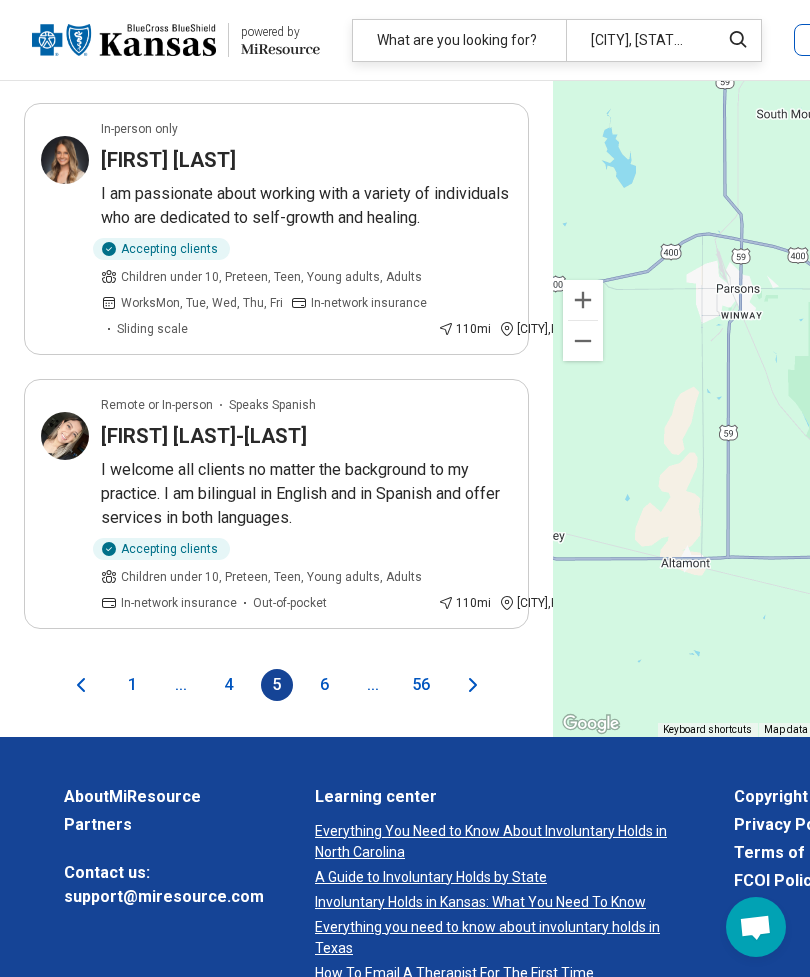 click on "6" at bounding box center [325, 685] 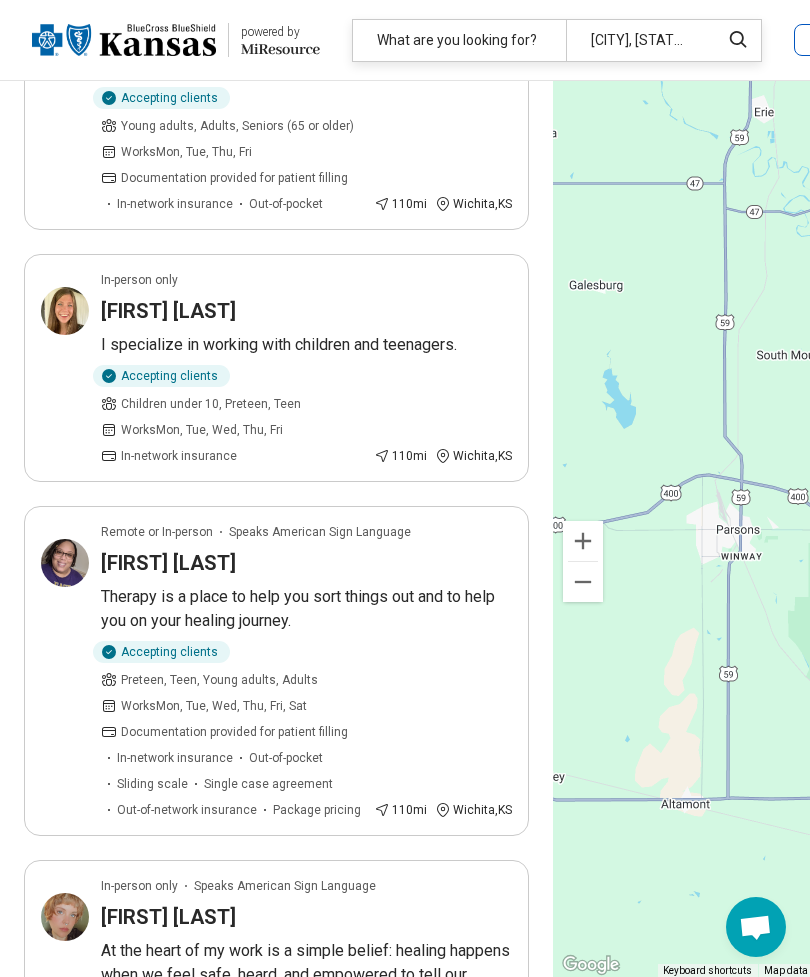 scroll, scrollTop: 1664, scrollLeft: 0, axis: vertical 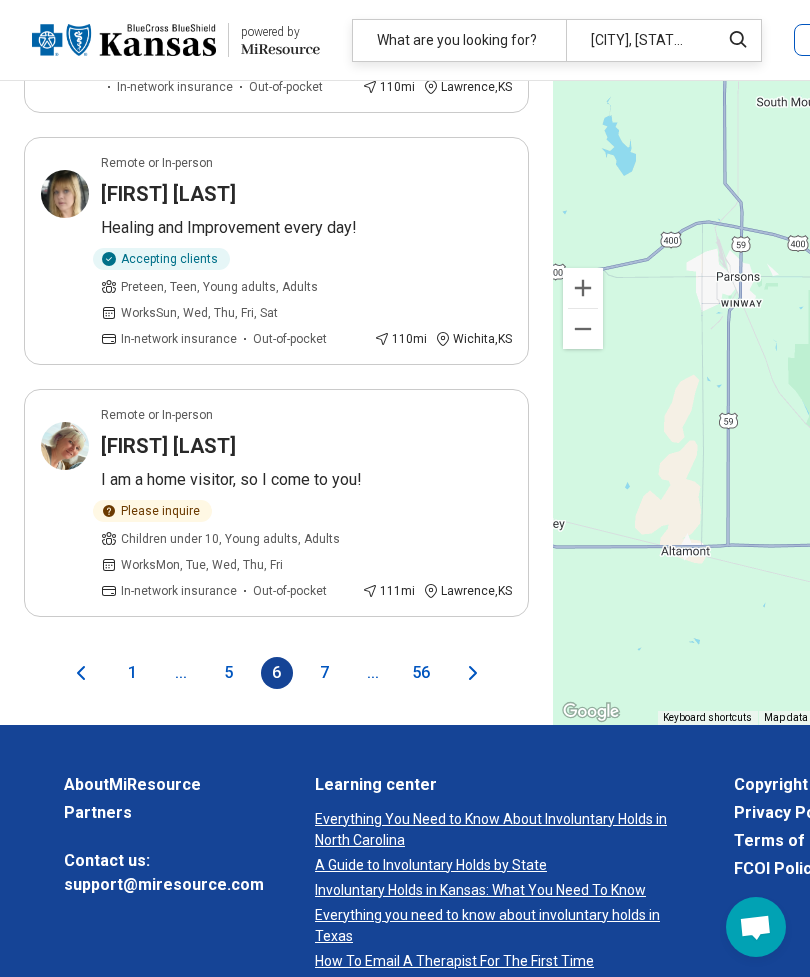 click on "7" at bounding box center [325, 673] 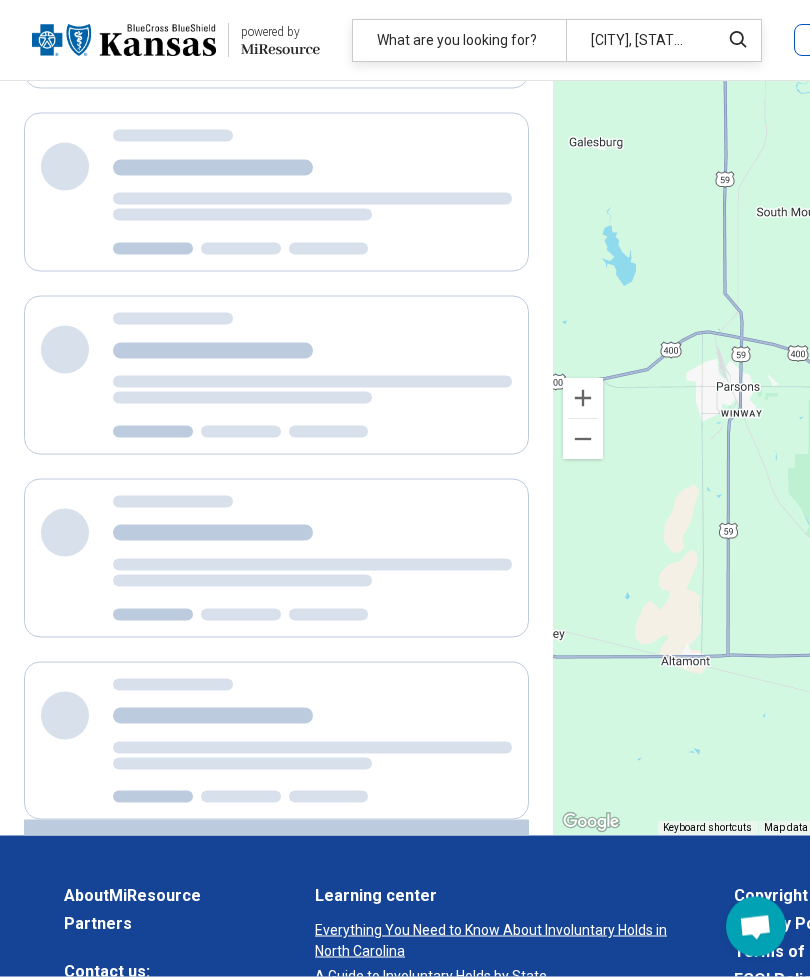scroll, scrollTop: 0, scrollLeft: 0, axis: both 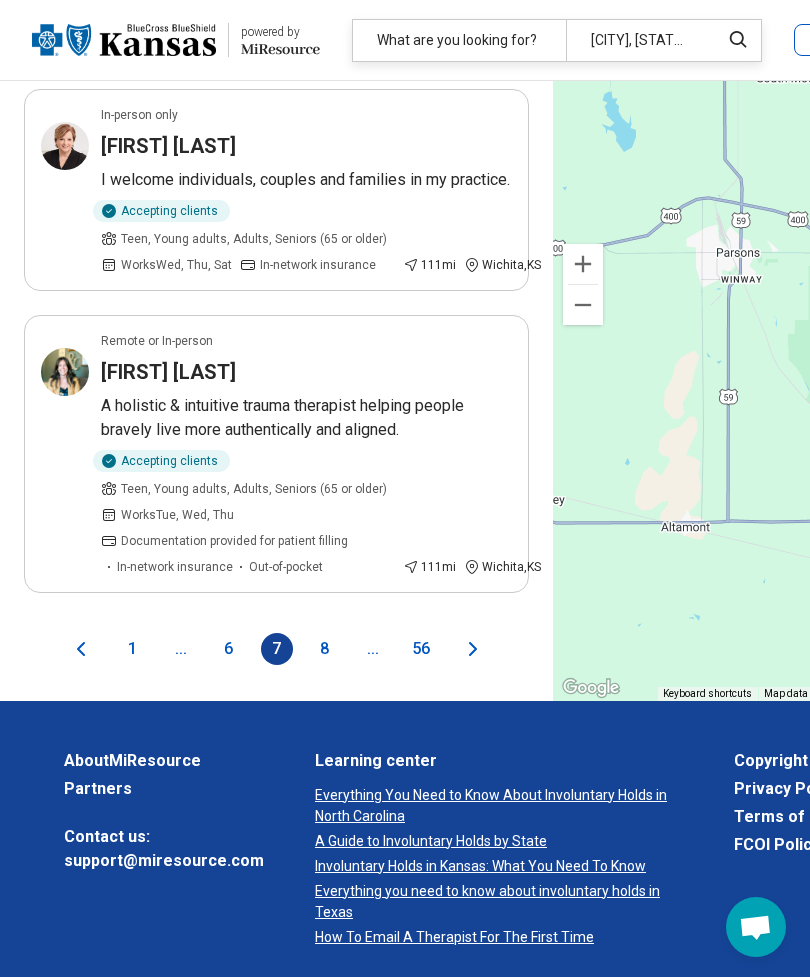 click on "8" at bounding box center (325, 649) 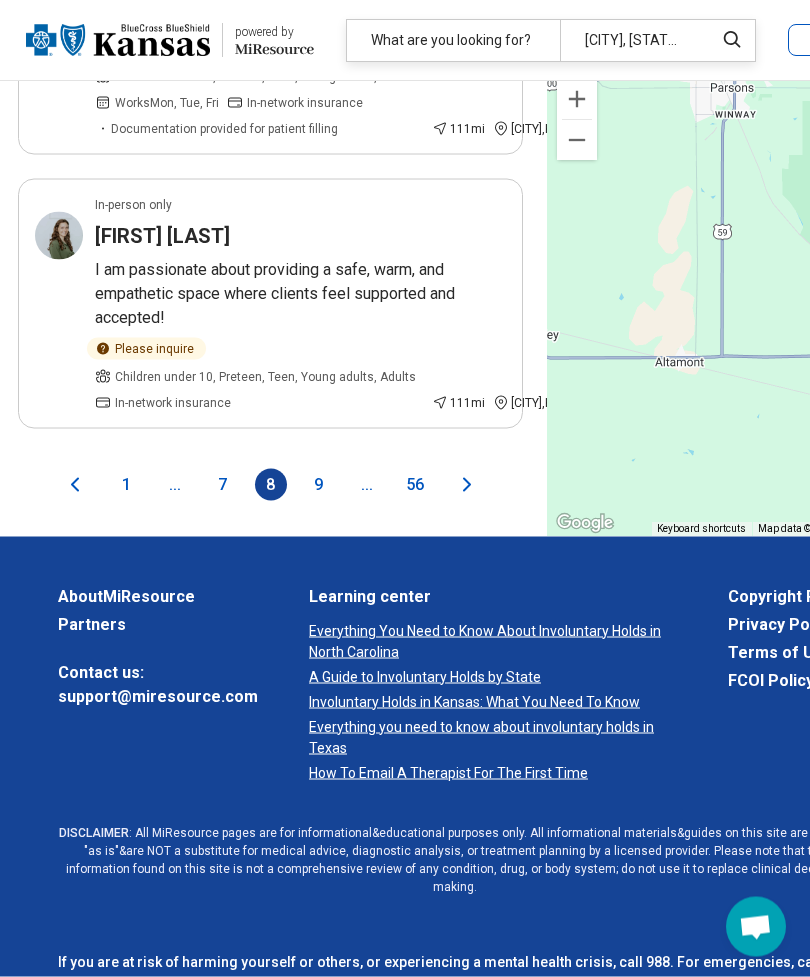 scroll, scrollTop: 5891, scrollLeft: 6, axis: both 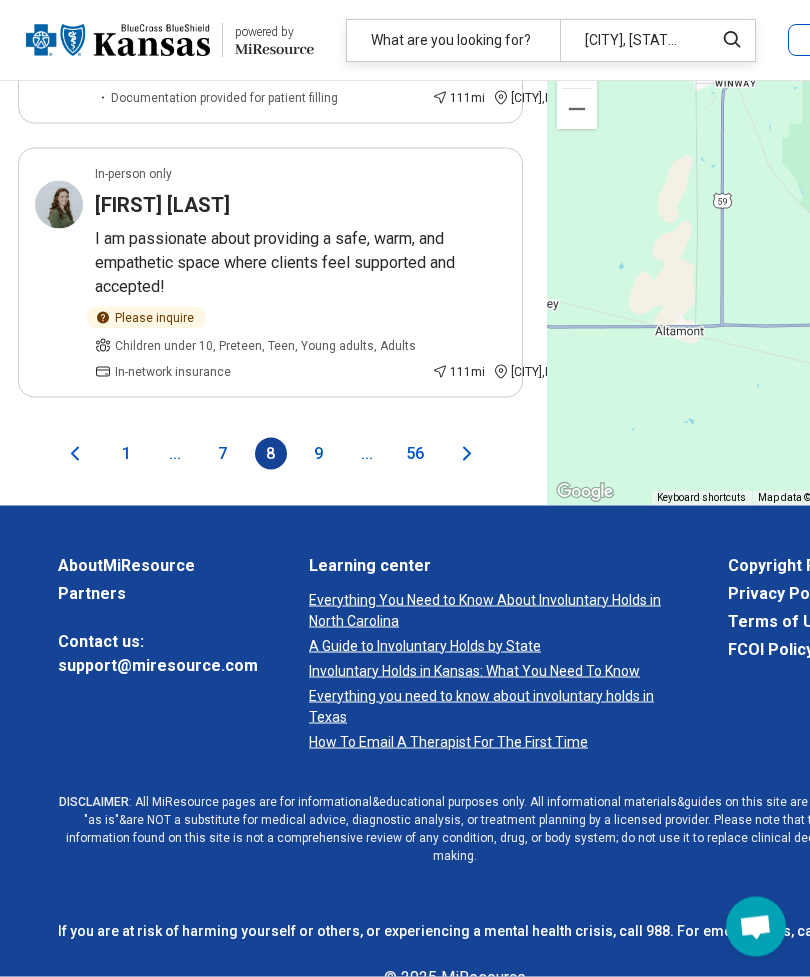 click on "9" at bounding box center [319, 454] 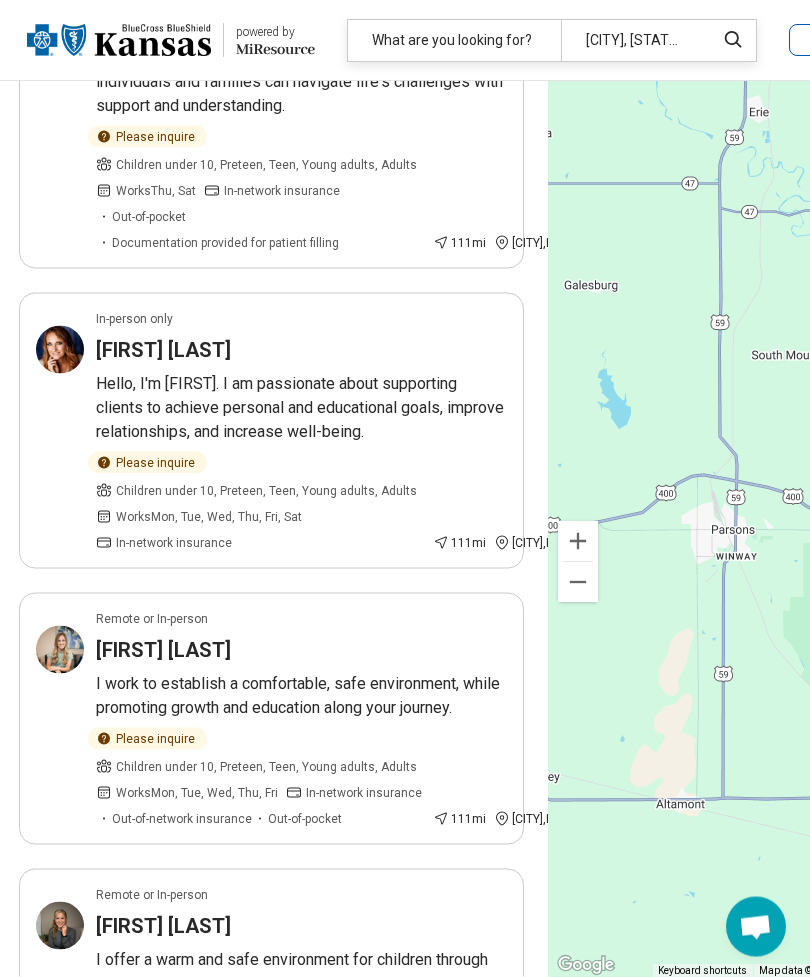 scroll, scrollTop: 403, scrollLeft: 5, axis: both 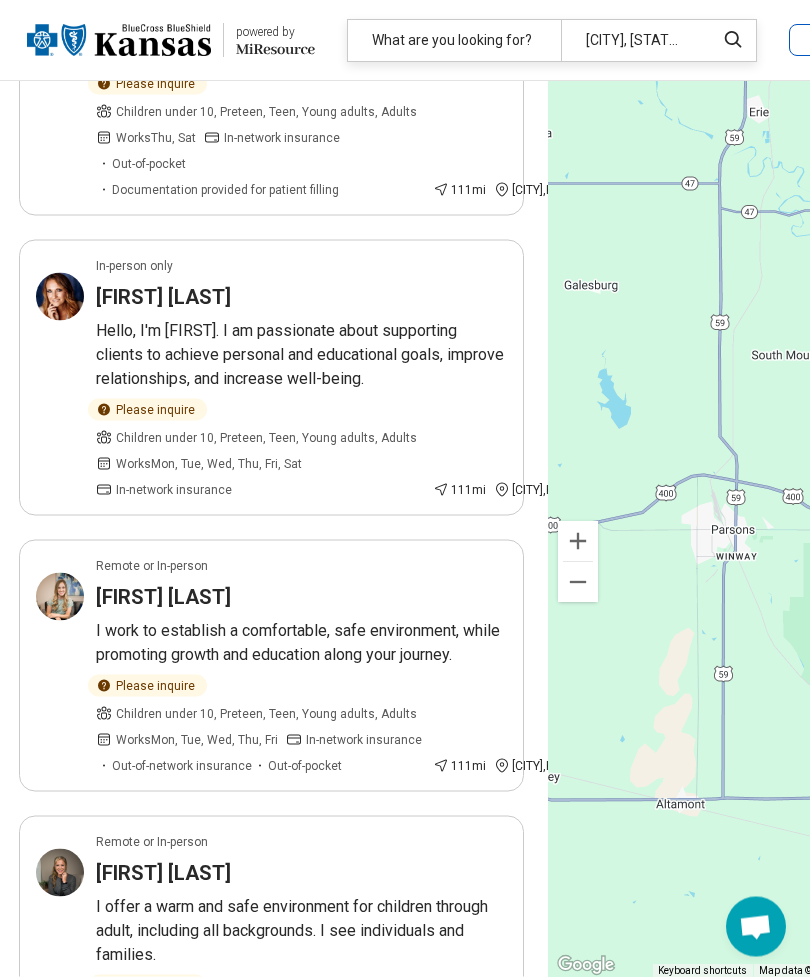 click at bounding box center [578, 582] 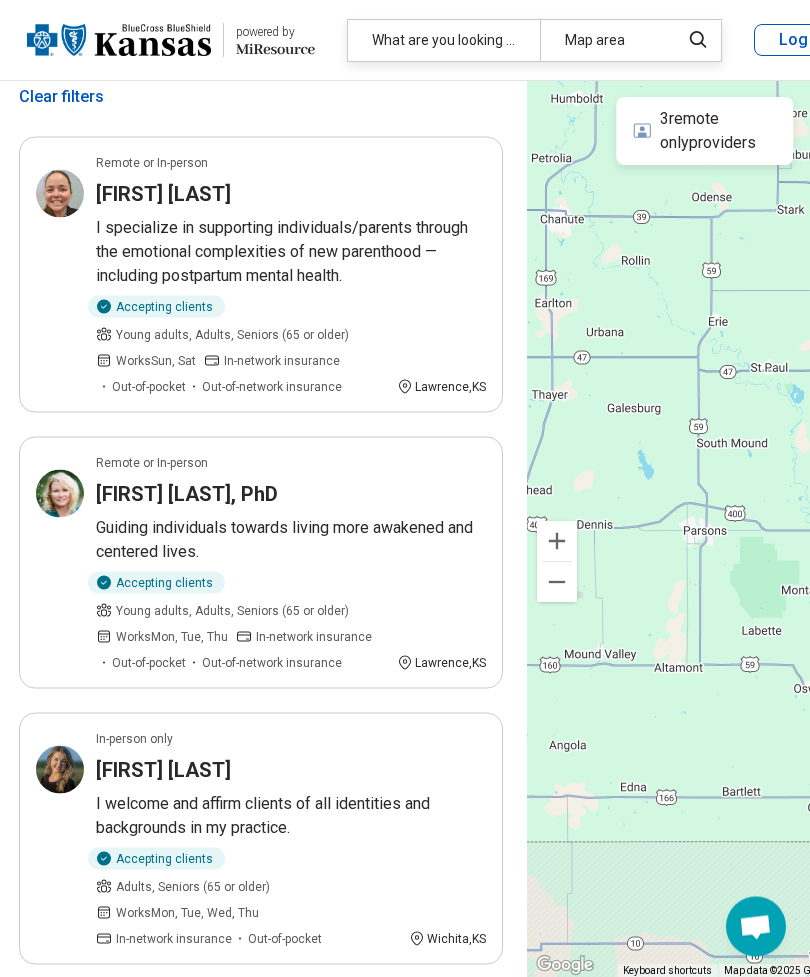 scroll, scrollTop: 0, scrollLeft: 5, axis: horizontal 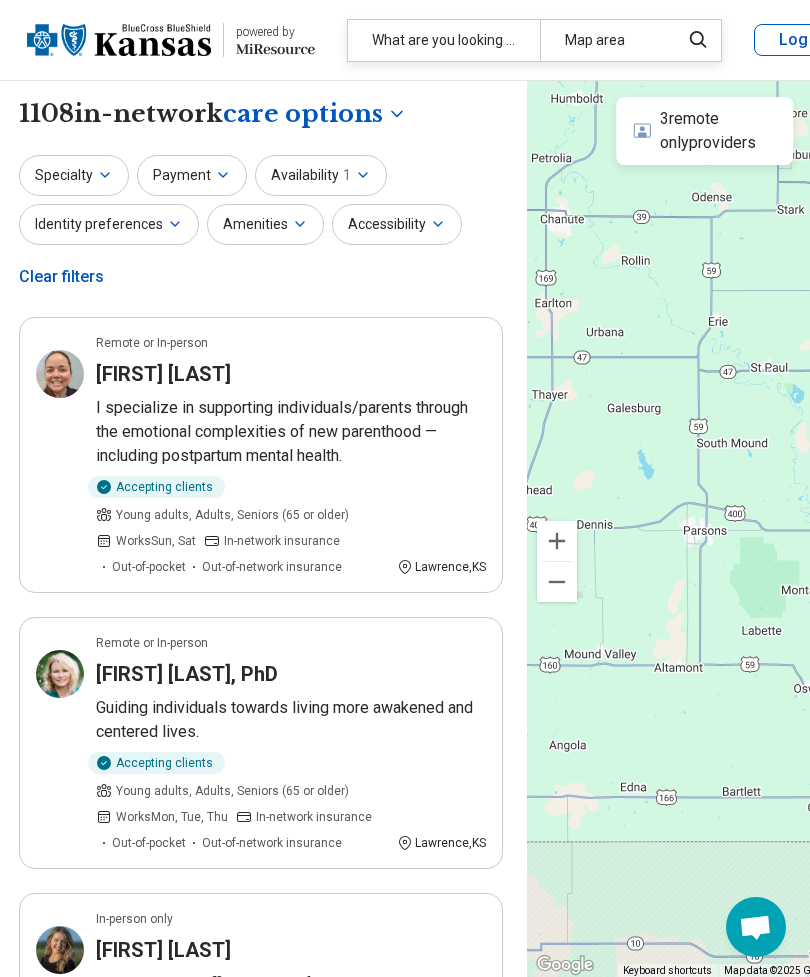 click on "3  remote only  providers" at bounding box center (704, 131) 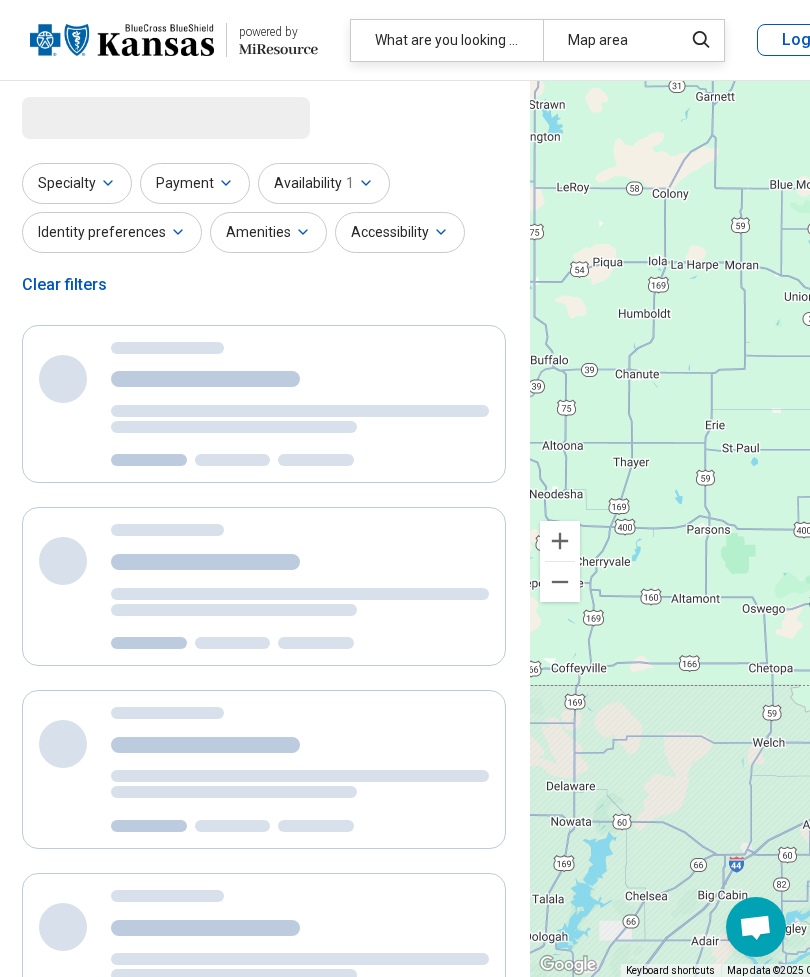scroll, scrollTop: 0, scrollLeft: 0, axis: both 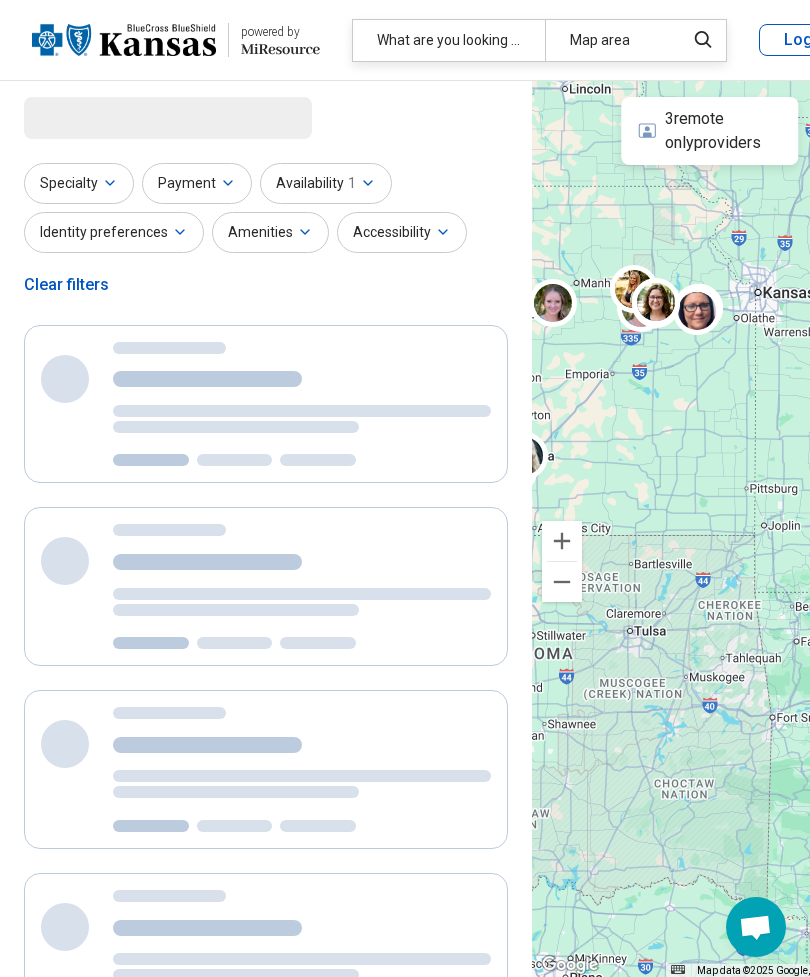 select on "***" 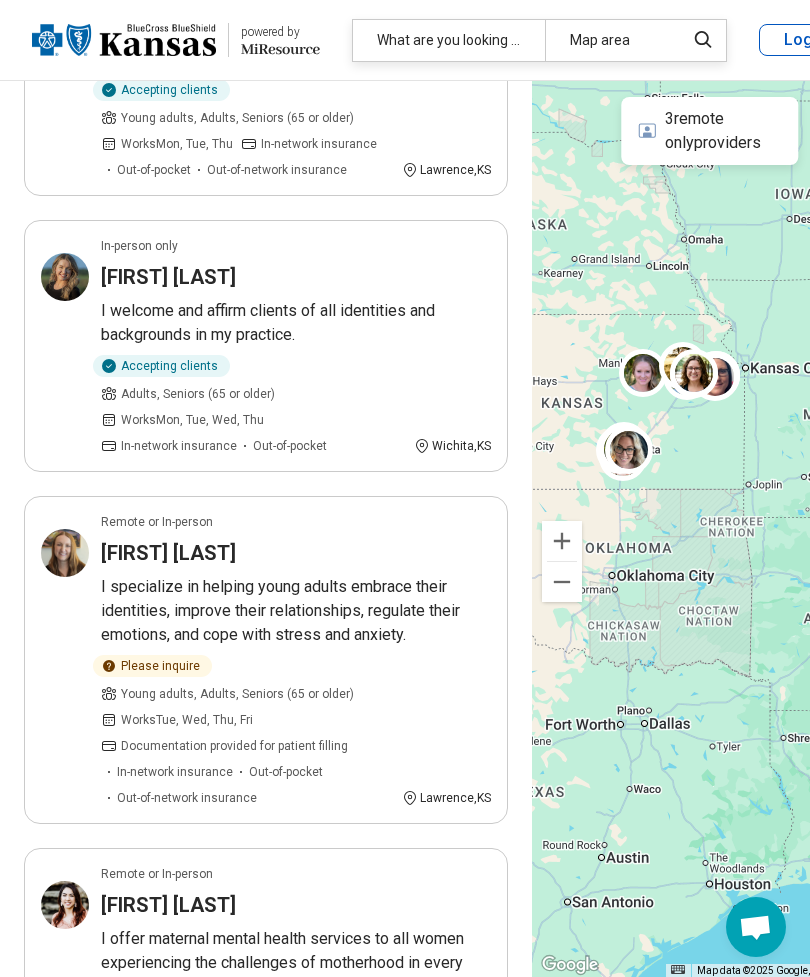 scroll, scrollTop: 664, scrollLeft: 0, axis: vertical 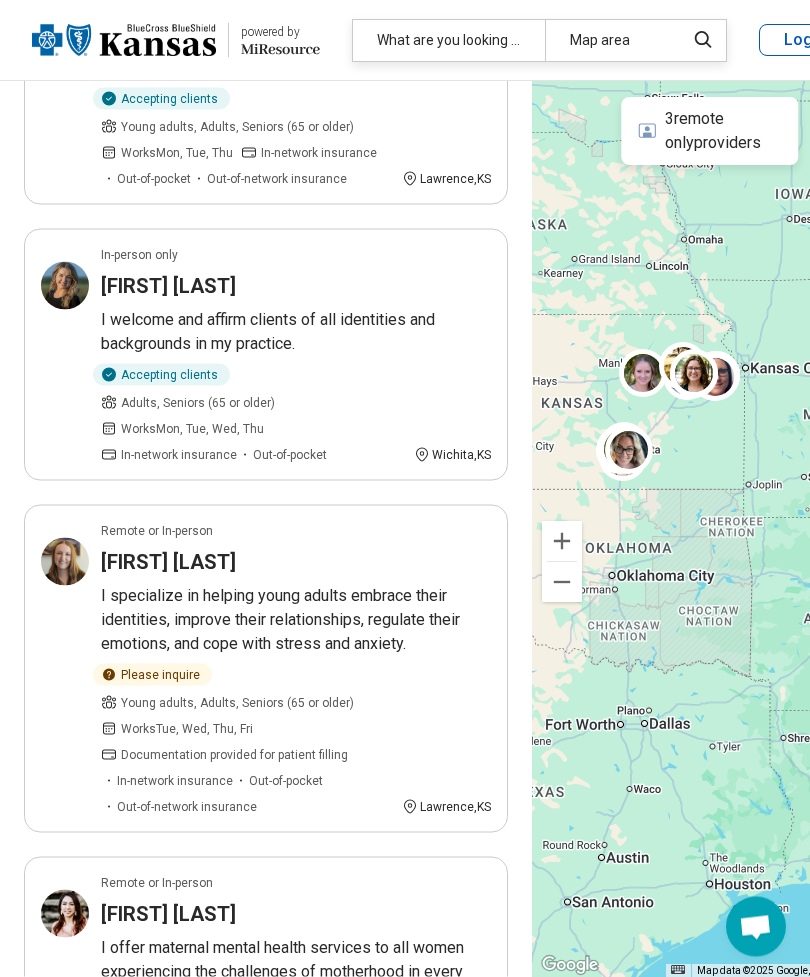 click on "What are you looking for?" at bounding box center [449, 40] 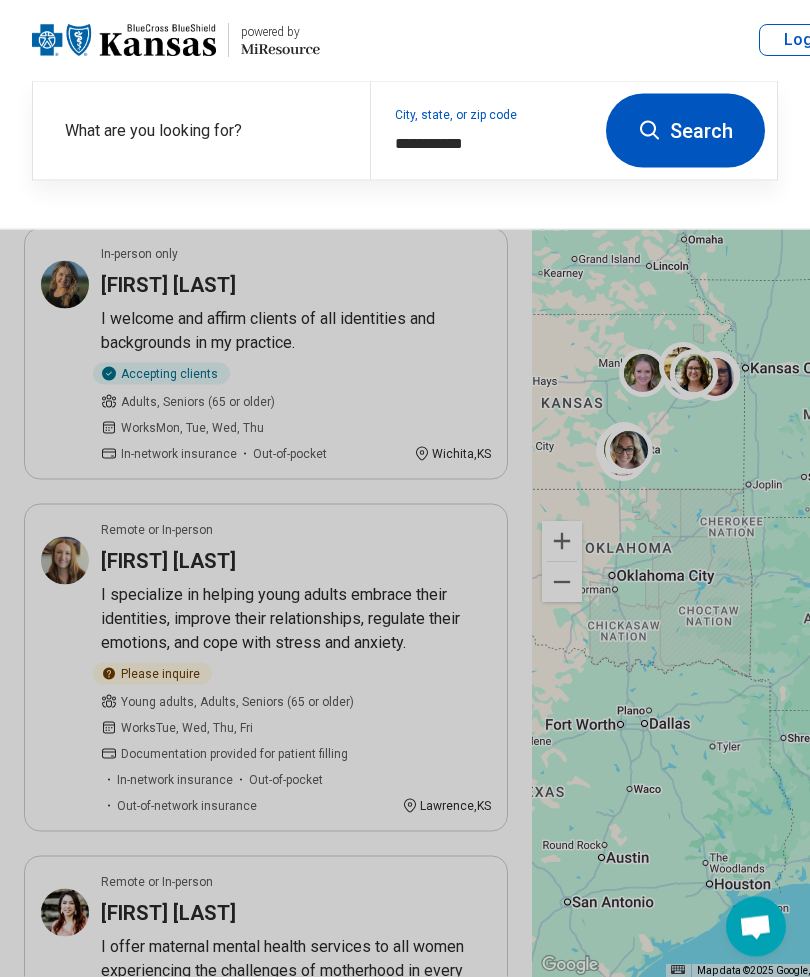 scroll, scrollTop: 665, scrollLeft: 0, axis: vertical 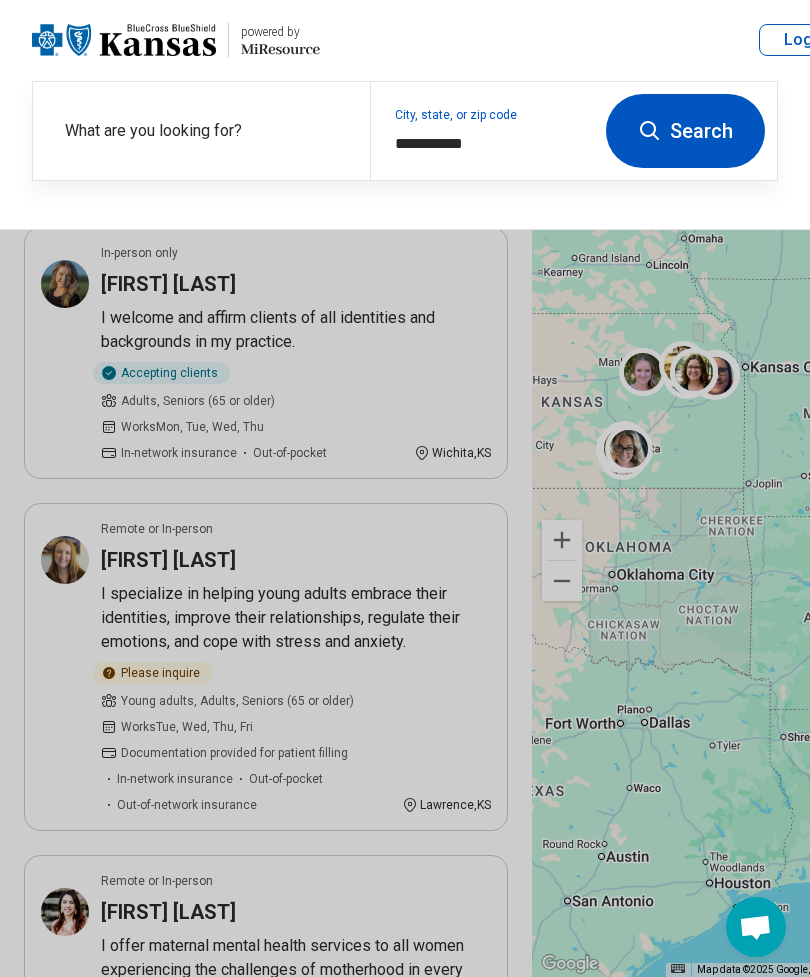 click on "What are you looking for?" at bounding box center (201, 131) 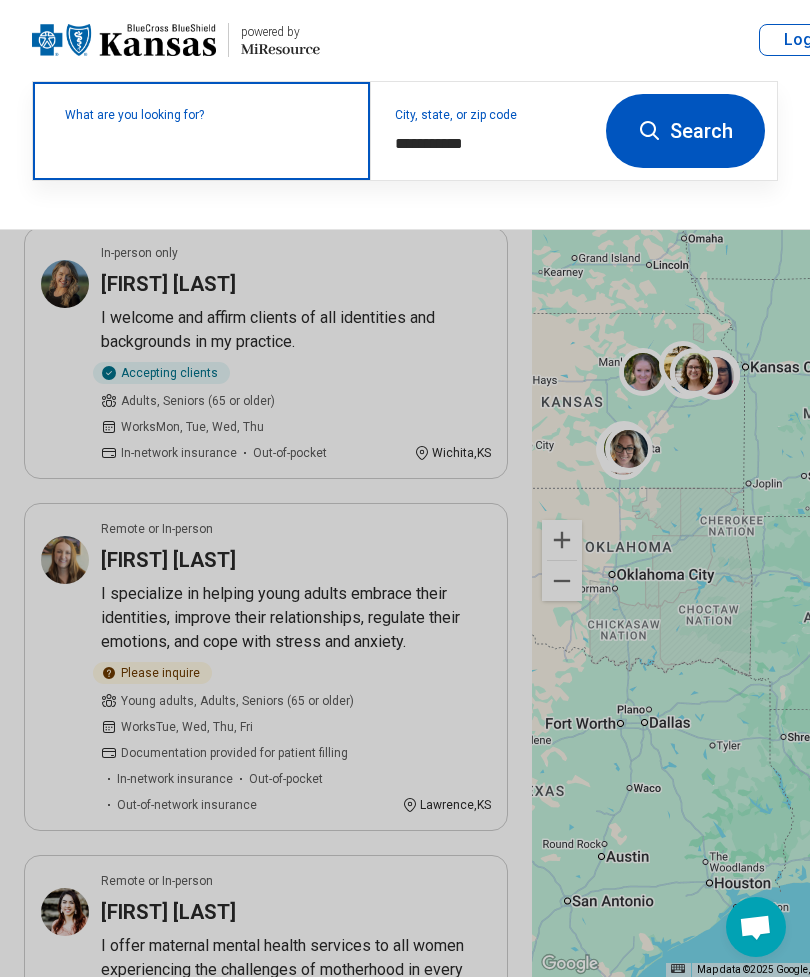 scroll, scrollTop: 664, scrollLeft: 0, axis: vertical 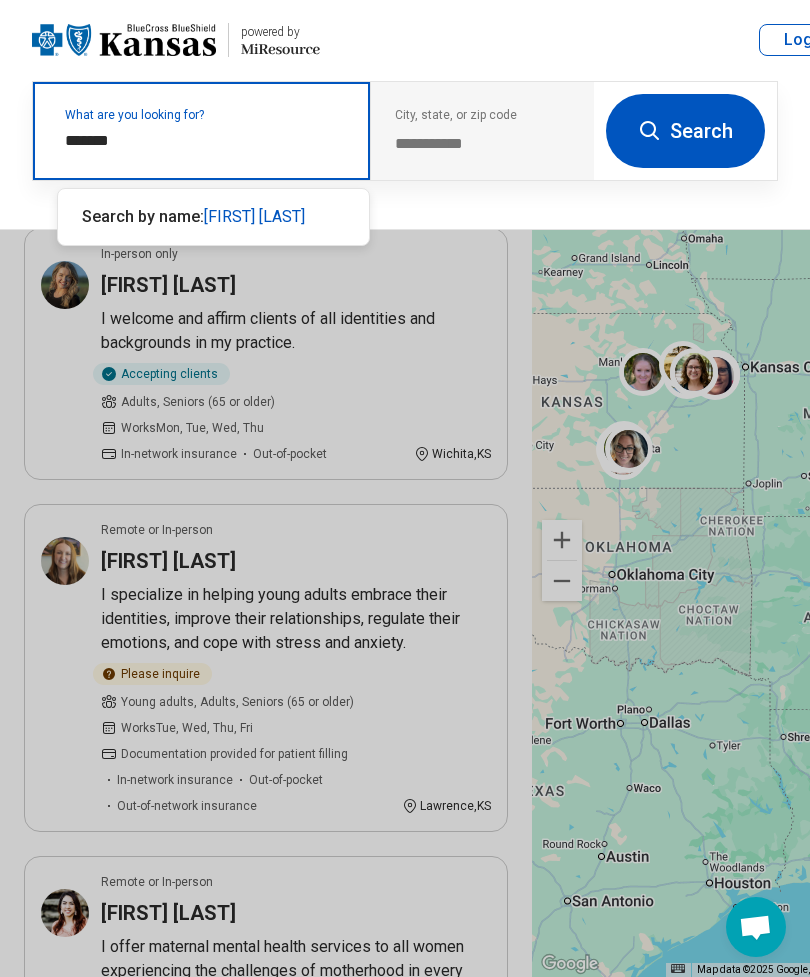type on "********" 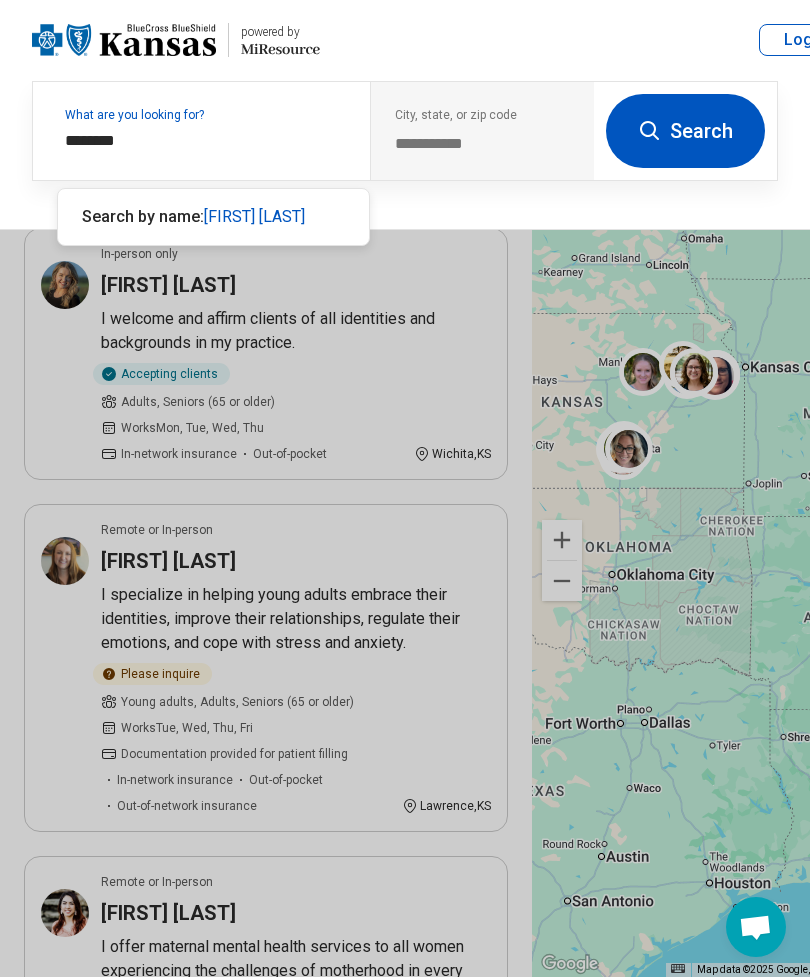 click on "Search" at bounding box center (685, 131) 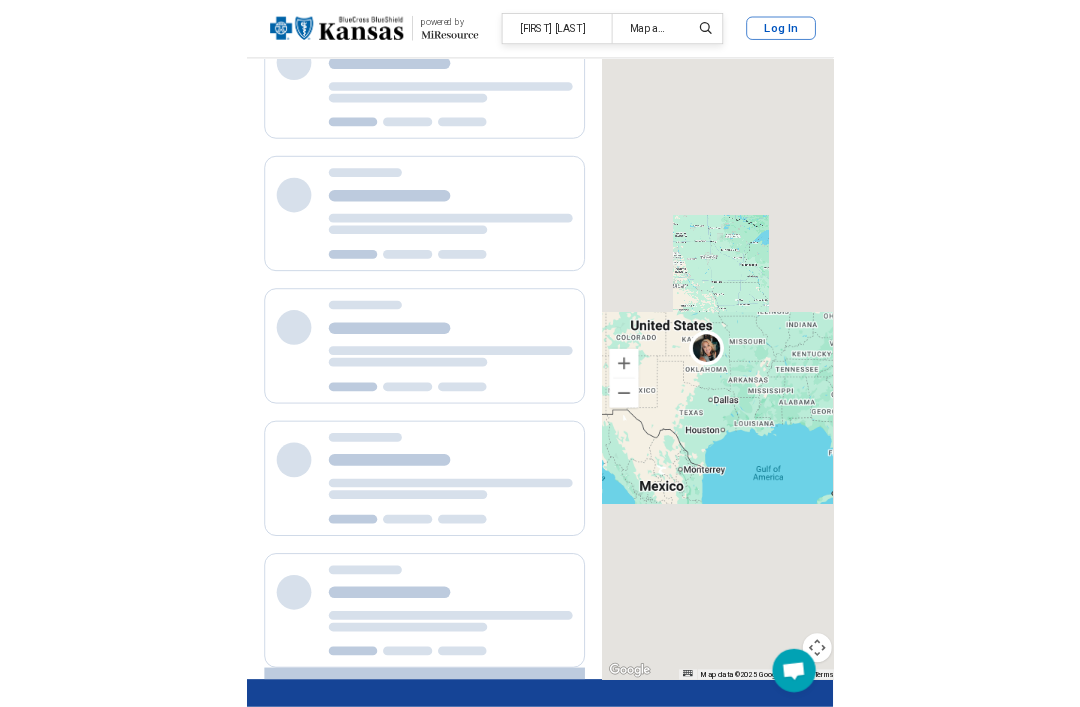 scroll, scrollTop: 0, scrollLeft: 0, axis: both 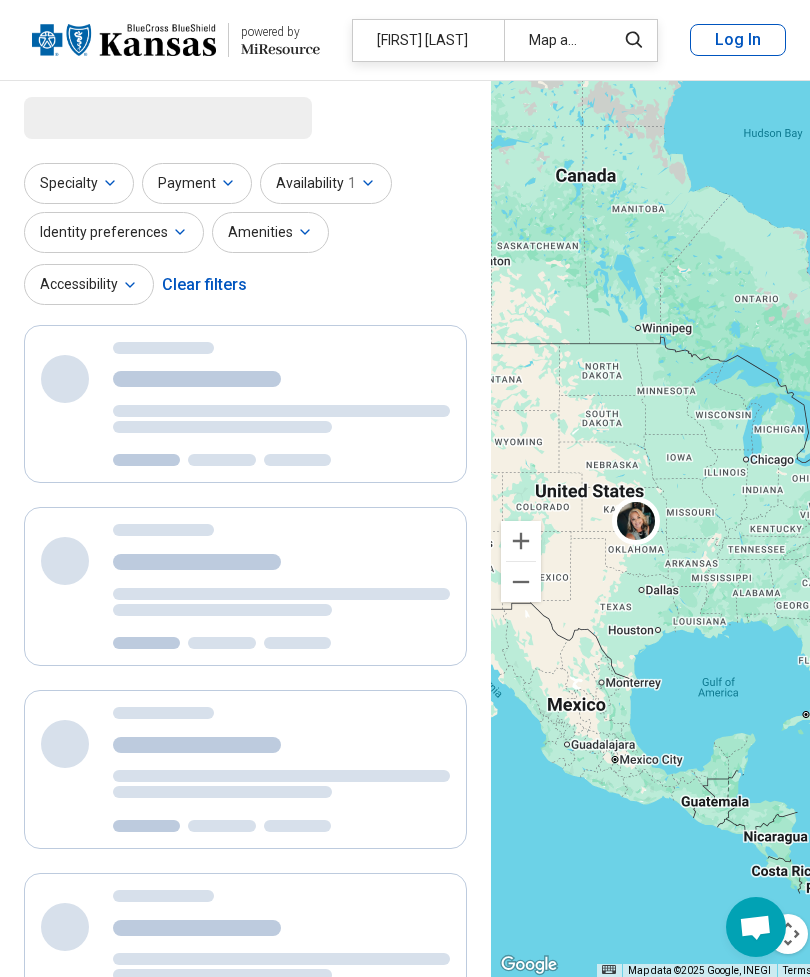 select on "***" 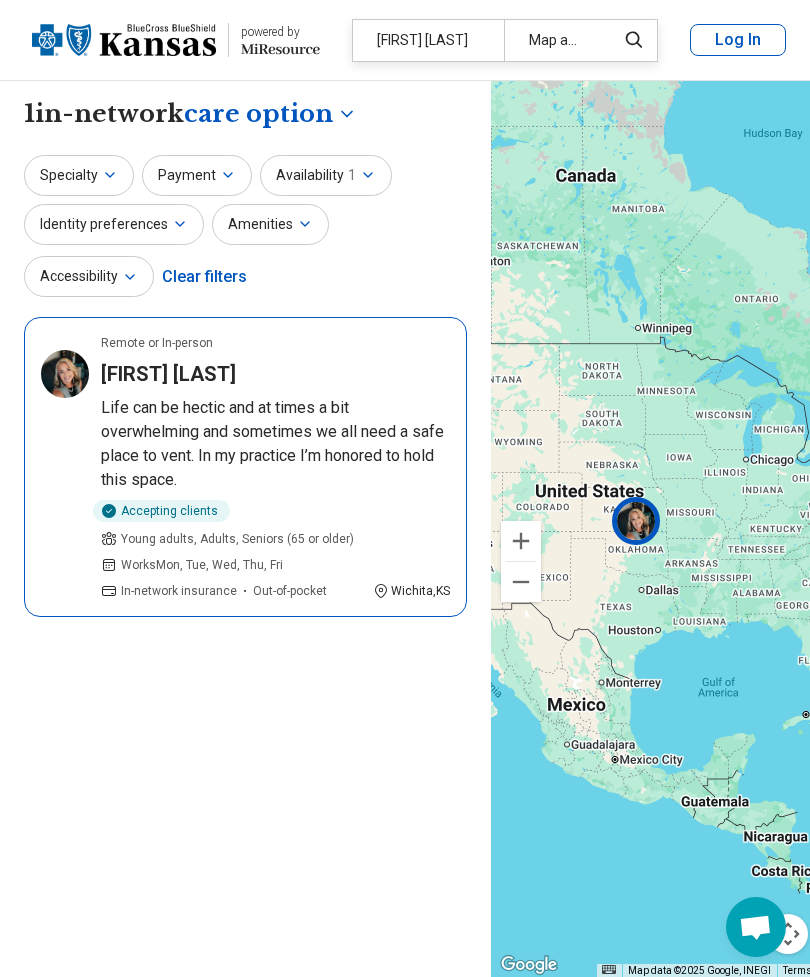 click on "Life can be hectic and at times a bit overwhelming and sometimes we all need a safe place to vent. In my practice I’m honored to hold this space." at bounding box center [275, 444] 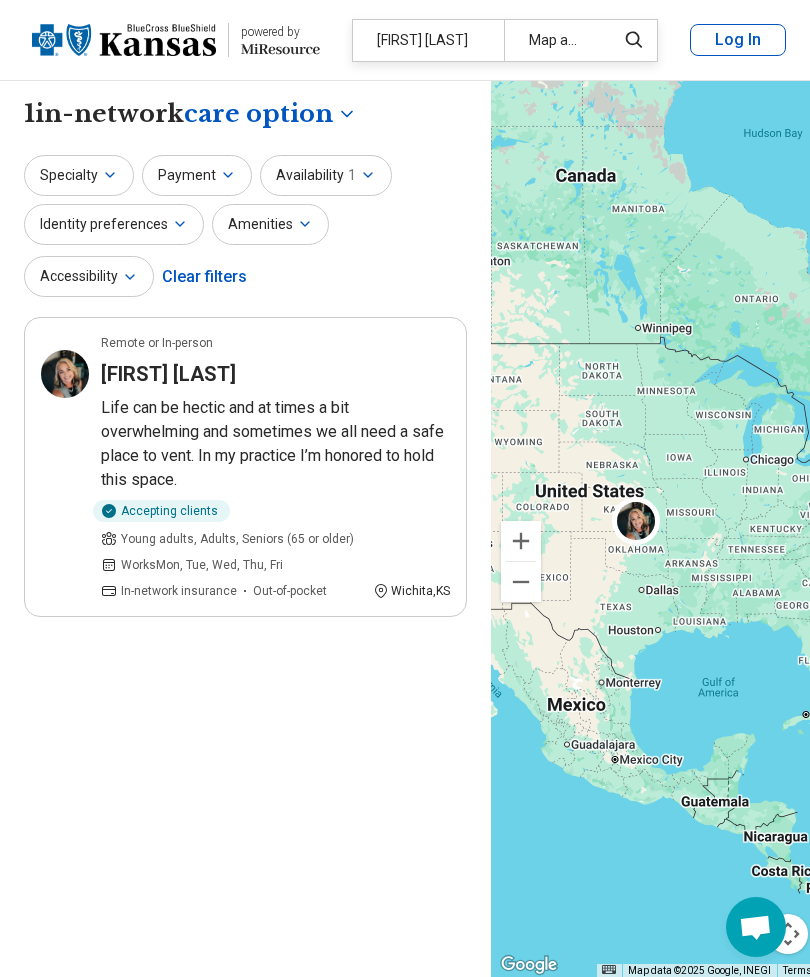 click on "[FIRST] [LAST]" at bounding box center (428, 40) 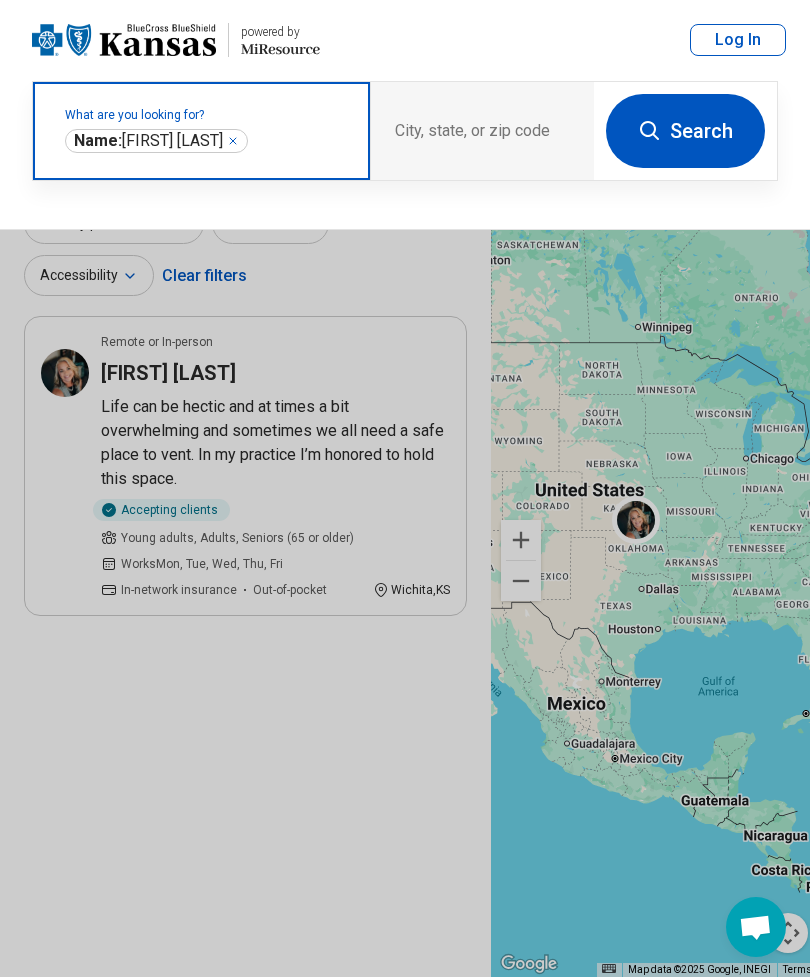 click on "Name: [FIRST] [LAST]" at bounding box center [148, 141] 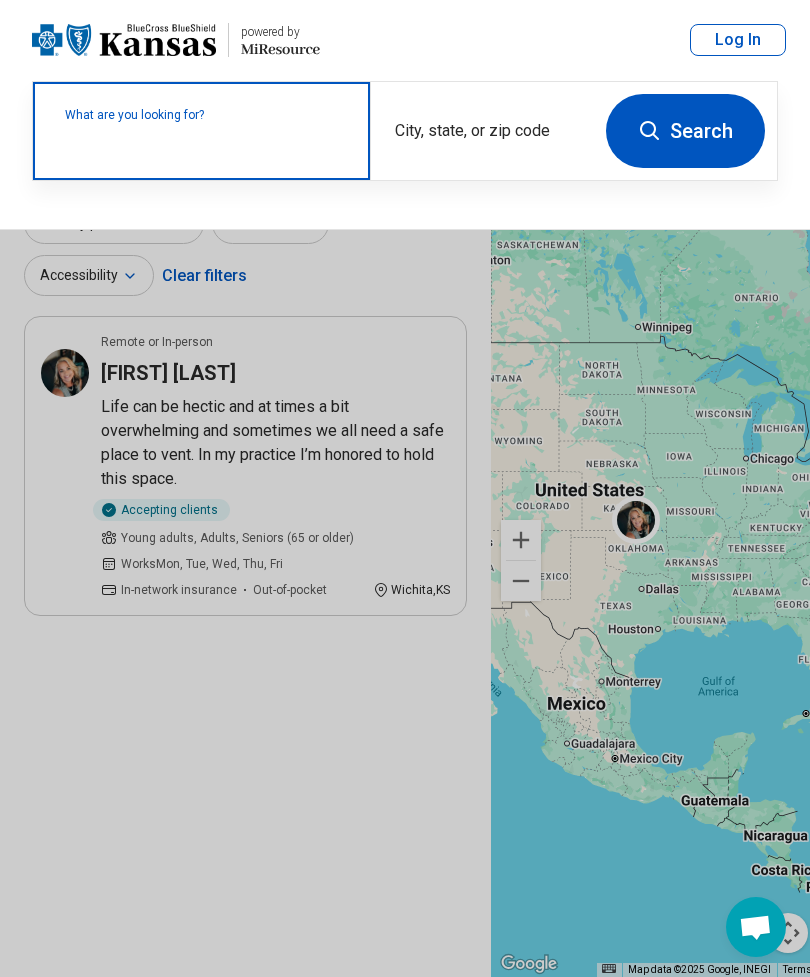 click on "What are you looking for?" at bounding box center (205, 115) 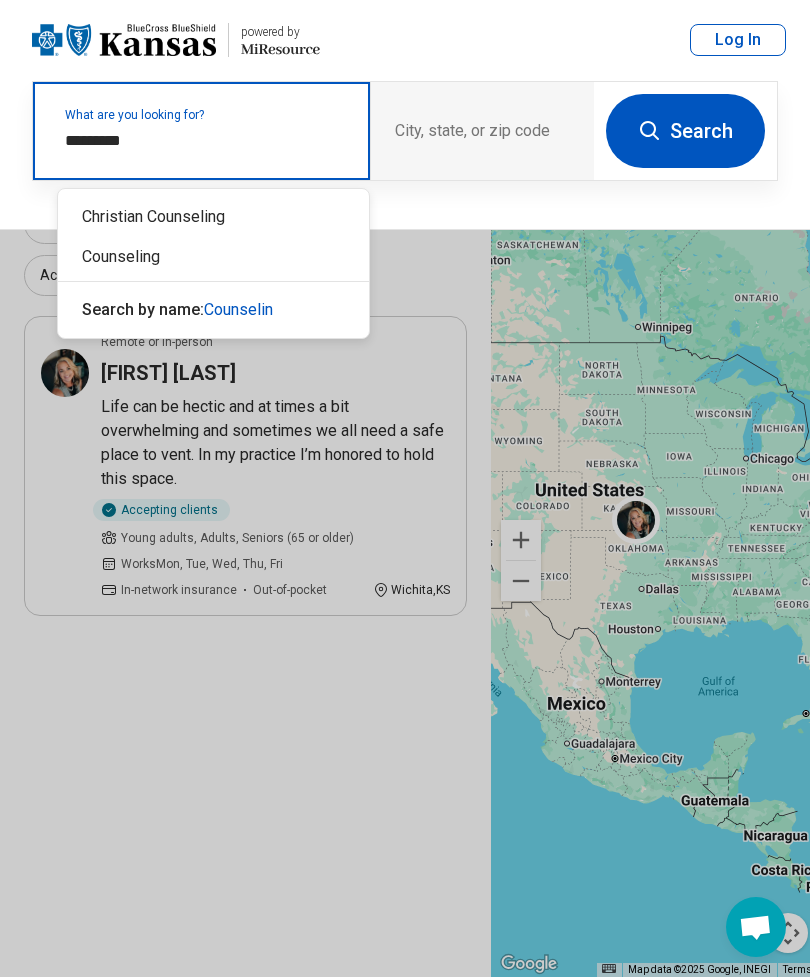 type on "**********" 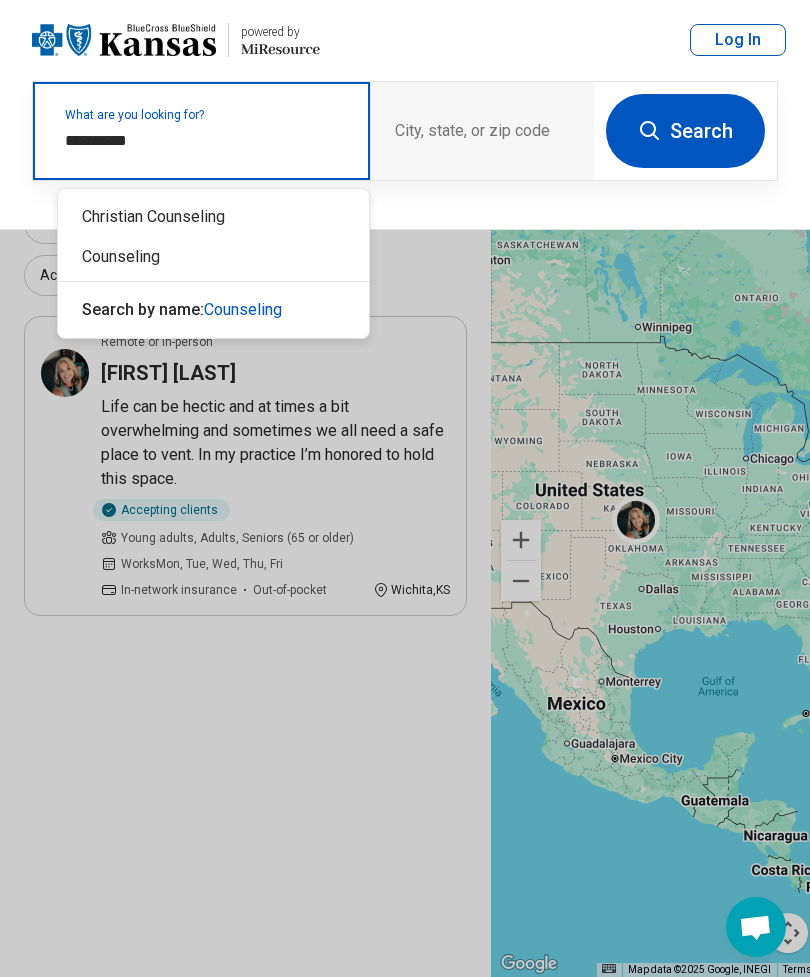 type 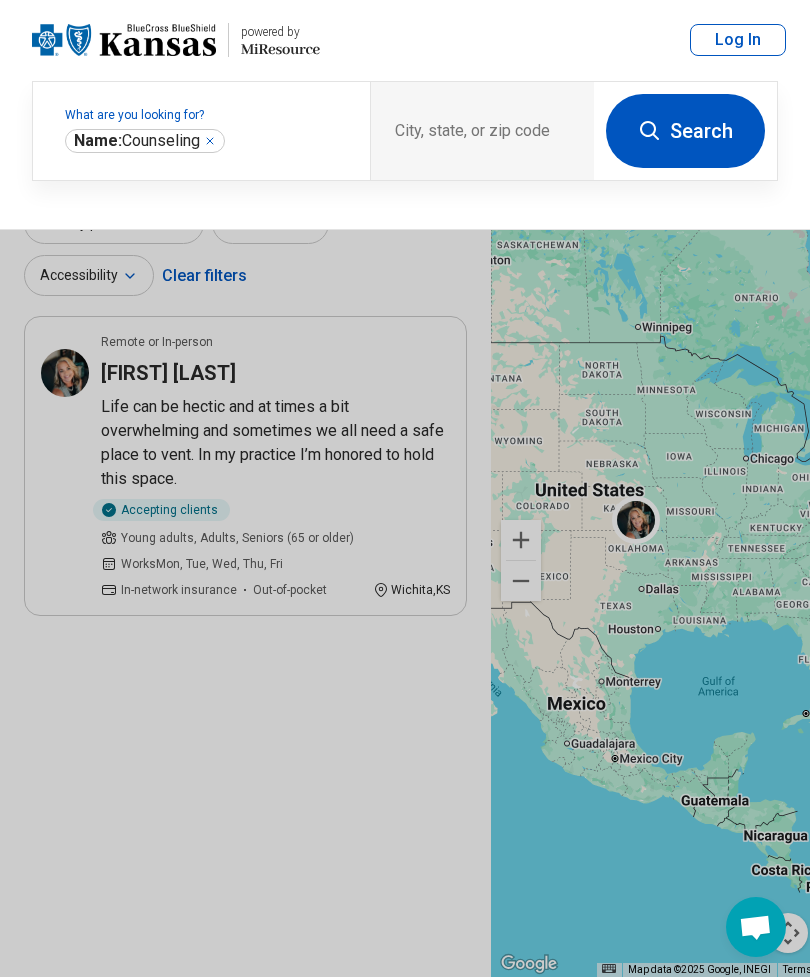 click at bounding box center (405, 488) 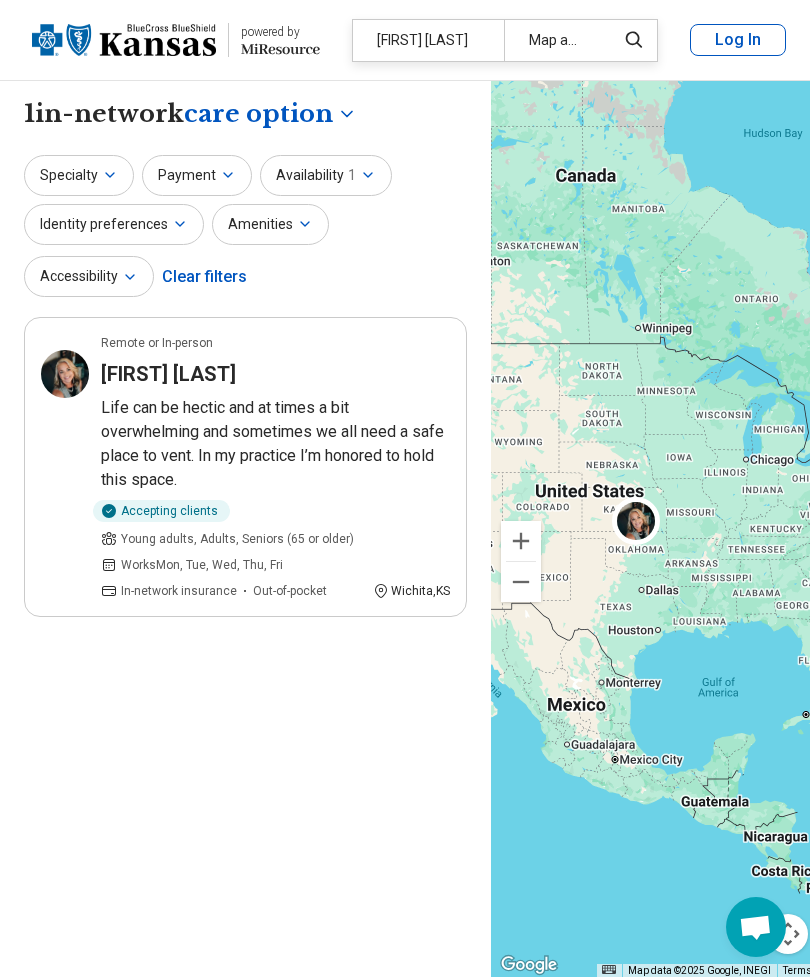 click on "[FIRST] [LAST]" at bounding box center [428, 40] 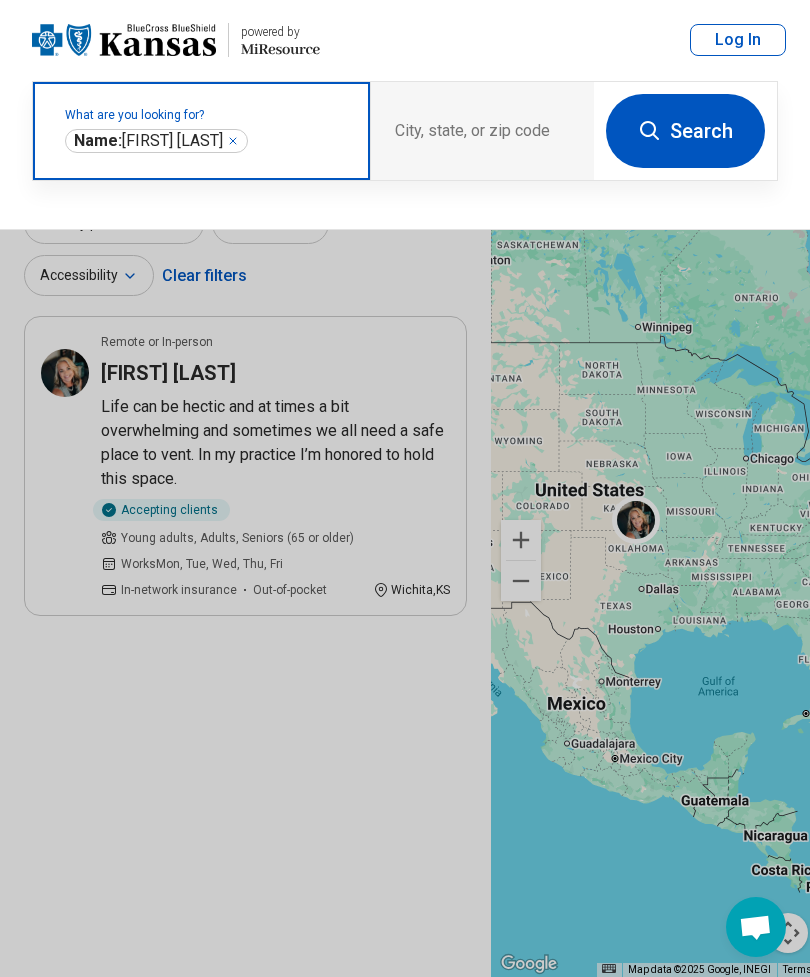 click 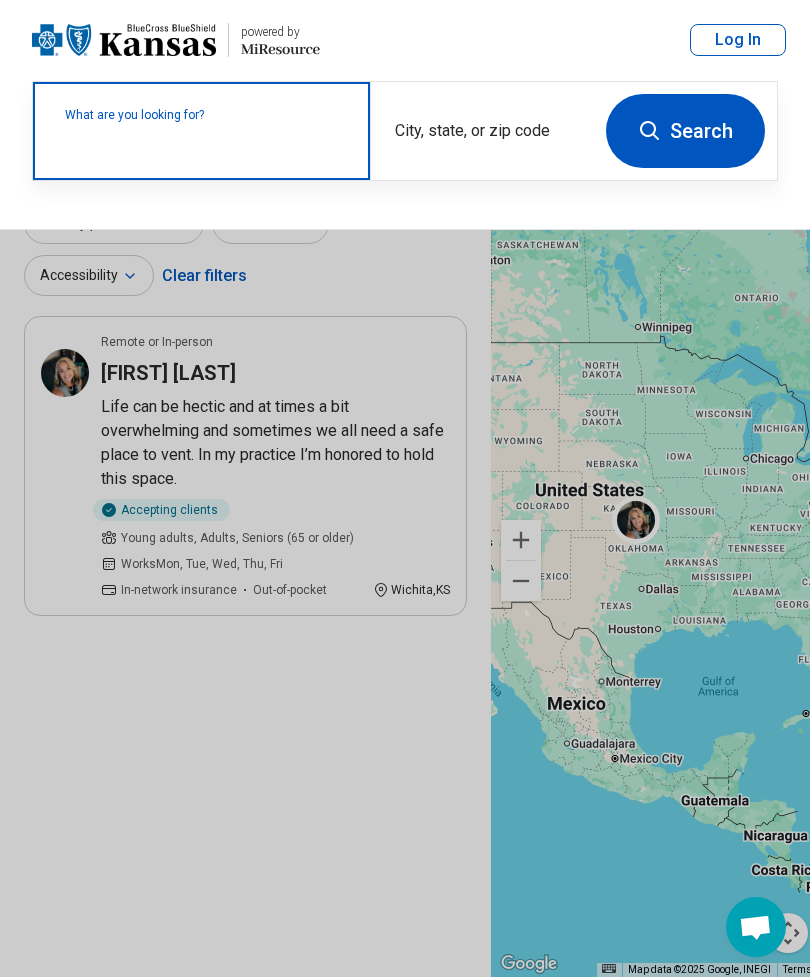 click at bounding box center (205, 141) 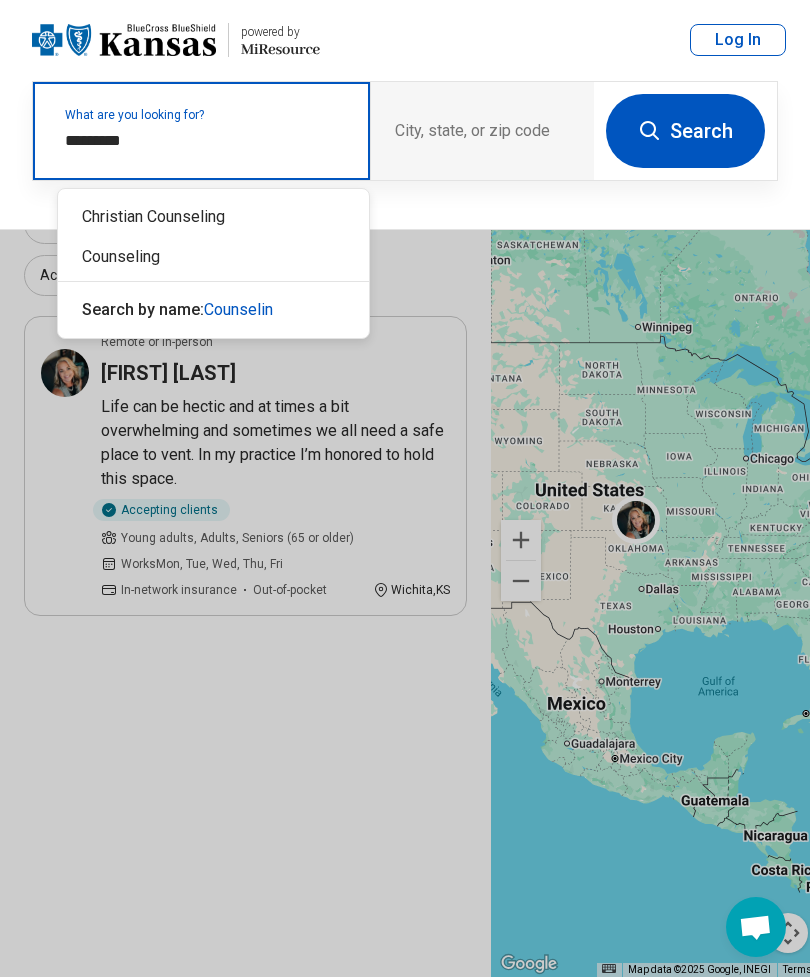 type on "**********" 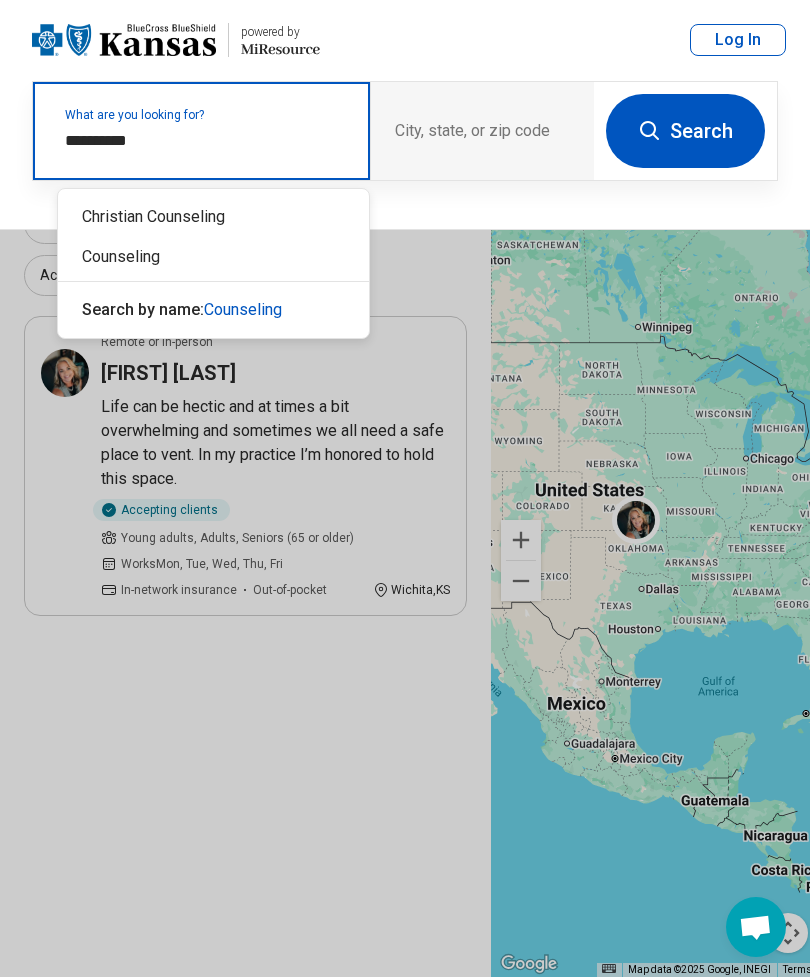 type 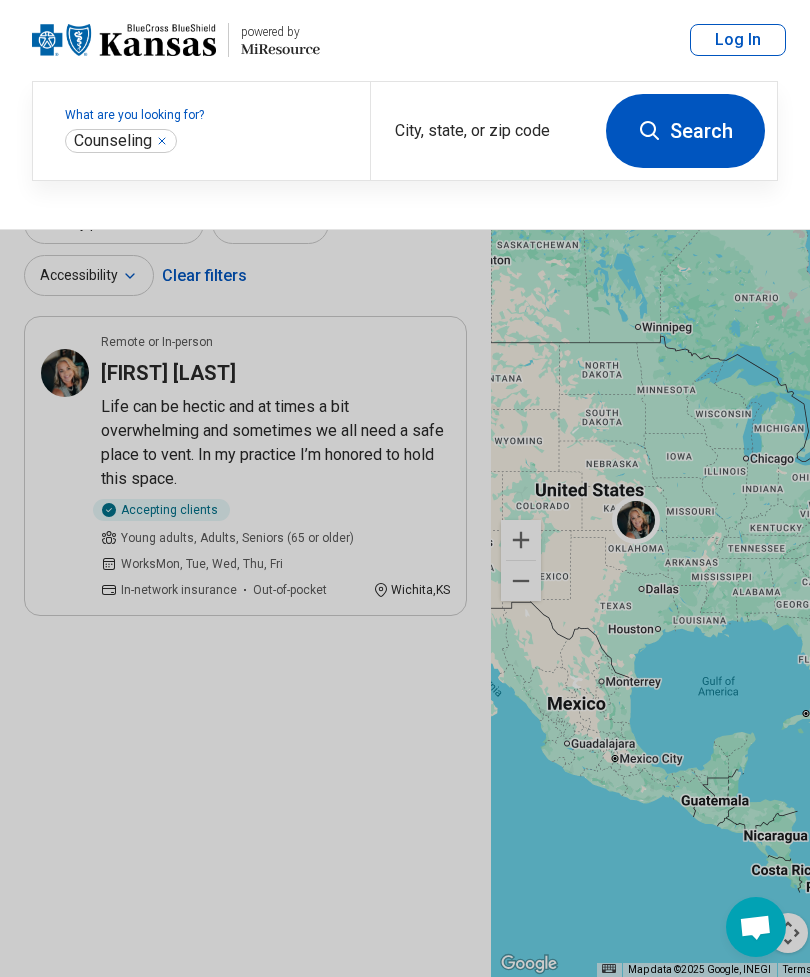 click at bounding box center (405, 488) 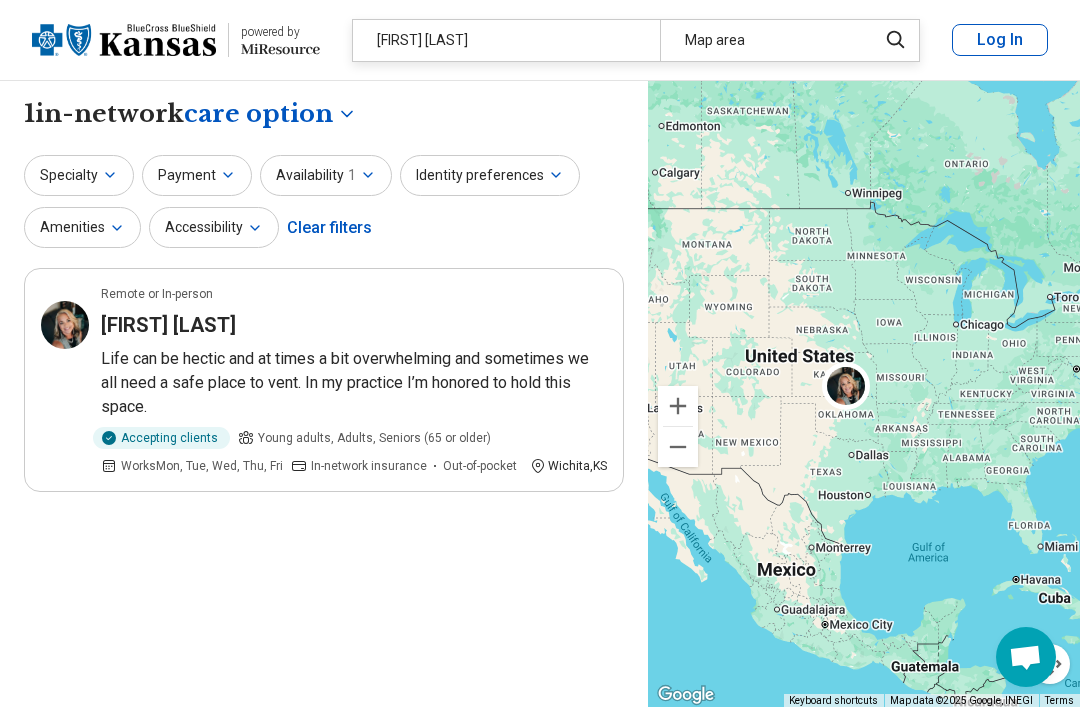 click on "[FIRST] [LAST]" at bounding box center [506, 40] 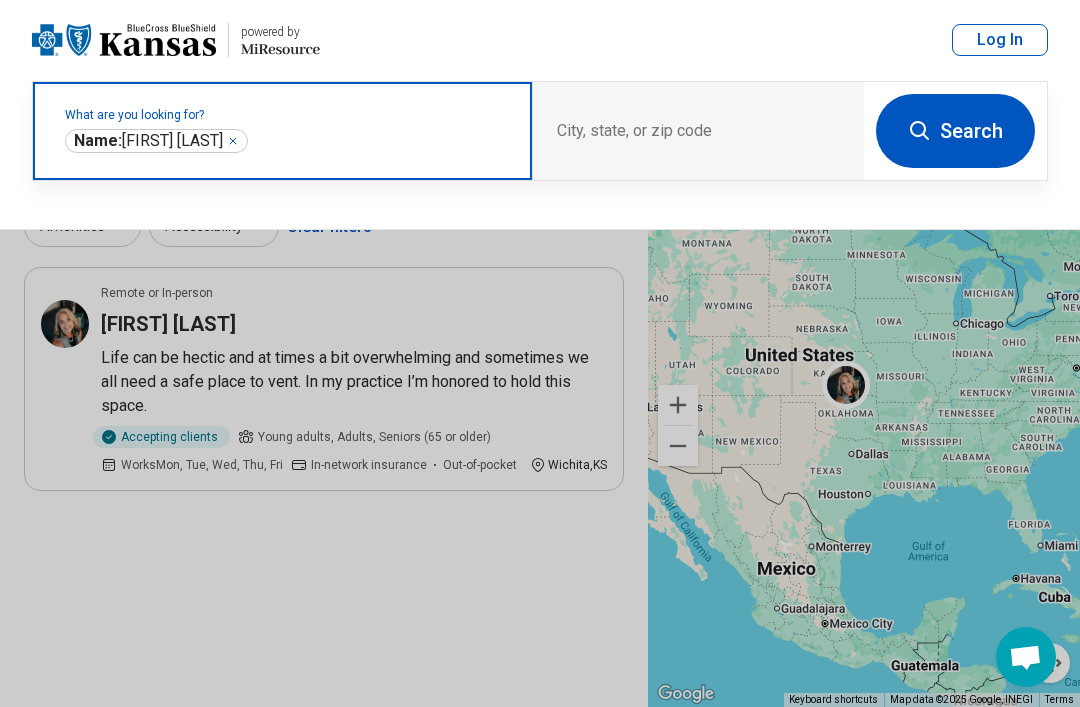 click 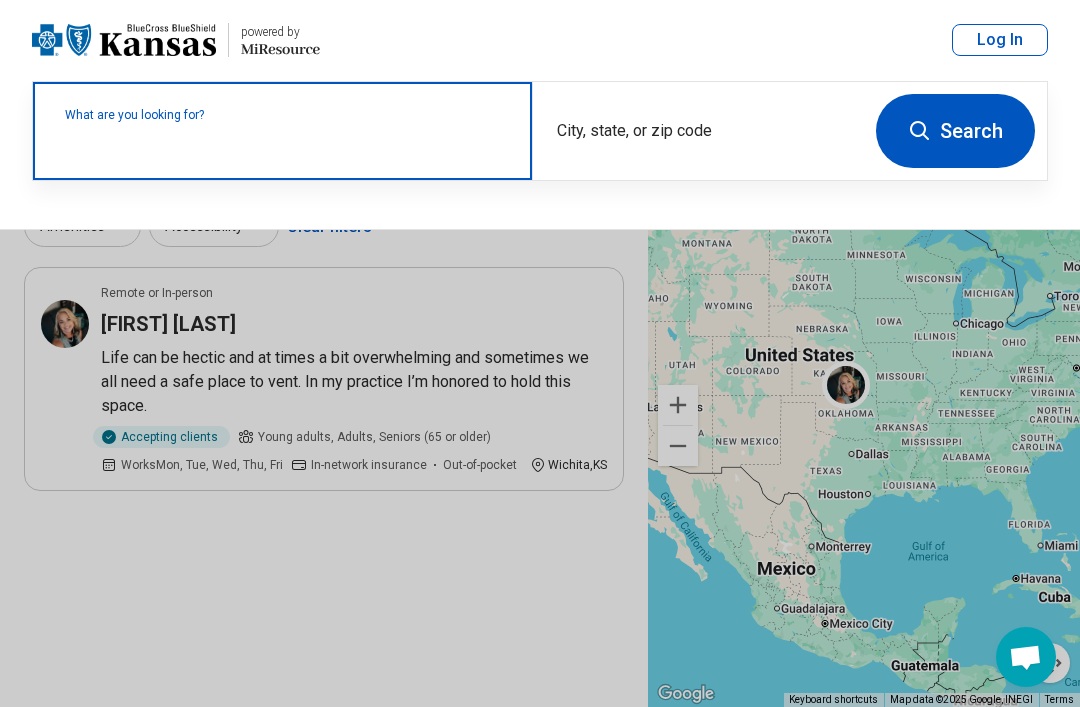 click on "powered by Miresource logo [FIRST] [LAST] Map area Log In" at bounding box center (540, 40) 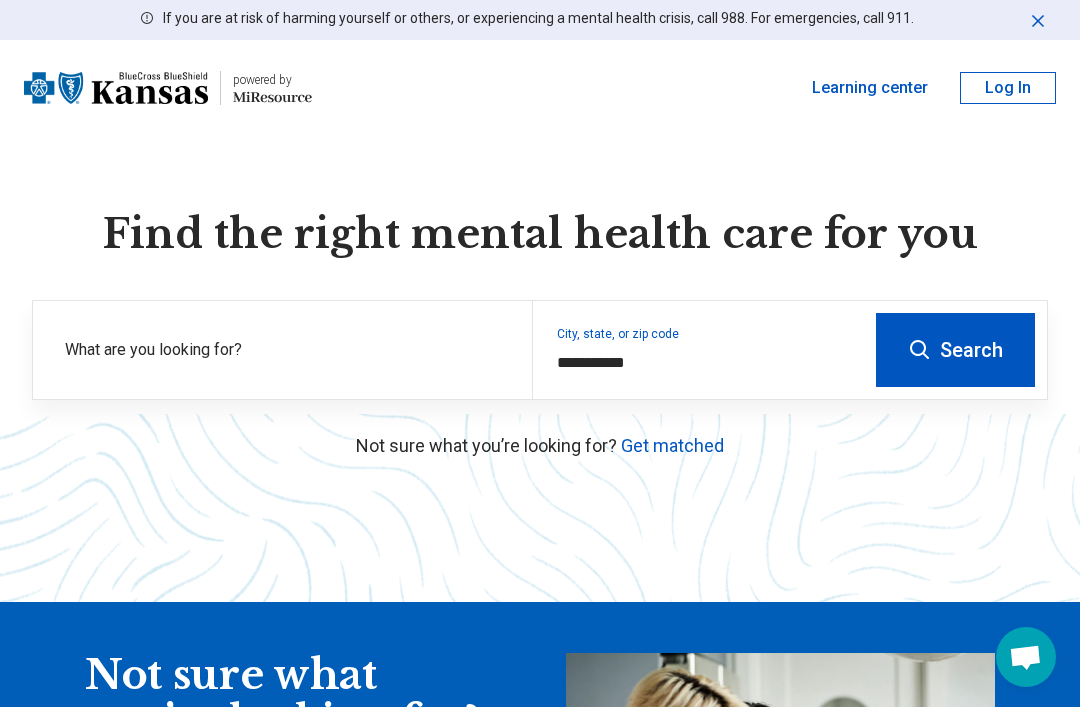 scroll, scrollTop: 142, scrollLeft: 0, axis: vertical 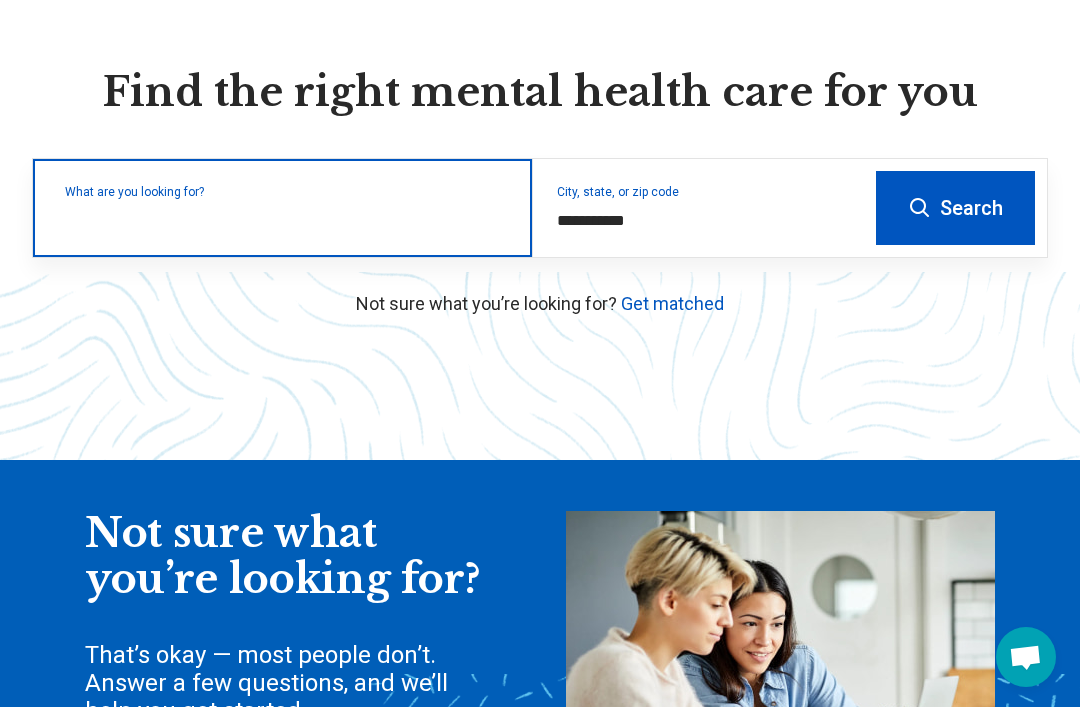 click at bounding box center [286, 218] 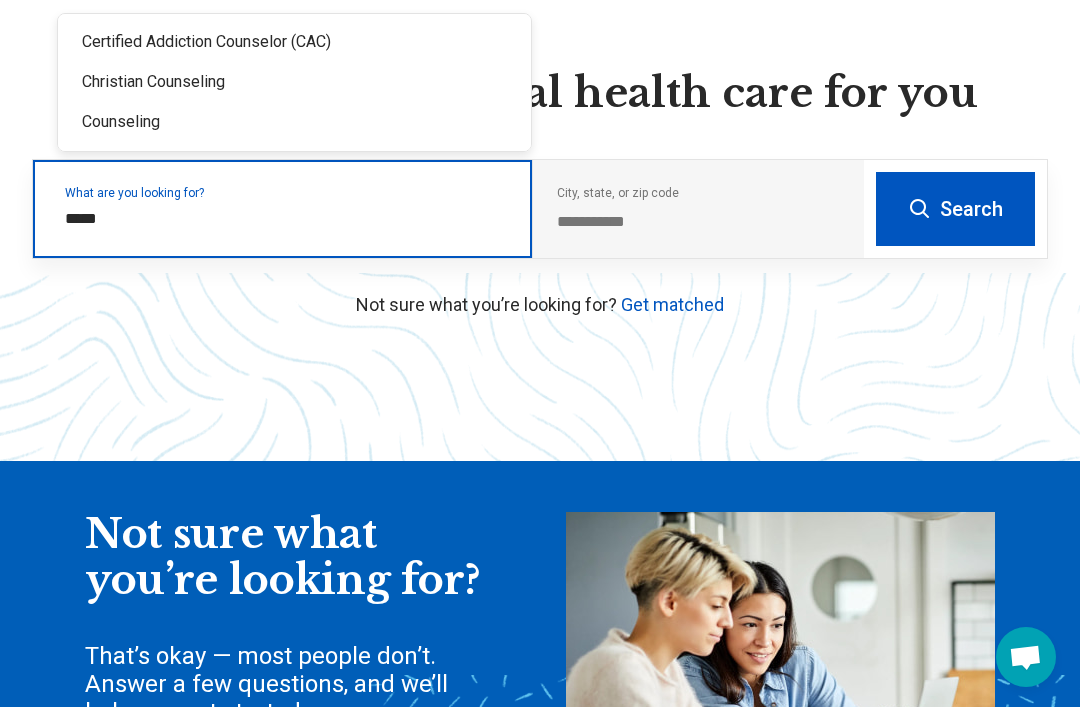 type on "******" 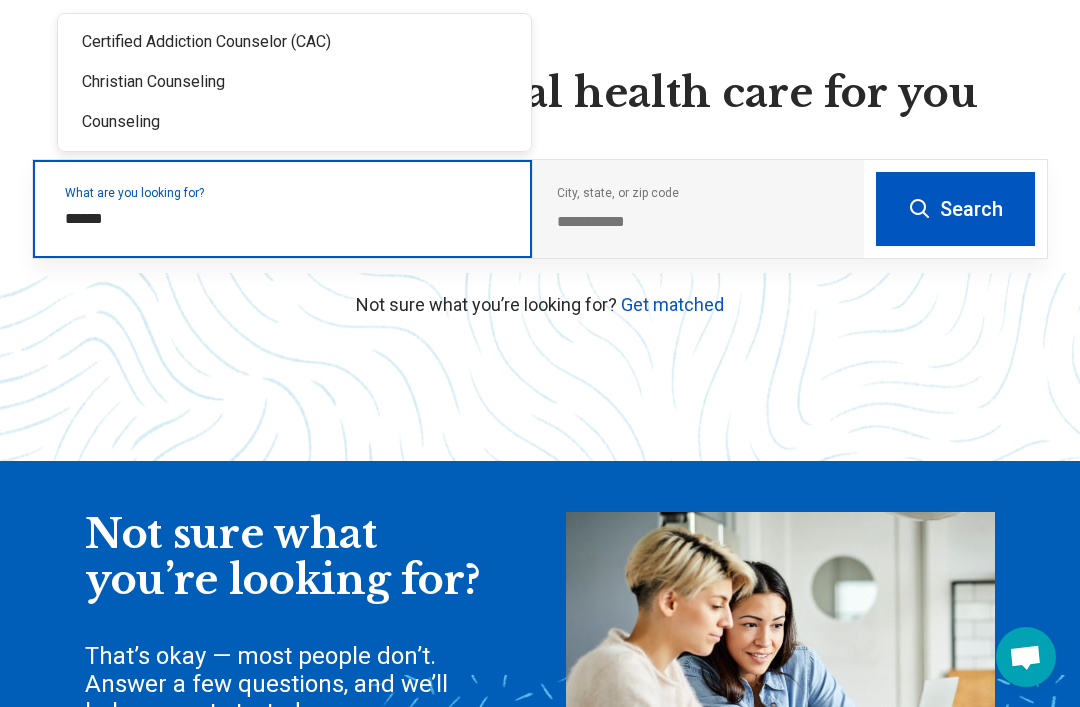 type 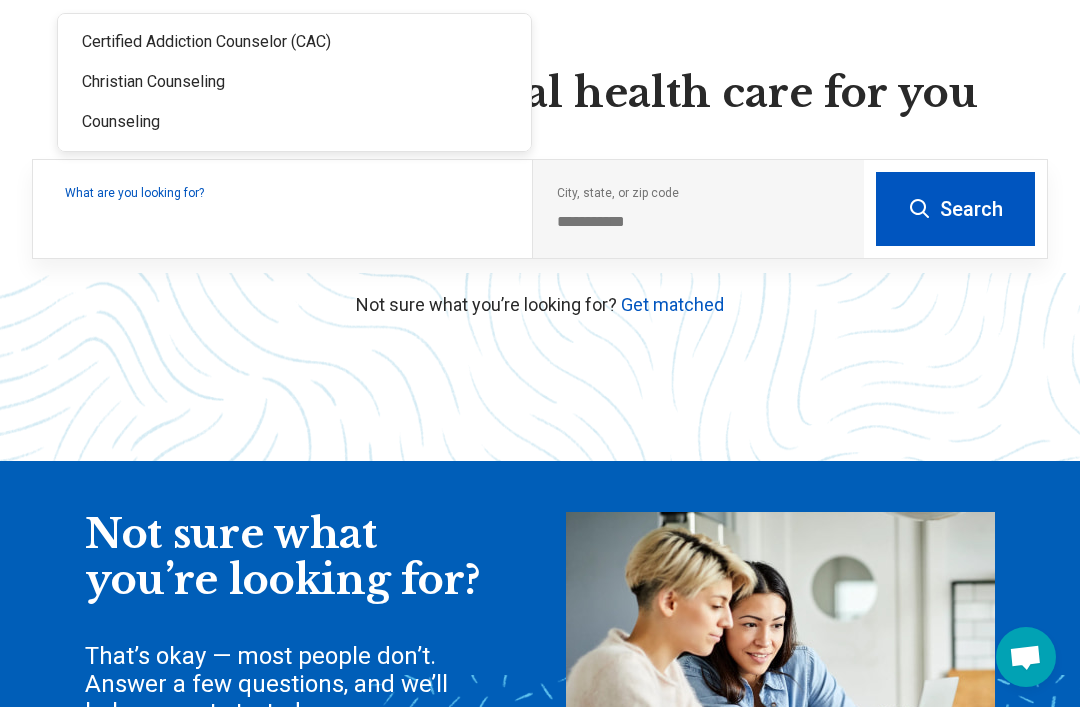 click on "**********" at bounding box center (540, 192) 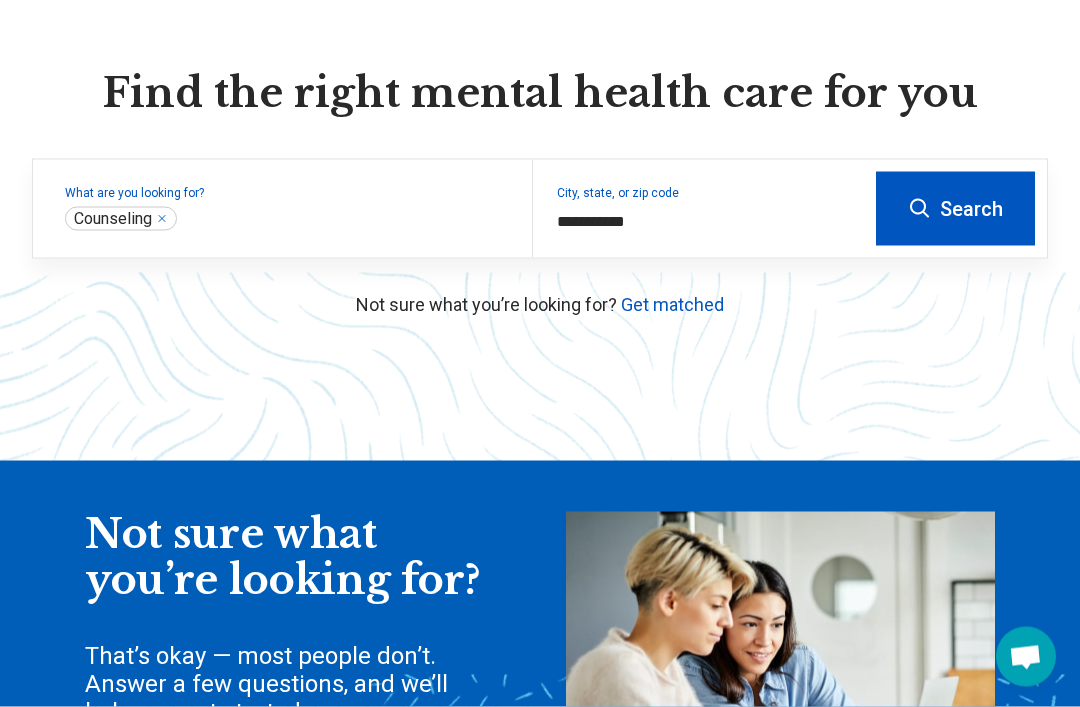 click on "Search" at bounding box center (955, 209) 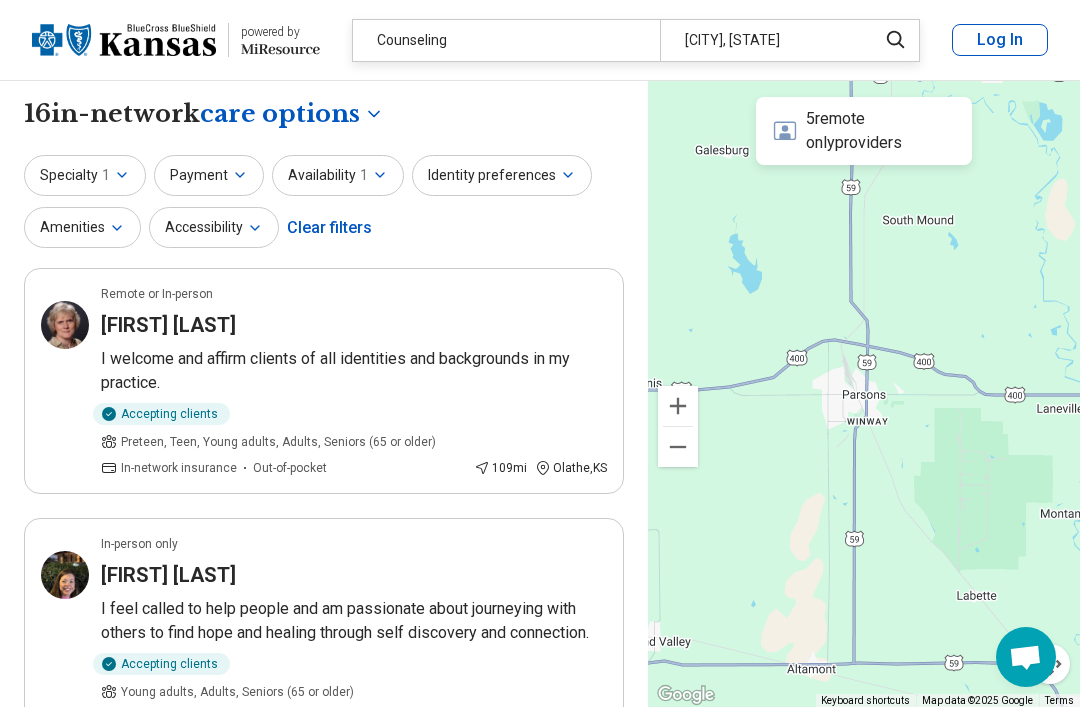 click 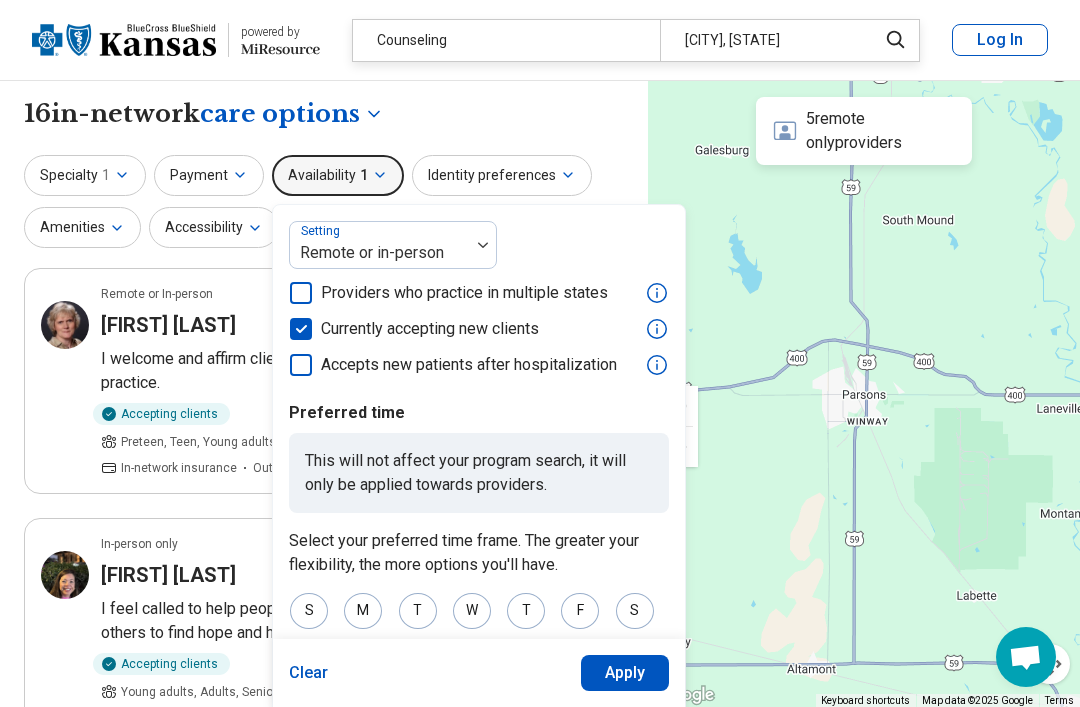 click on "**********" at bounding box center (324, 114) 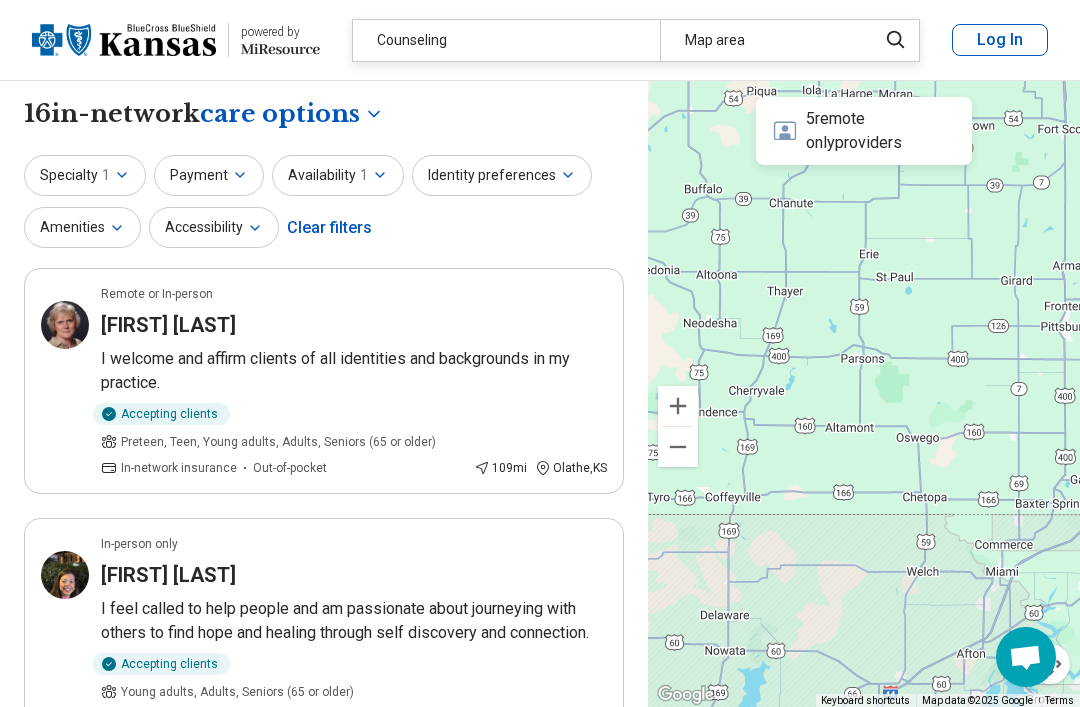 click on "Counseling" at bounding box center (506, 40) 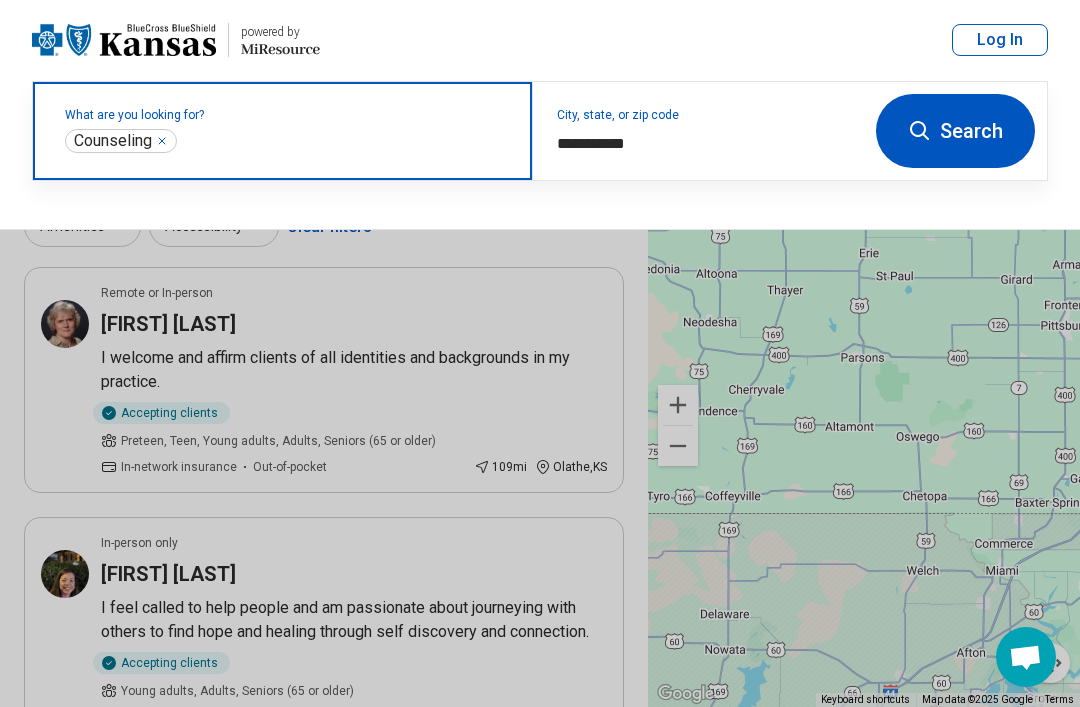click 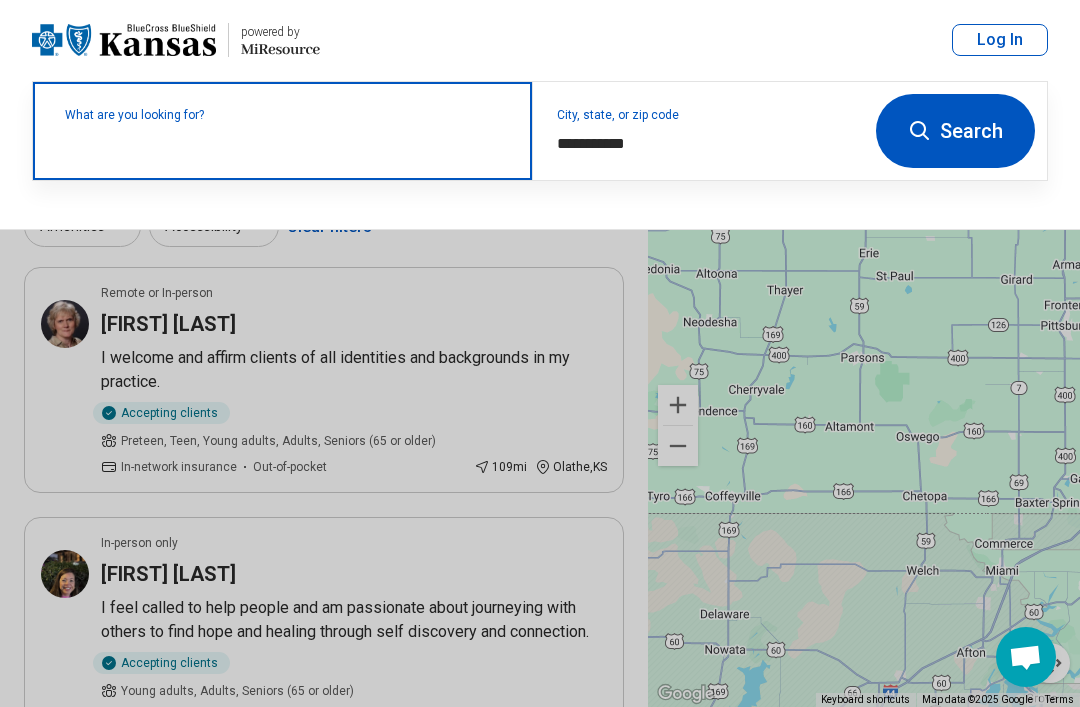 click on "Search" at bounding box center (955, 131) 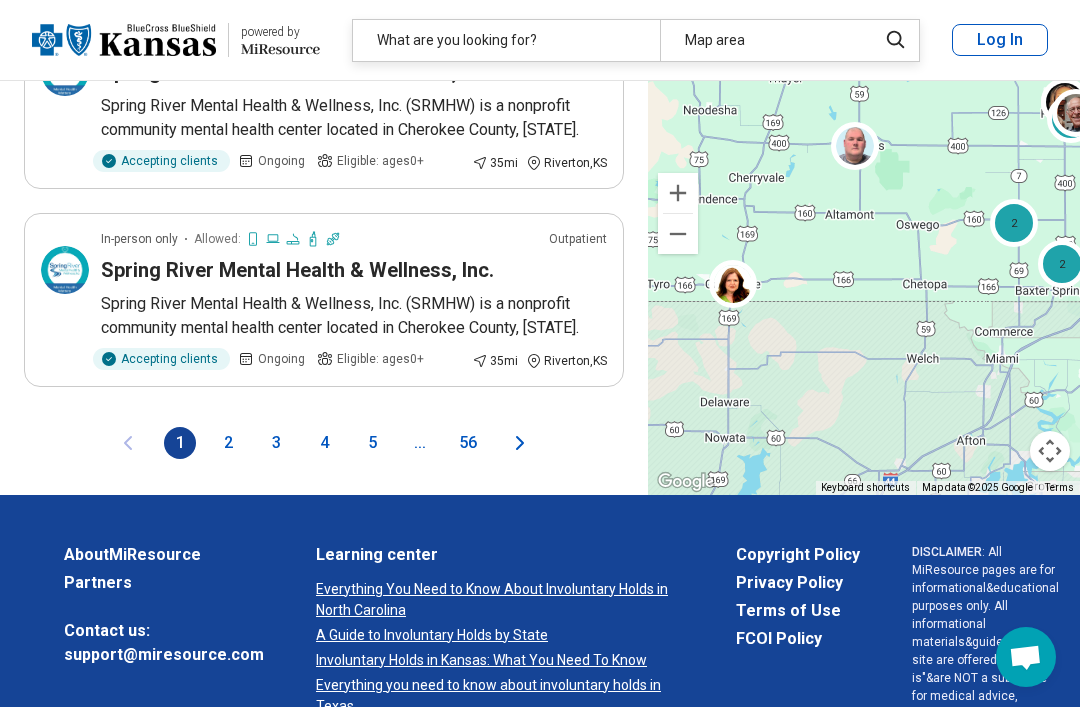 scroll, scrollTop: 4678, scrollLeft: 0, axis: vertical 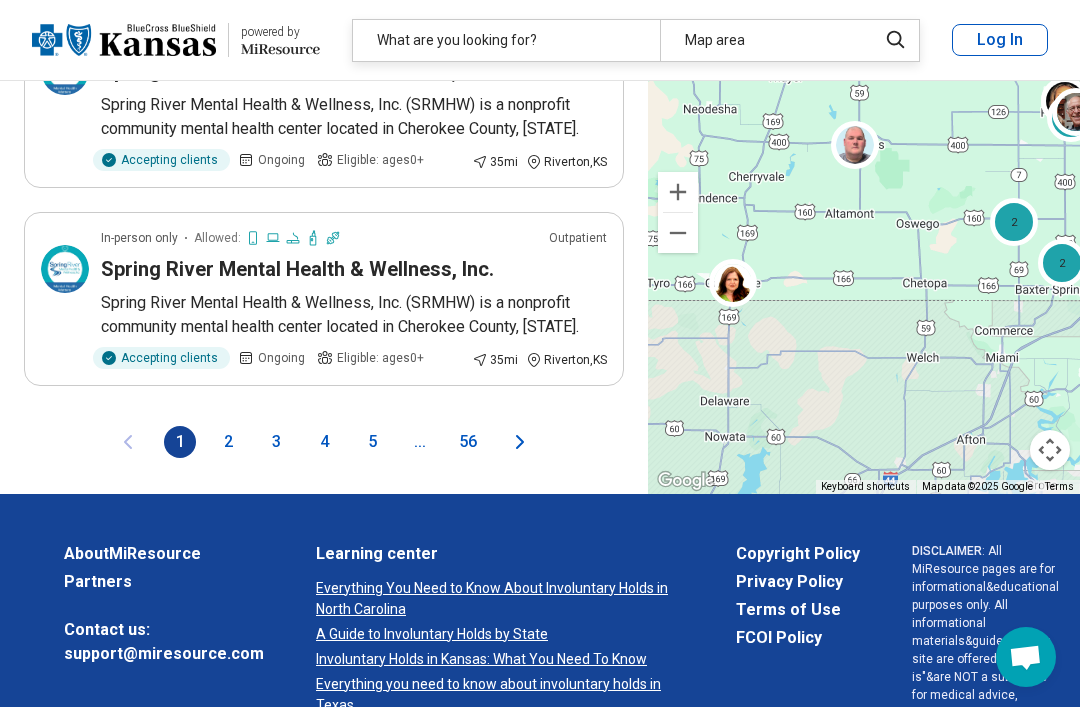 click on "..." at bounding box center [420, 442] 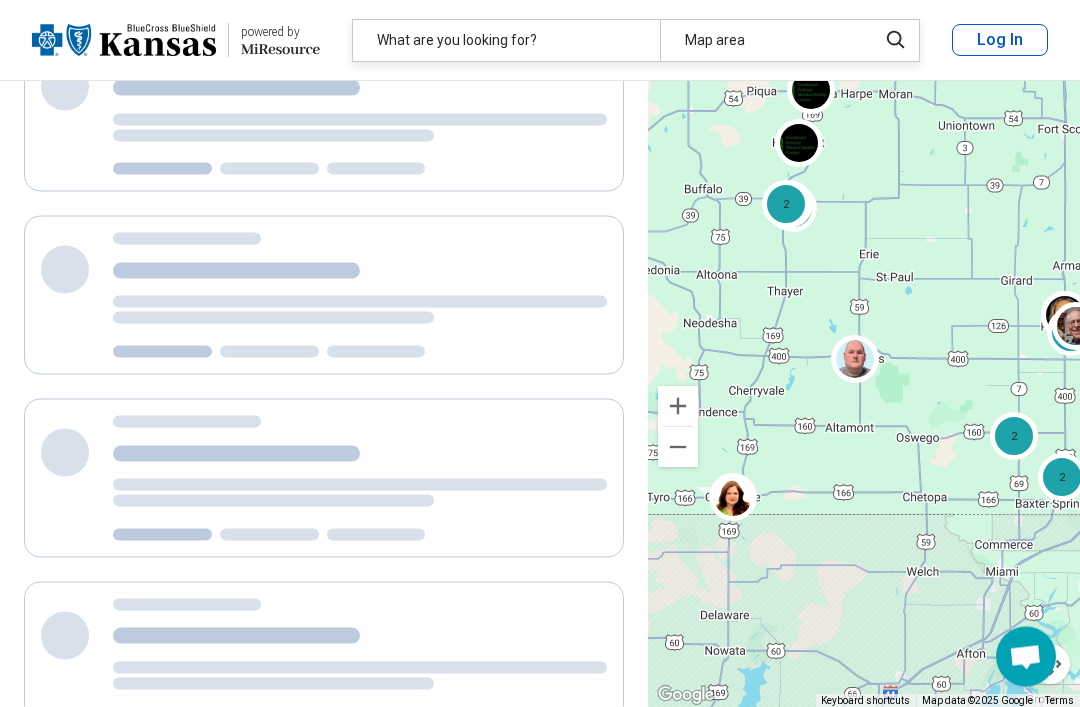 scroll, scrollTop: 0, scrollLeft: 0, axis: both 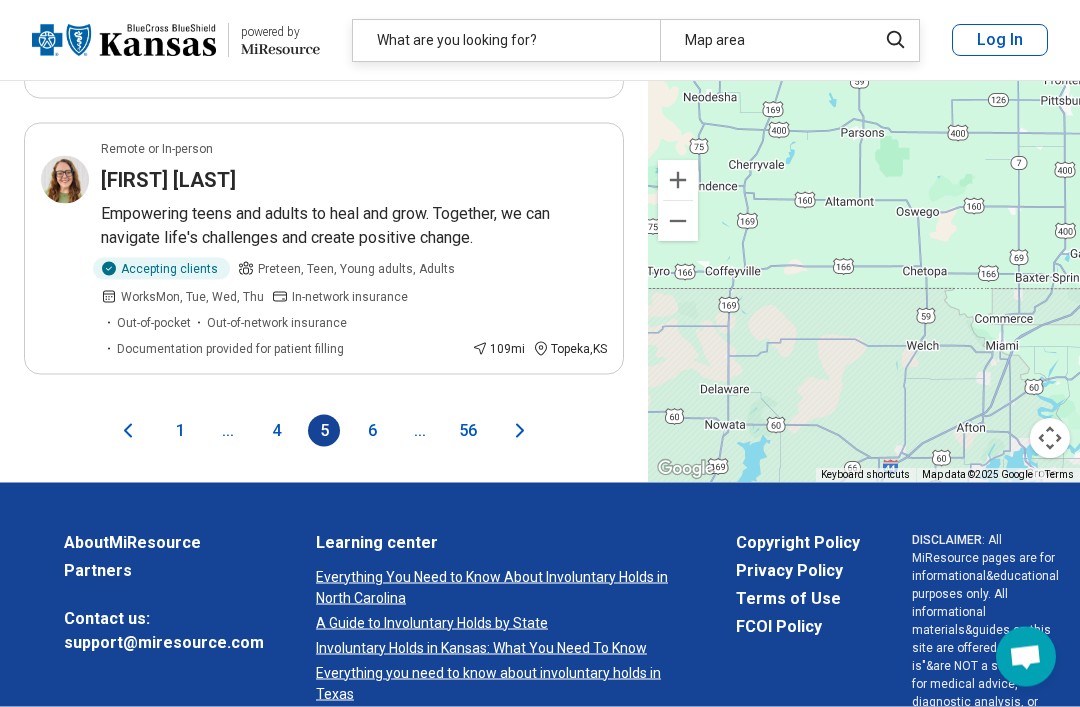 click on "6" at bounding box center (372, 431) 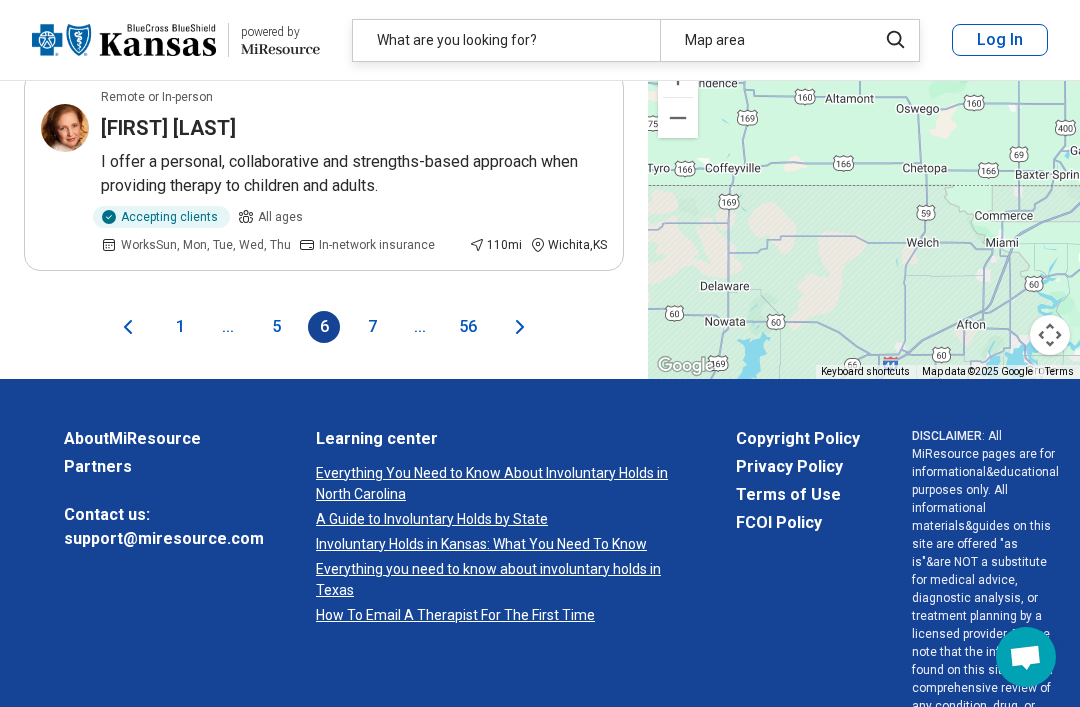 scroll, scrollTop: 5369, scrollLeft: 0, axis: vertical 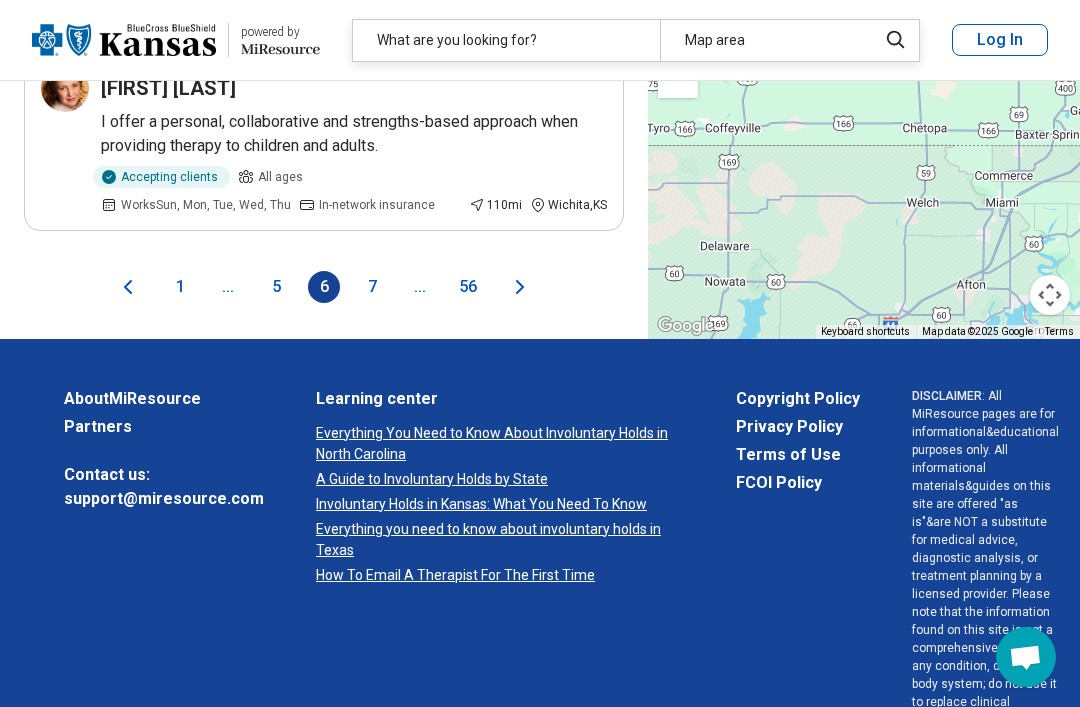 click on "7" at bounding box center [372, 287] 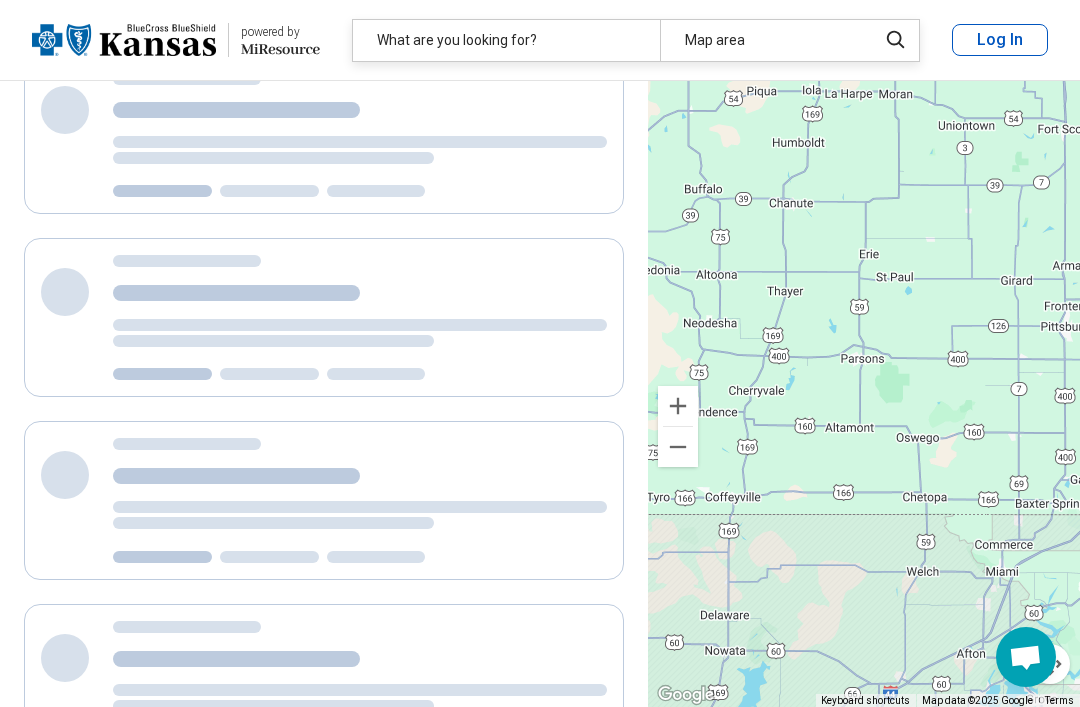 scroll, scrollTop: 0, scrollLeft: 0, axis: both 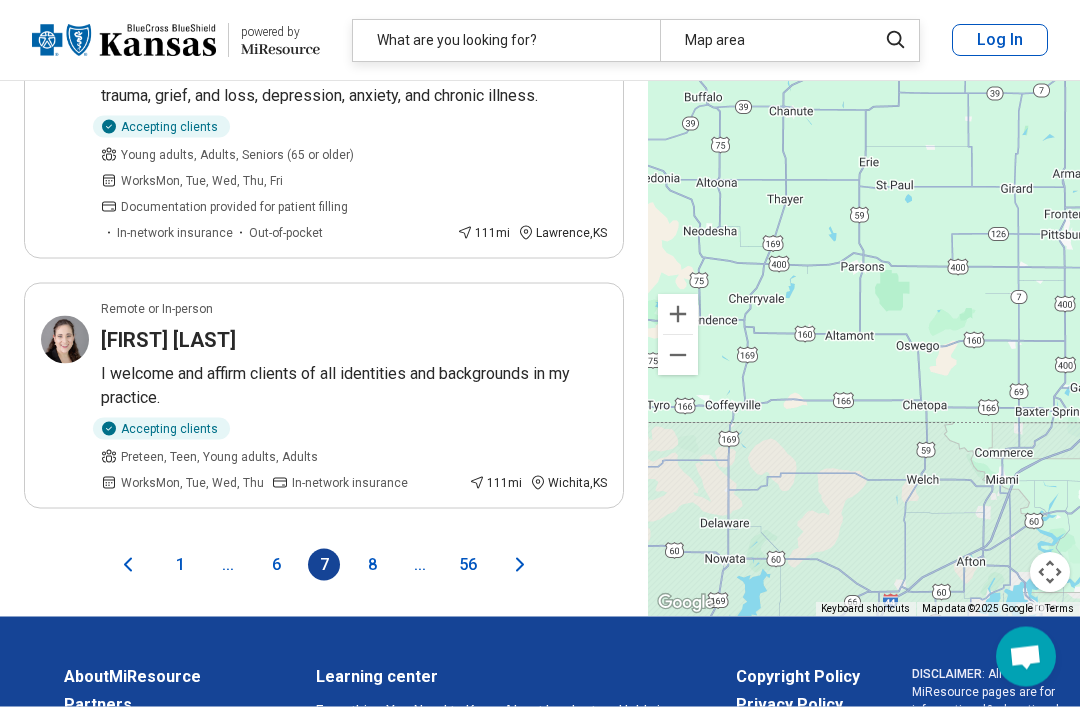 click on "8" at bounding box center (372, 565) 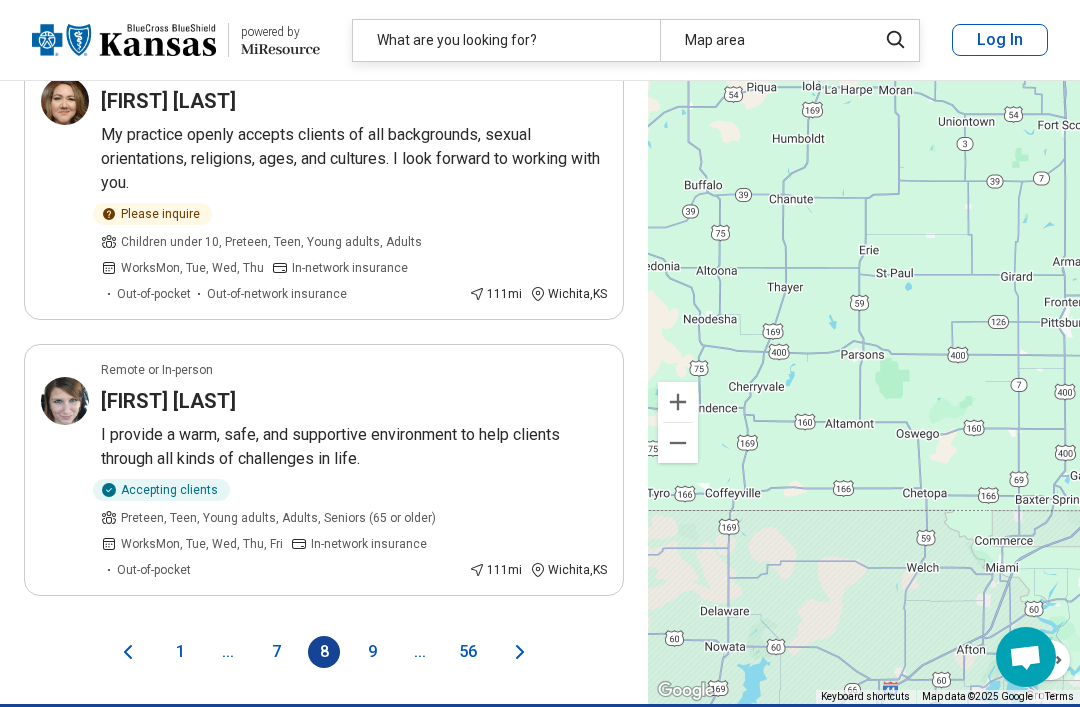 scroll, scrollTop: 4969, scrollLeft: 0, axis: vertical 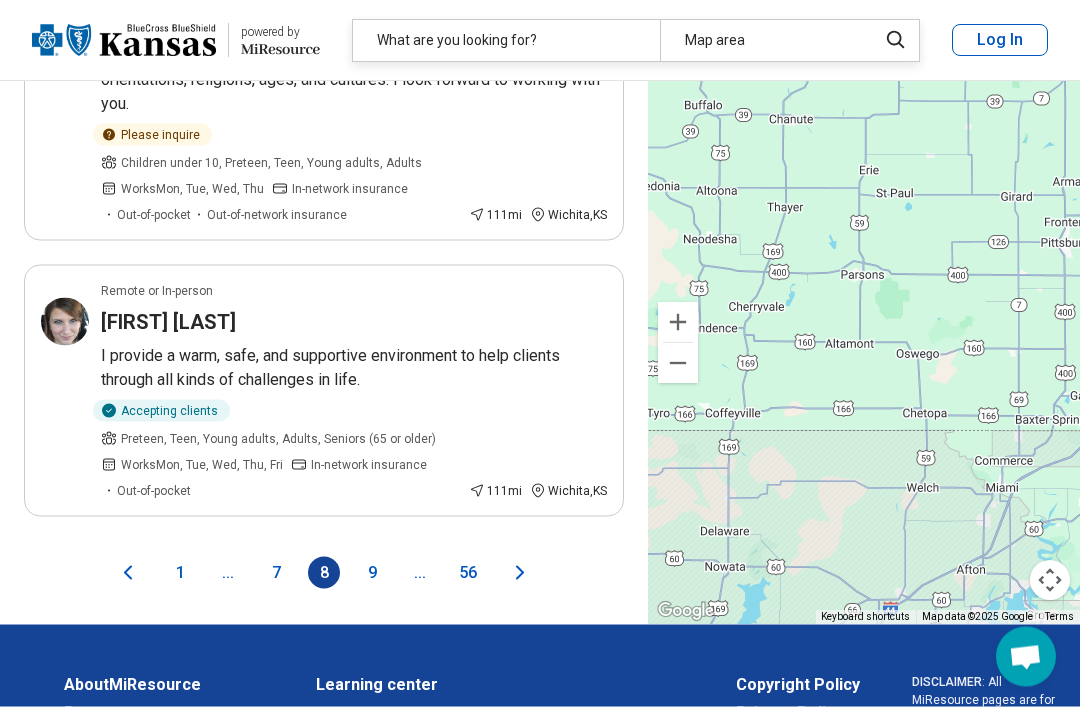 click on "9" at bounding box center (372, 573) 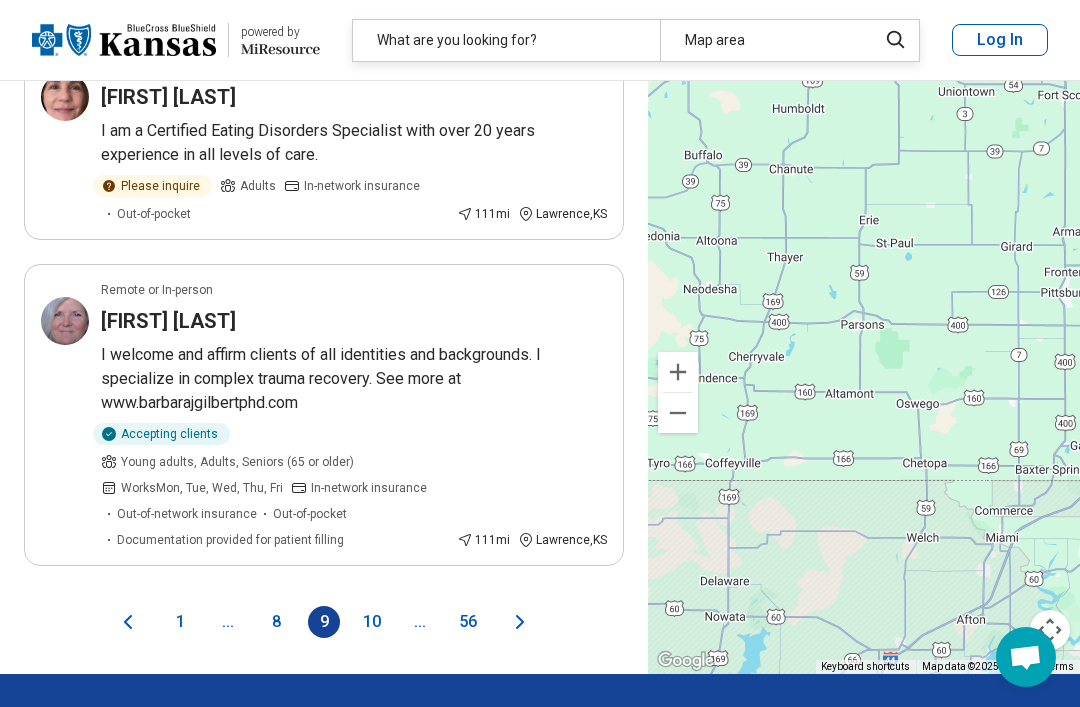 scroll, scrollTop: 4991, scrollLeft: 0, axis: vertical 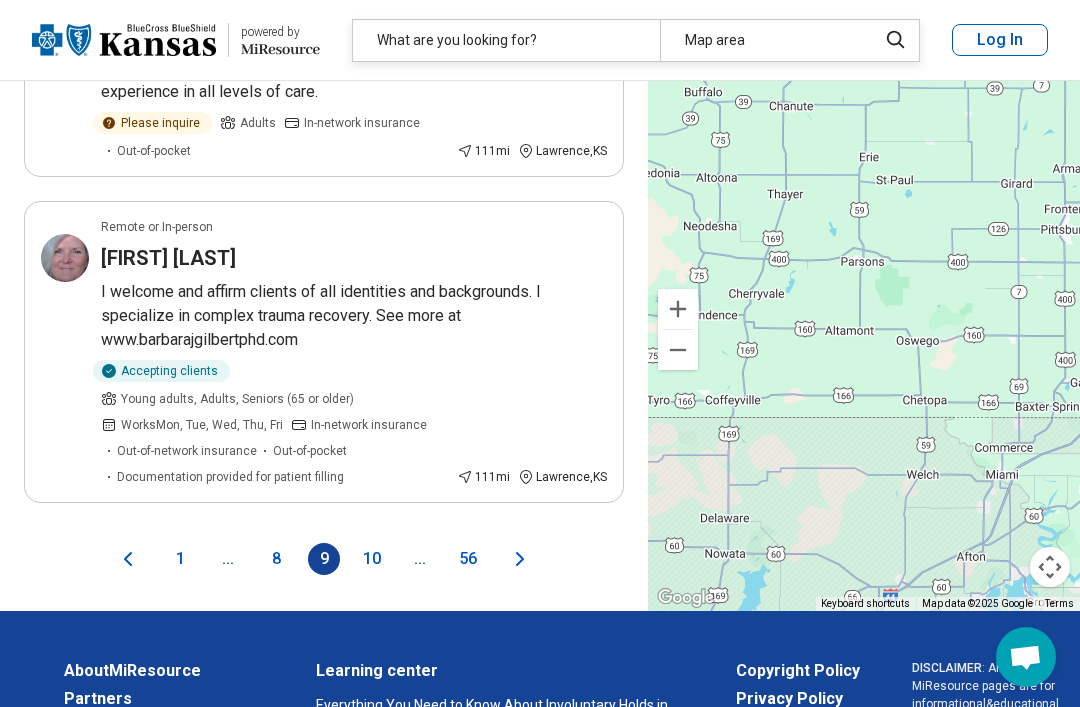 click on "10" at bounding box center [372, 559] 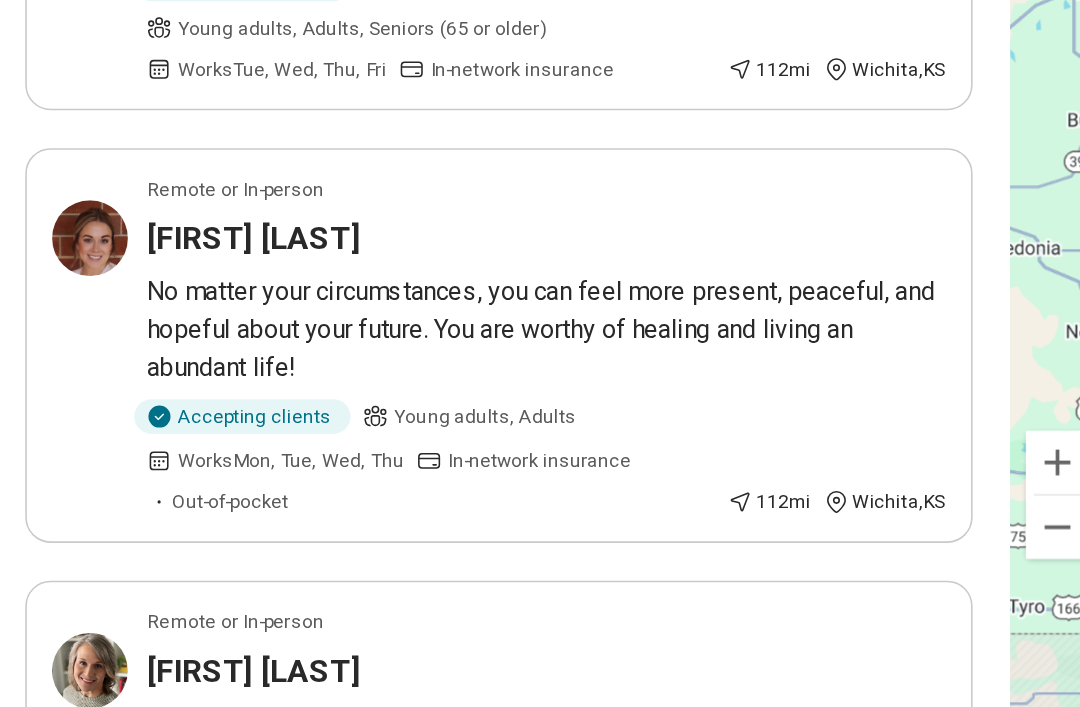 scroll, scrollTop: 3910, scrollLeft: 0, axis: vertical 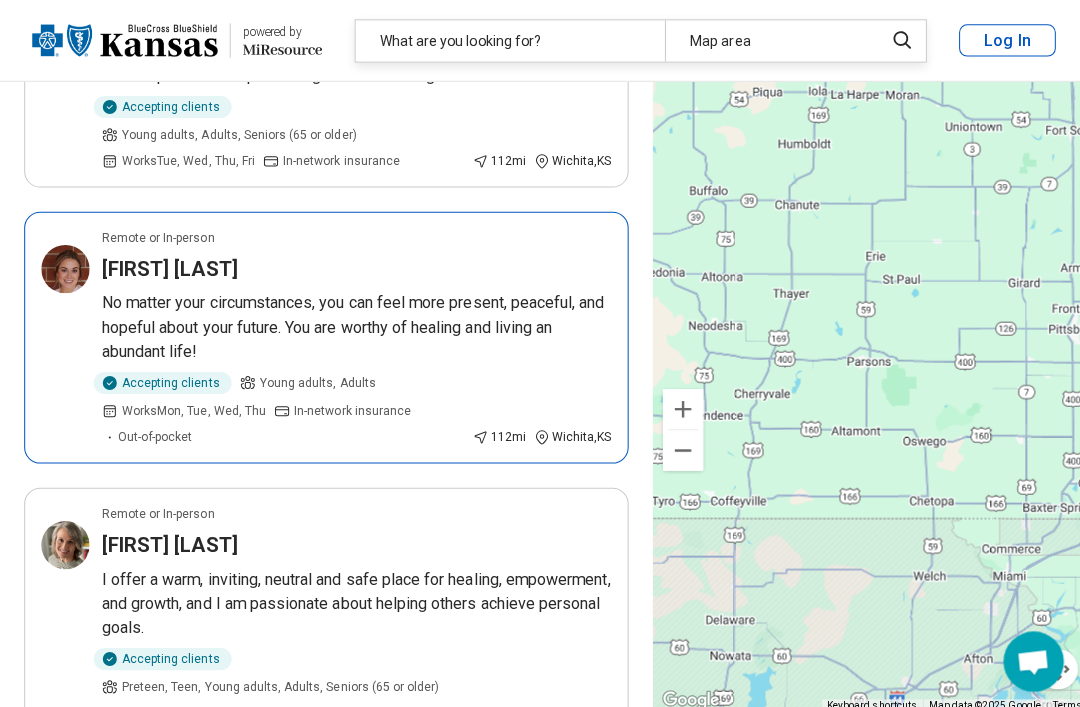 click on "[FIRST] [LAST]" at bounding box center [168, 267] 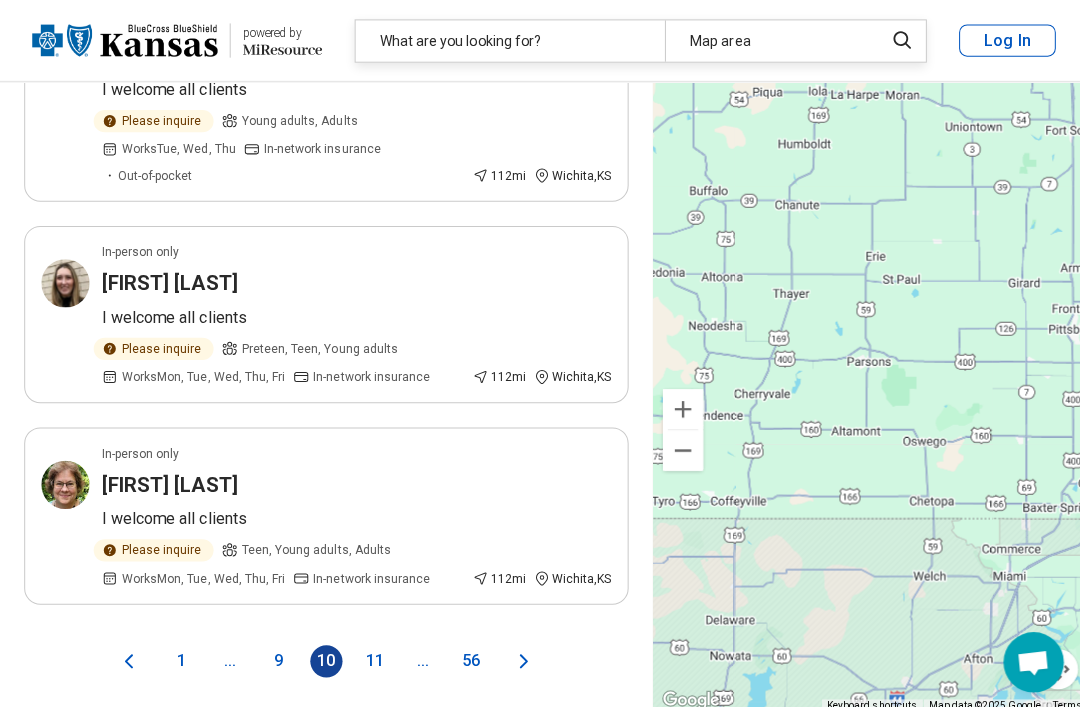 scroll, scrollTop: 4731, scrollLeft: 0, axis: vertical 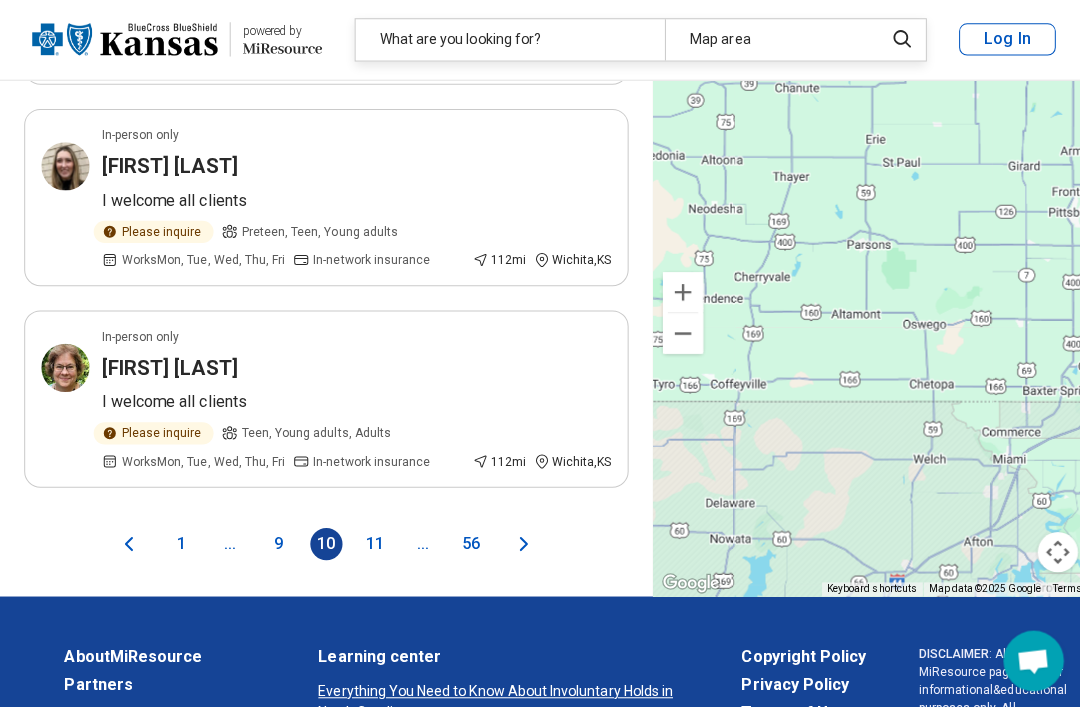 click on "11" at bounding box center (372, 541) 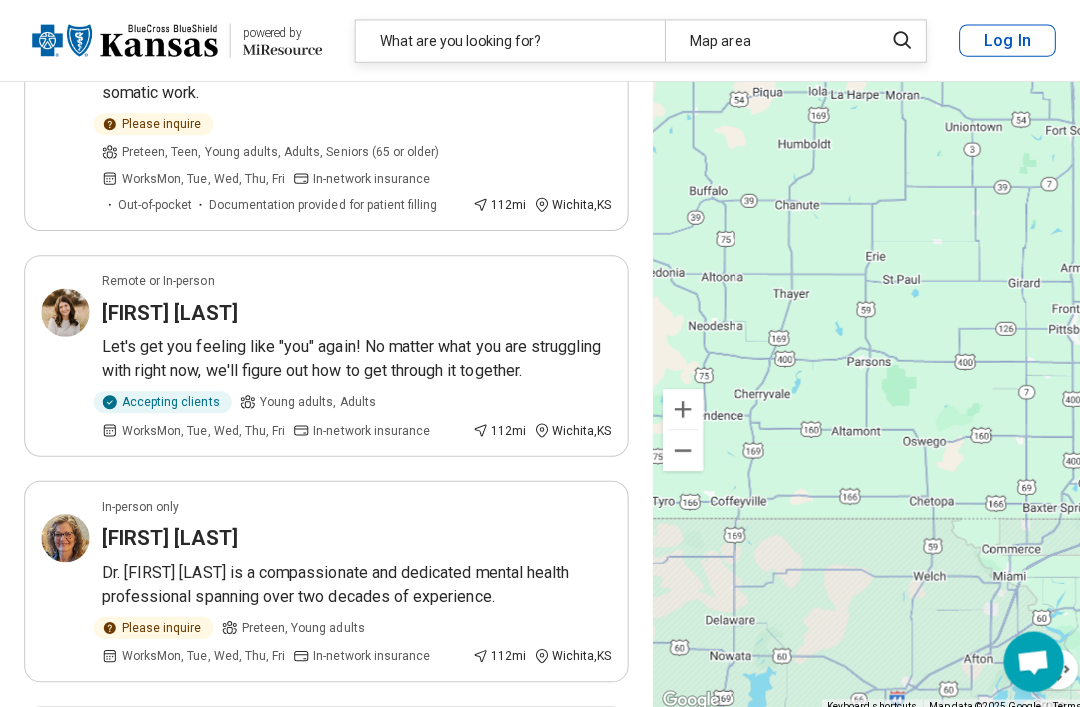 scroll, scrollTop: 4206, scrollLeft: 0, axis: vertical 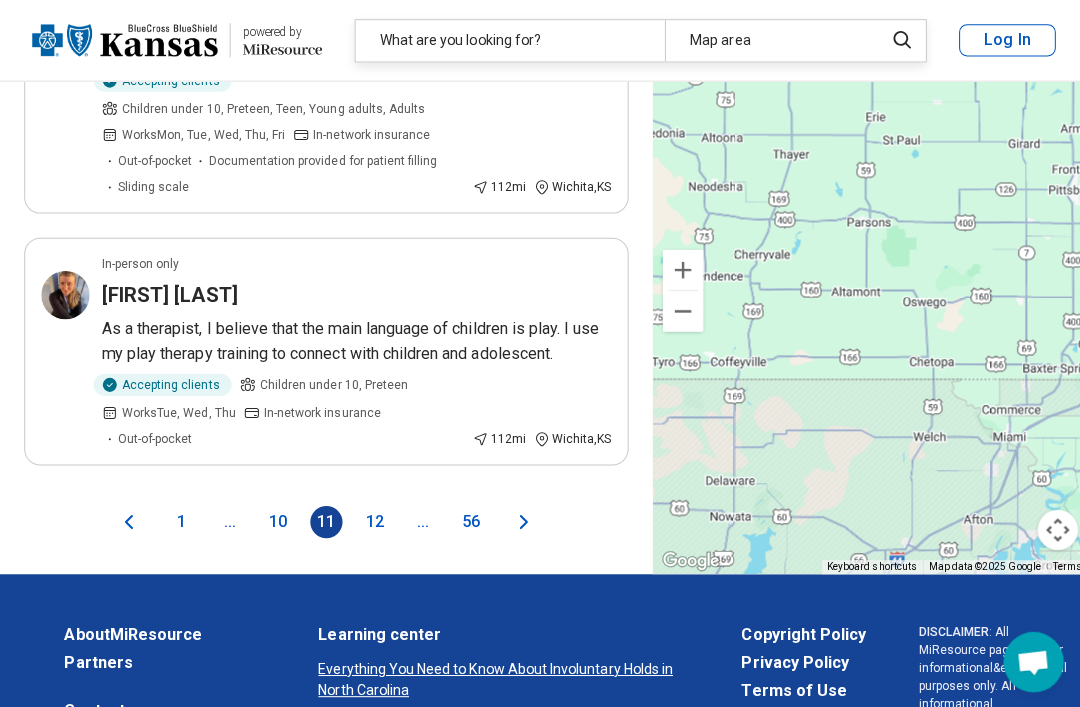 click on "12" at bounding box center (372, 518) 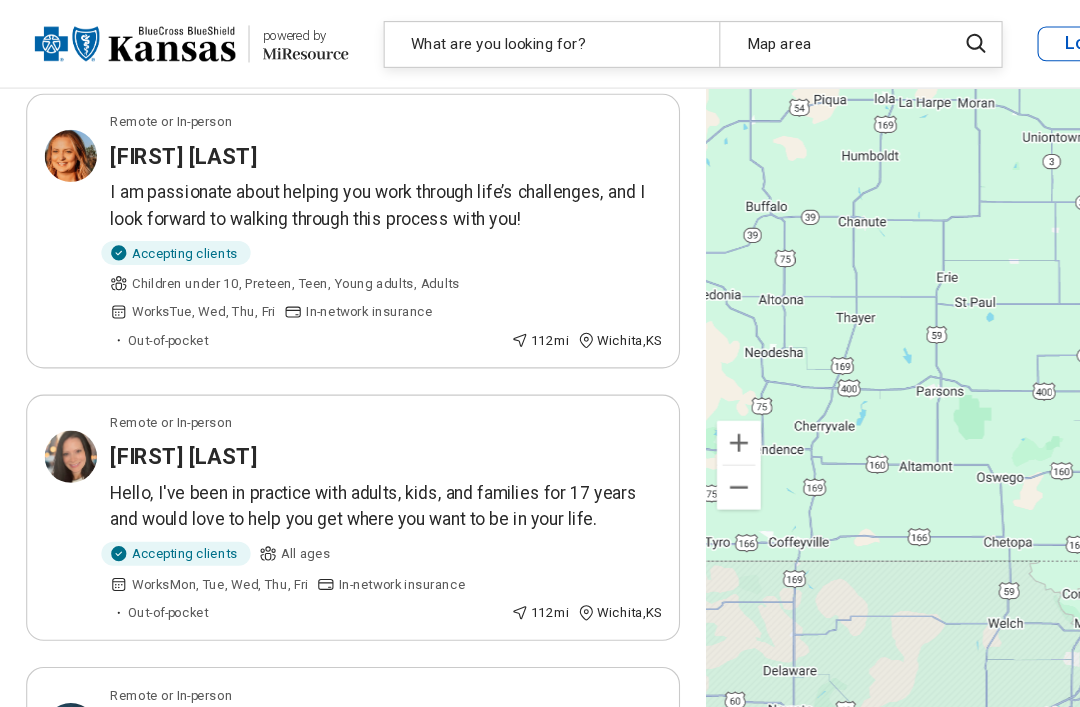 scroll, scrollTop: 4547, scrollLeft: 0, axis: vertical 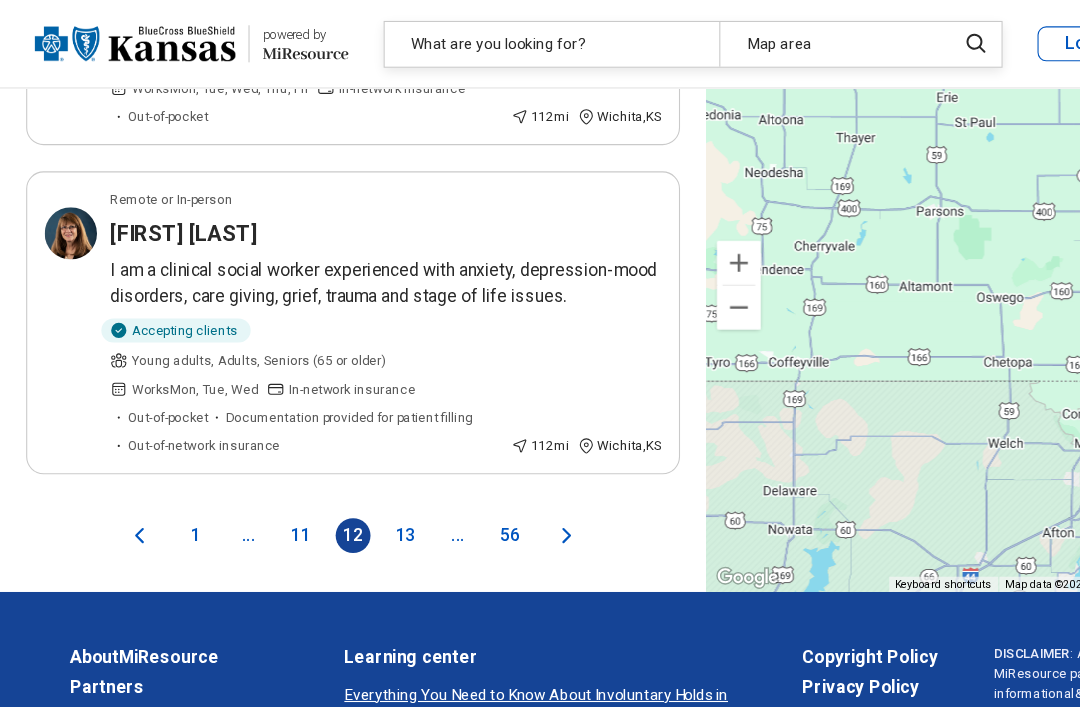 click on "13" at bounding box center [372, 491] 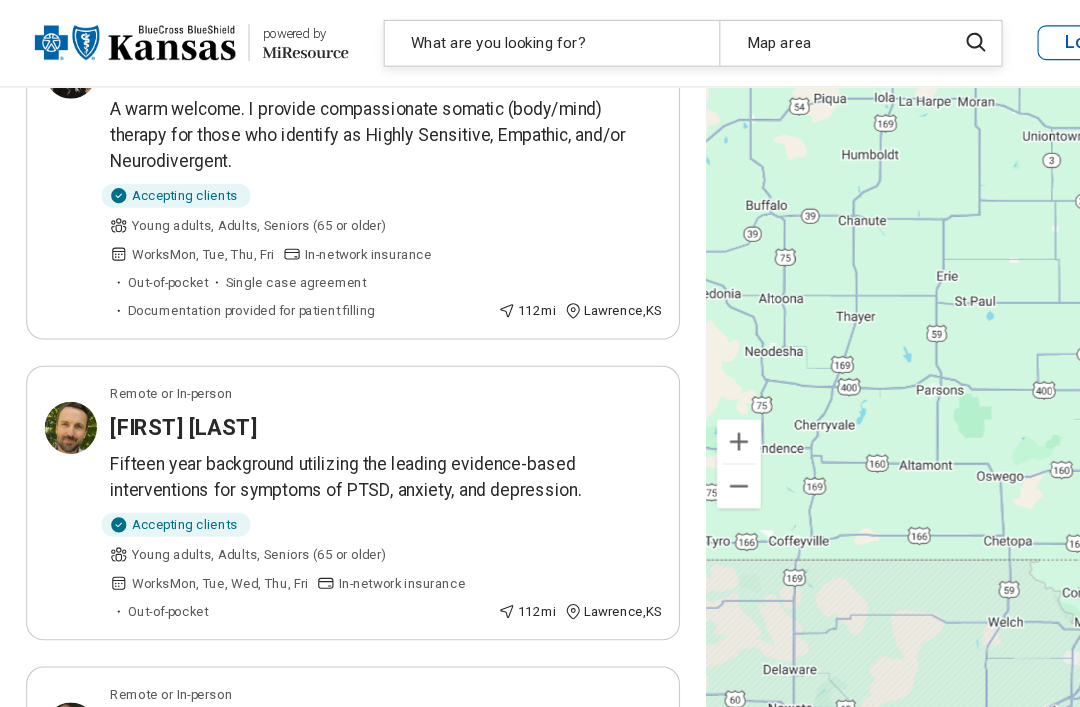 scroll, scrollTop: 4836, scrollLeft: 0, axis: vertical 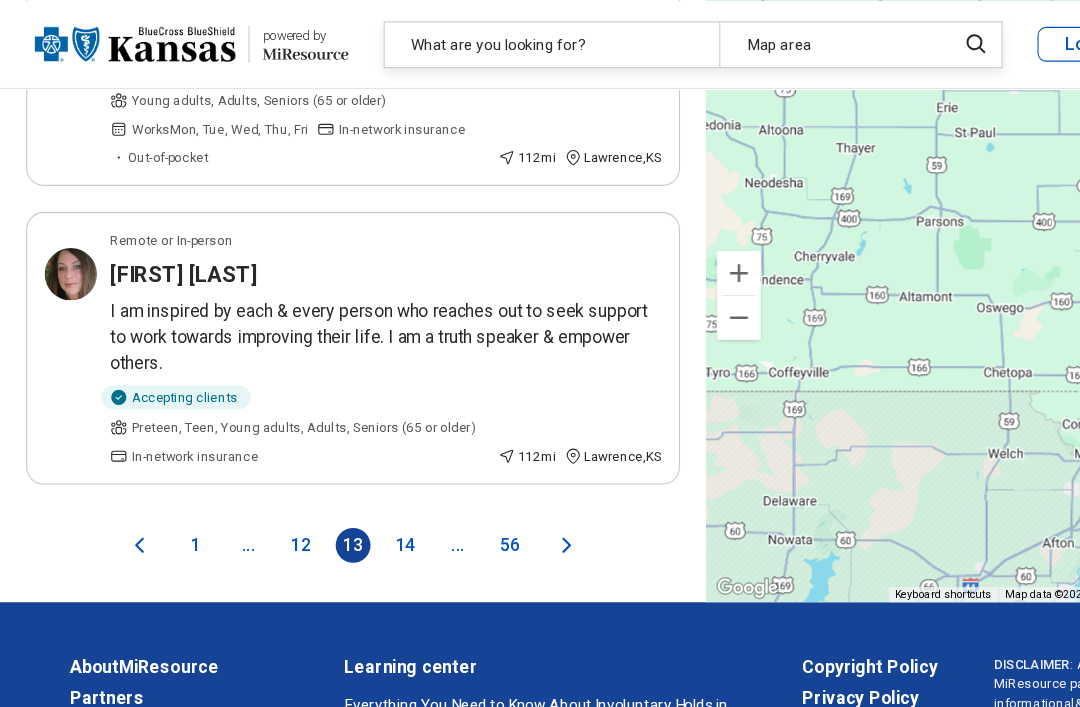 click on "14" at bounding box center (372, 500) 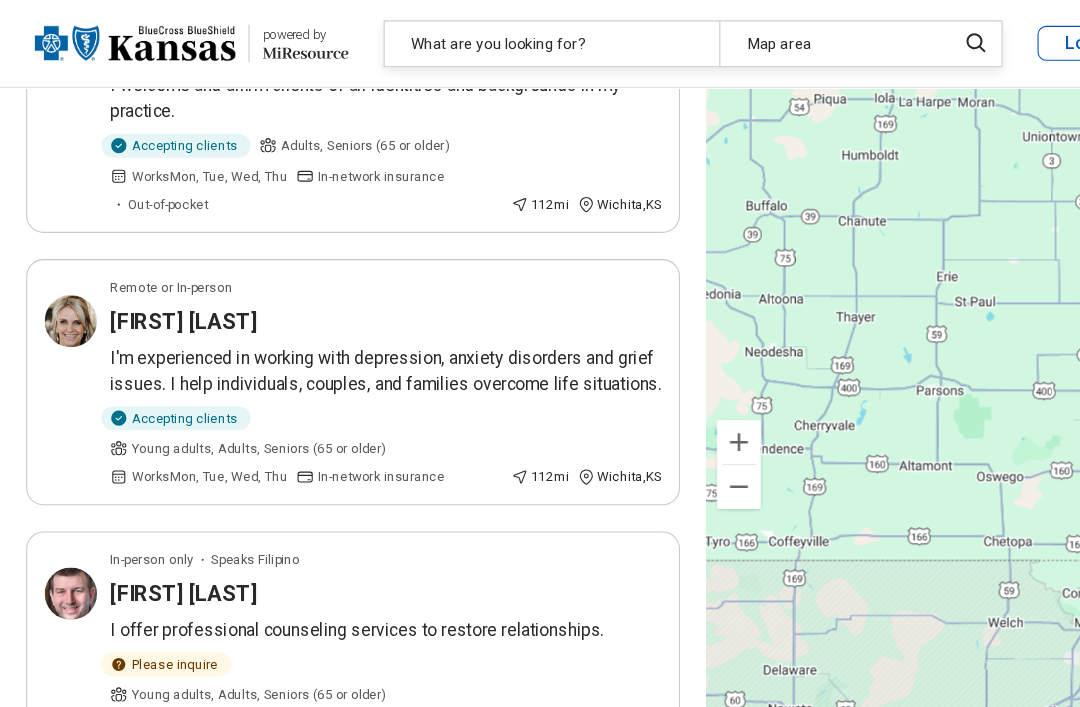 scroll, scrollTop: 1190, scrollLeft: 0, axis: vertical 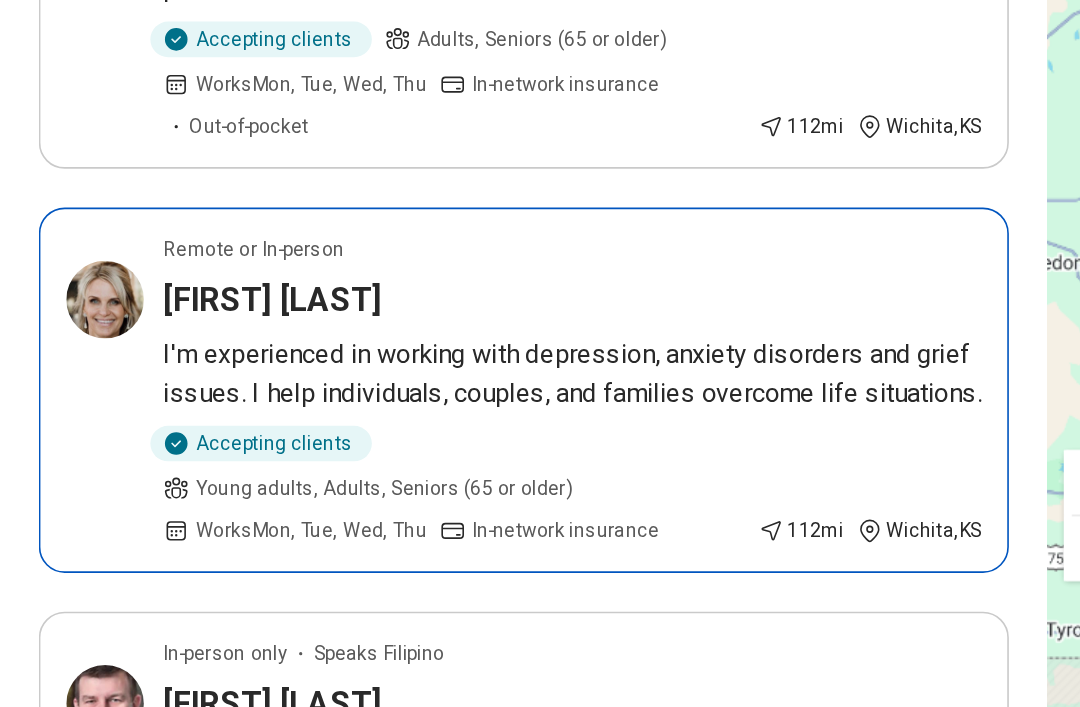 click on "[FIRST] [LAST]" at bounding box center (168, 293) 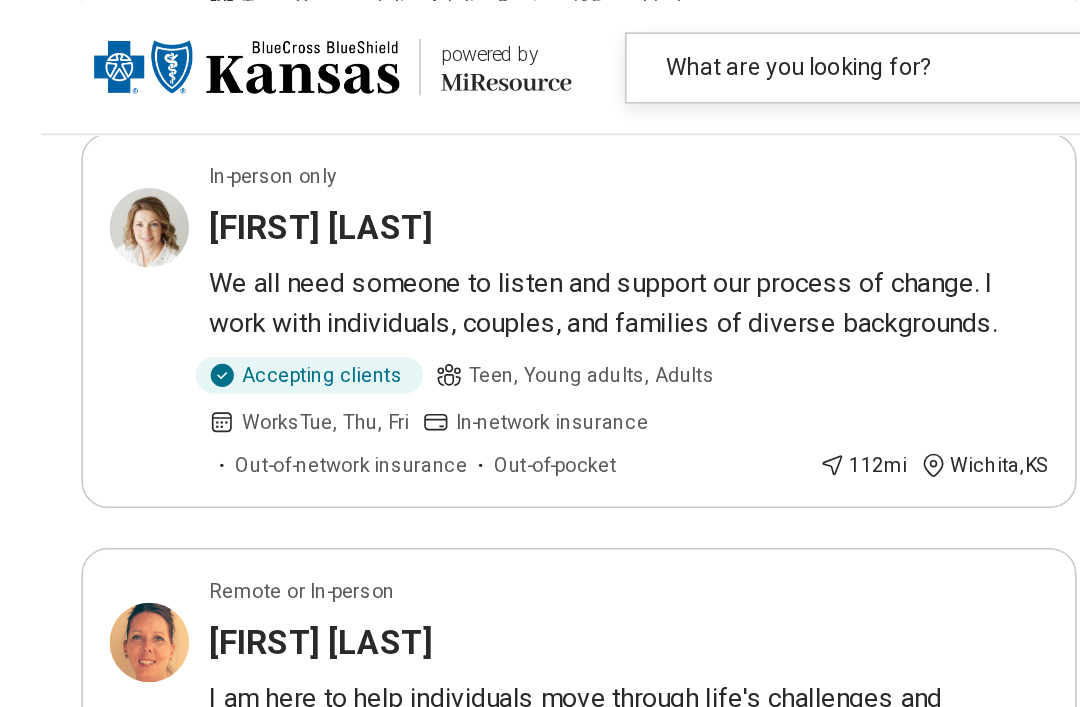 scroll, scrollTop: 4833, scrollLeft: 0, axis: vertical 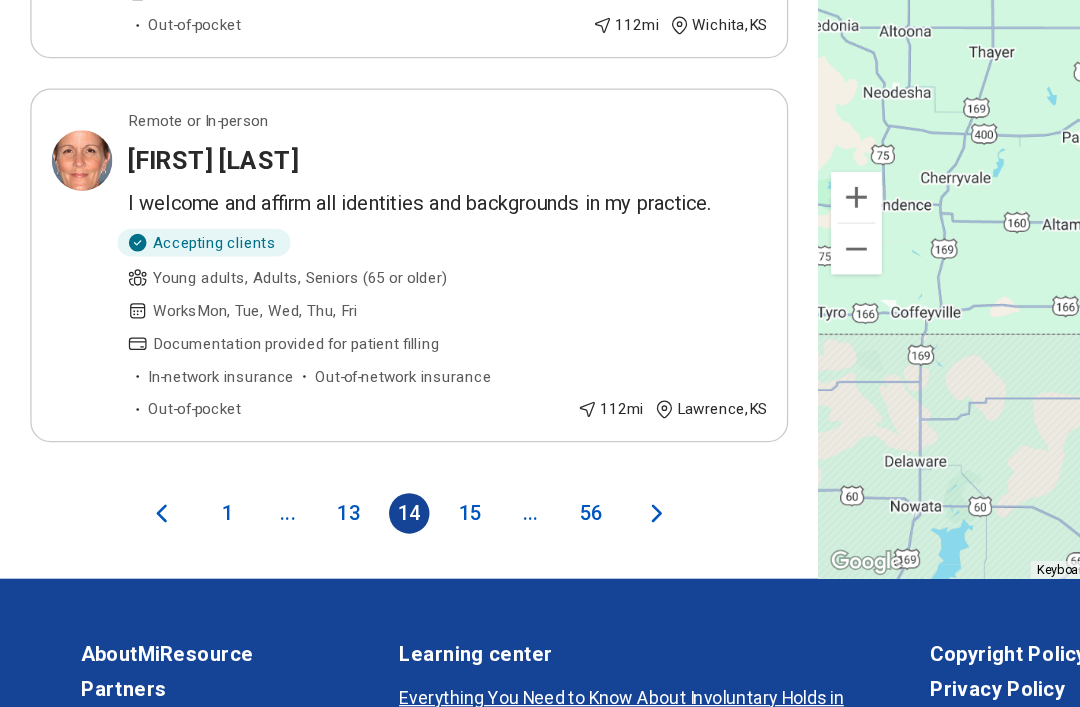 click on "15" at bounding box center [372, 503] 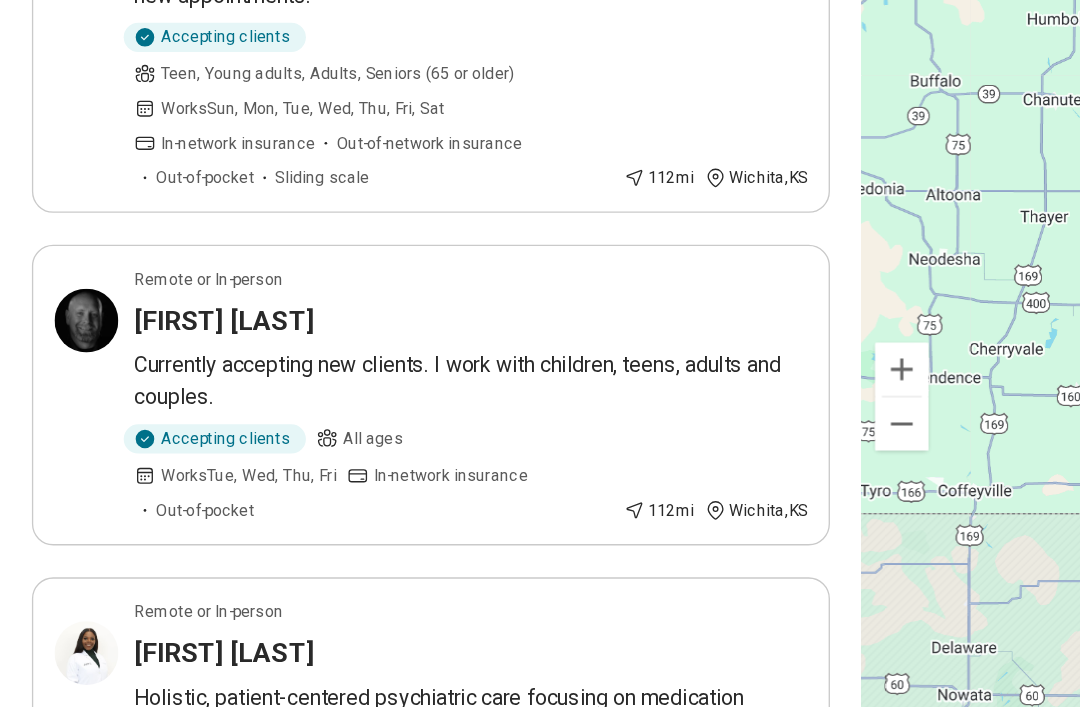 scroll, scrollTop: 4447, scrollLeft: 0, axis: vertical 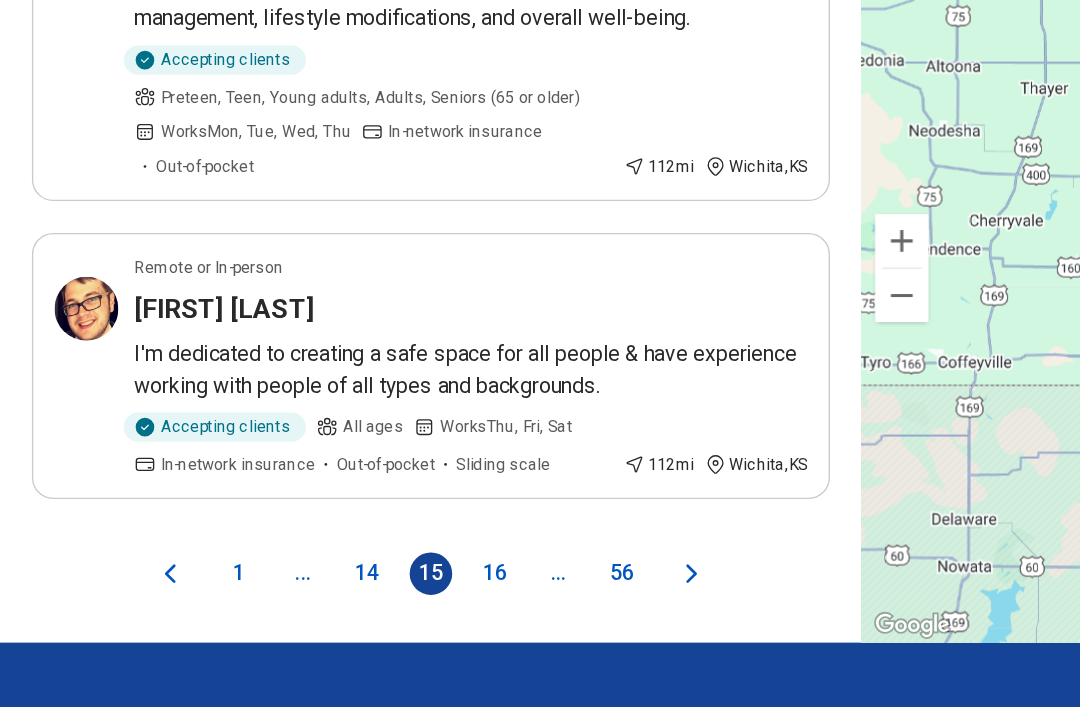 click on "16" at bounding box center (372, 558) 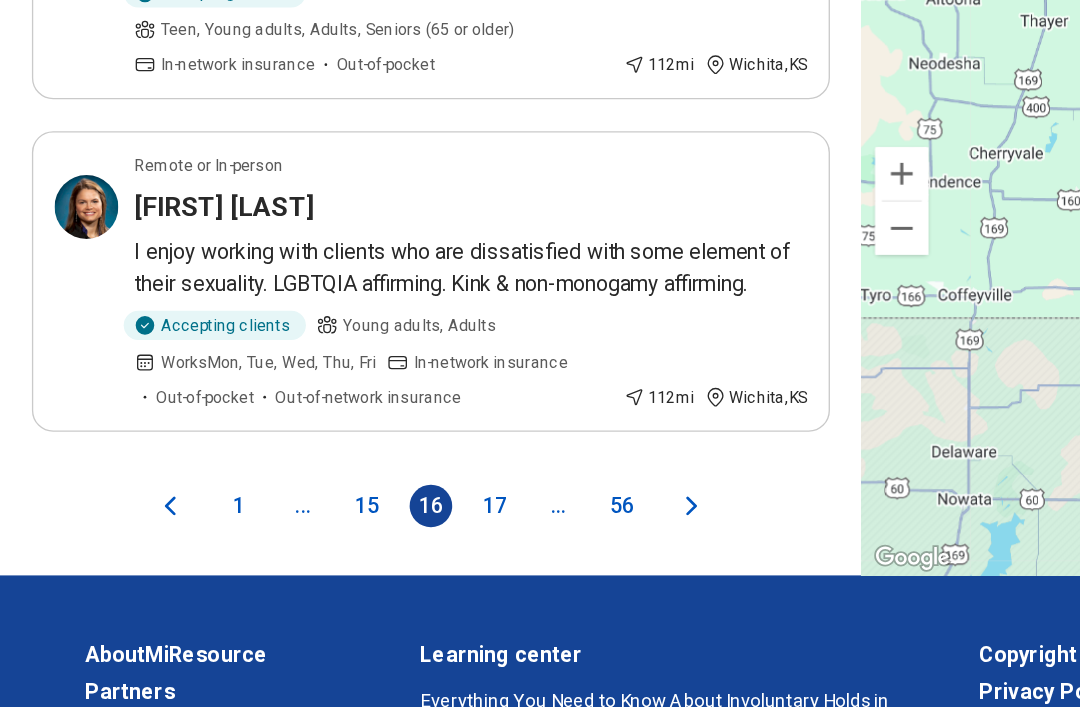 scroll, scrollTop: 5340, scrollLeft: 0, axis: vertical 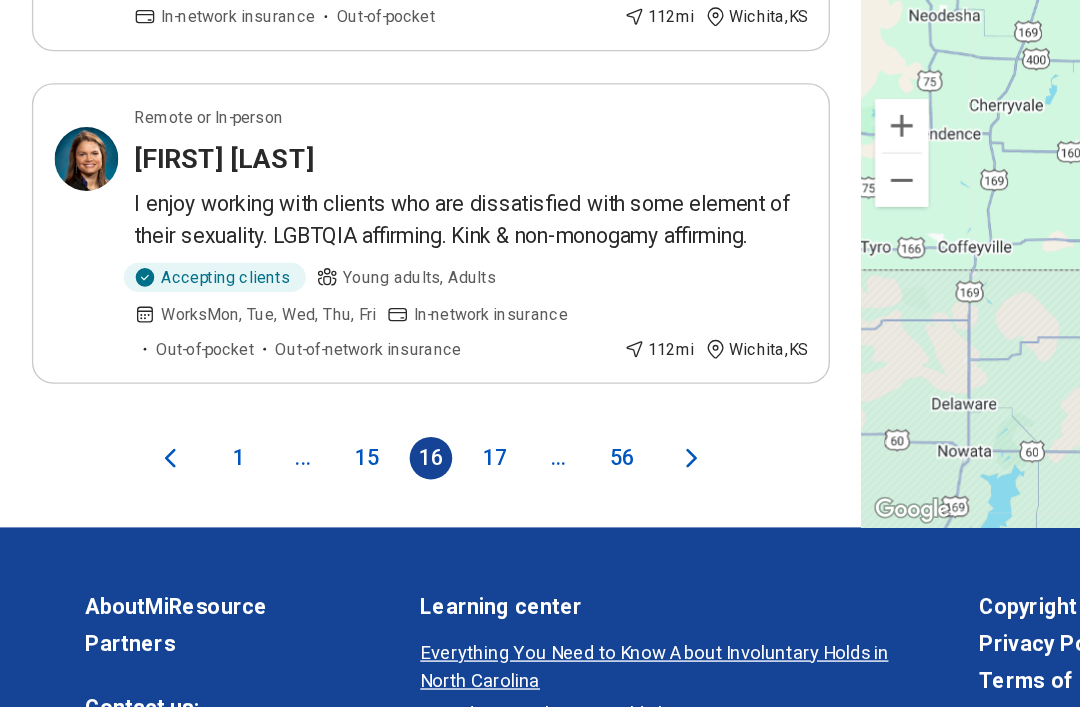 click on "17" at bounding box center [372, 472] 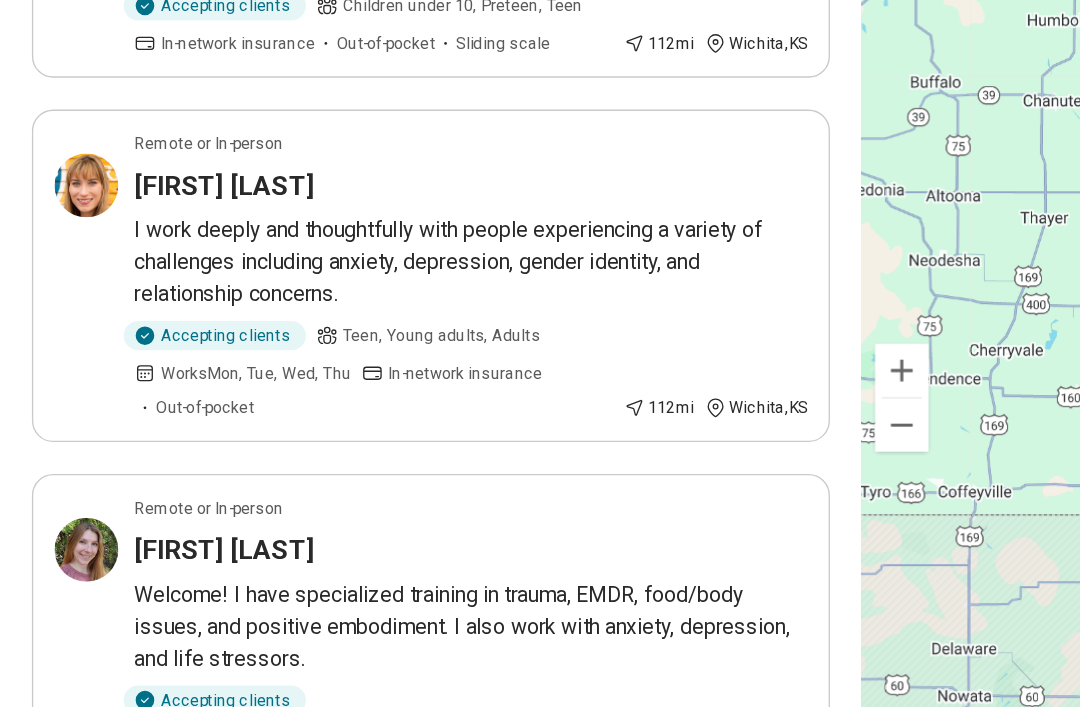 scroll, scrollTop: 4088, scrollLeft: 0, axis: vertical 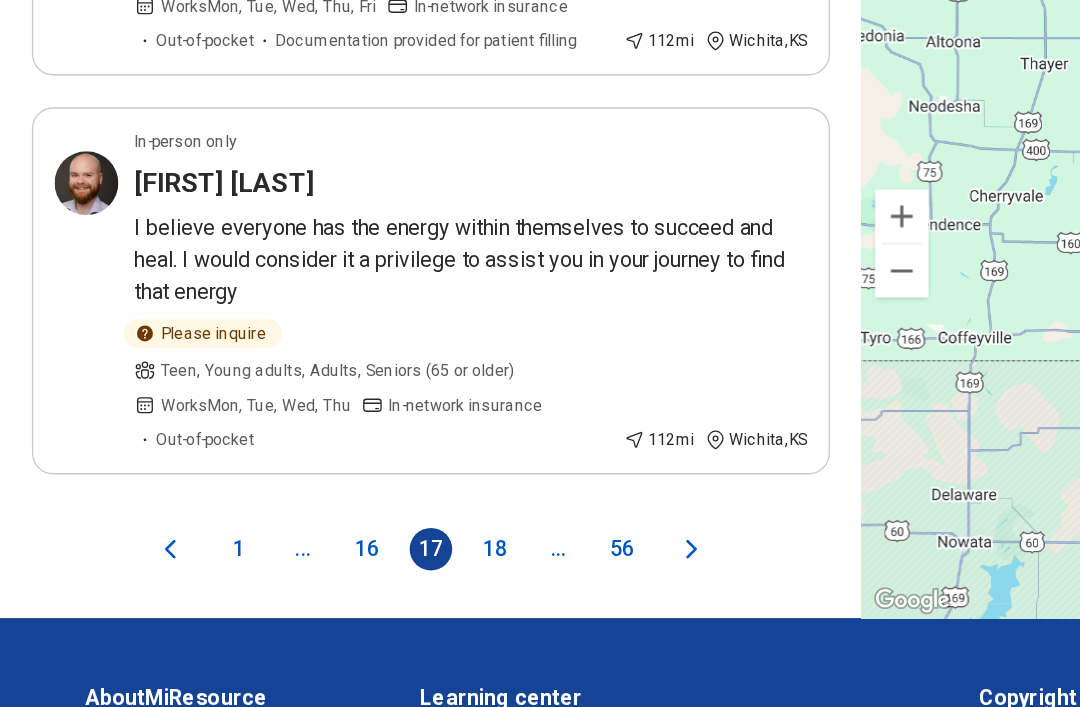 click on "18" at bounding box center (372, 540) 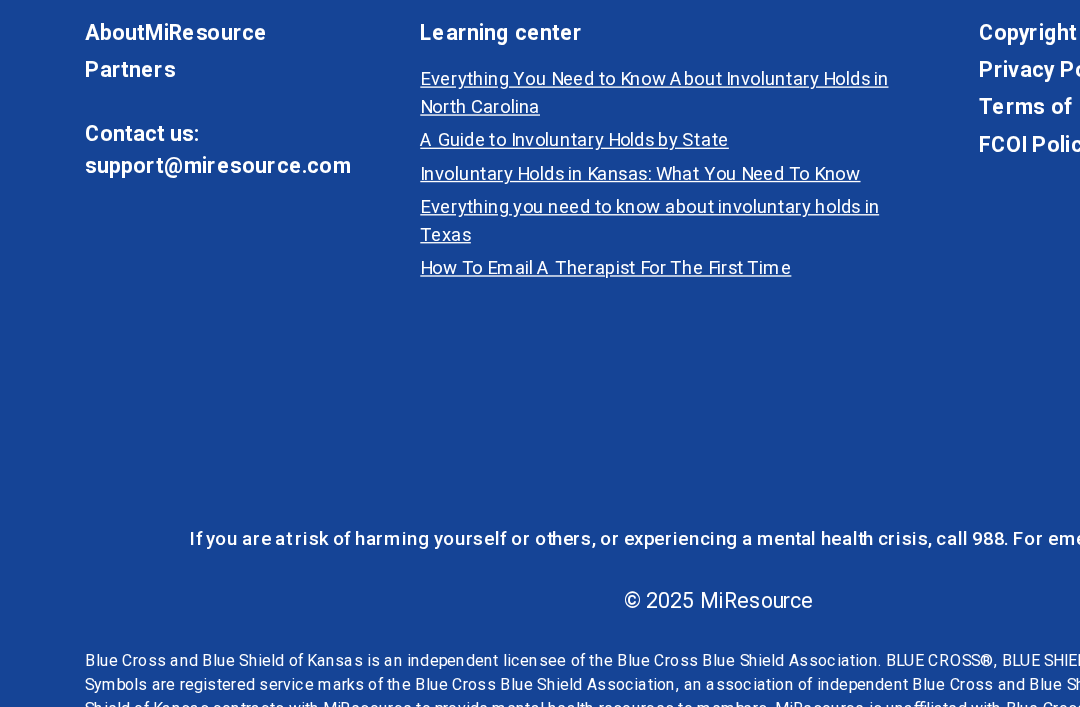 scroll, scrollTop: 0, scrollLeft: 0, axis: both 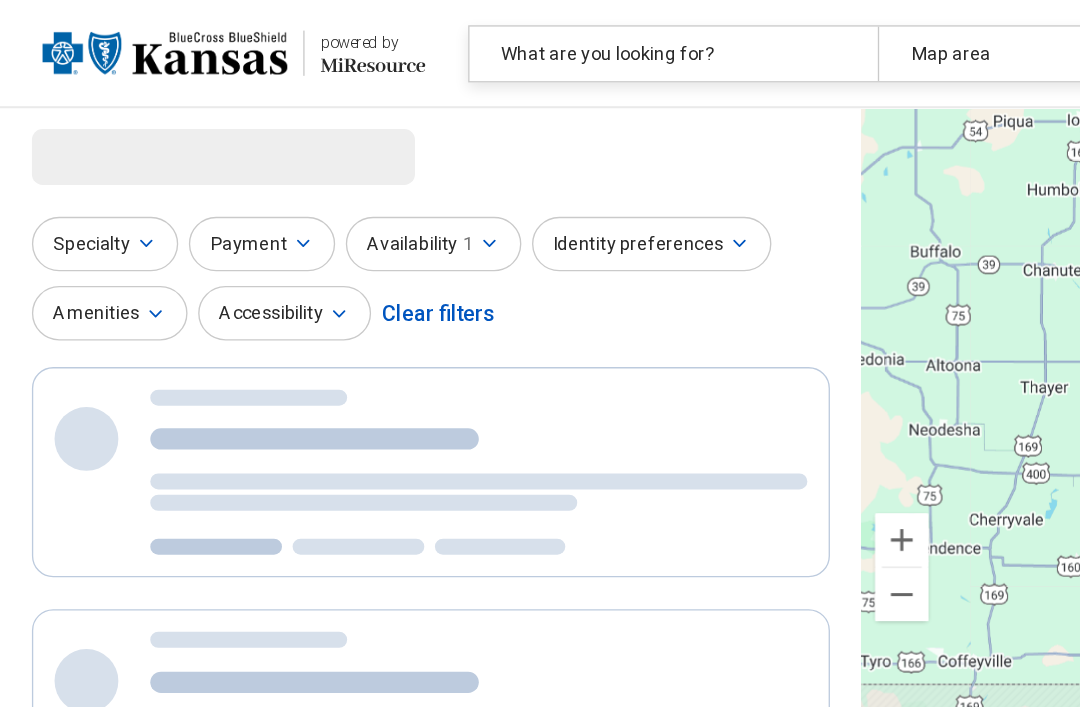 select on "***" 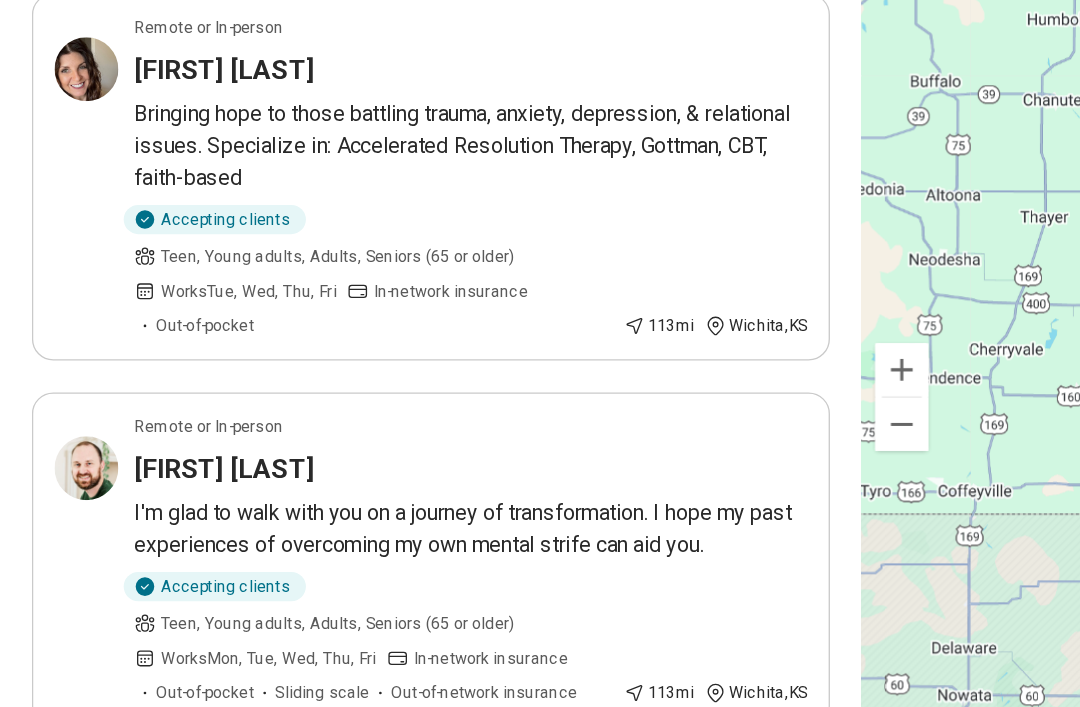 scroll, scrollTop: 670, scrollLeft: 0, axis: vertical 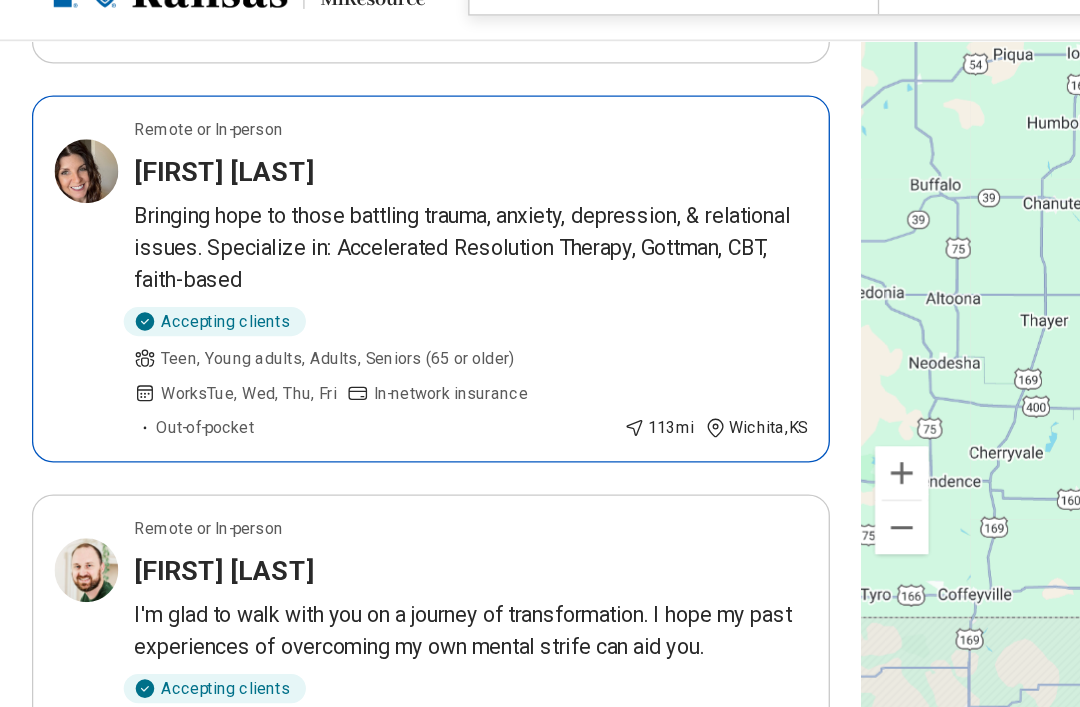 click on "Bringing hope to those battling trauma, anxiety, depression, & relational issues. Specialize in: Accelerated Resolution Therapy, Gottman, CBT, faith-based" at bounding box center [354, 237] 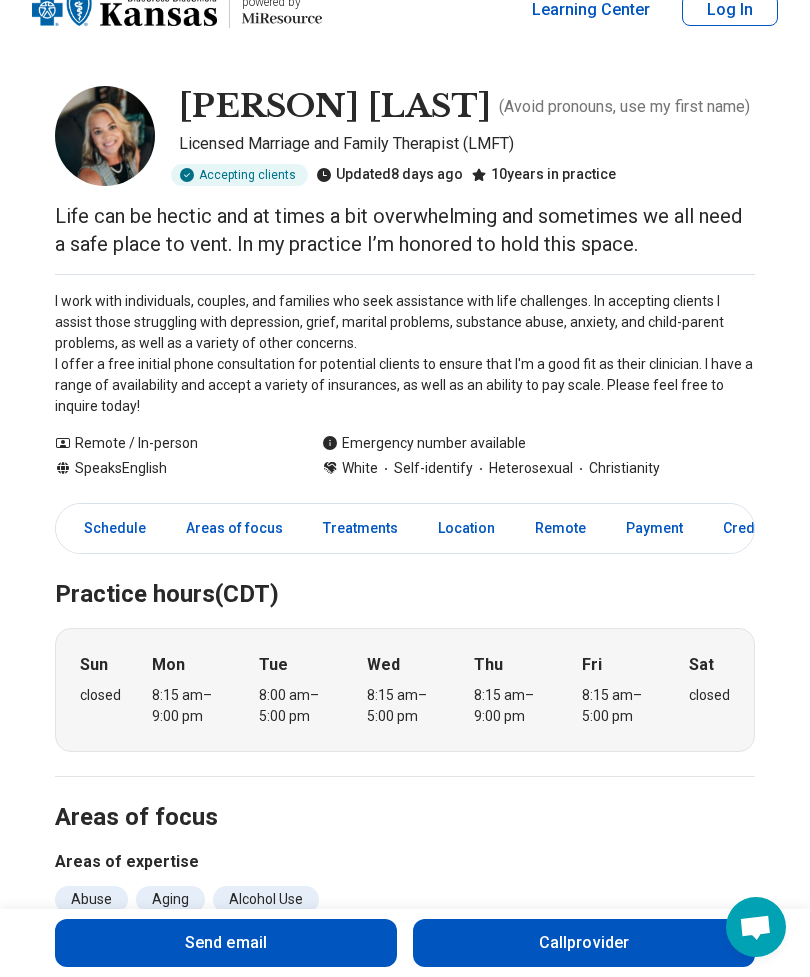 scroll, scrollTop: 32, scrollLeft: 0, axis: vertical 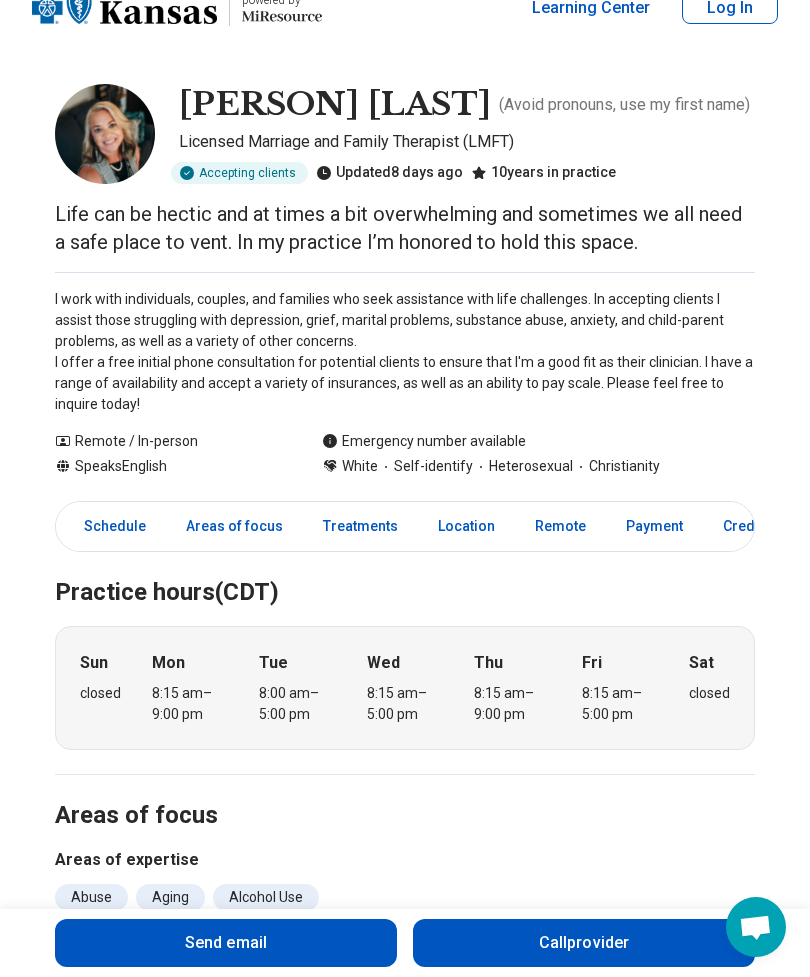 click on "Send email" at bounding box center (226, 943) 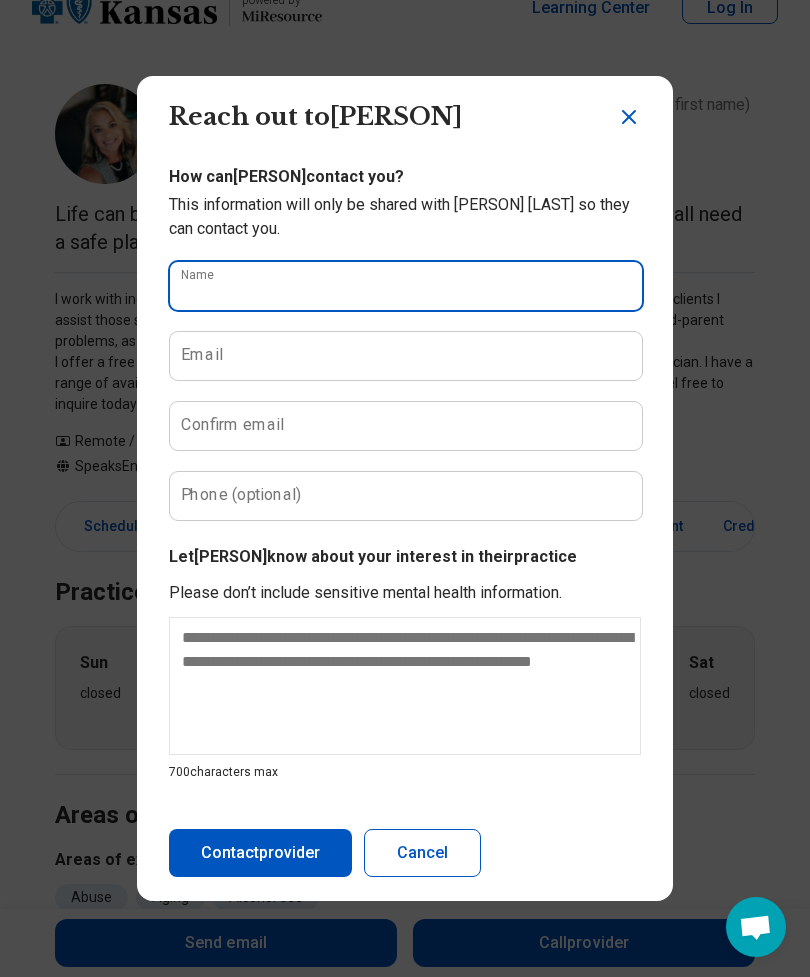 click on "Name" at bounding box center (405, 286) 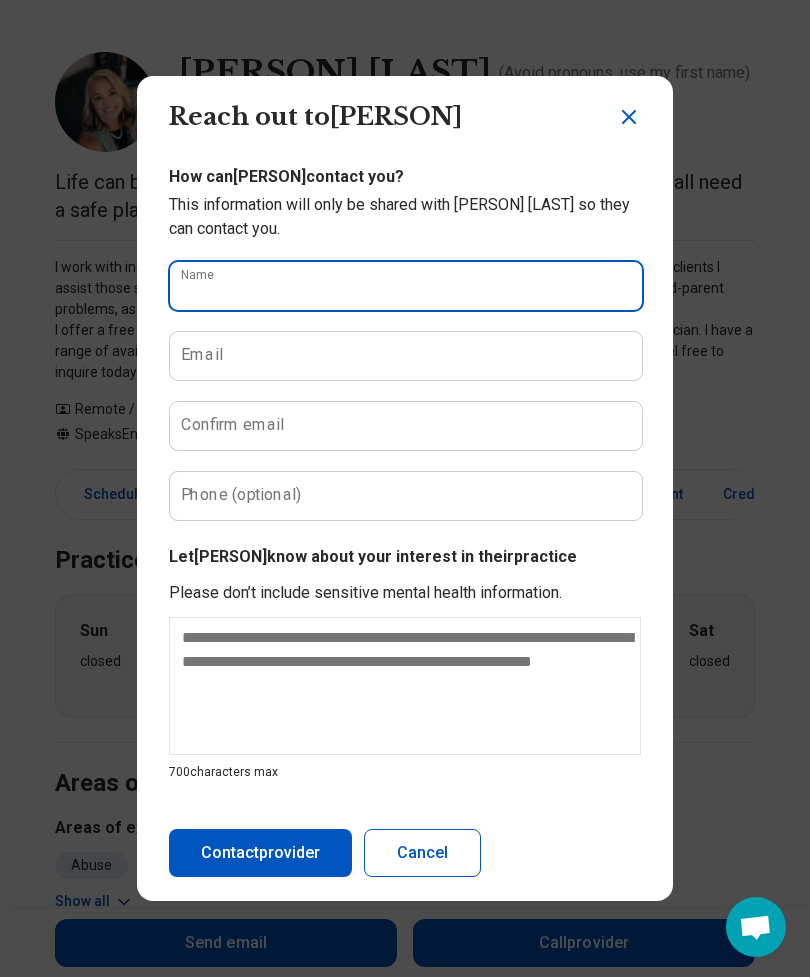 type on "*" 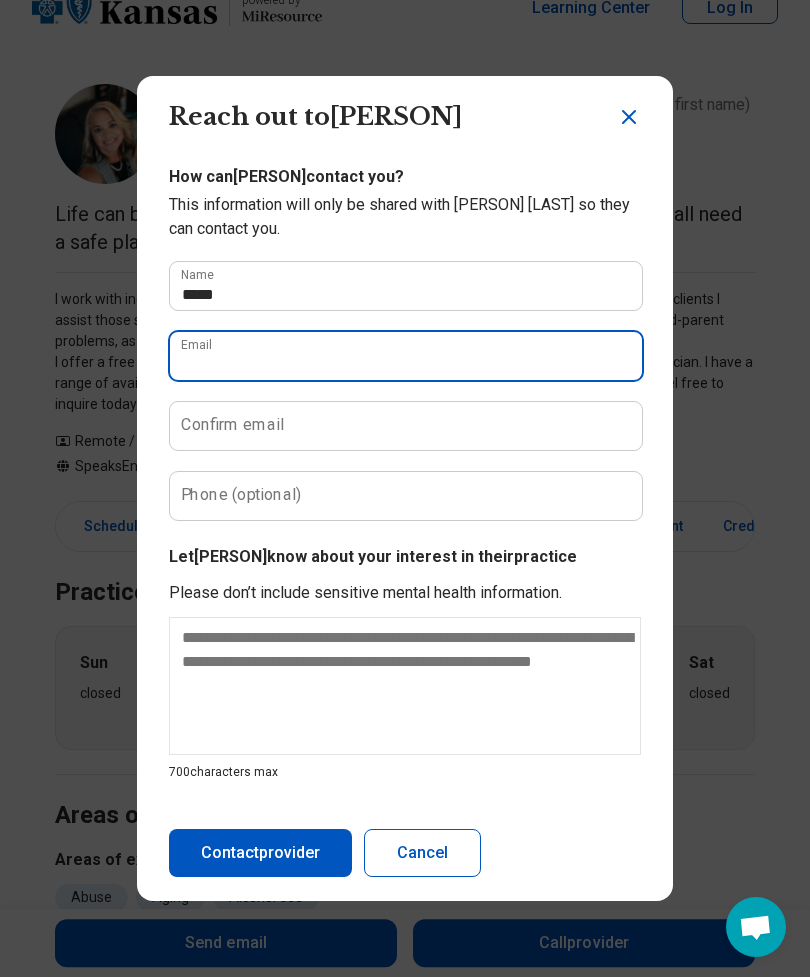 click on "Email" at bounding box center [405, 356] 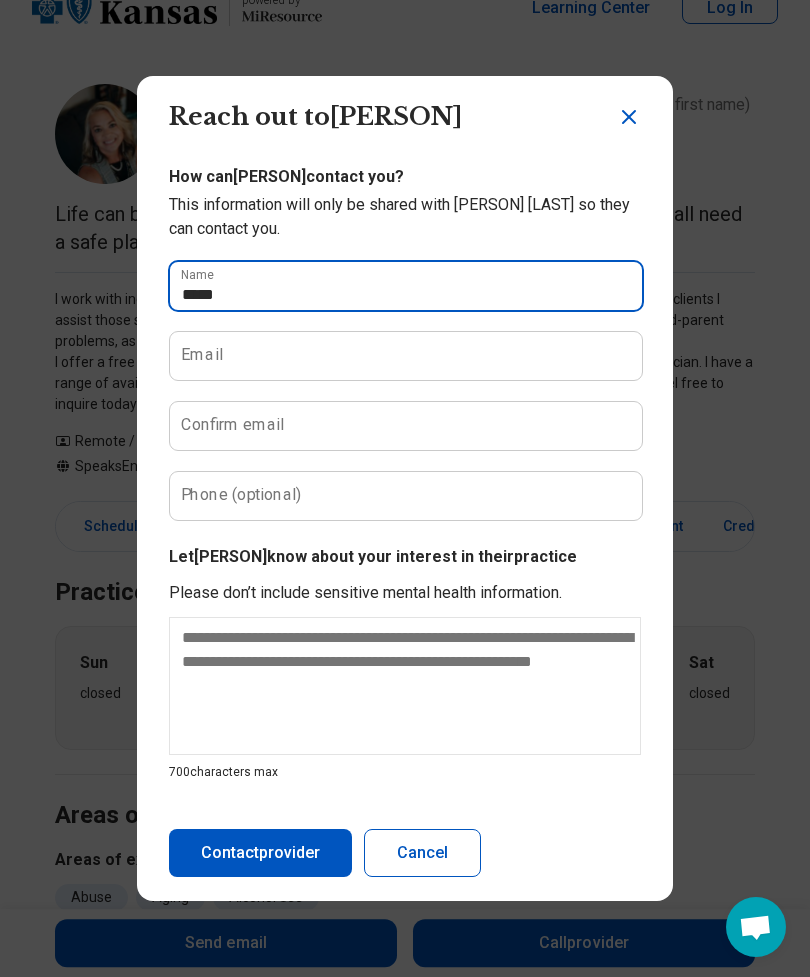 click on "***** Name" at bounding box center (405, 286) 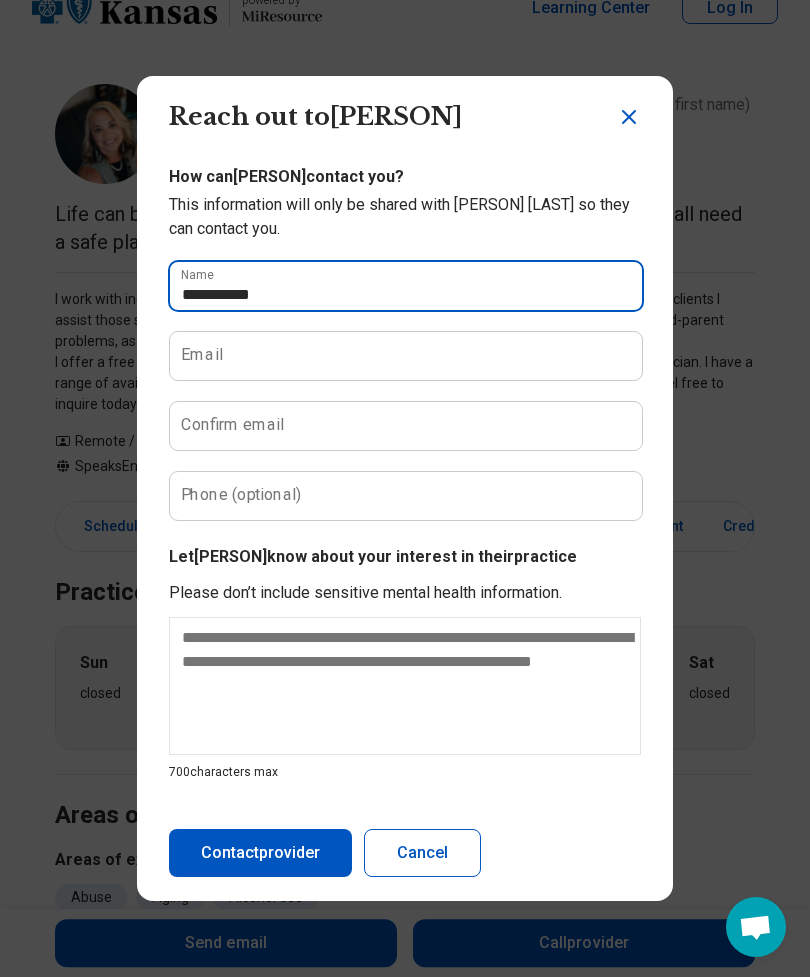 type on "**********" 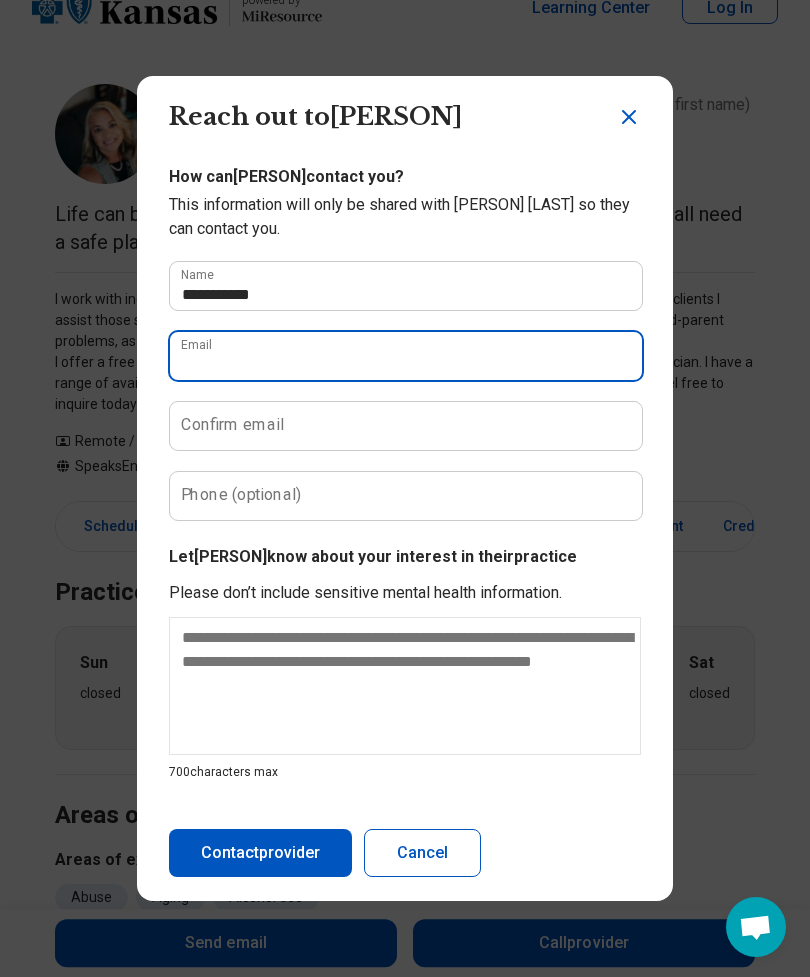 click on "Email" at bounding box center [405, 356] 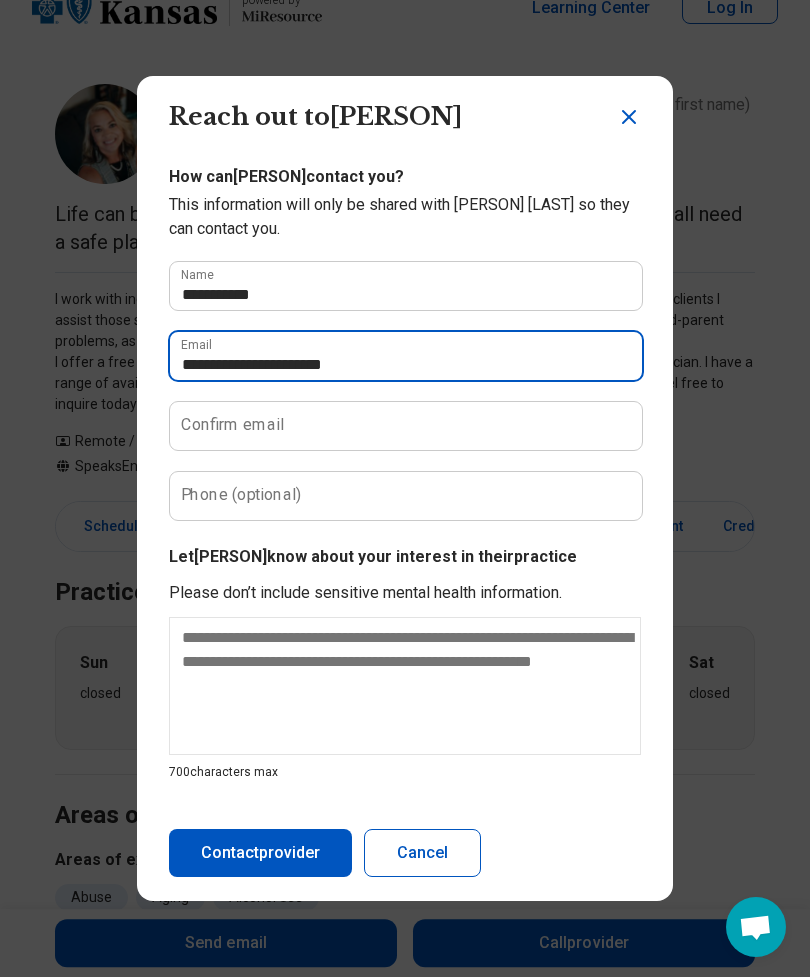 type on "**********" 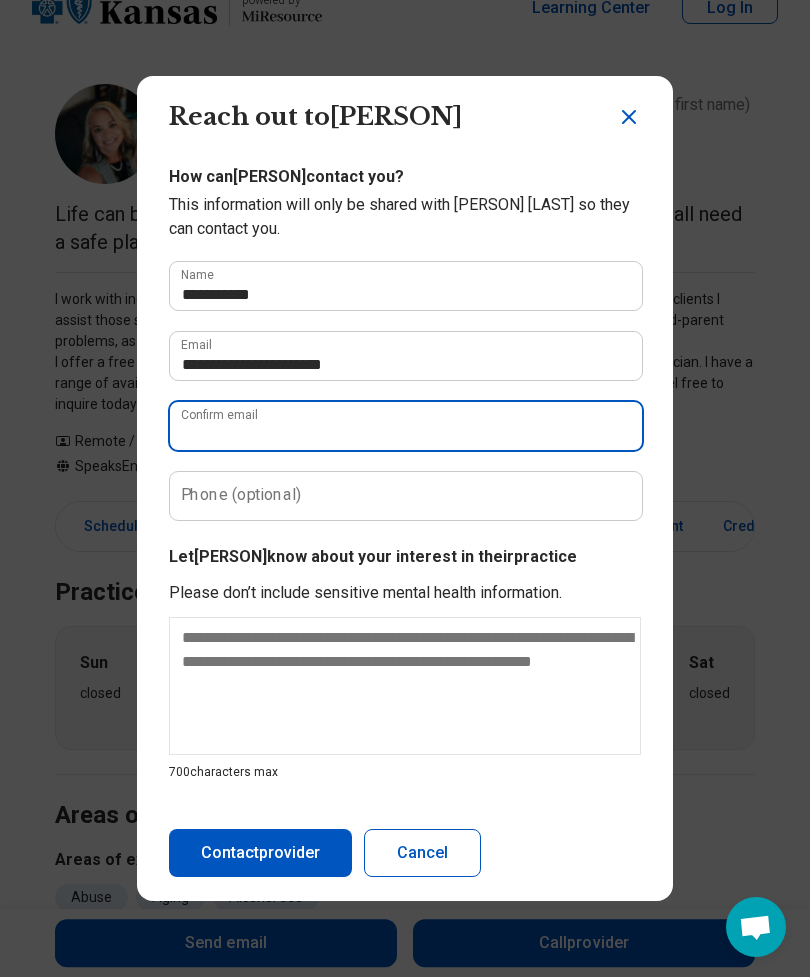 click on "Confirm email" at bounding box center [405, 426] 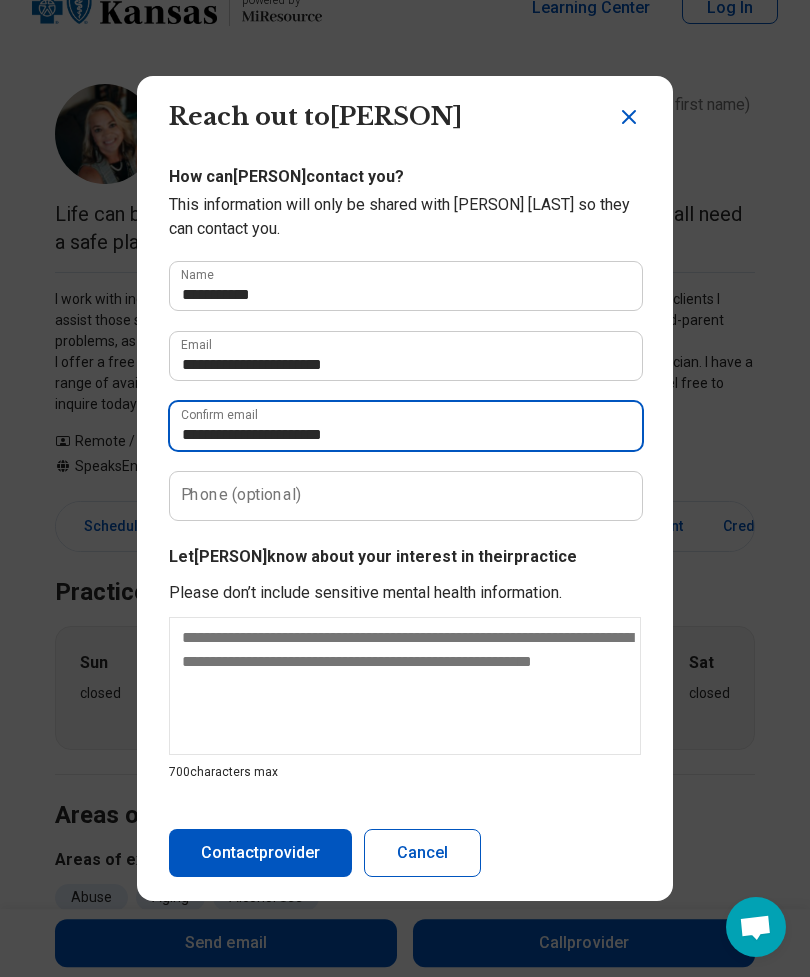 type on "**********" 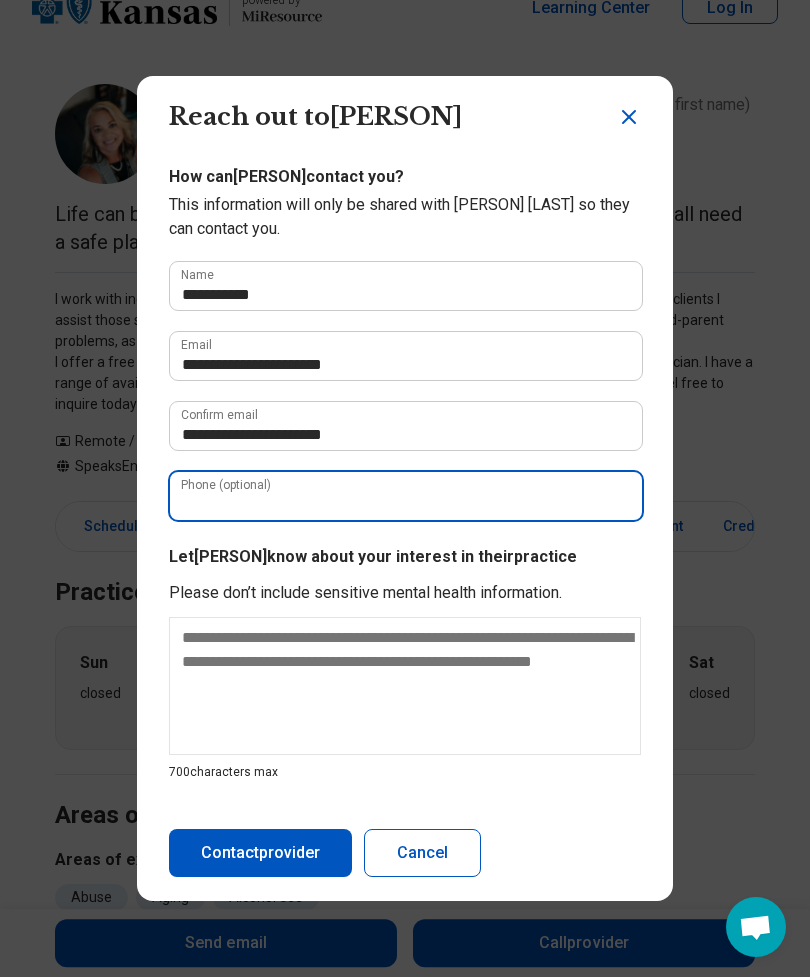 click on "Phone (optional)" at bounding box center (405, 496) 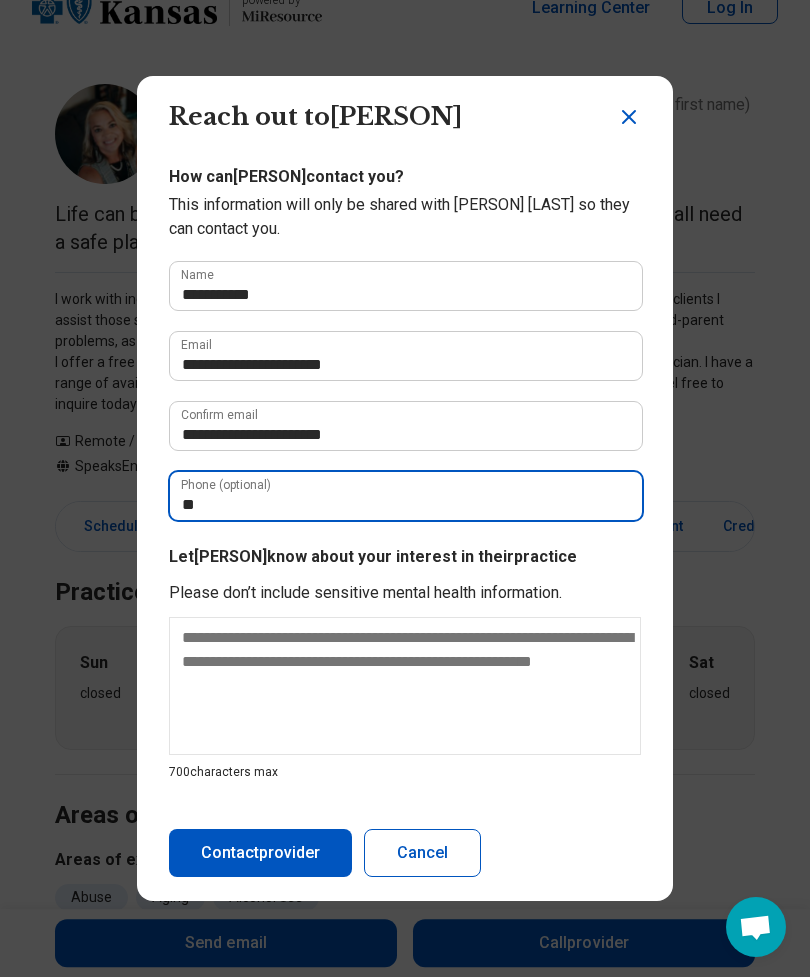 type on "*" 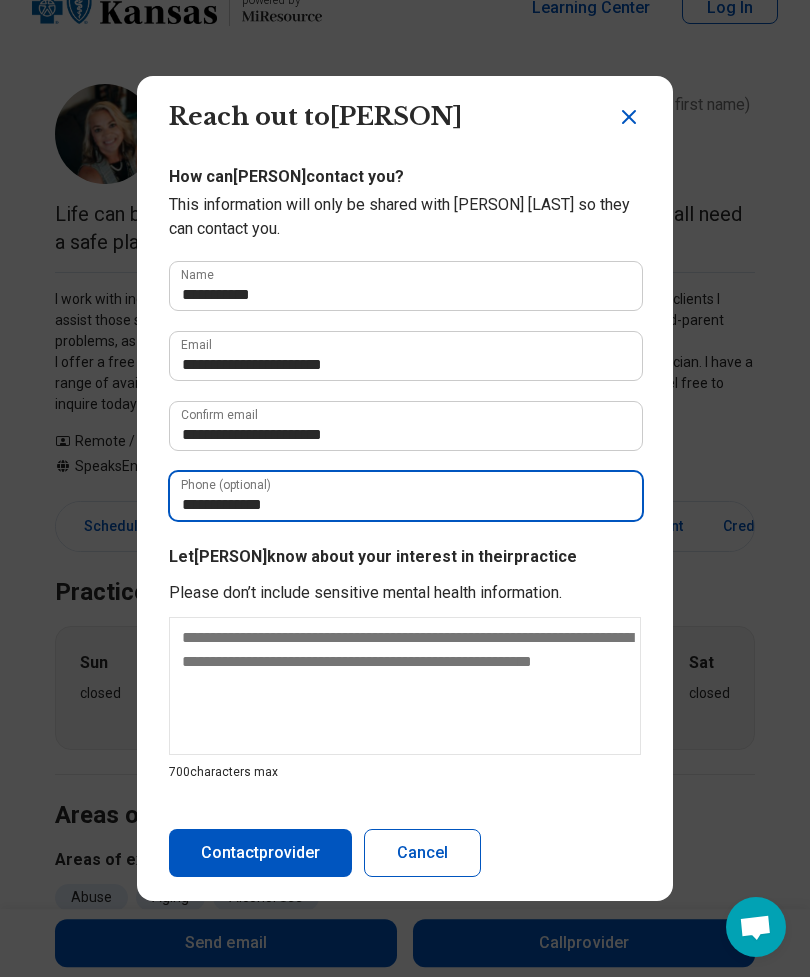 type on "**********" 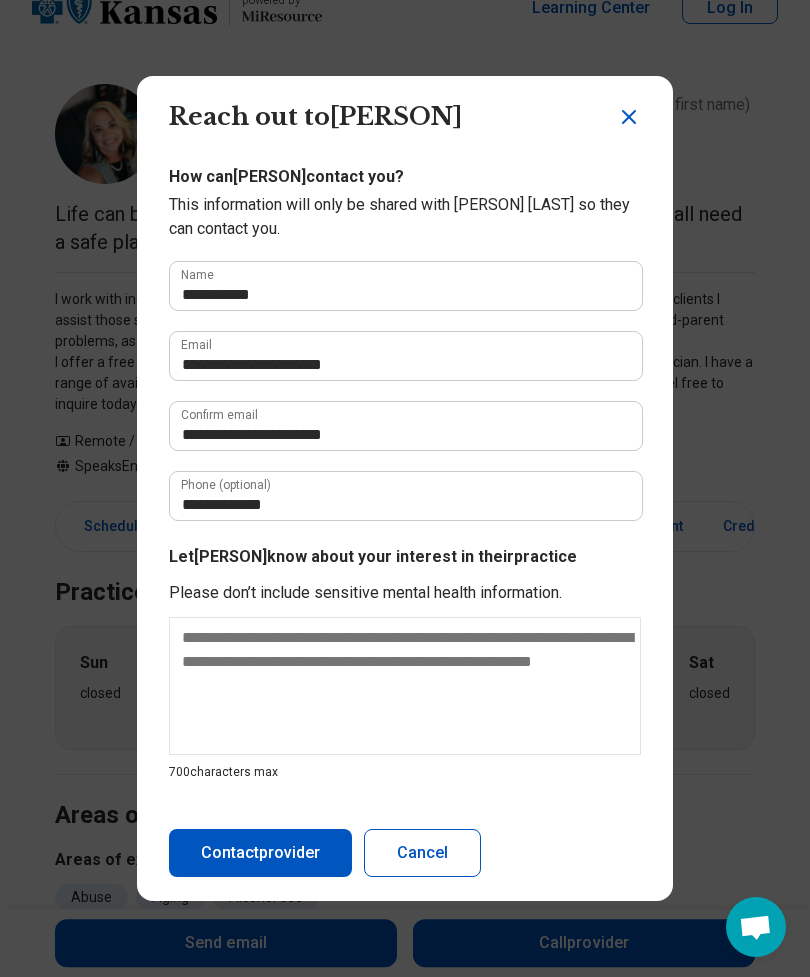 click on "Please don’t include sensitive mental health information." at bounding box center (405, 593) 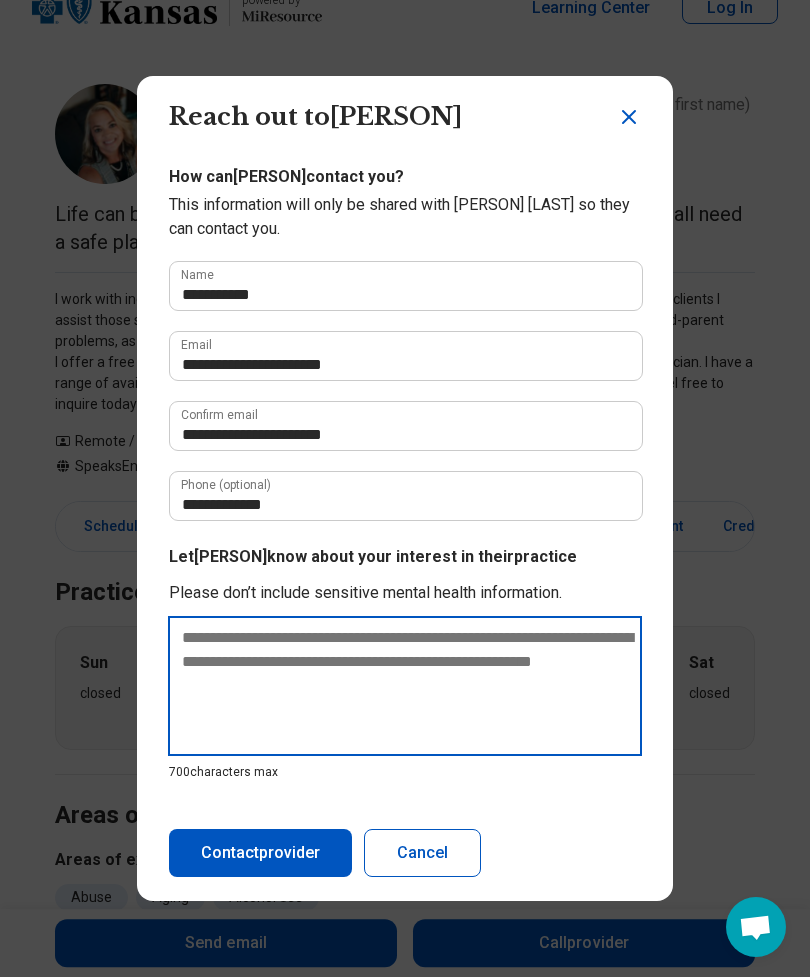 click on "700  characters max" at bounding box center (405, 699) 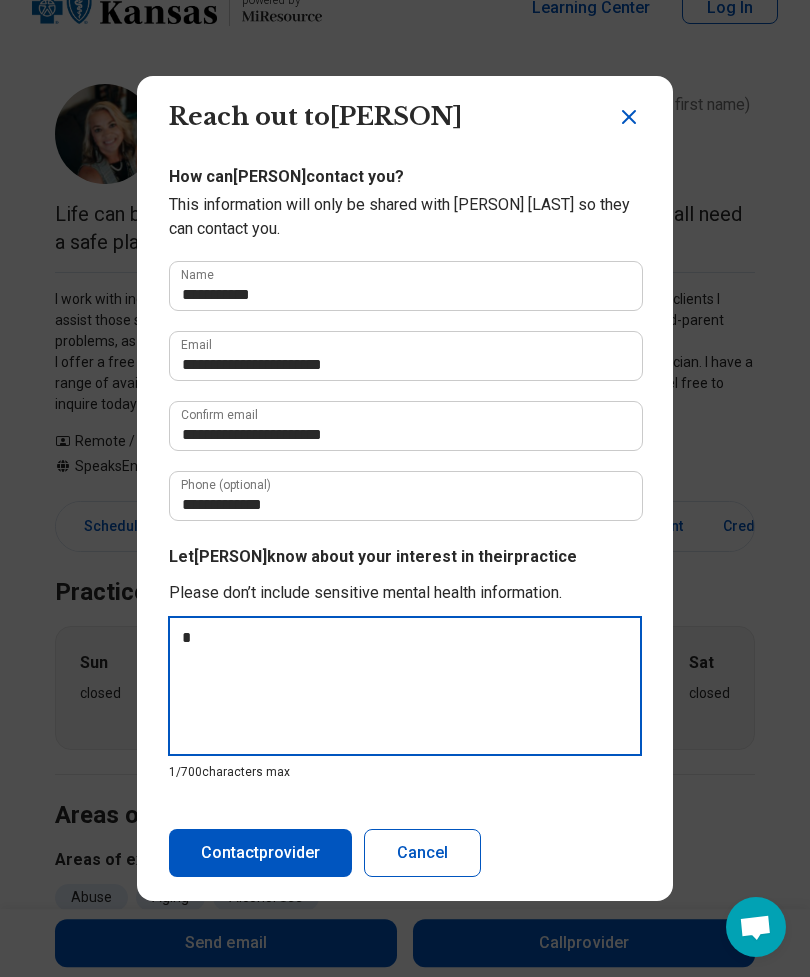 type on "**" 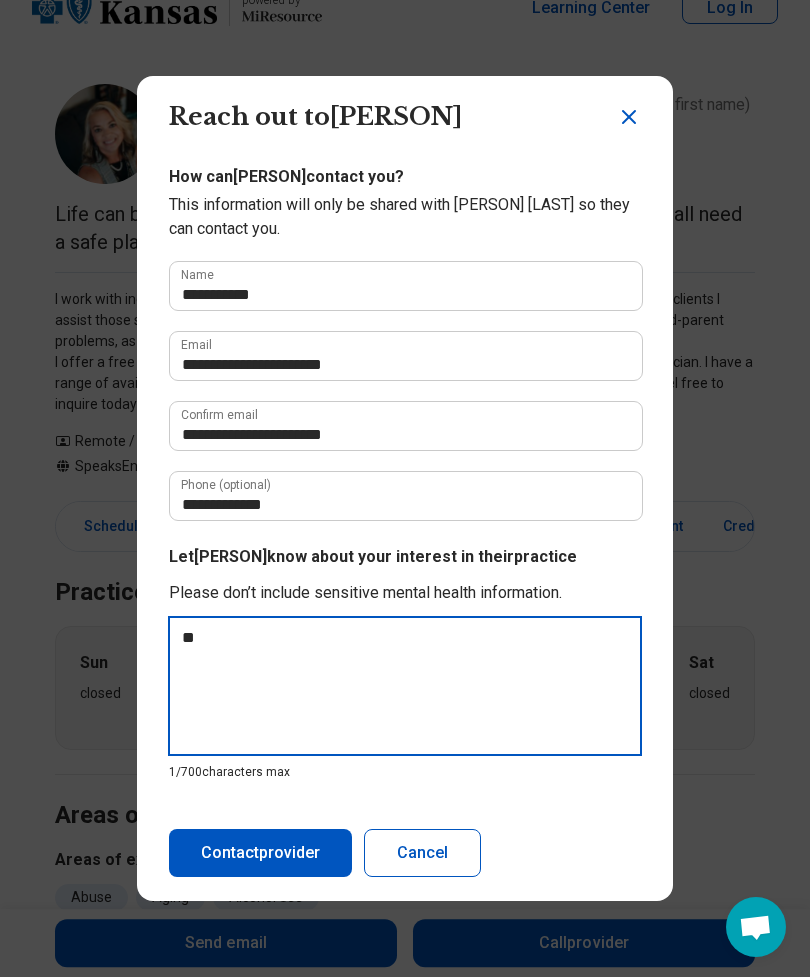 type on "*" 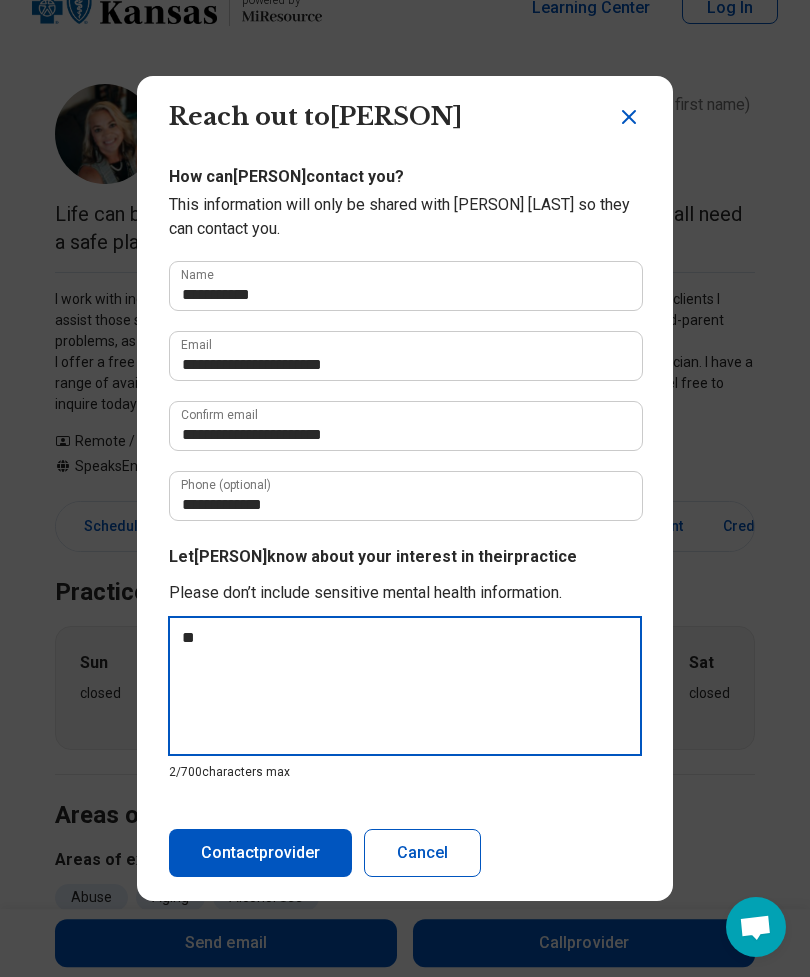 type on "***" 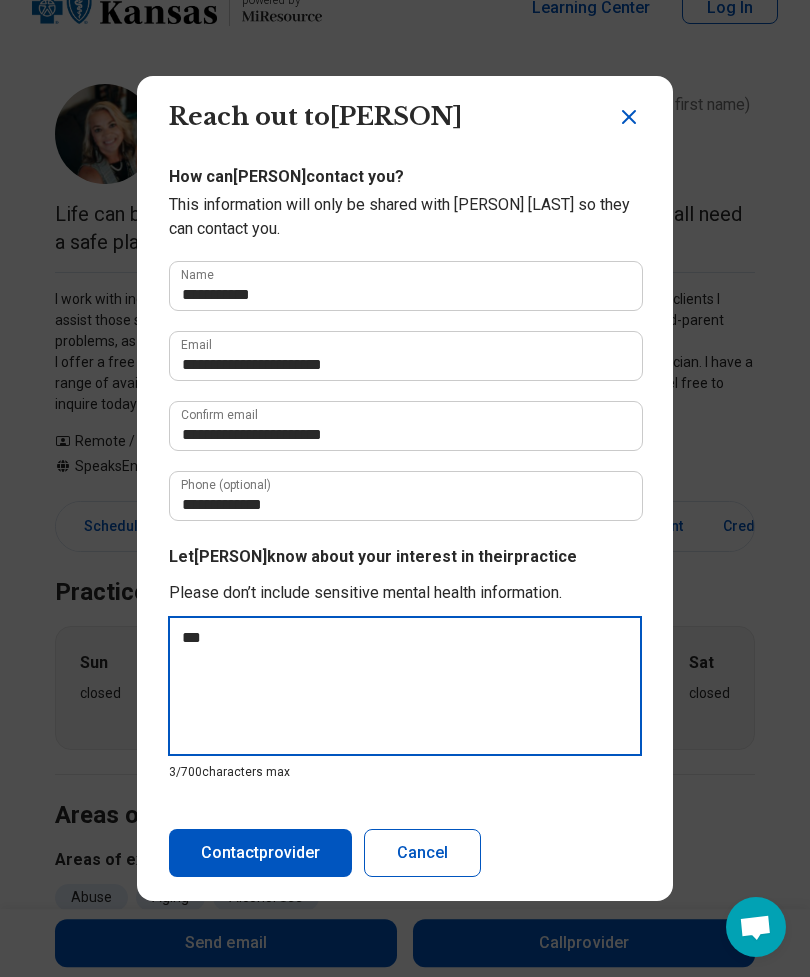 type on "****" 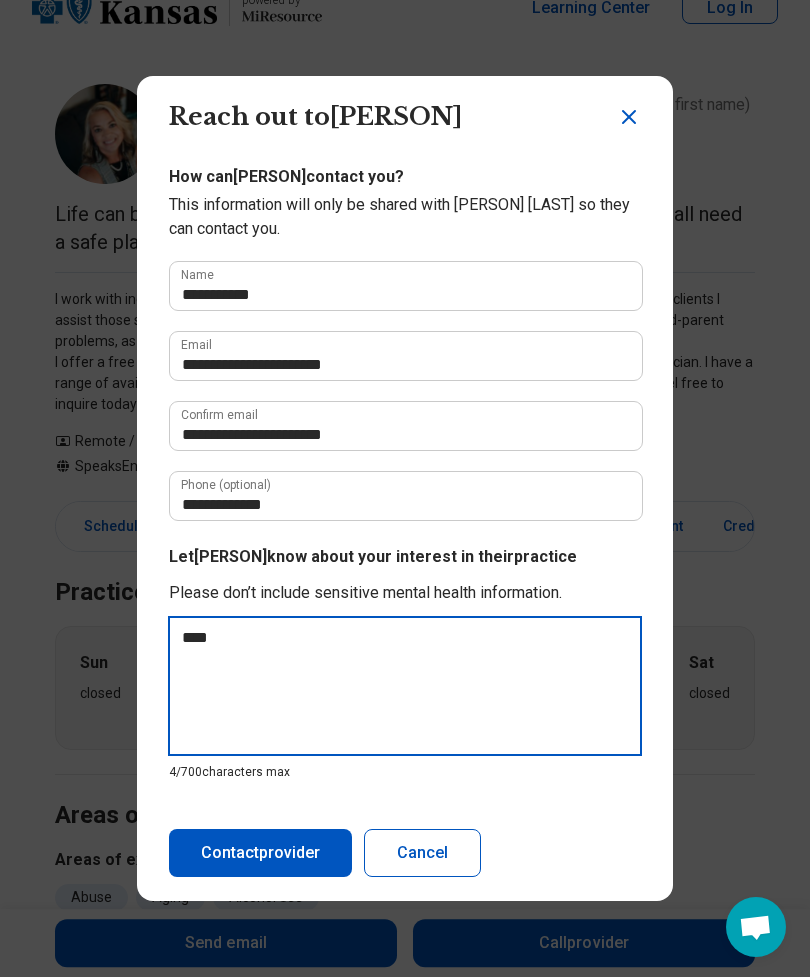 type on "*****" 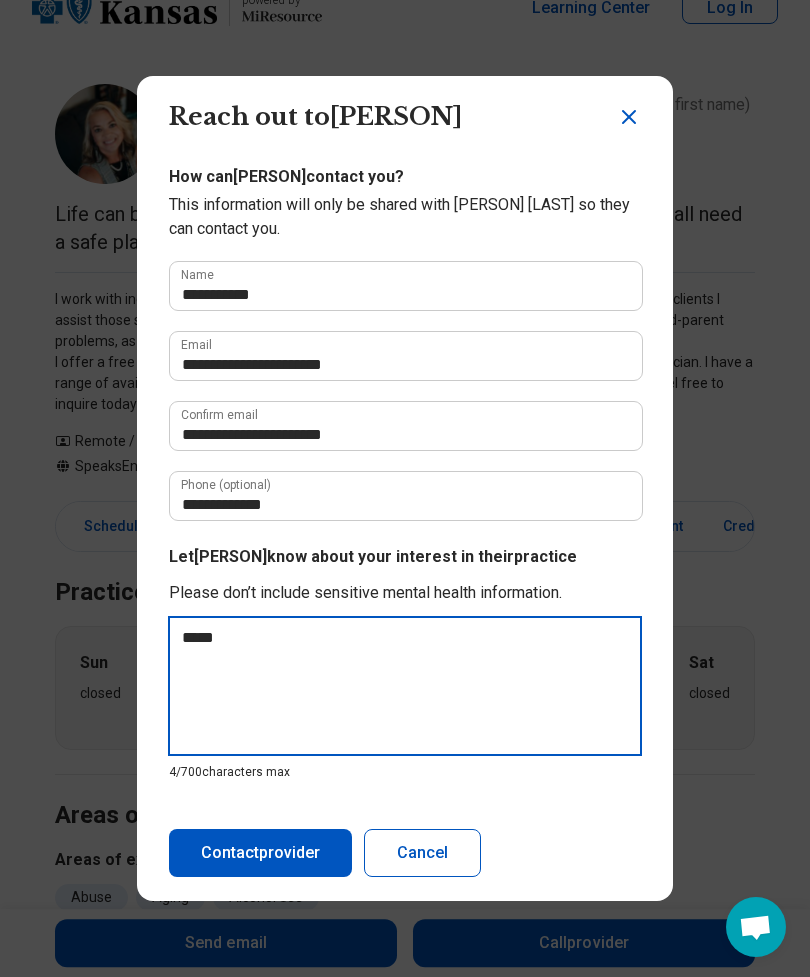 type on "*" 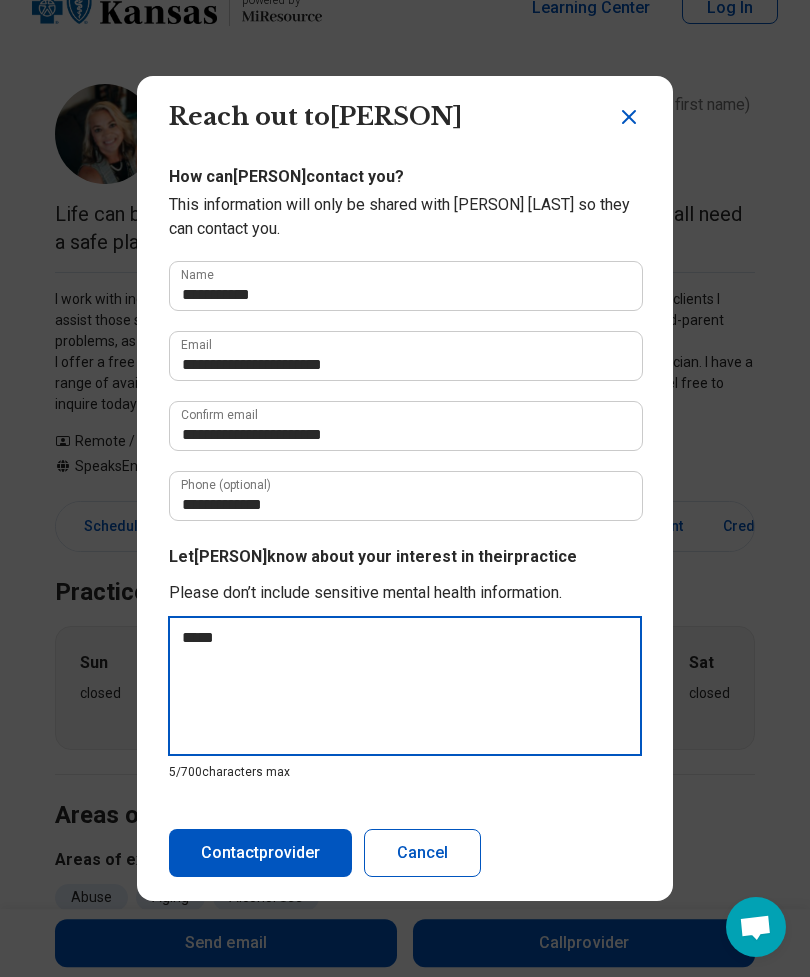 type on "******" 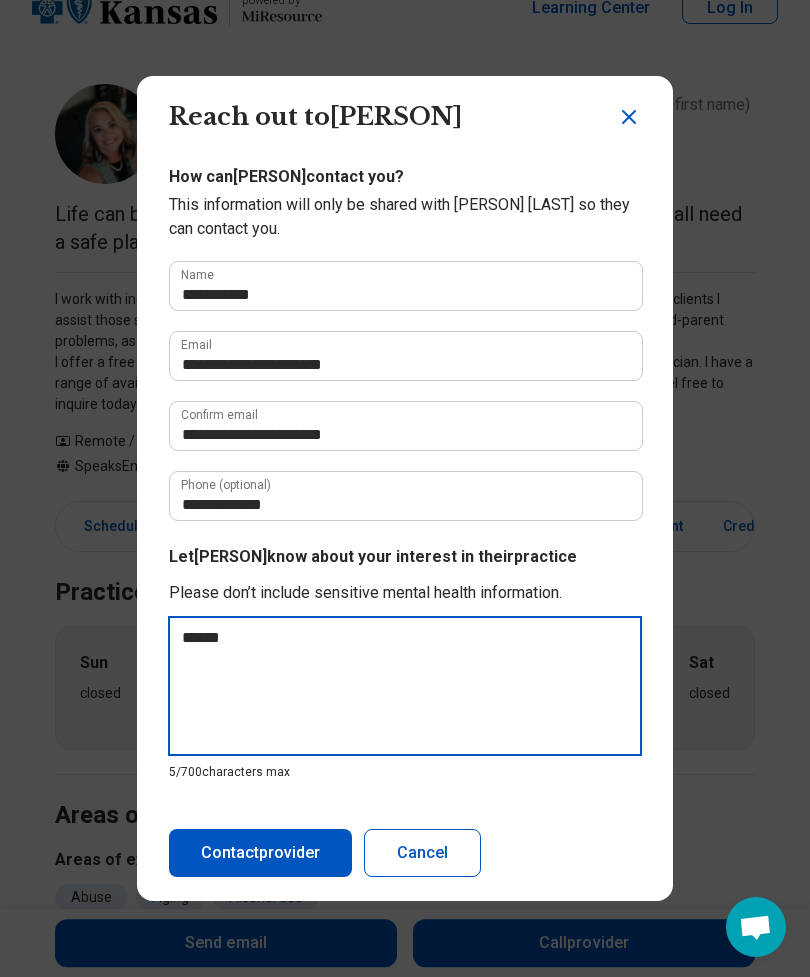 type on "*" 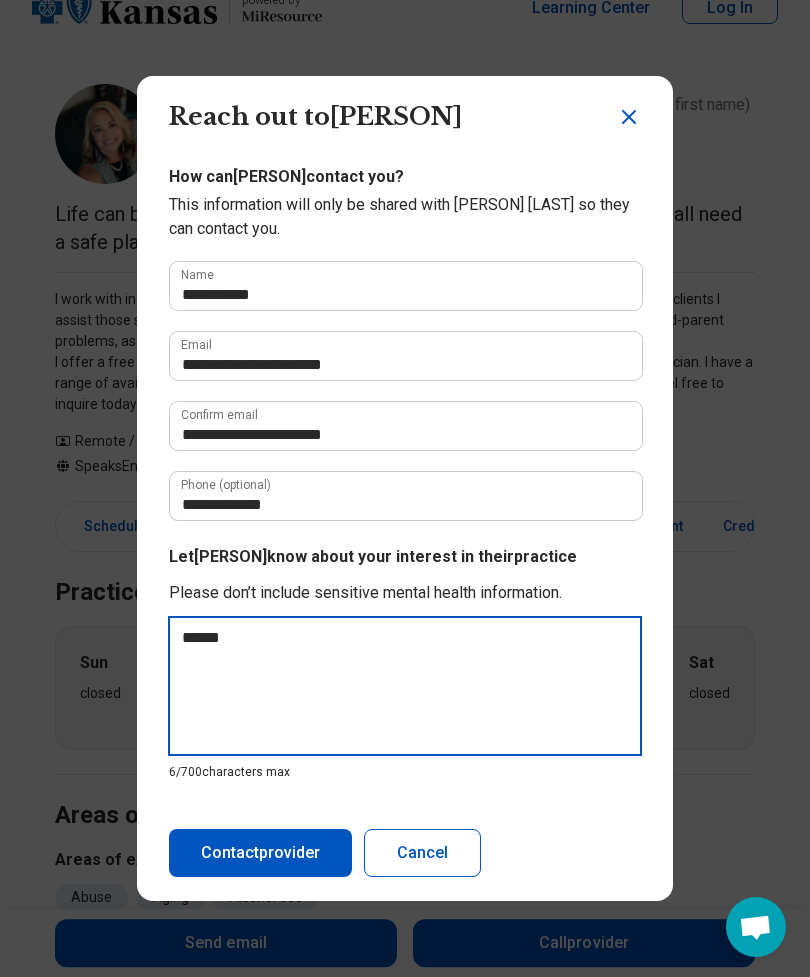 type on "******" 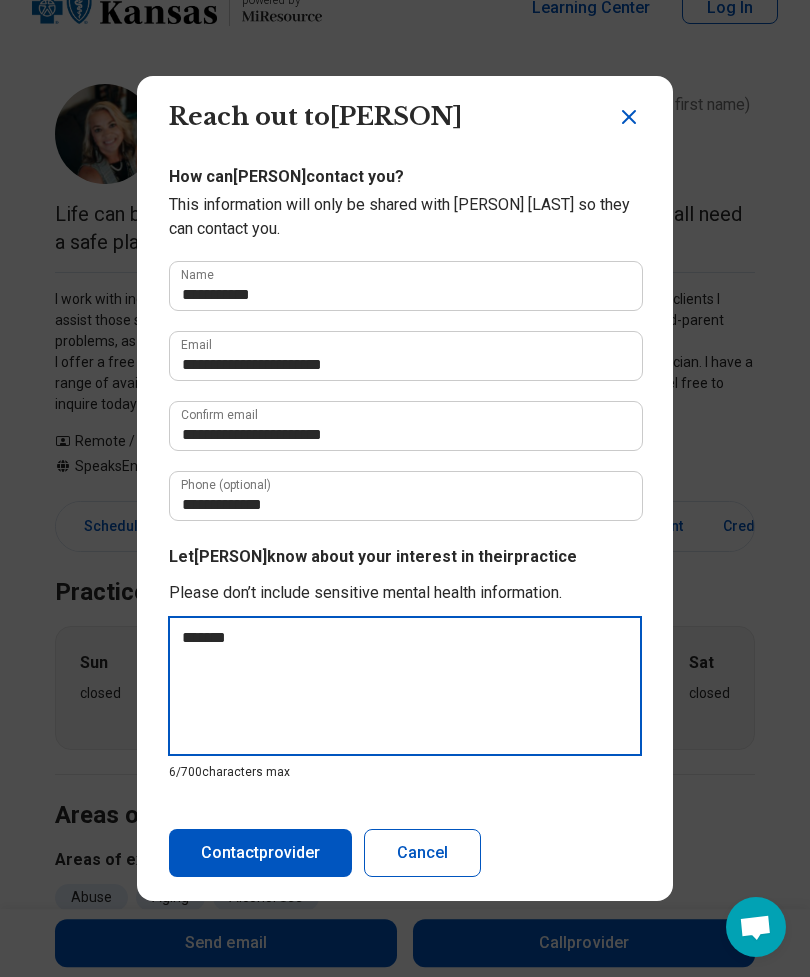 type on "*" 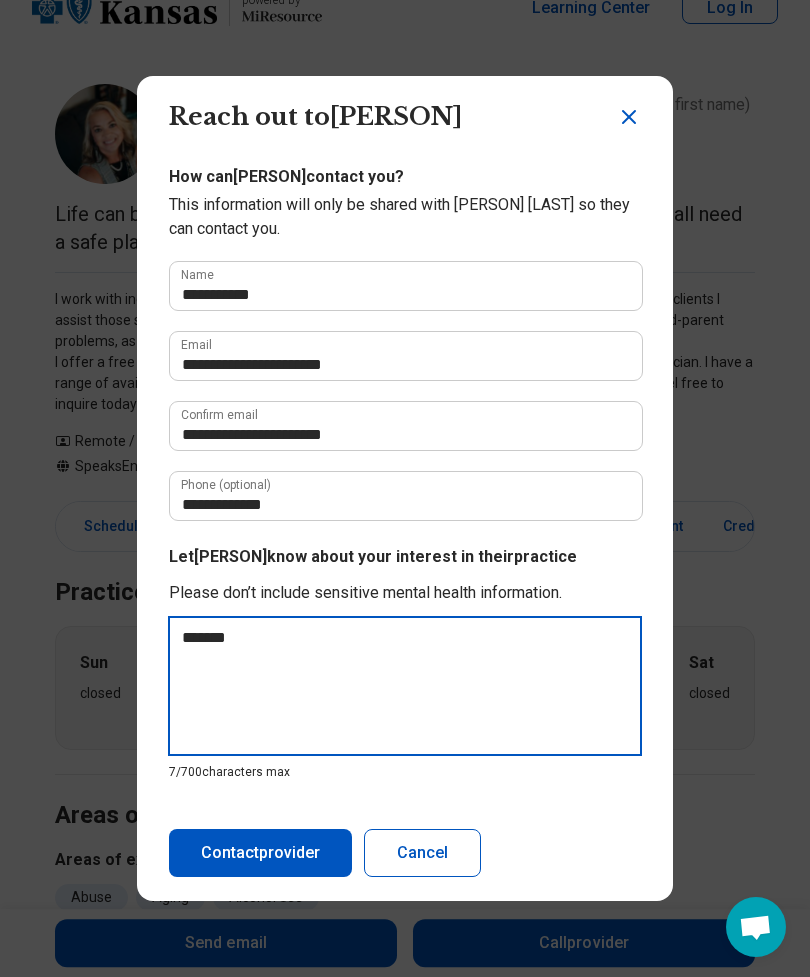 type on "******" 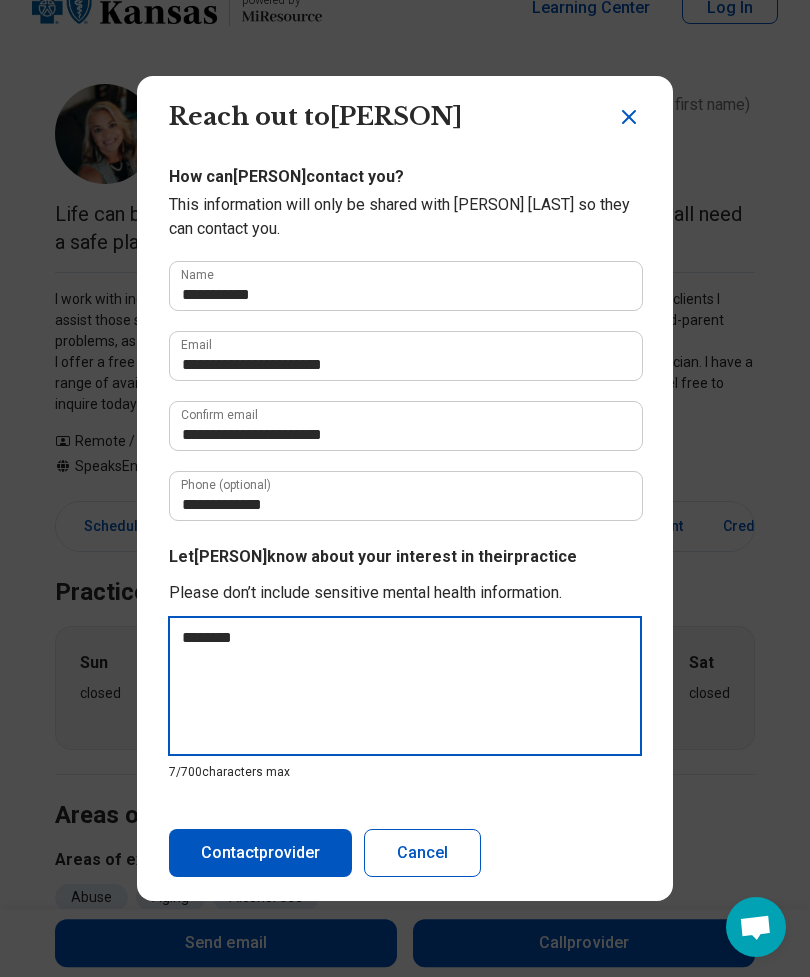 type on "*" 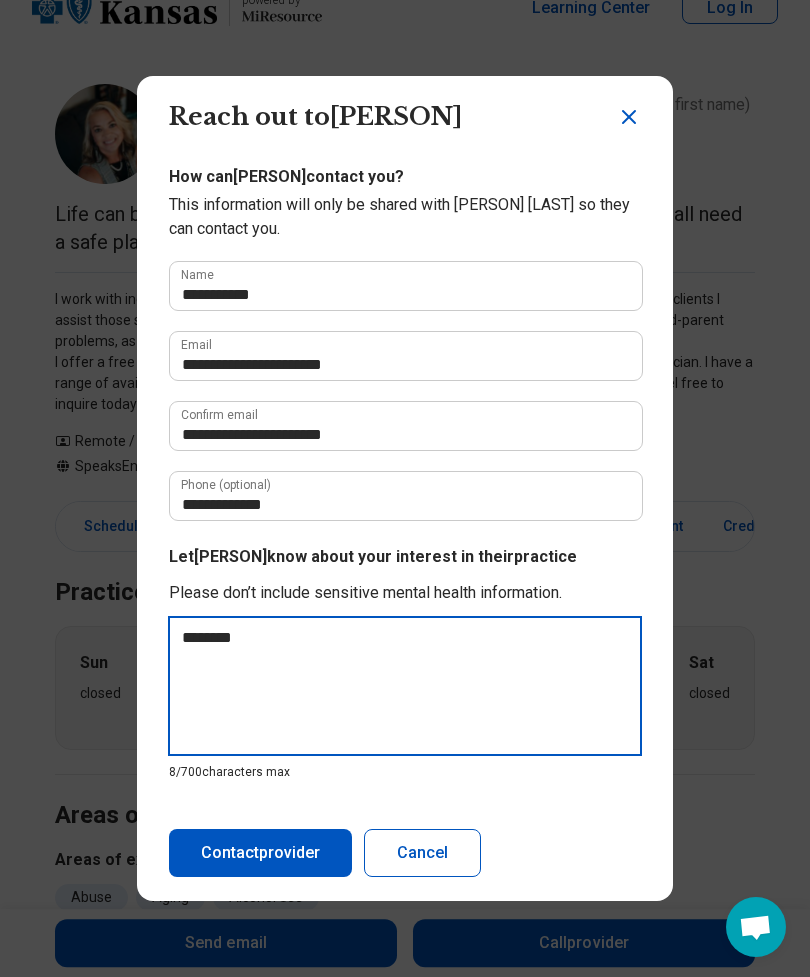 type on "*********" 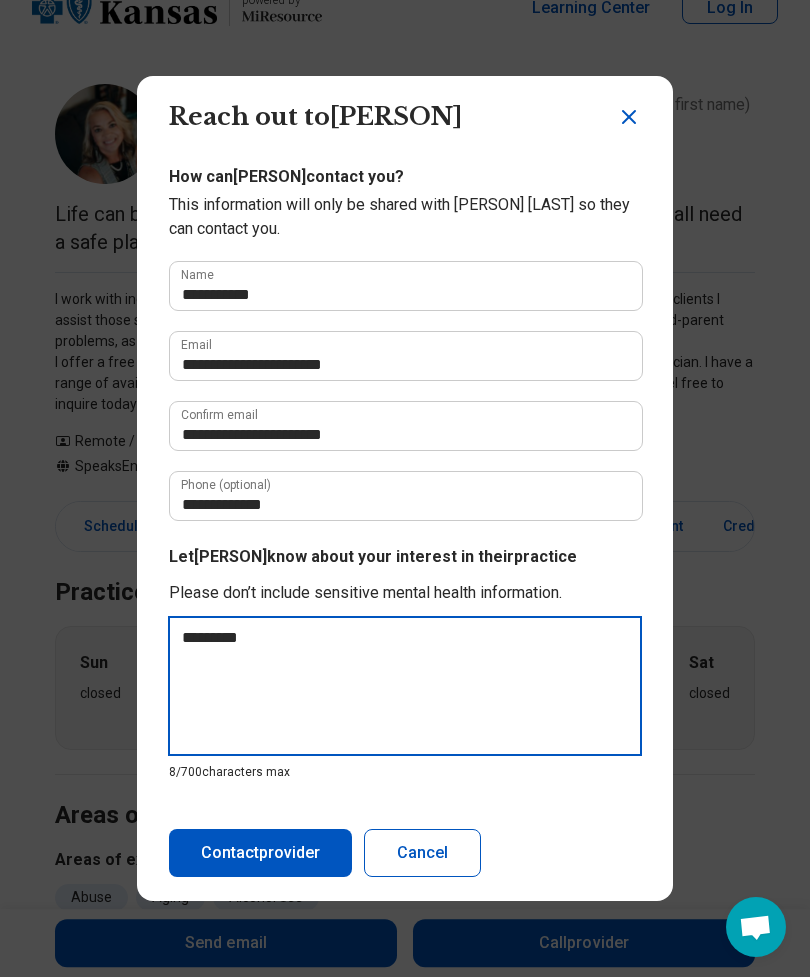 type on "*" 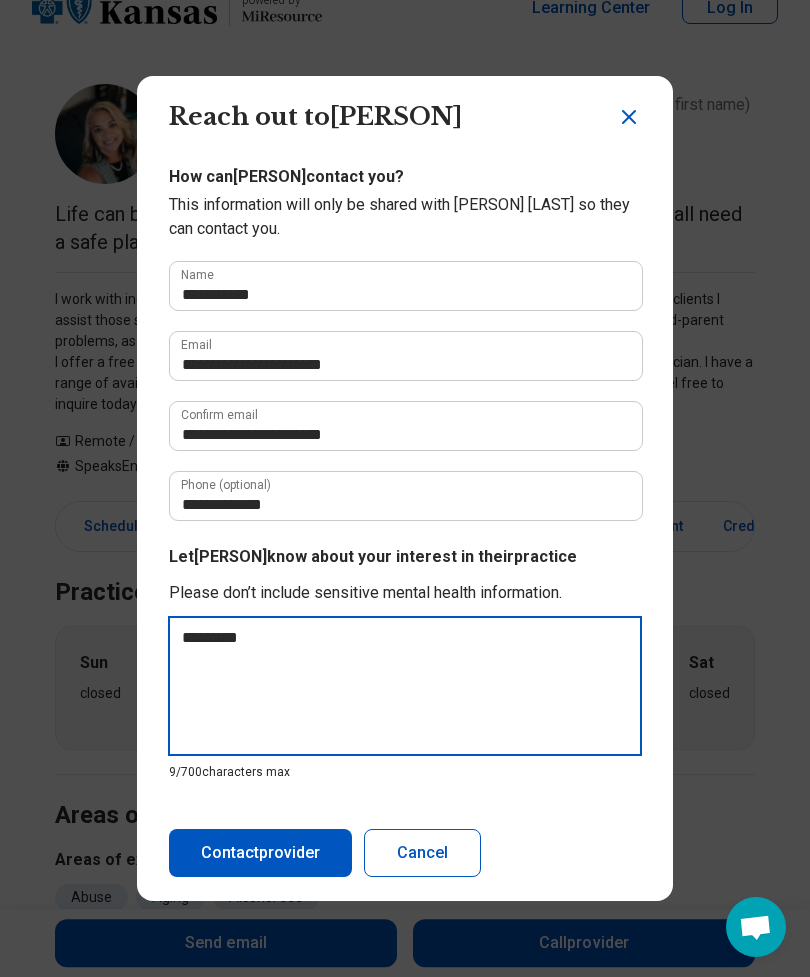 type on "******" 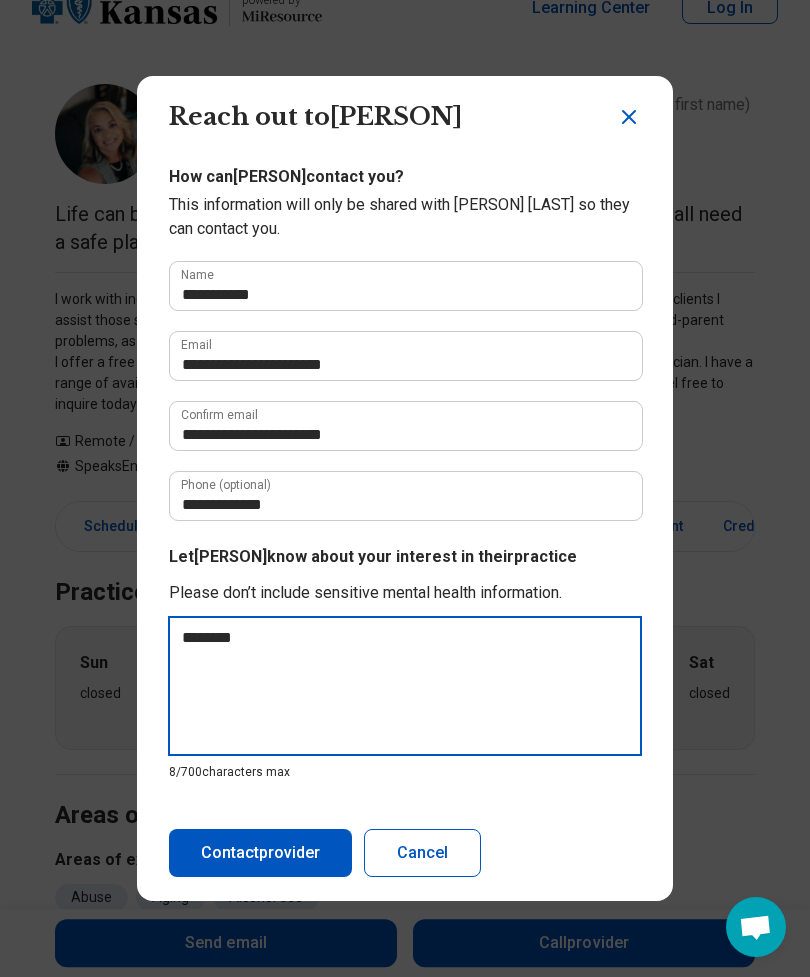 type on "******" 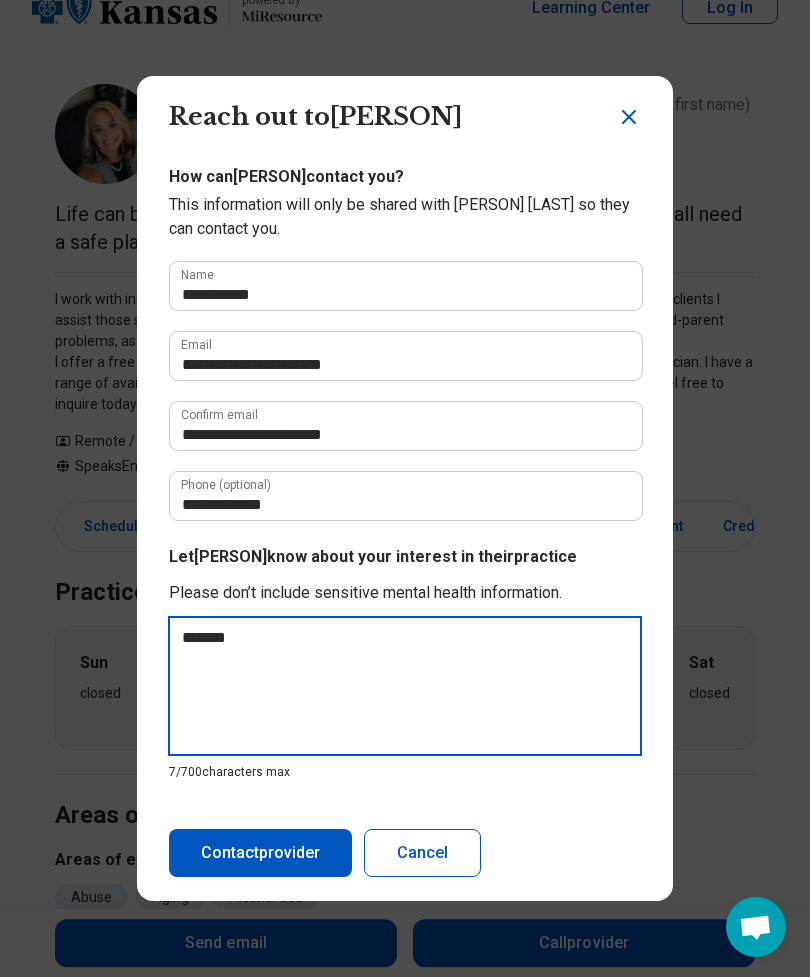 type on "******" 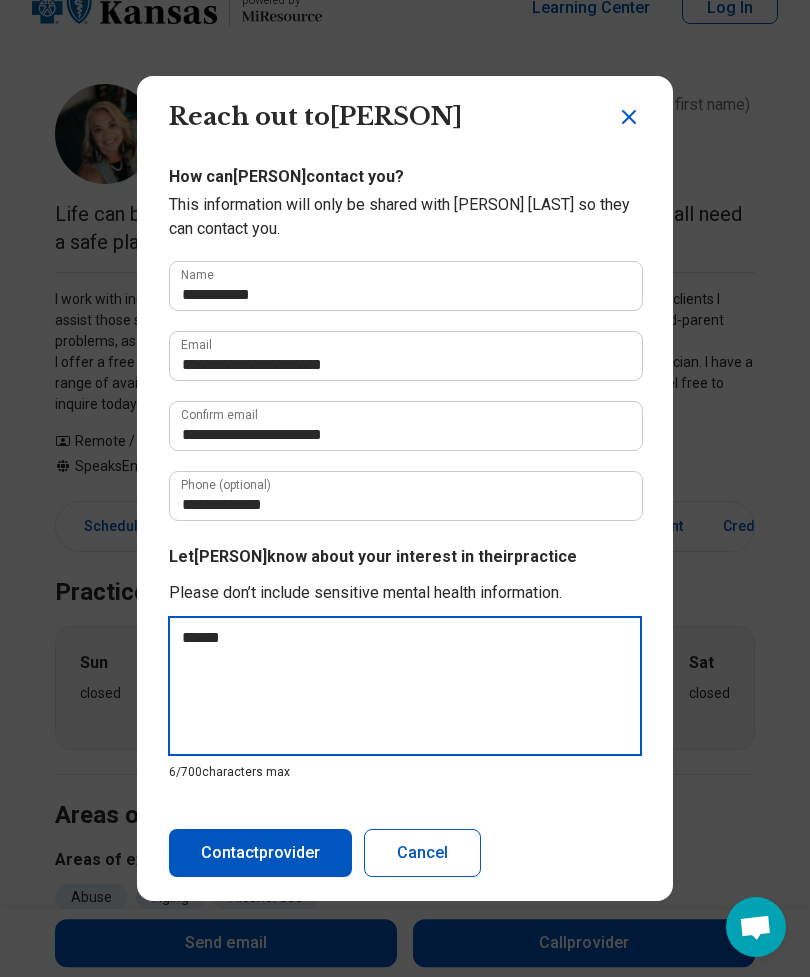 type on "******" 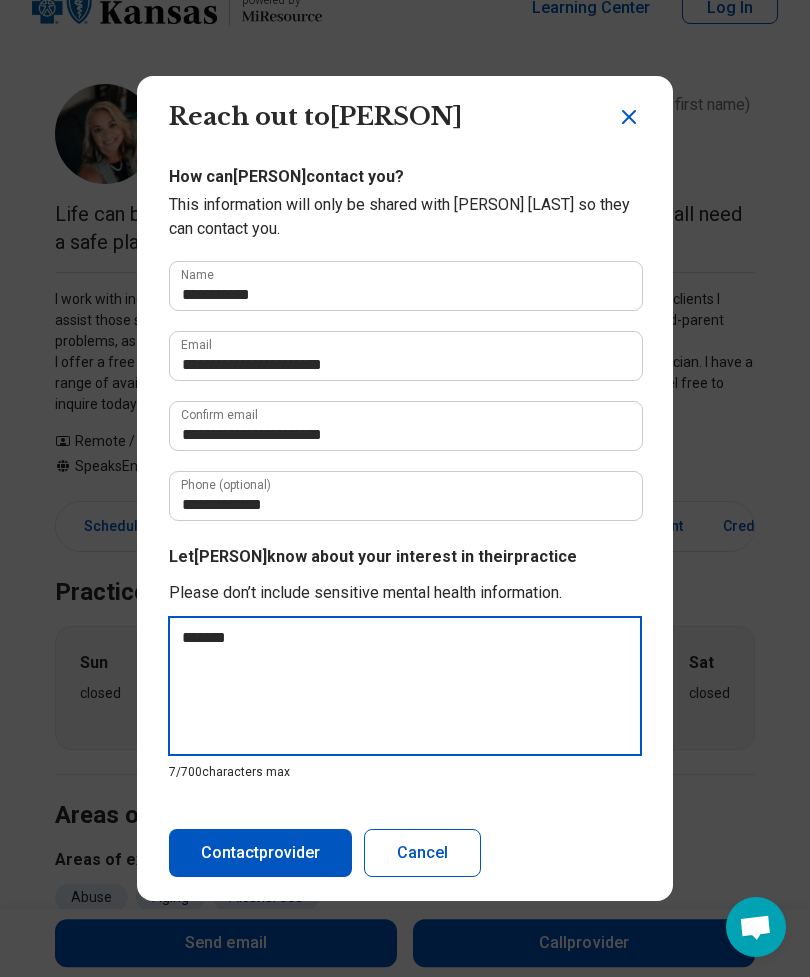 type on "******" 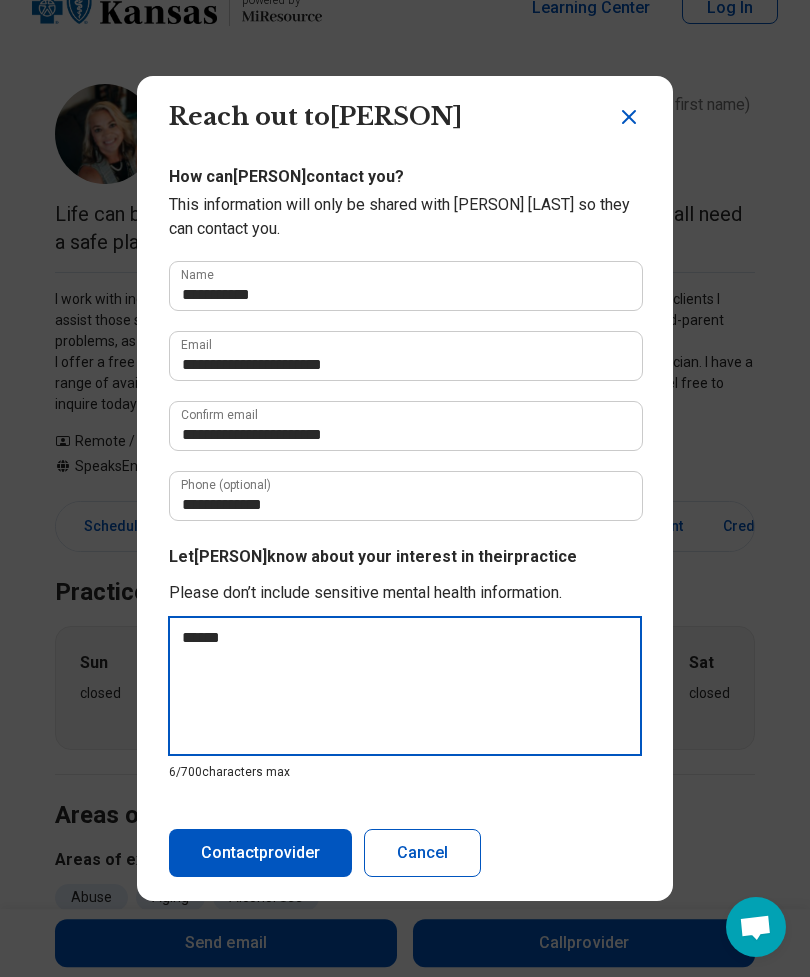 type on "*****" 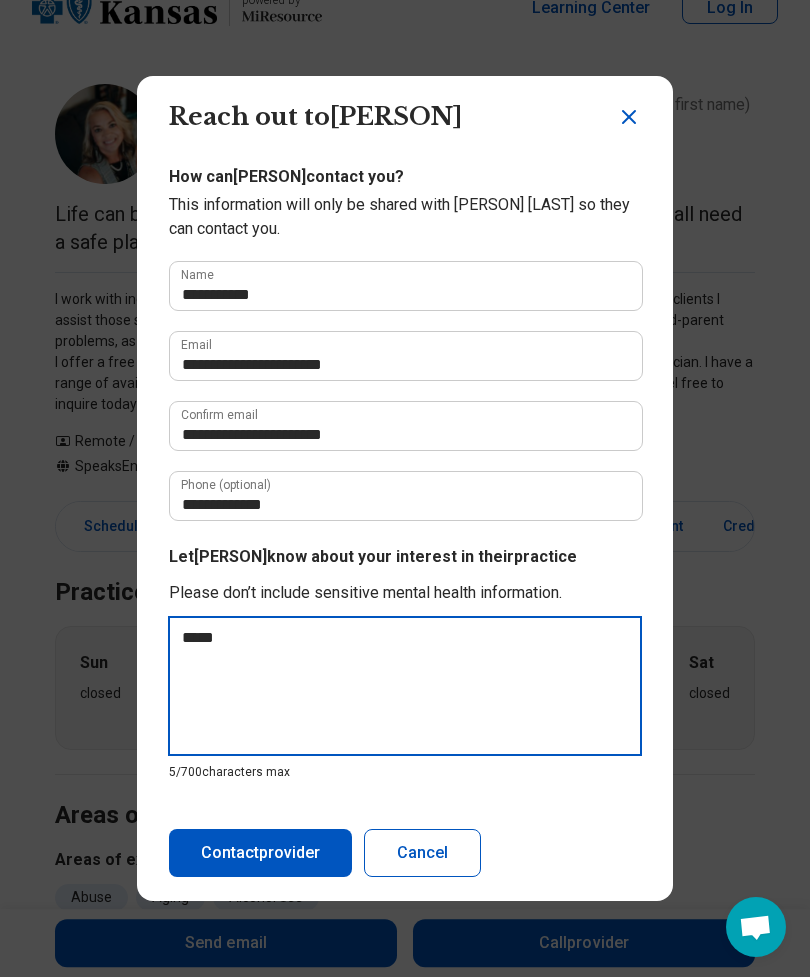 type on "******" 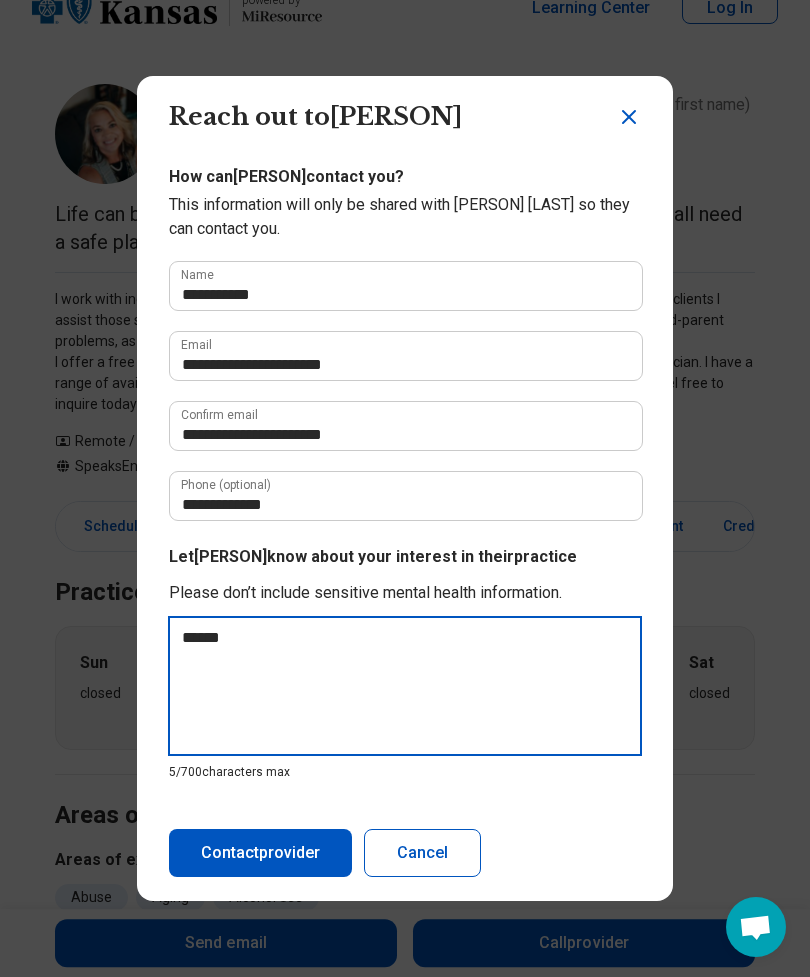 type on "*" 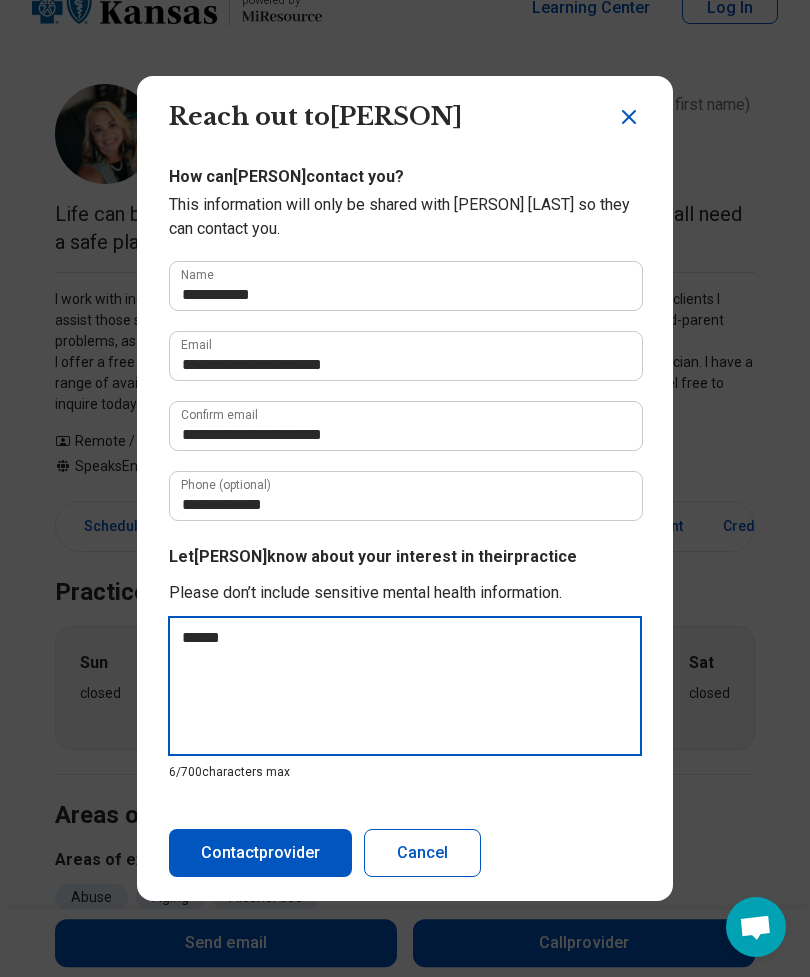 type on "*****" 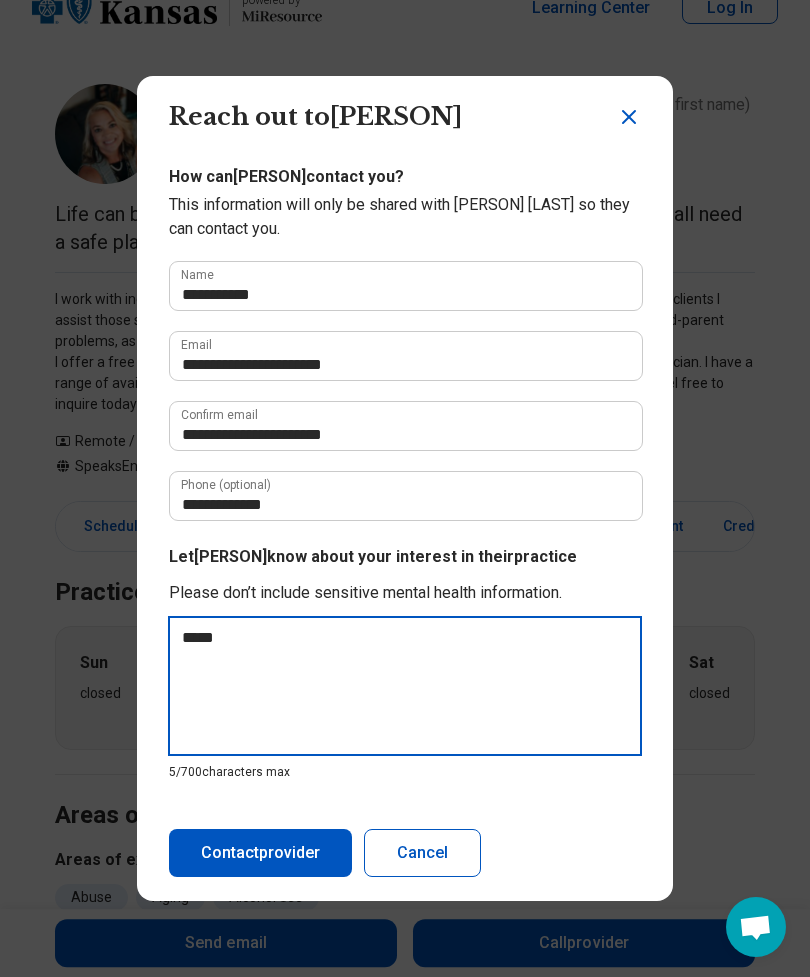 type on "******" 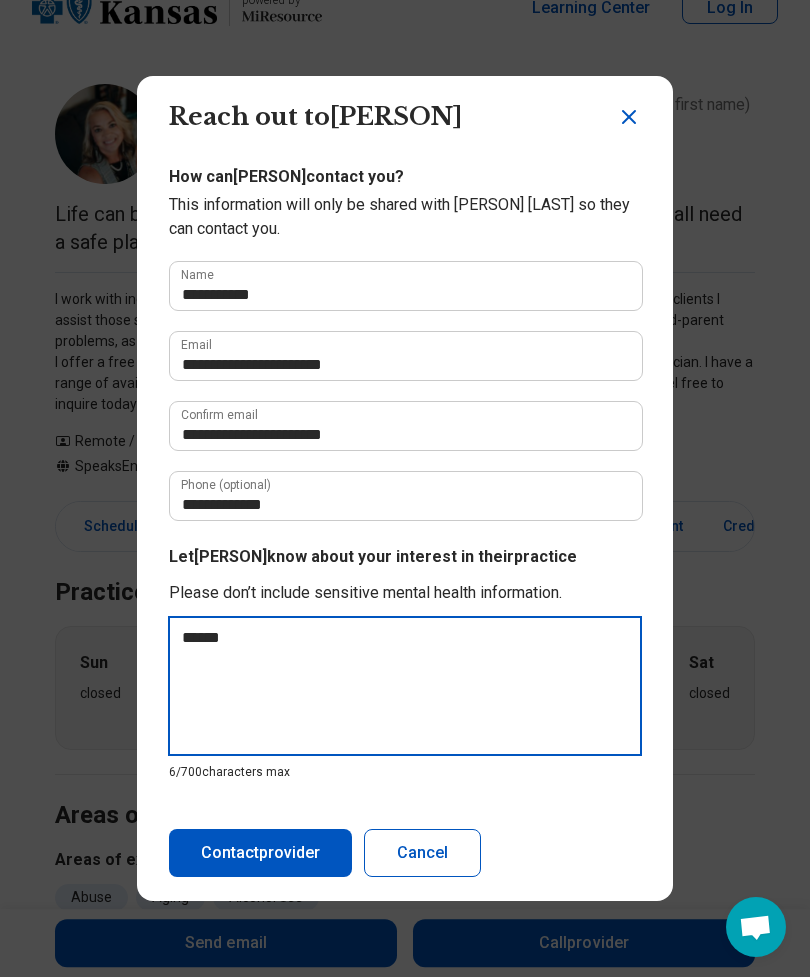 type on "******" 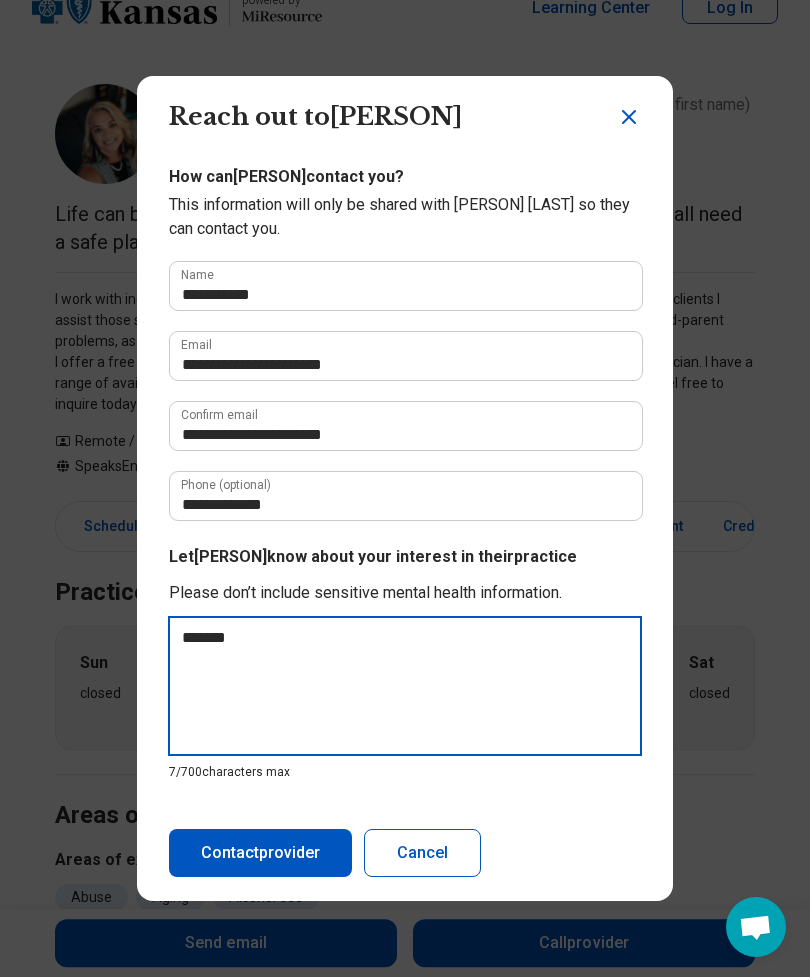 type on "******" 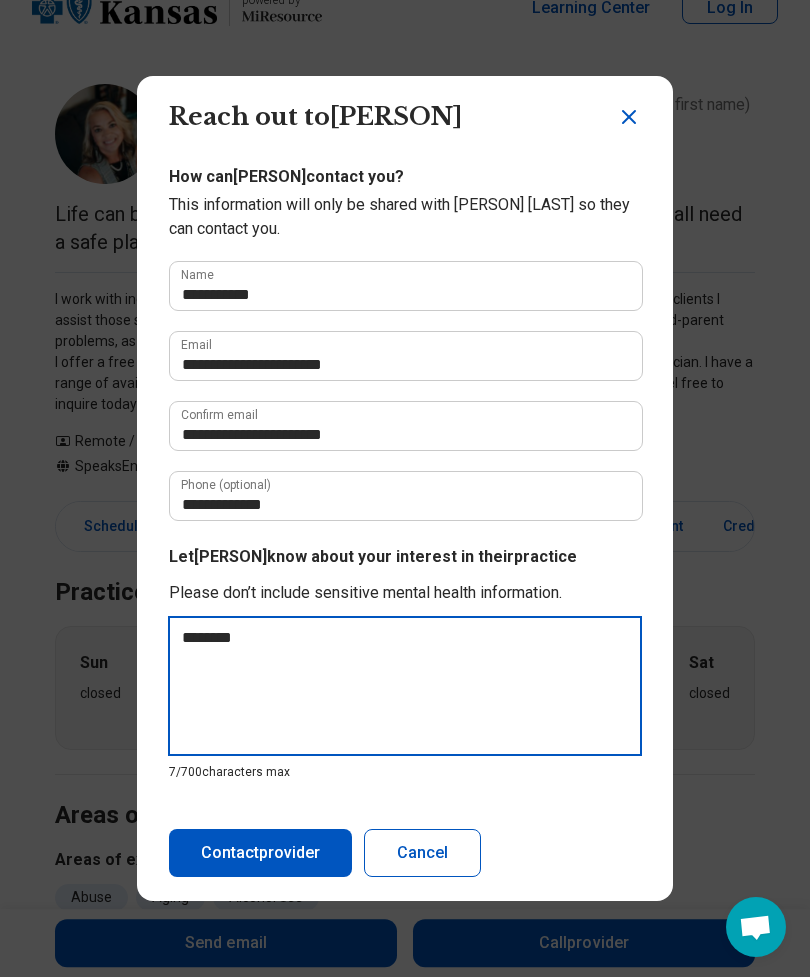 type on "*" 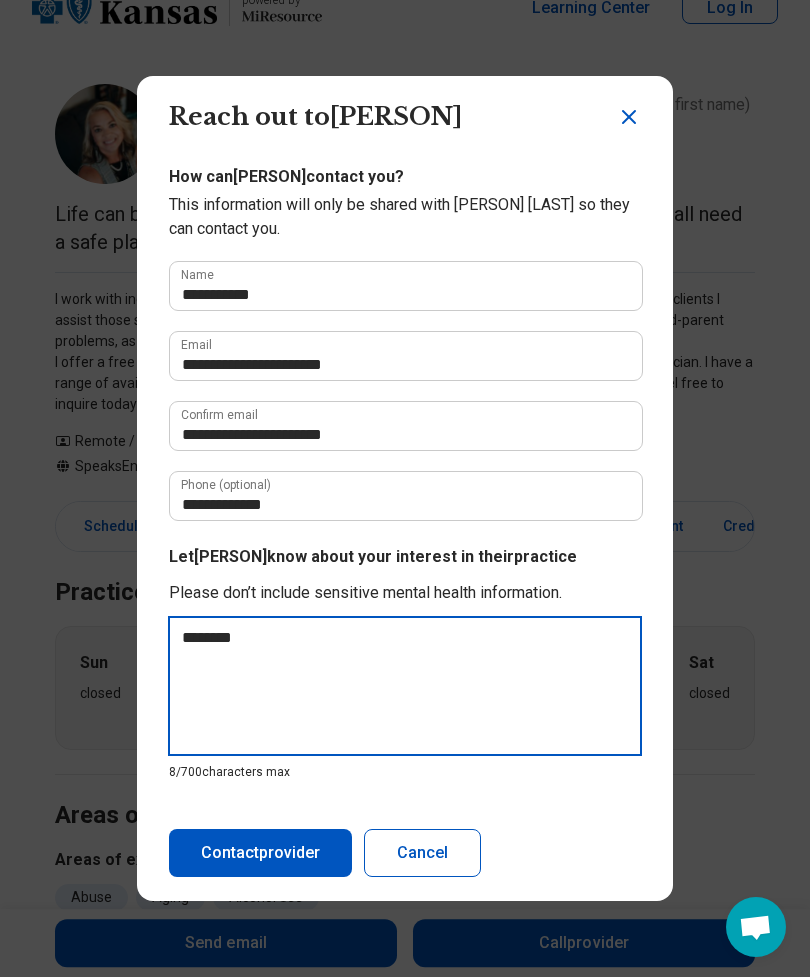 type on "******" 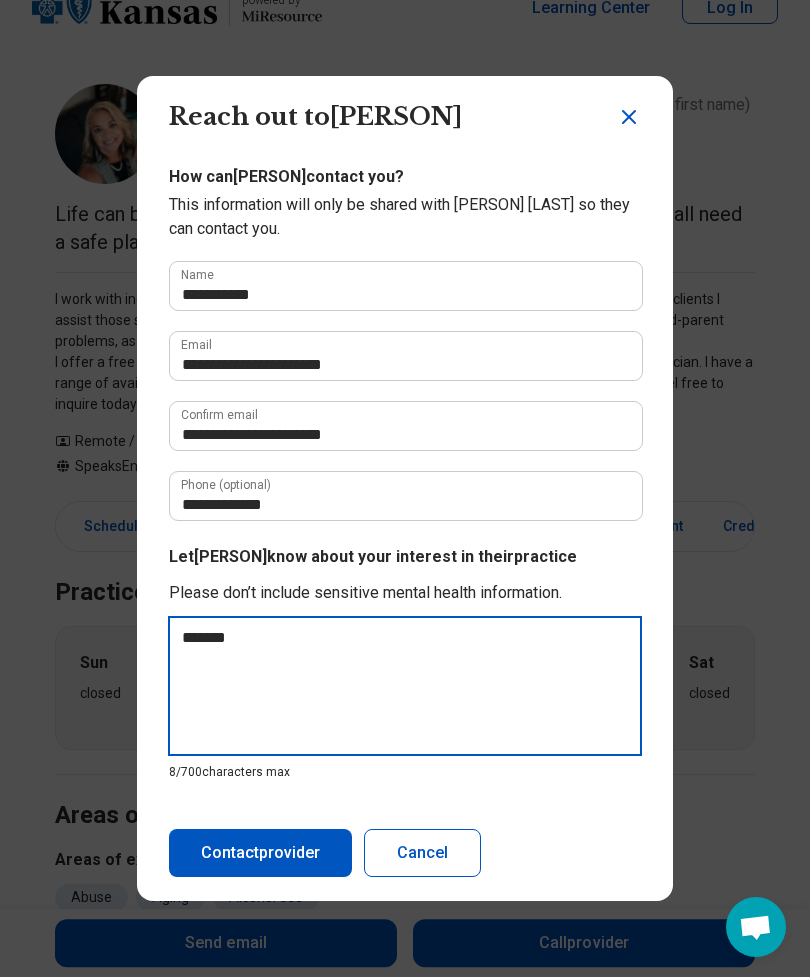 type on "******" 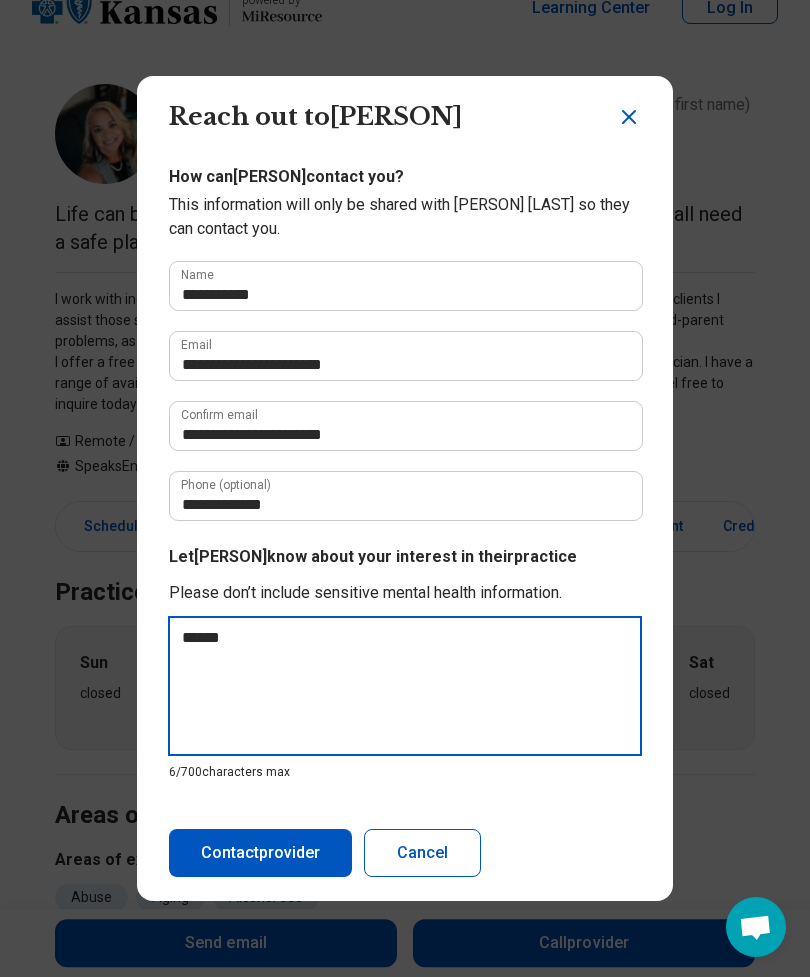type on "*****" 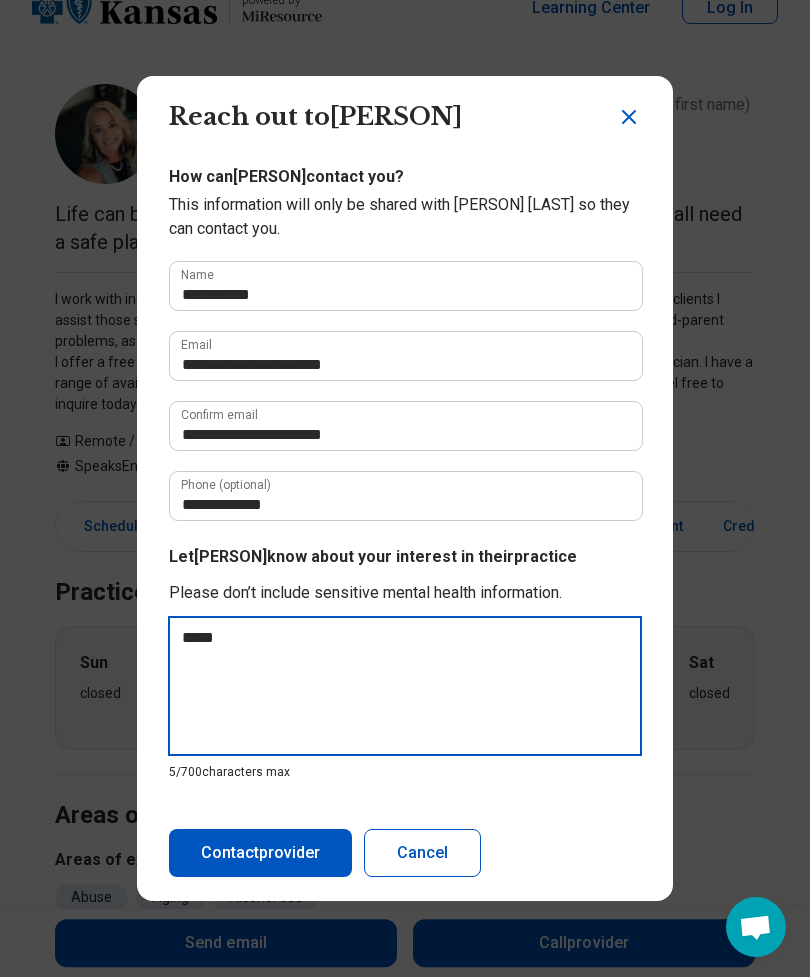 type on "******" 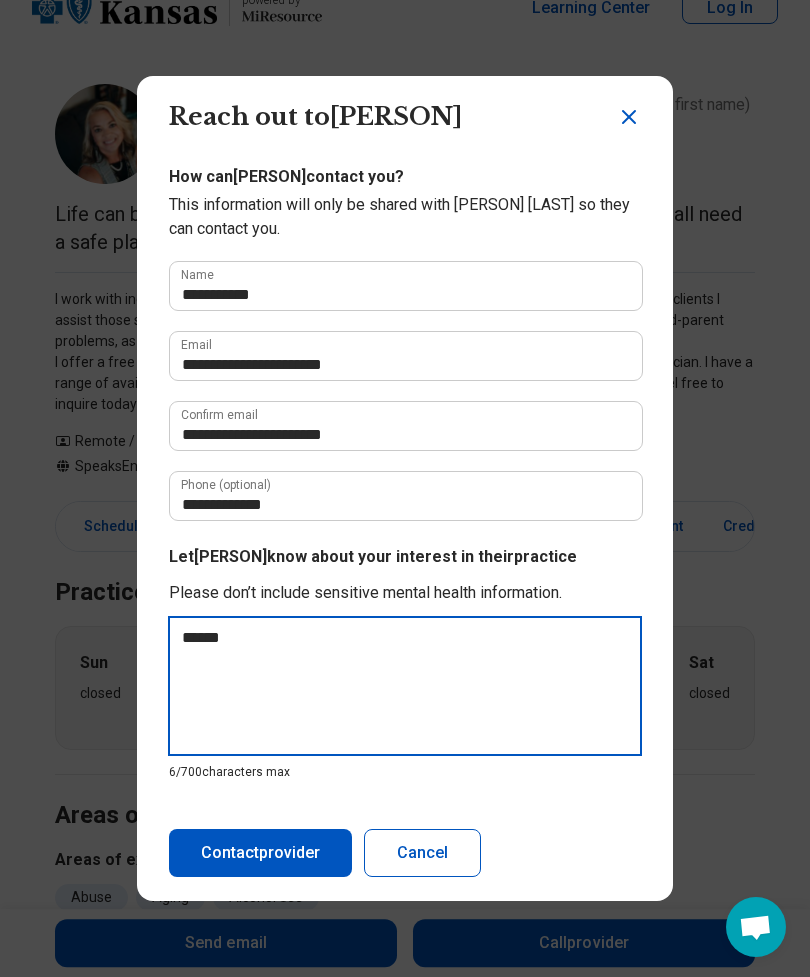 type on "******" 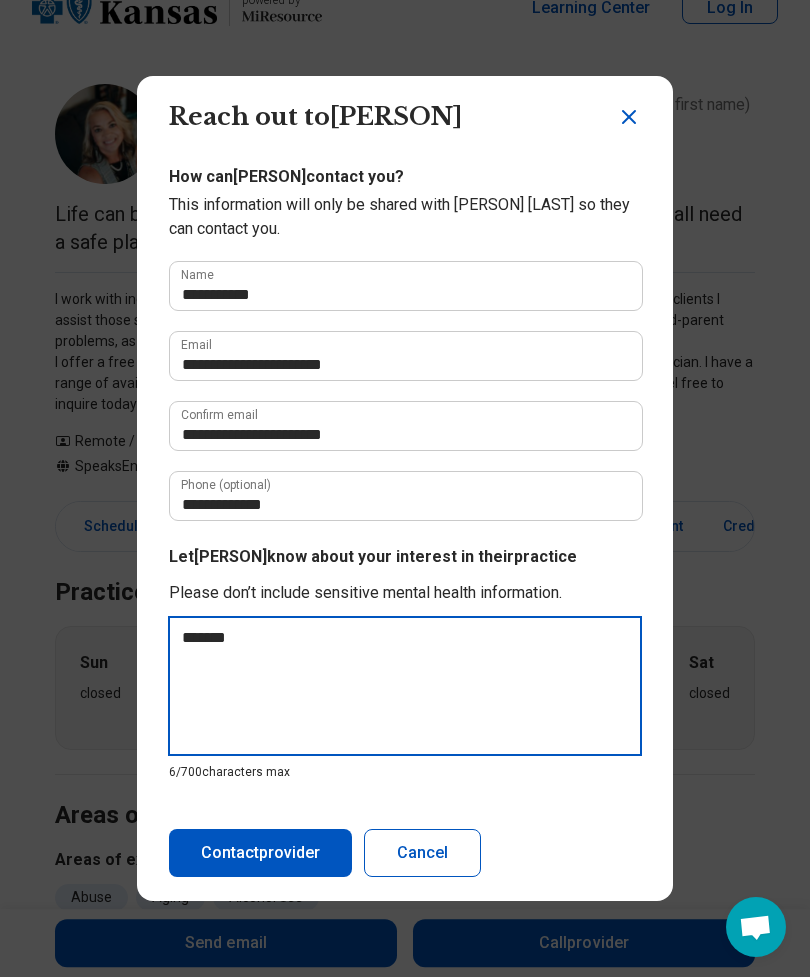 type on "*" 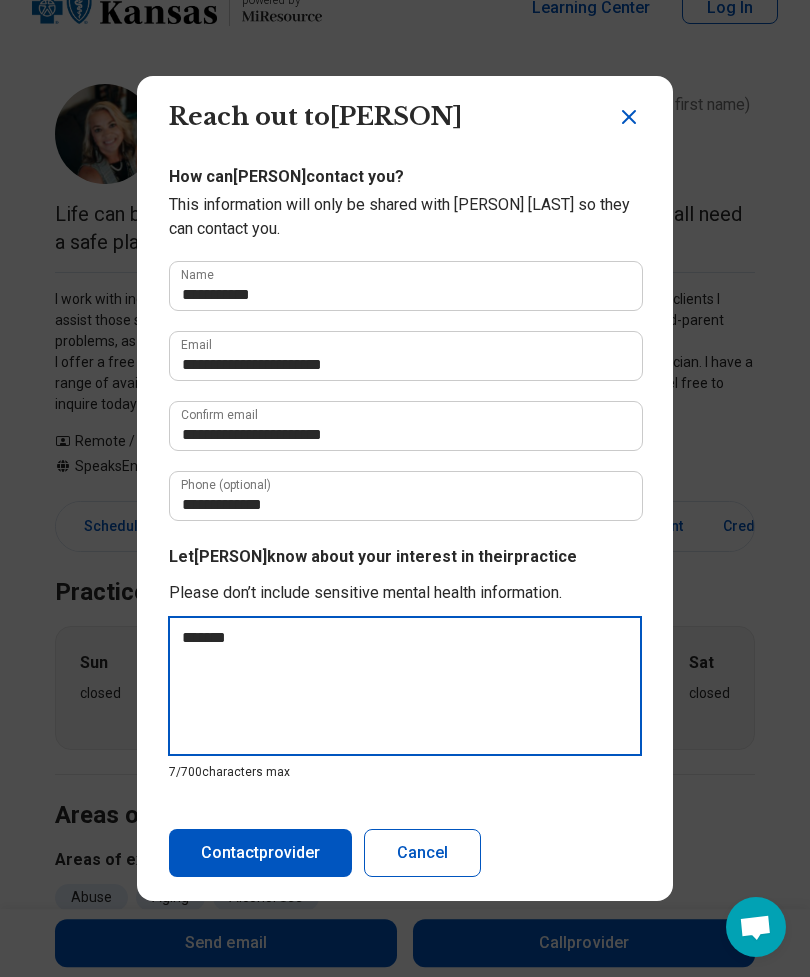 type on "******" 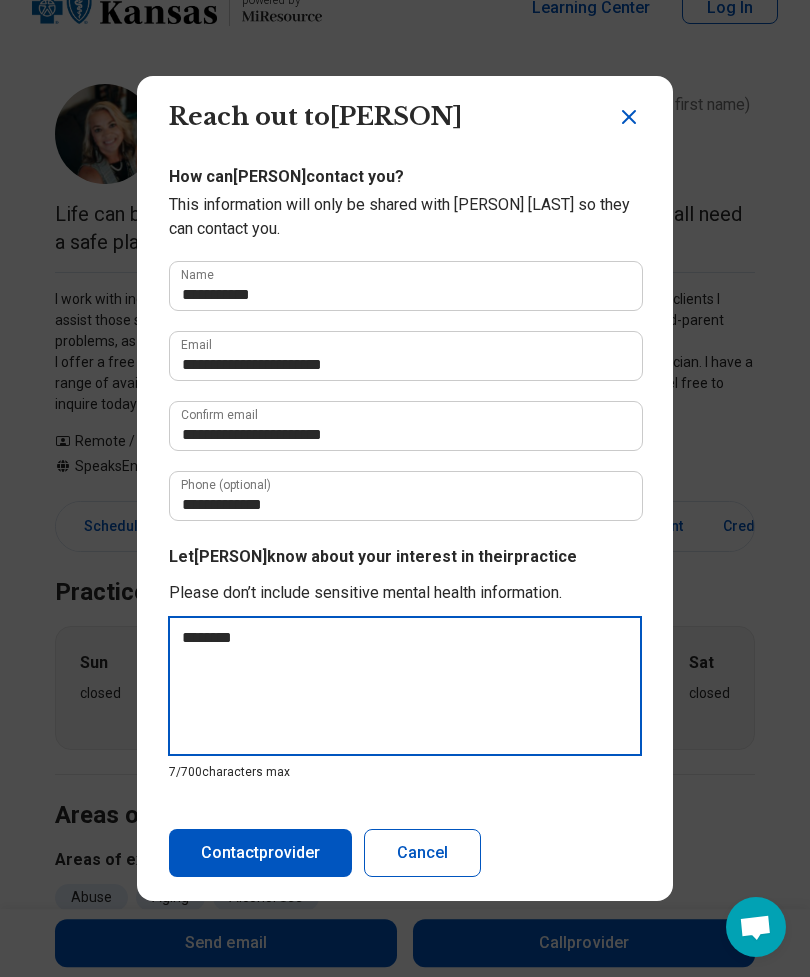 type on "*" 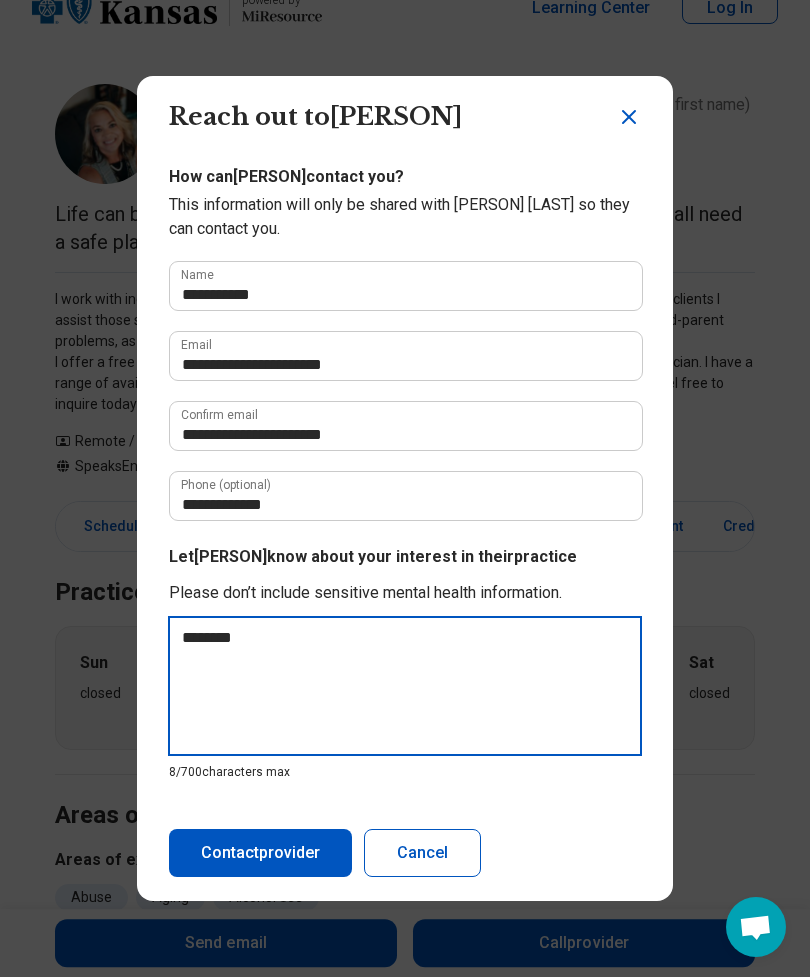 type on "*********" 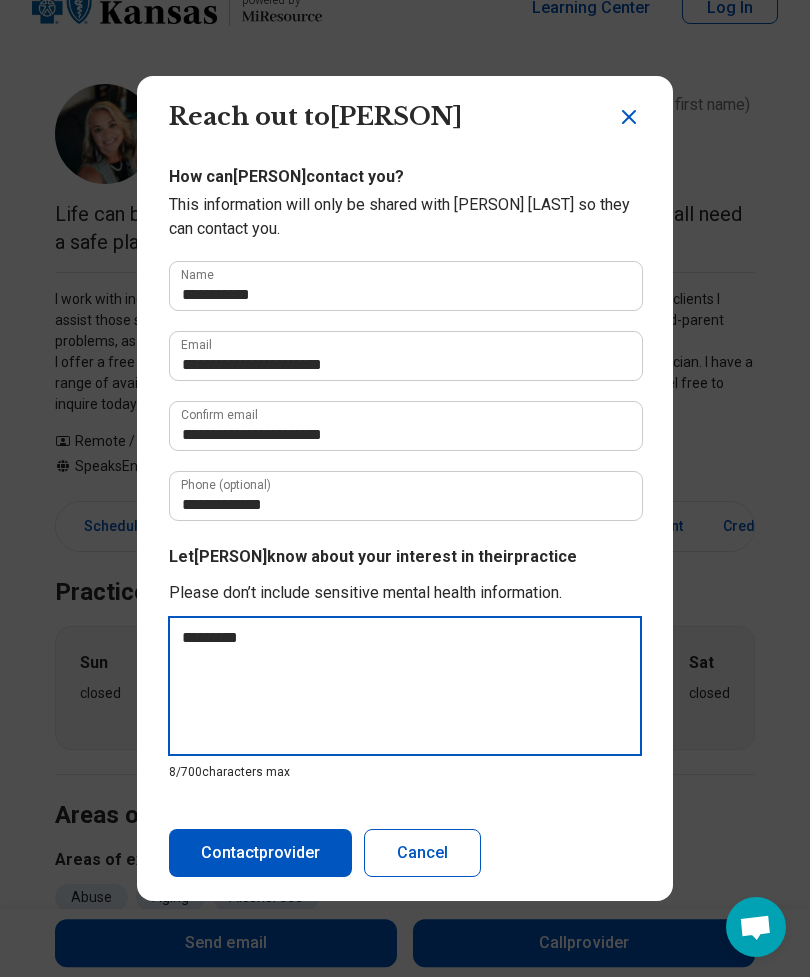 type on "*" 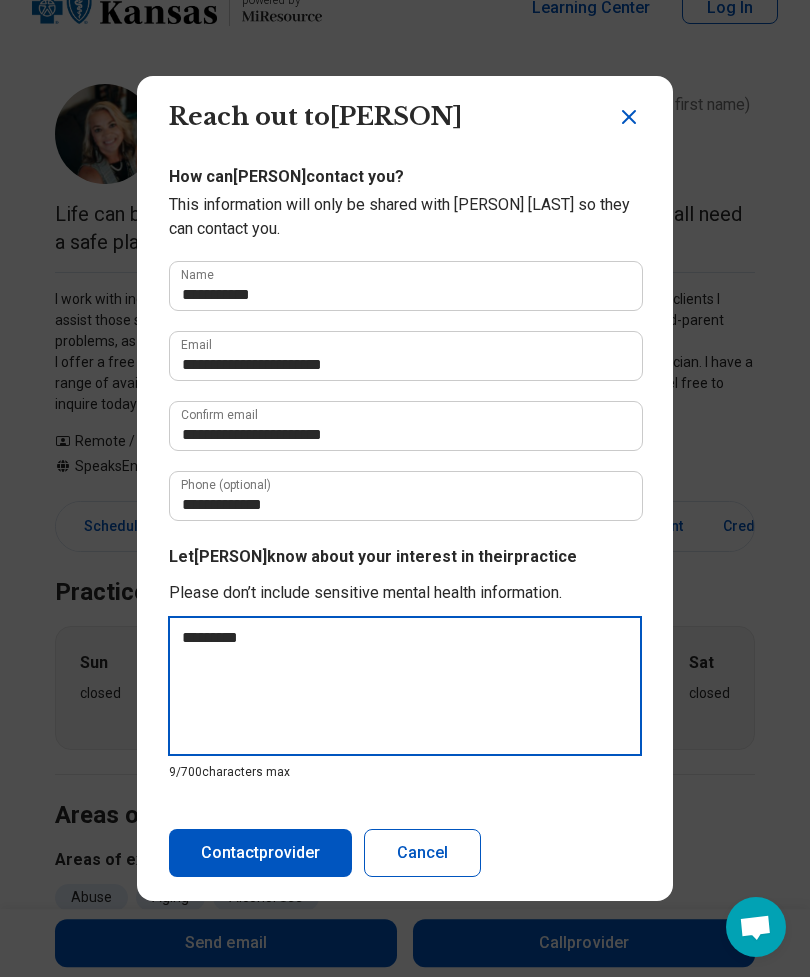 type on "*********" 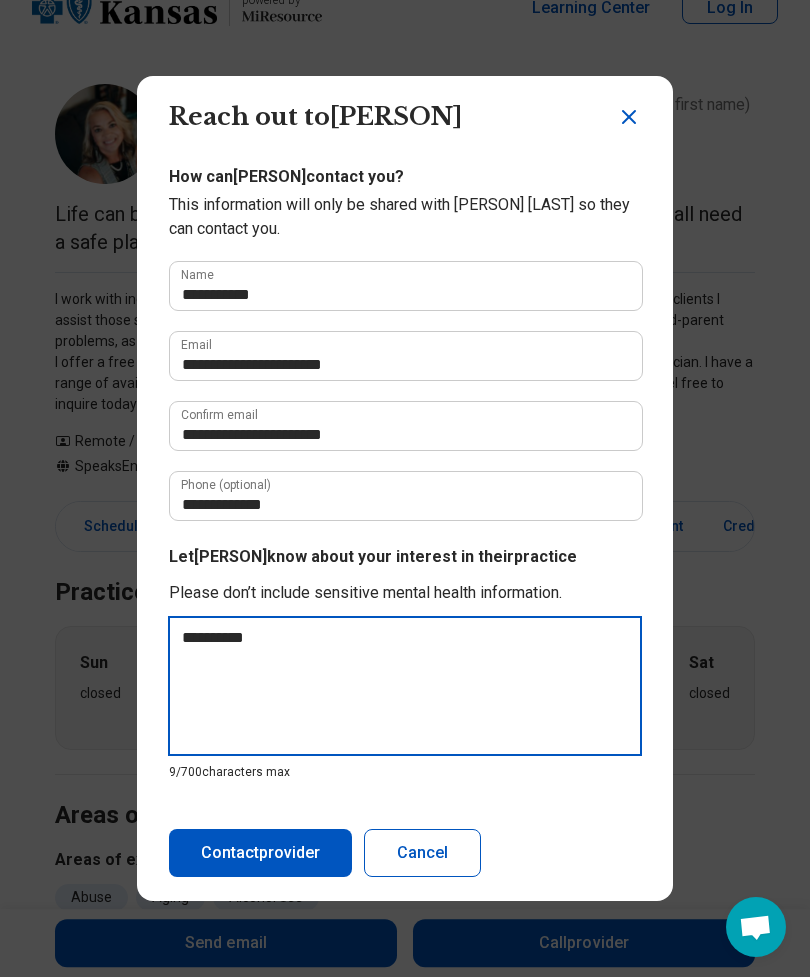 type on "*" 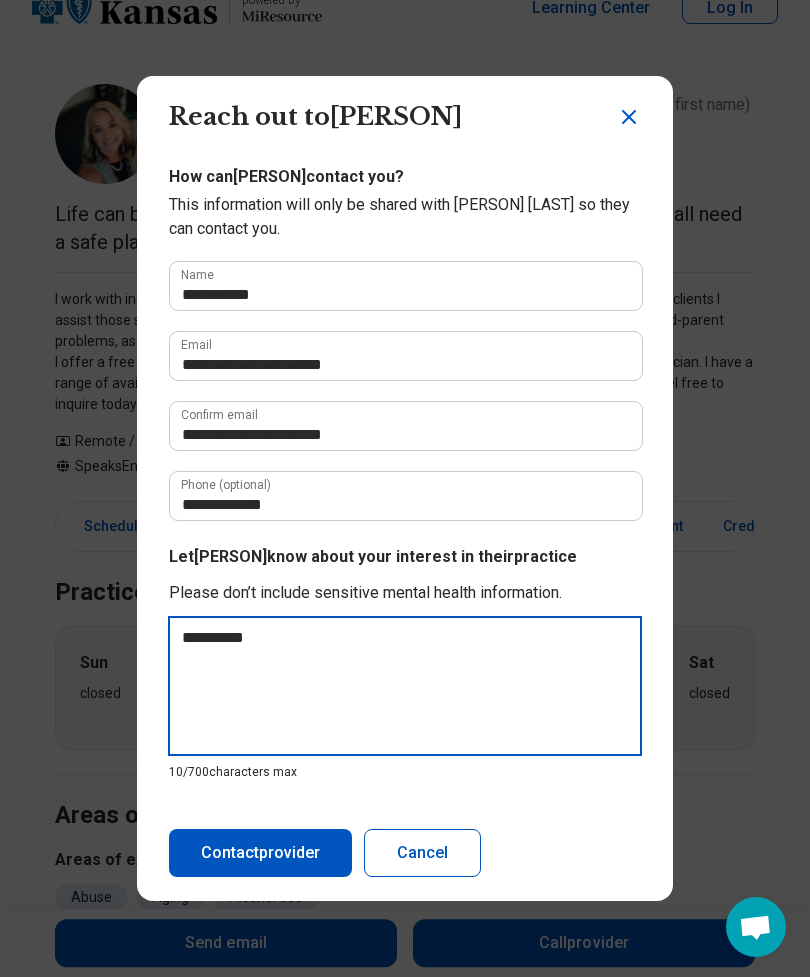 type on "**********" 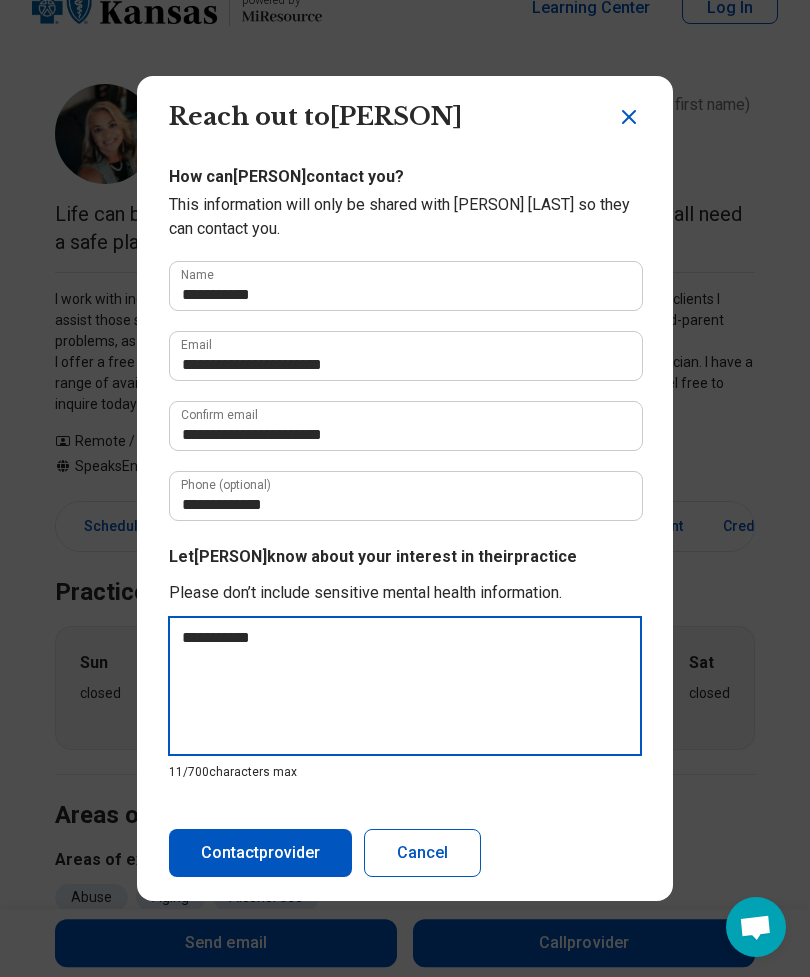type on "**********" 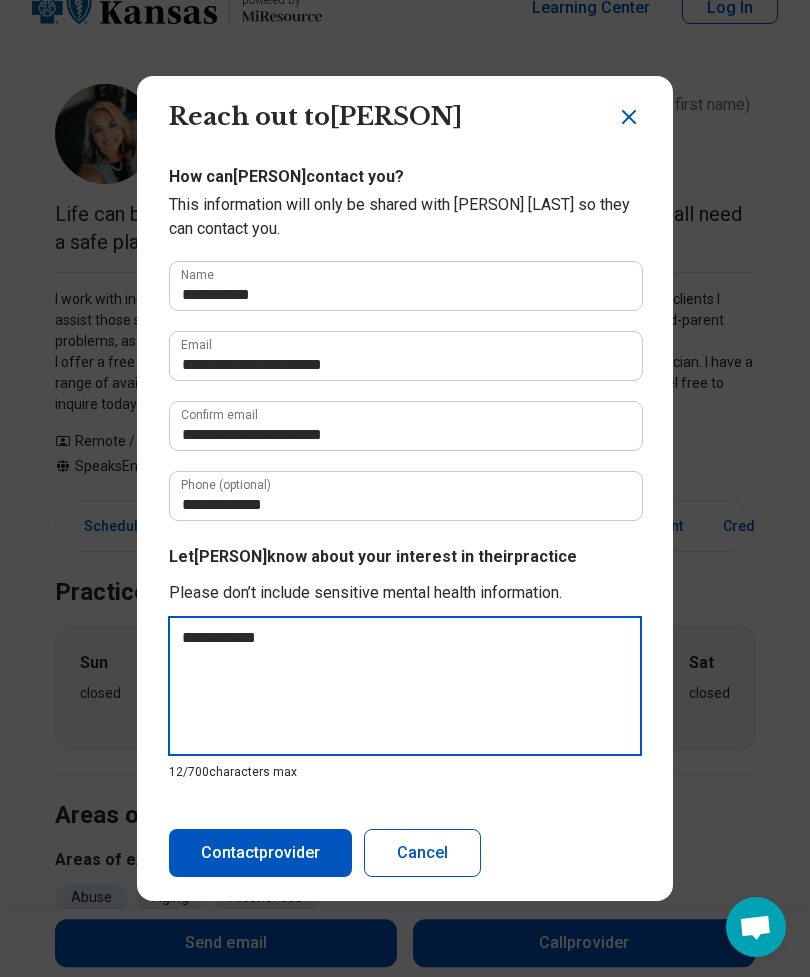 type on "**********" 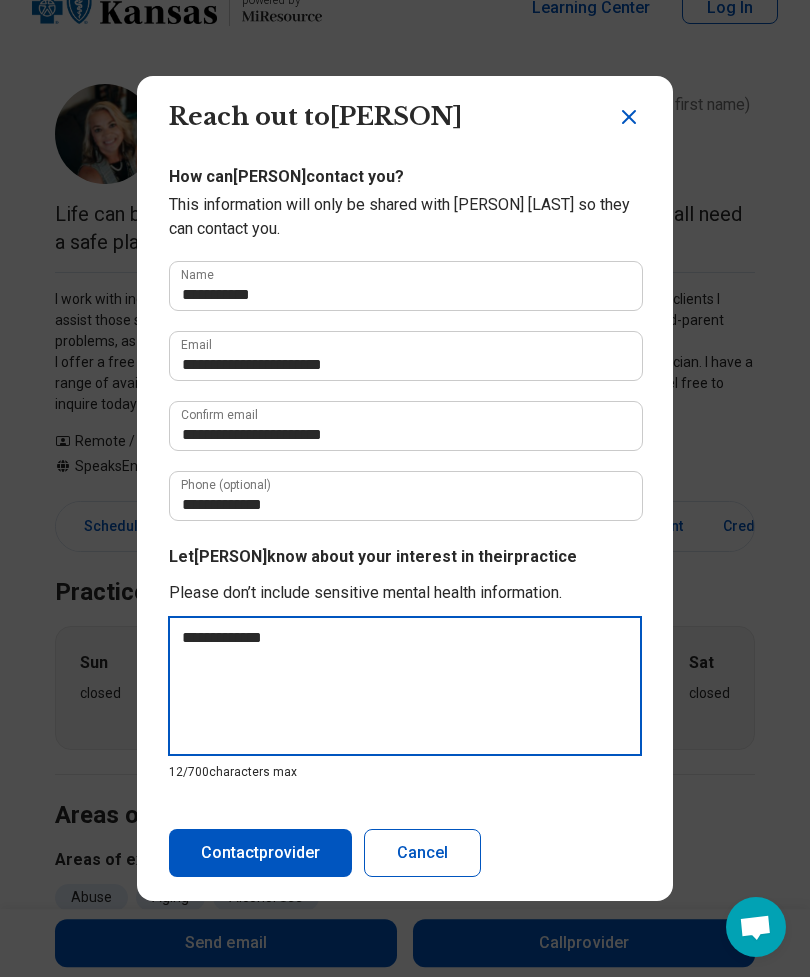 type on "*" 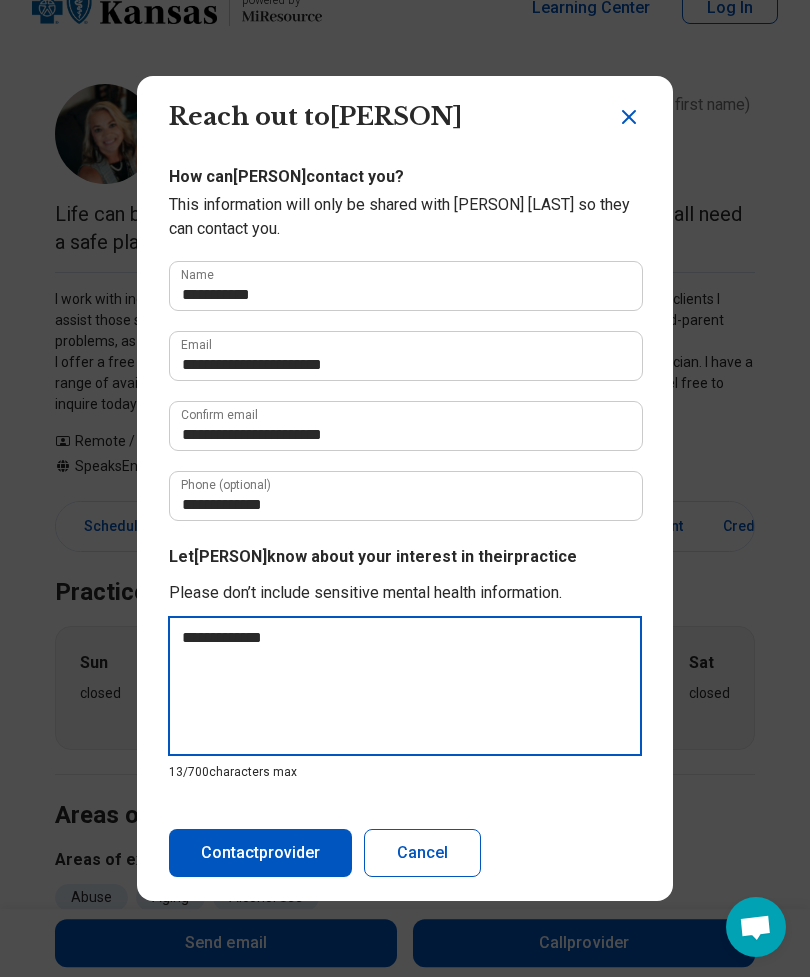 type on "**********" 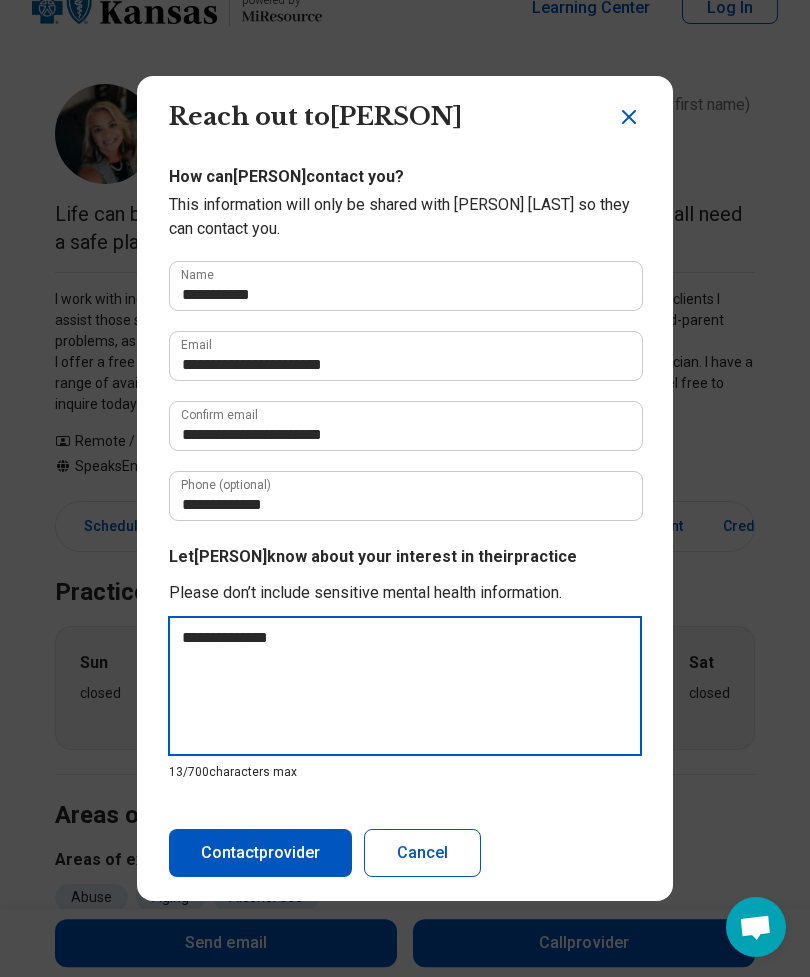 type on "*" 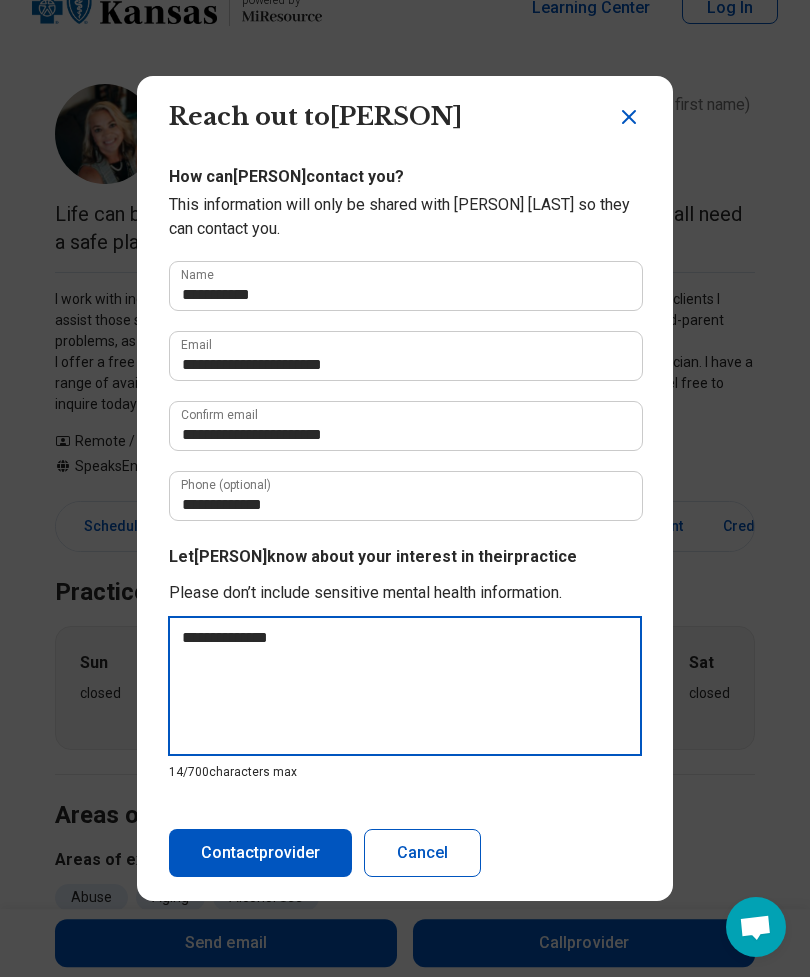 type on "**********" 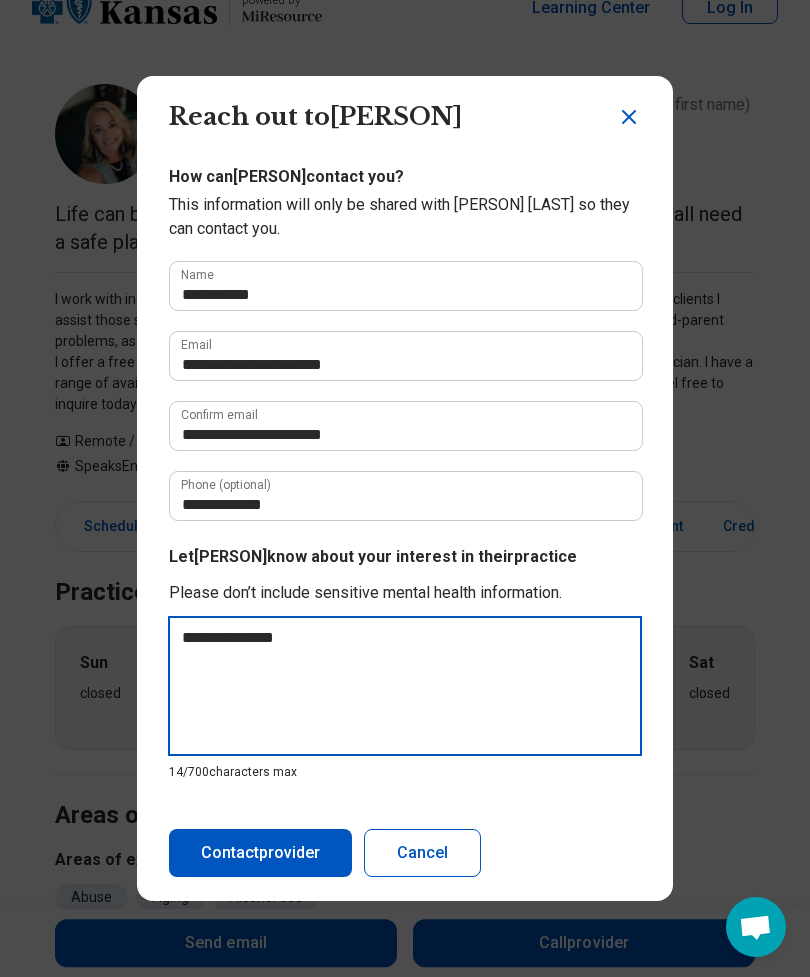 type on "*" 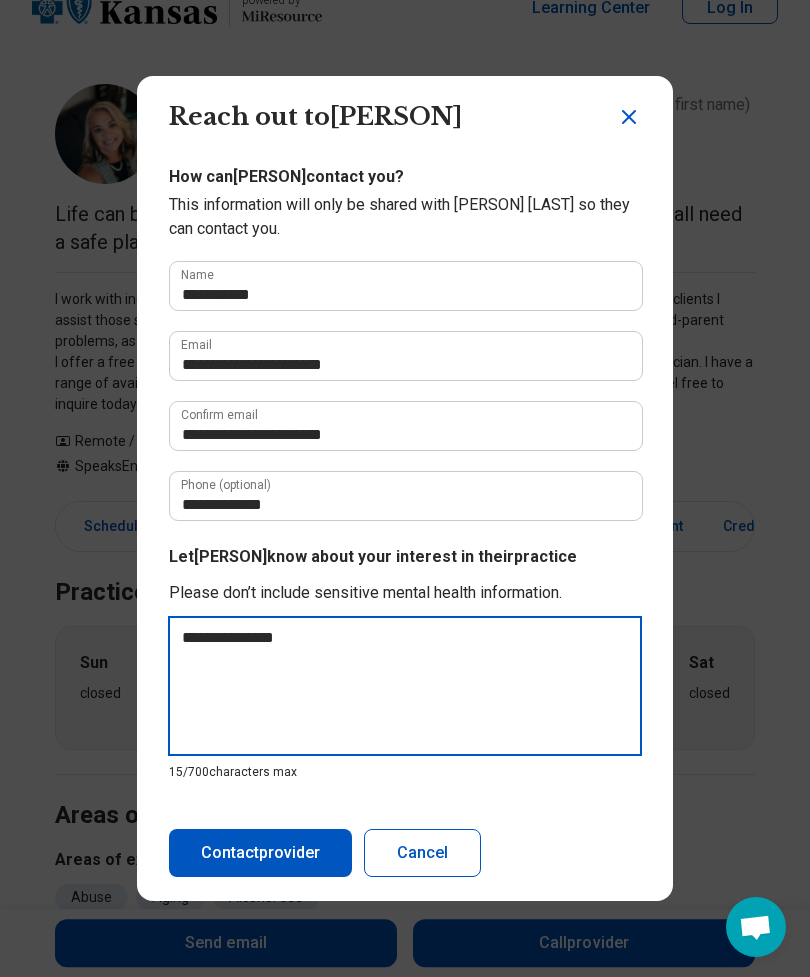 type on "**********" 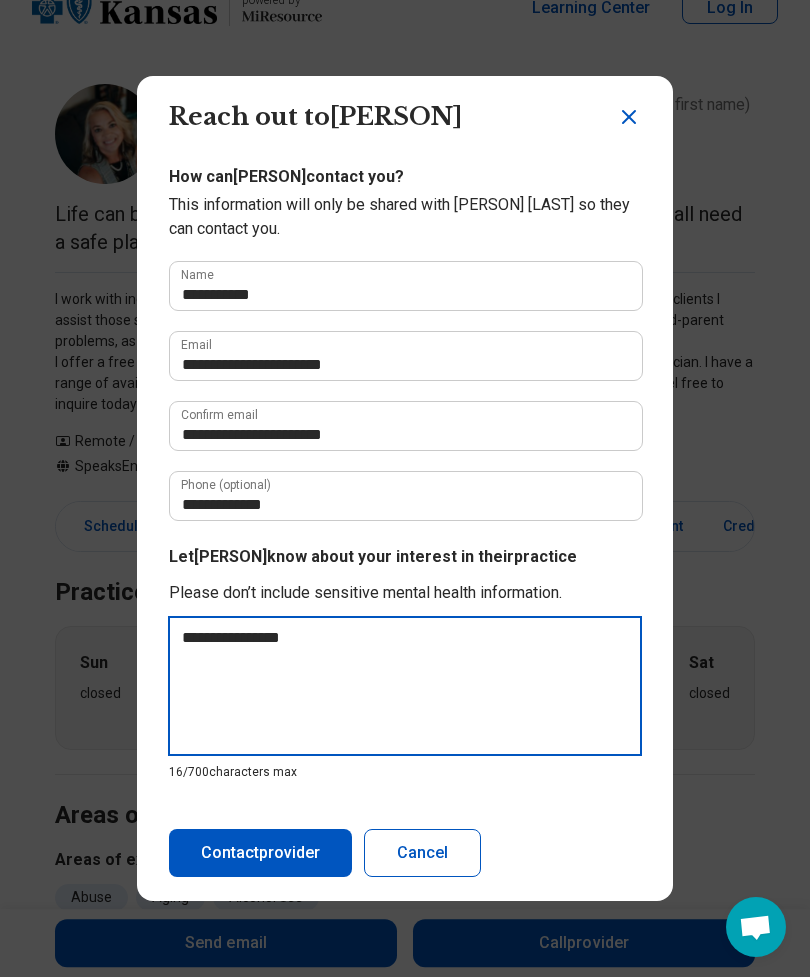 type on "**********" 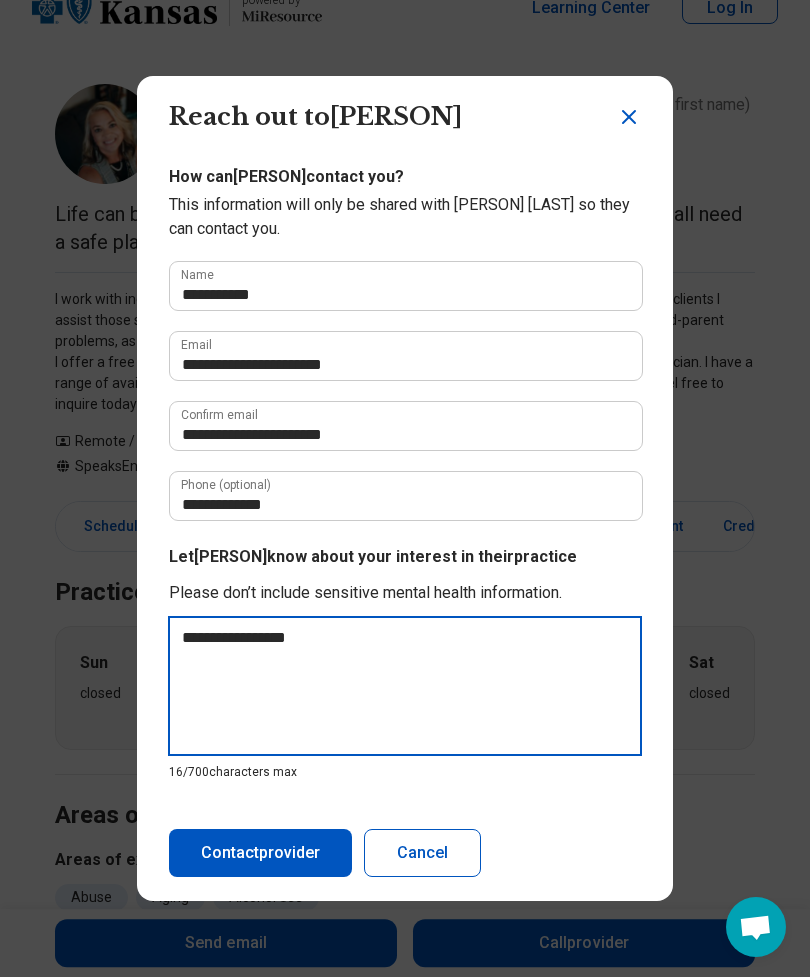 type on "*" 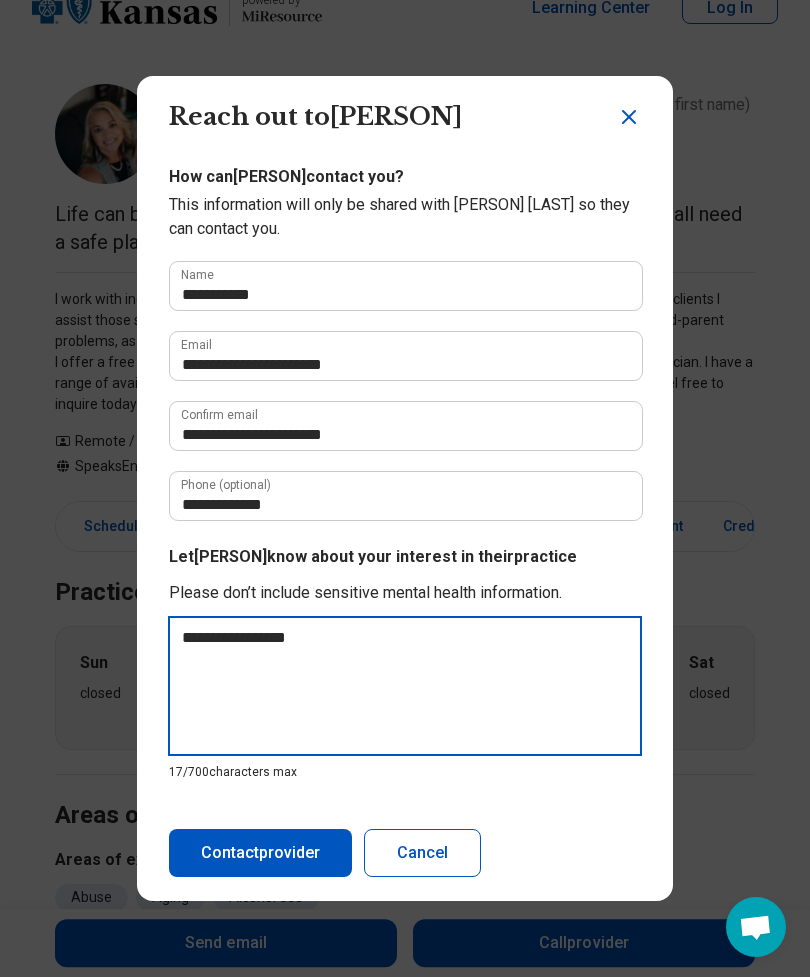 type on "**********" 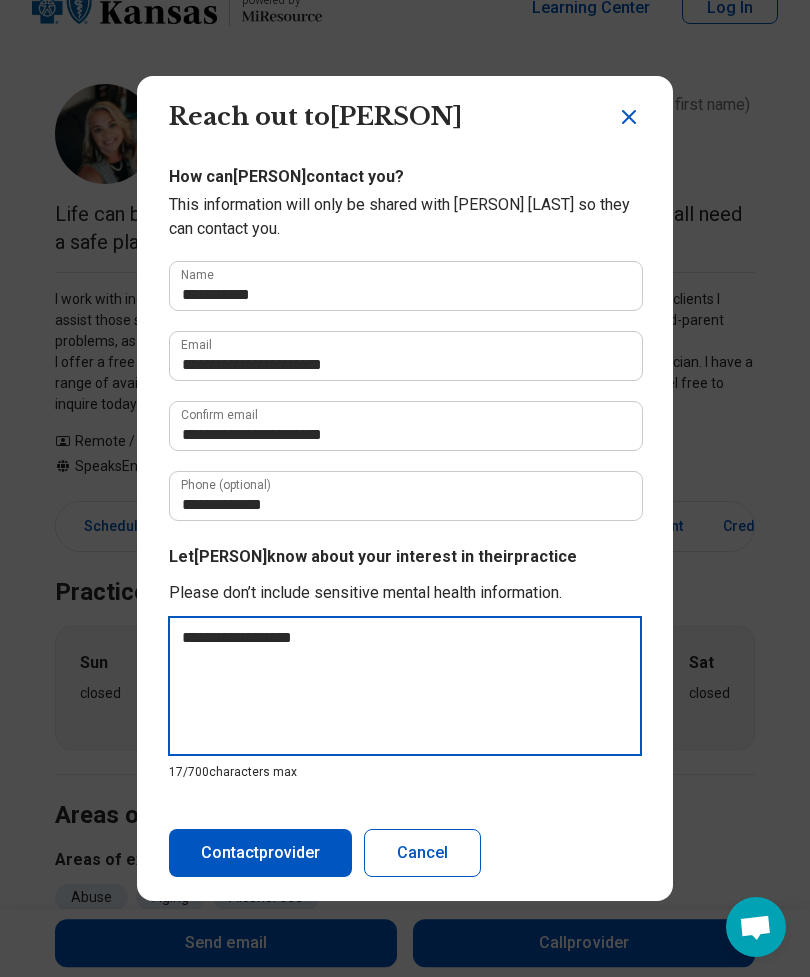 type on "*" 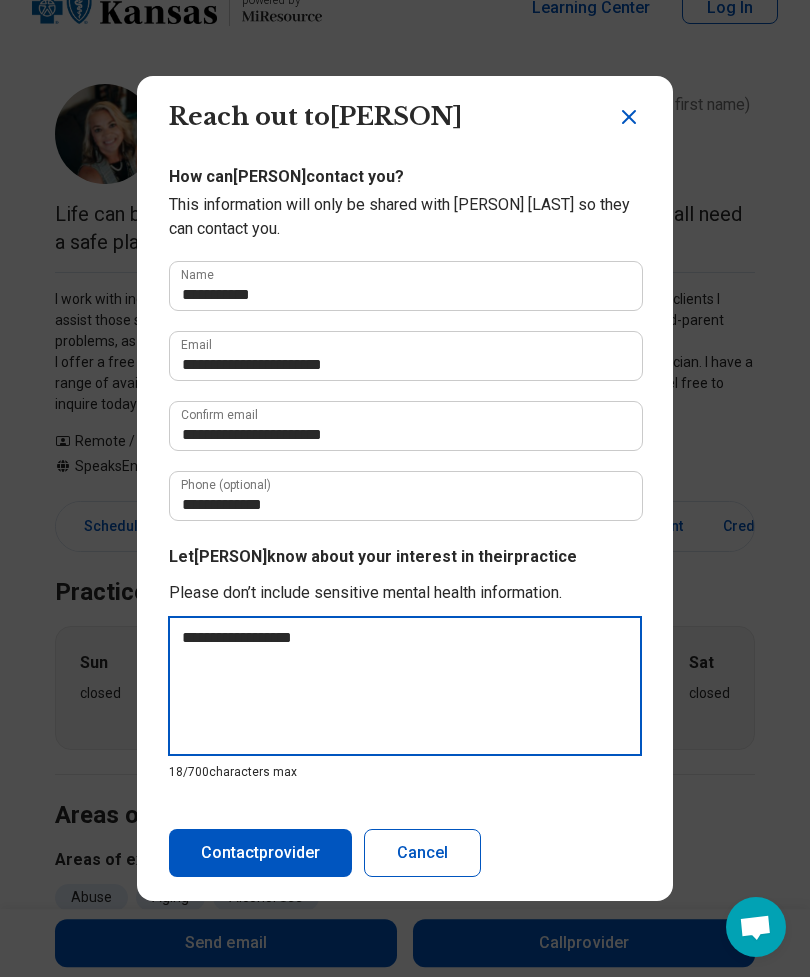 type on "**********" 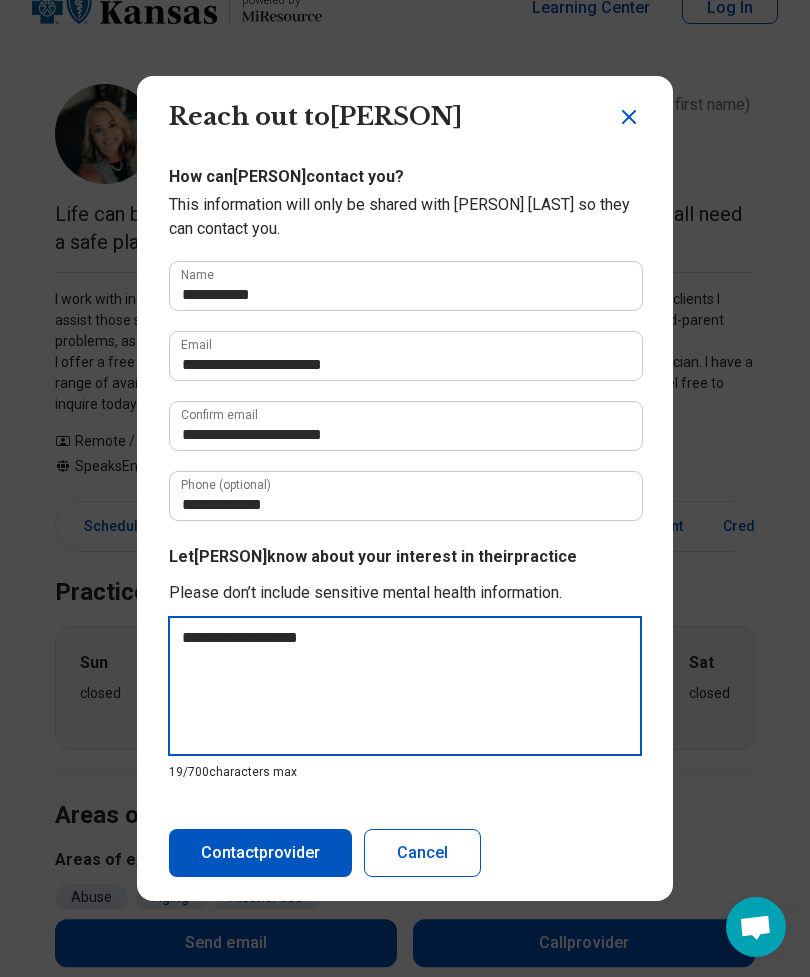 type on "**********" 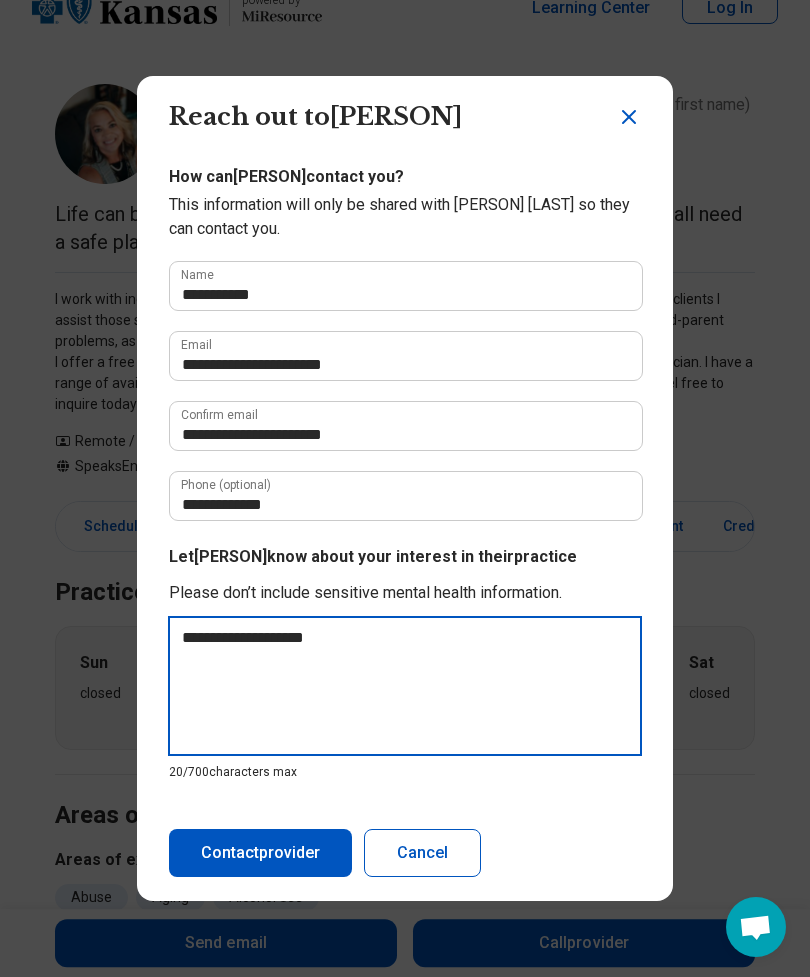 type on "**********" 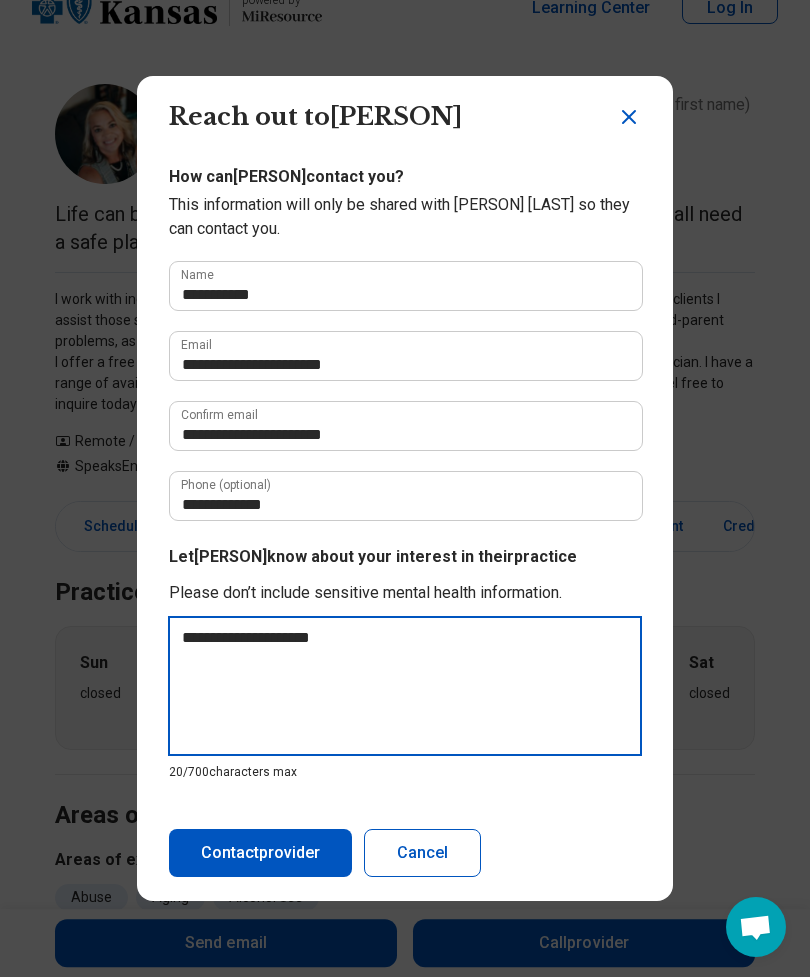 type on "*" 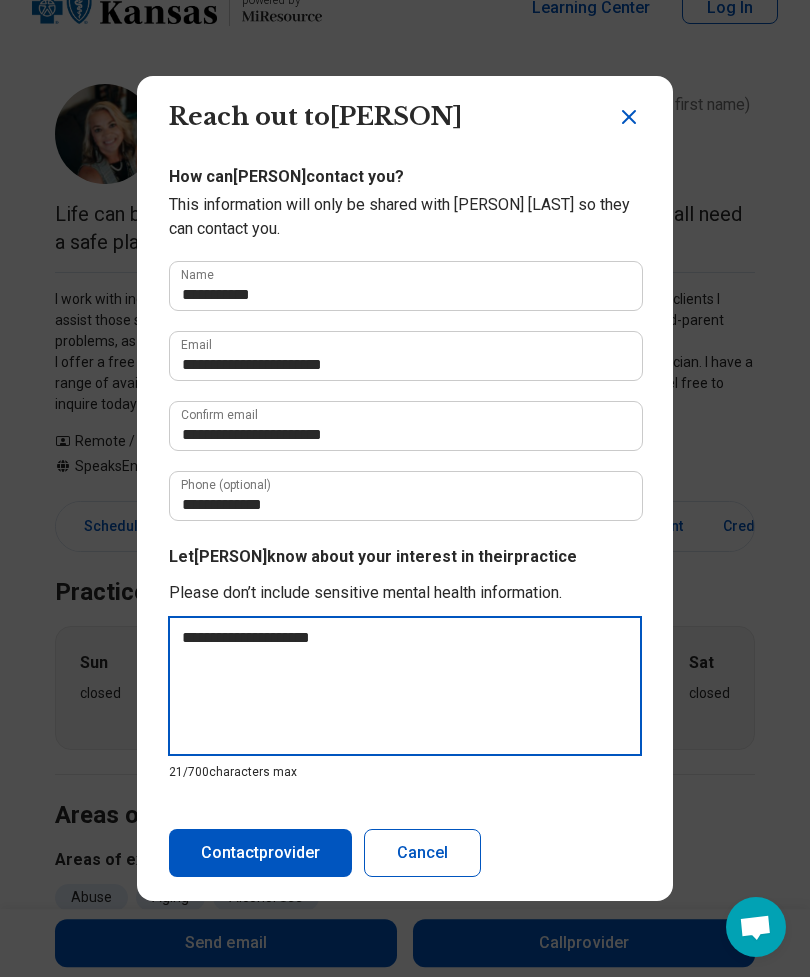 type on "**********" 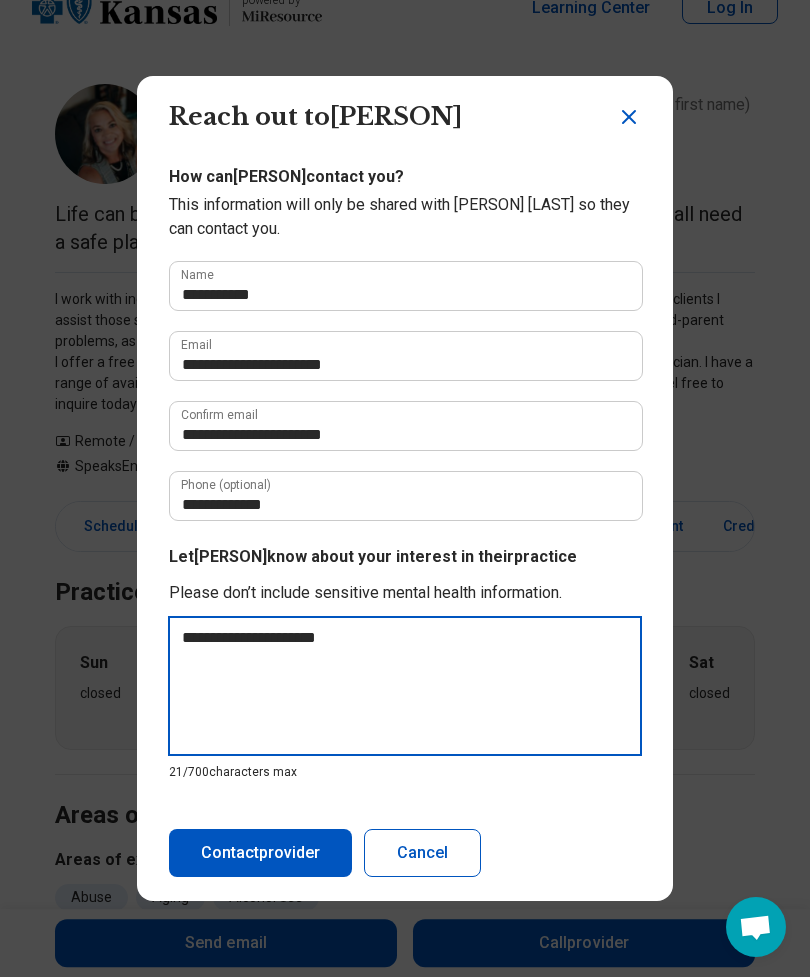 type on "*" 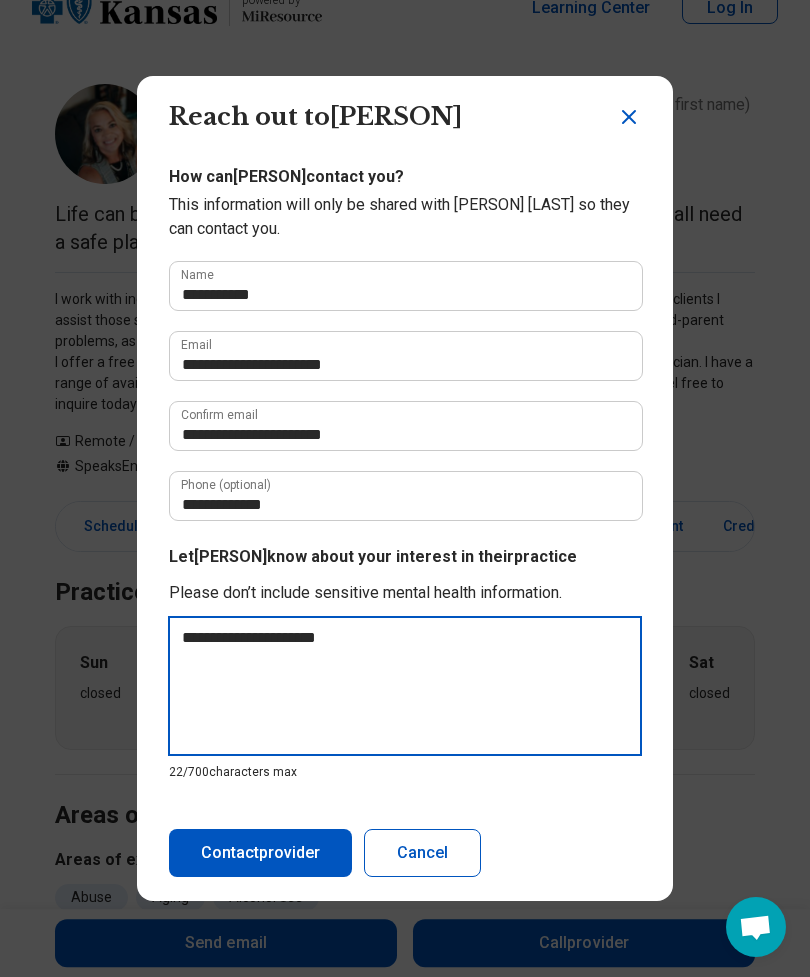 type on "**********" 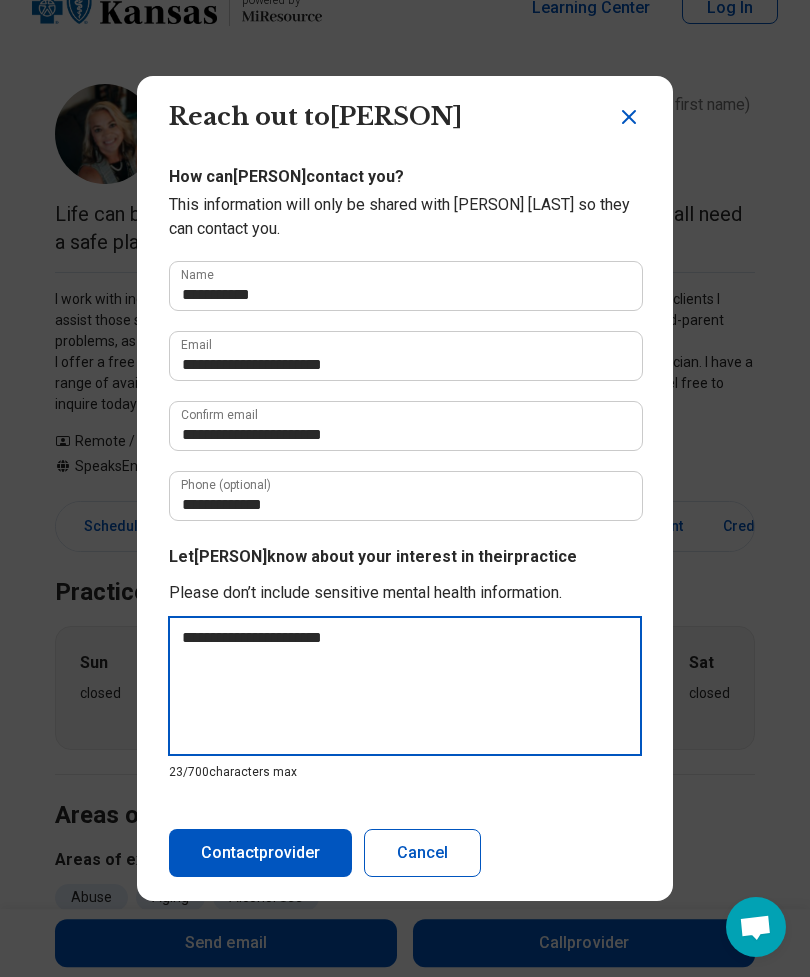 type on "**********" 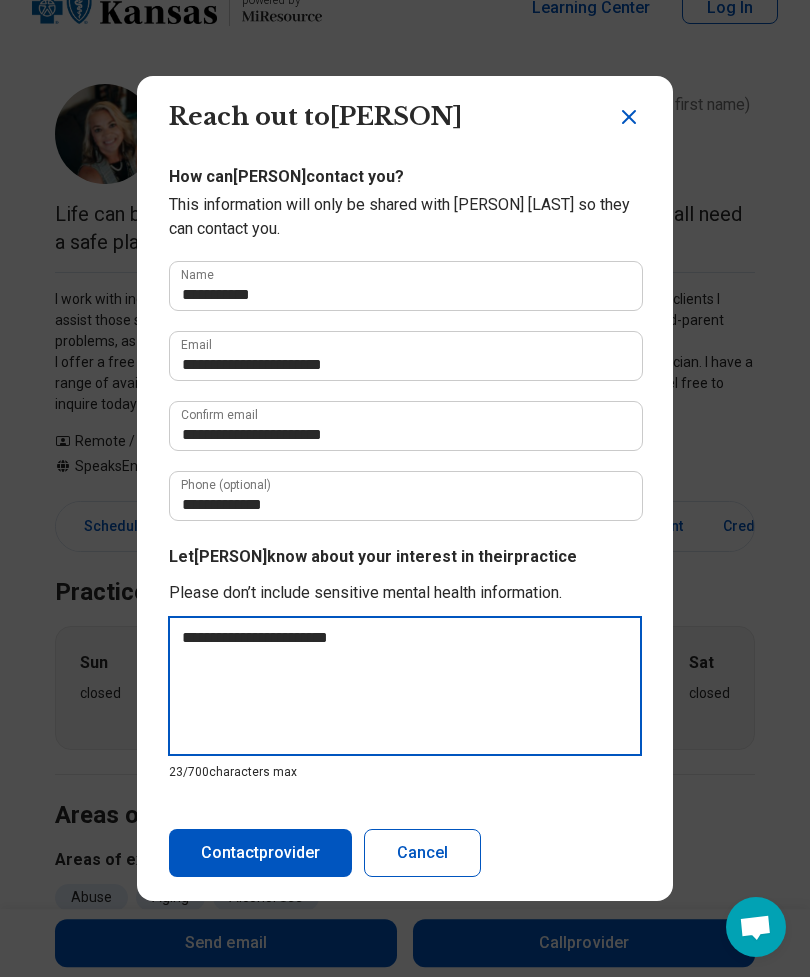 type on "*" 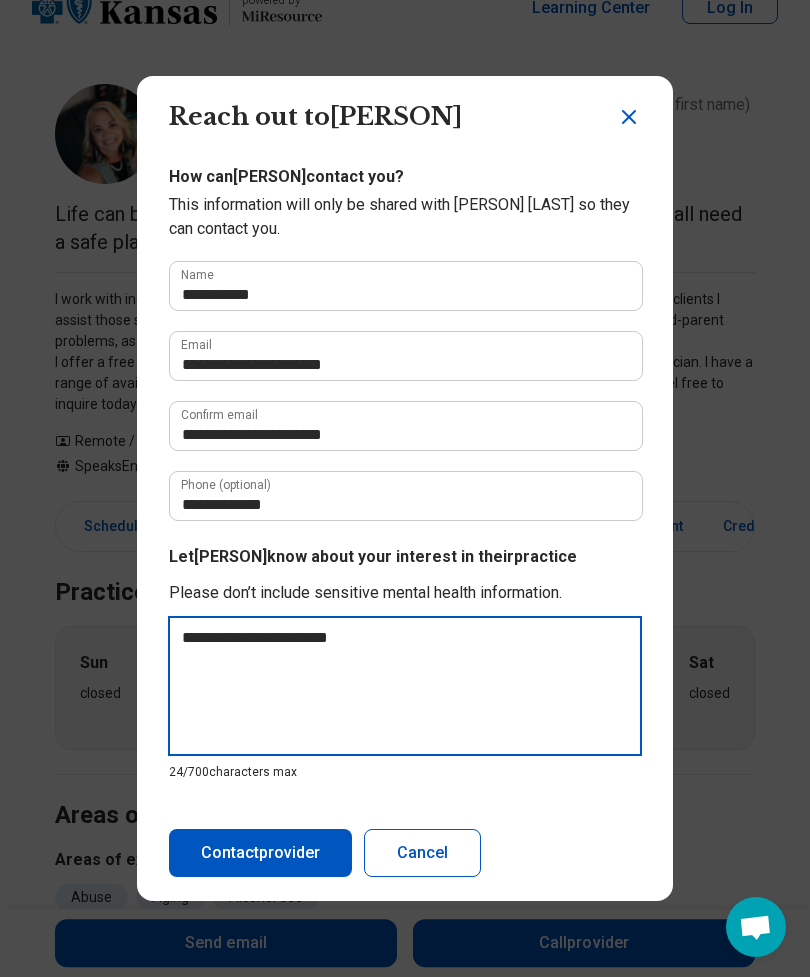 type on "**********" 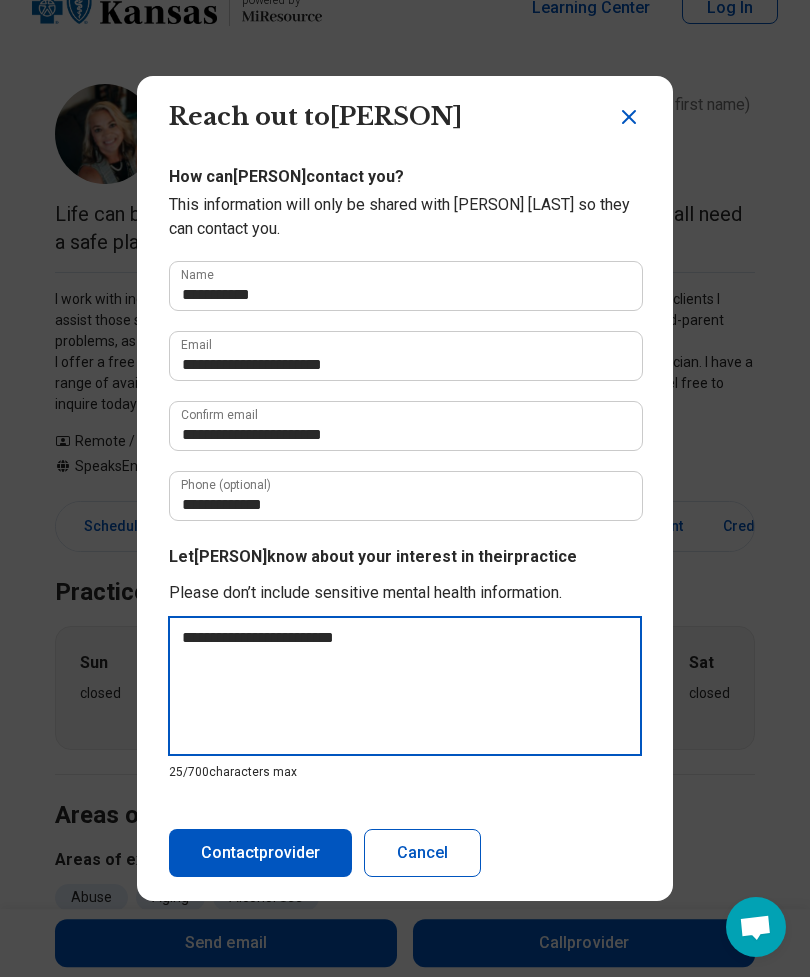 type on "**********" 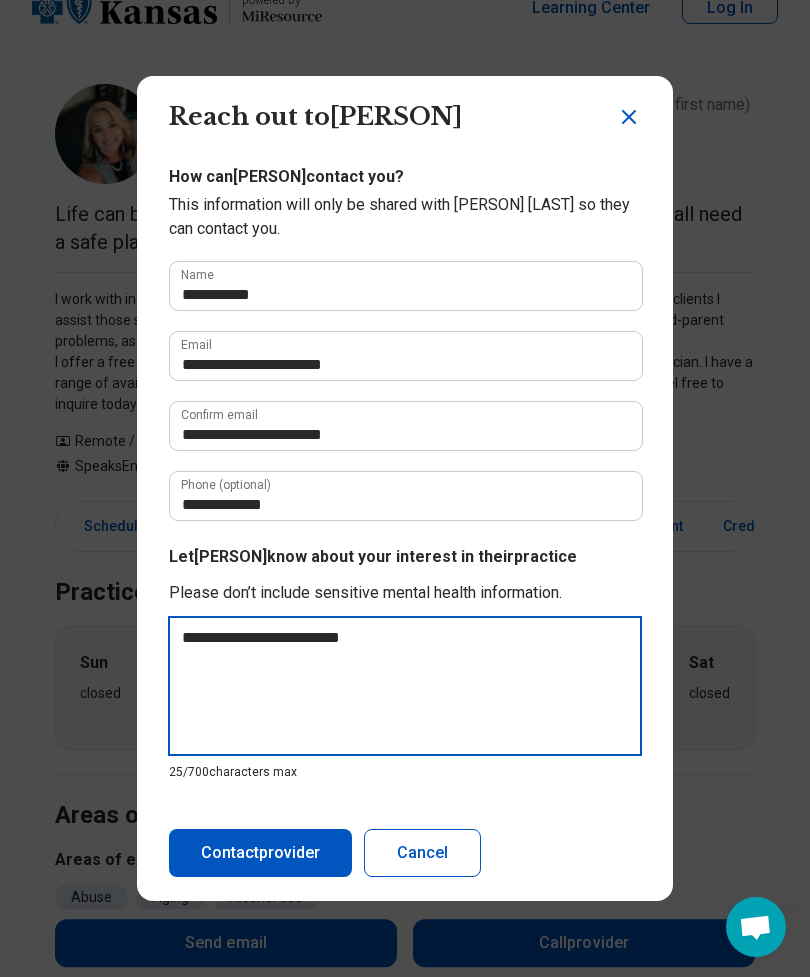 type on "*" 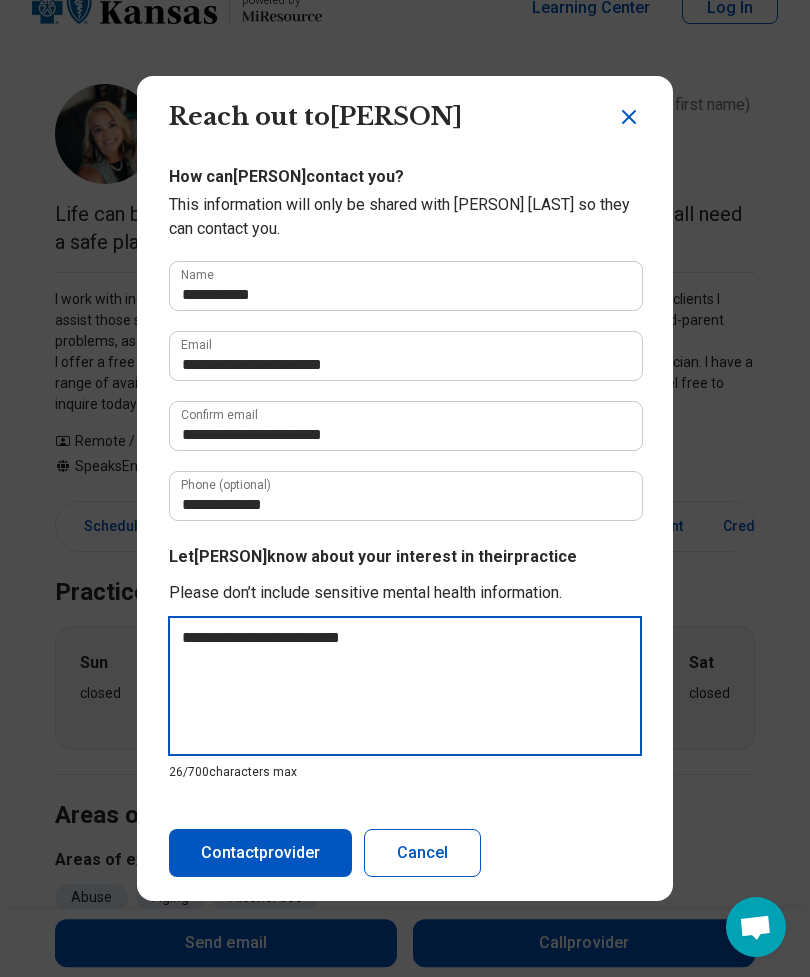 type on "**********" 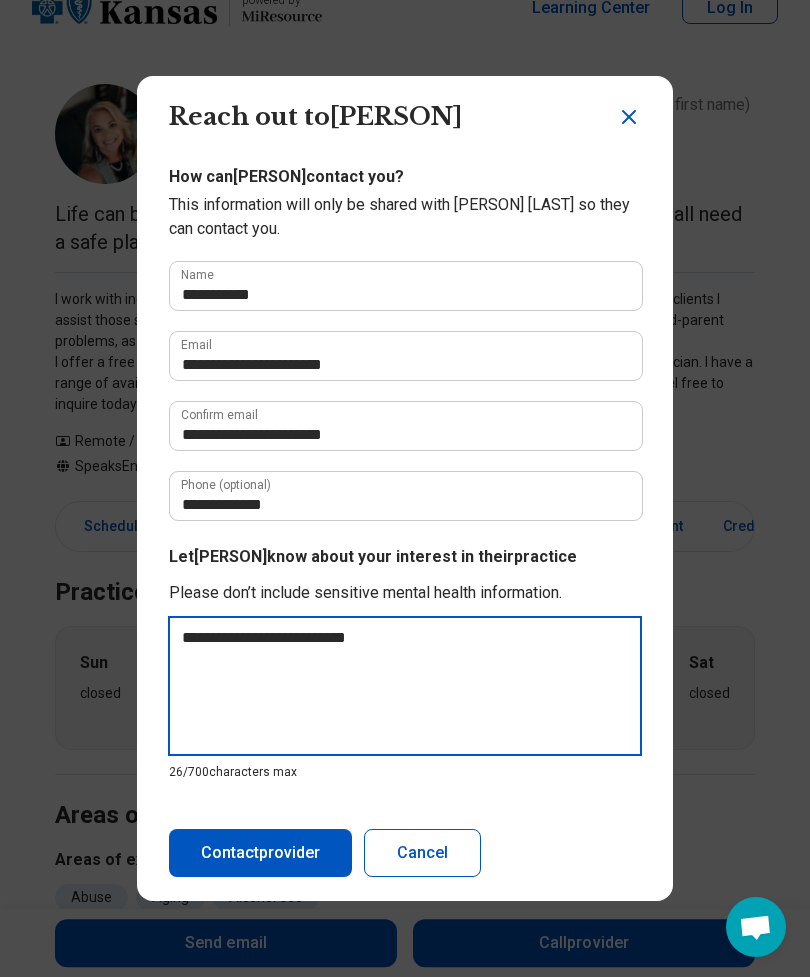 type on "*" 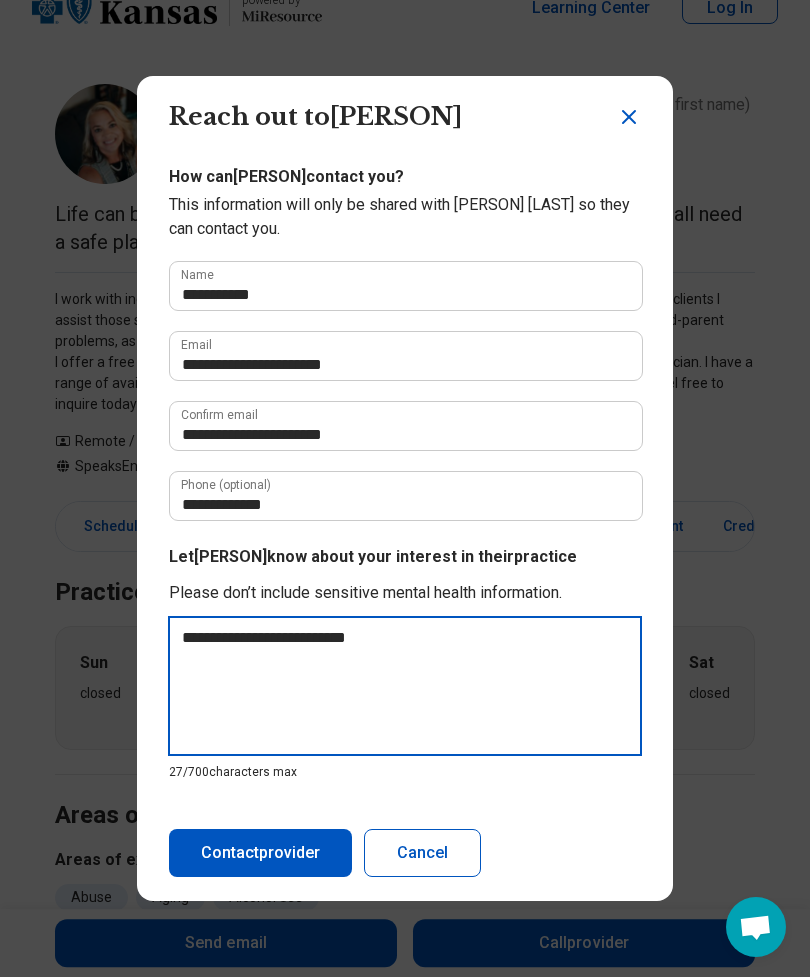 type on "**********" 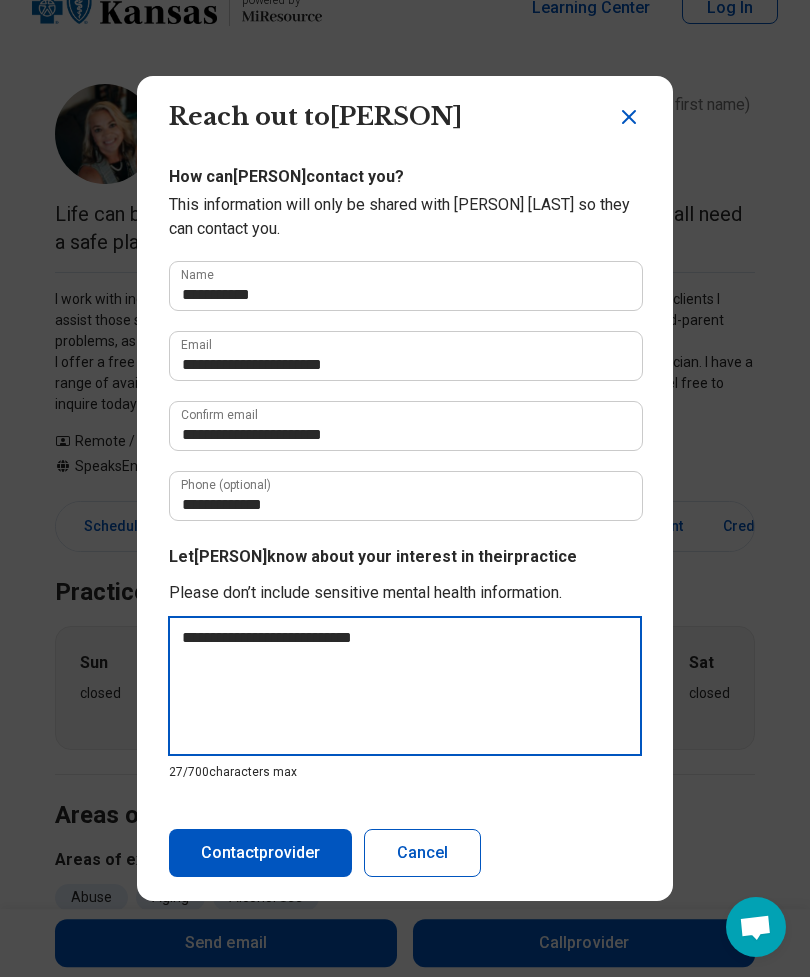 type on "*" 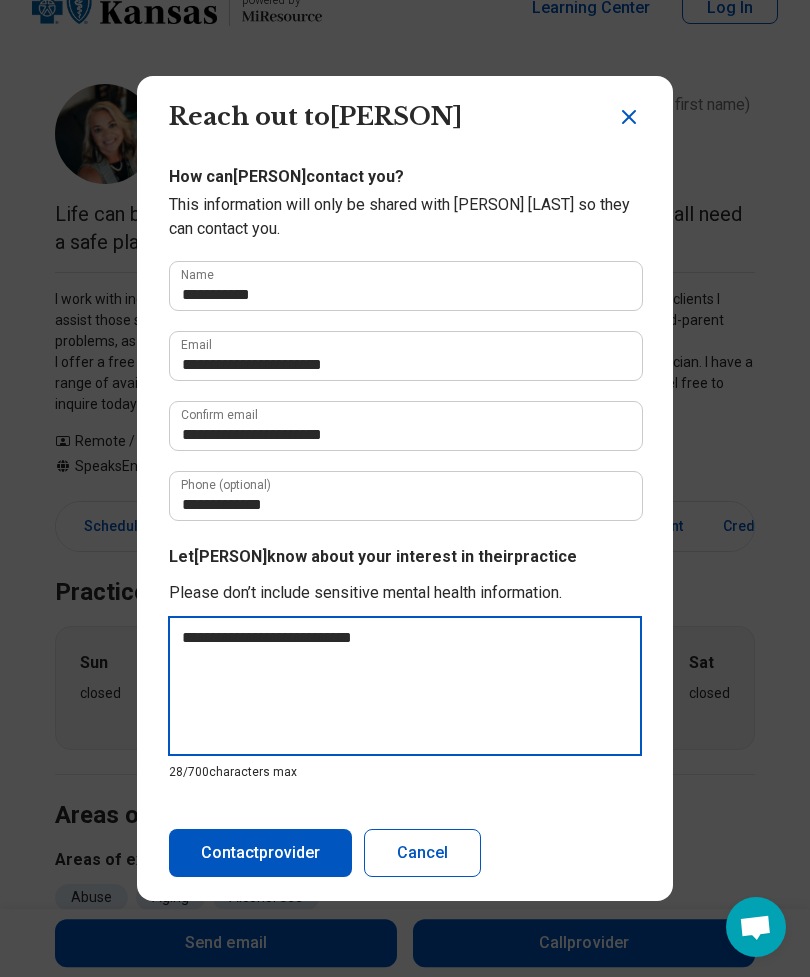 type on "**********" 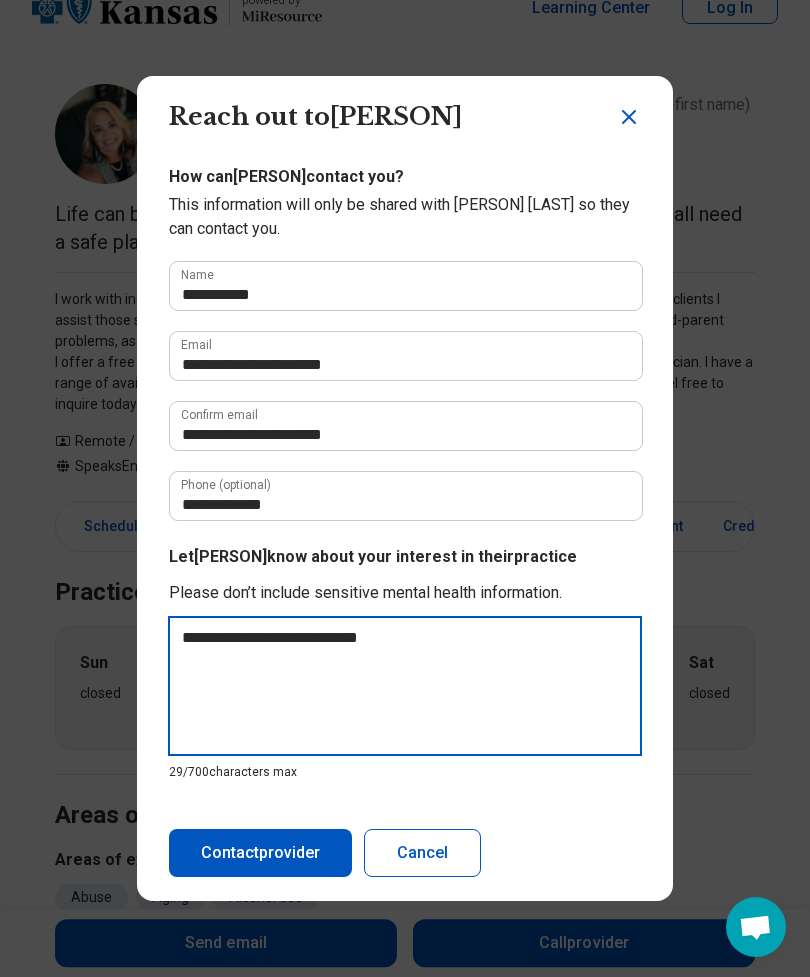 type on "**********" 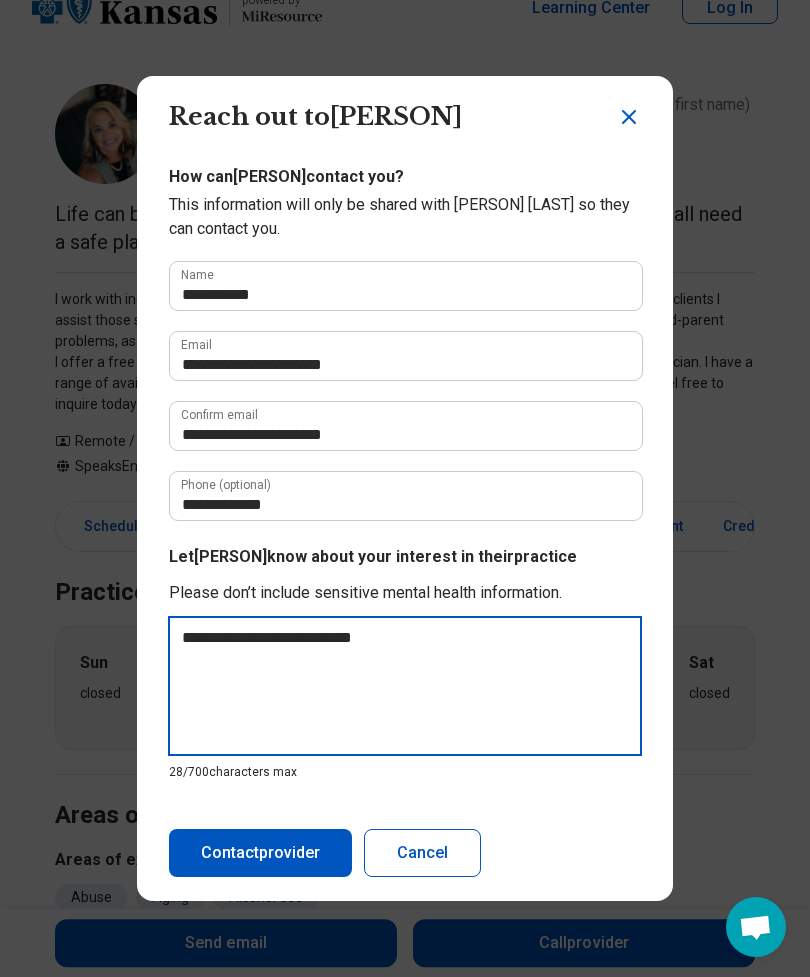 type on "**********" 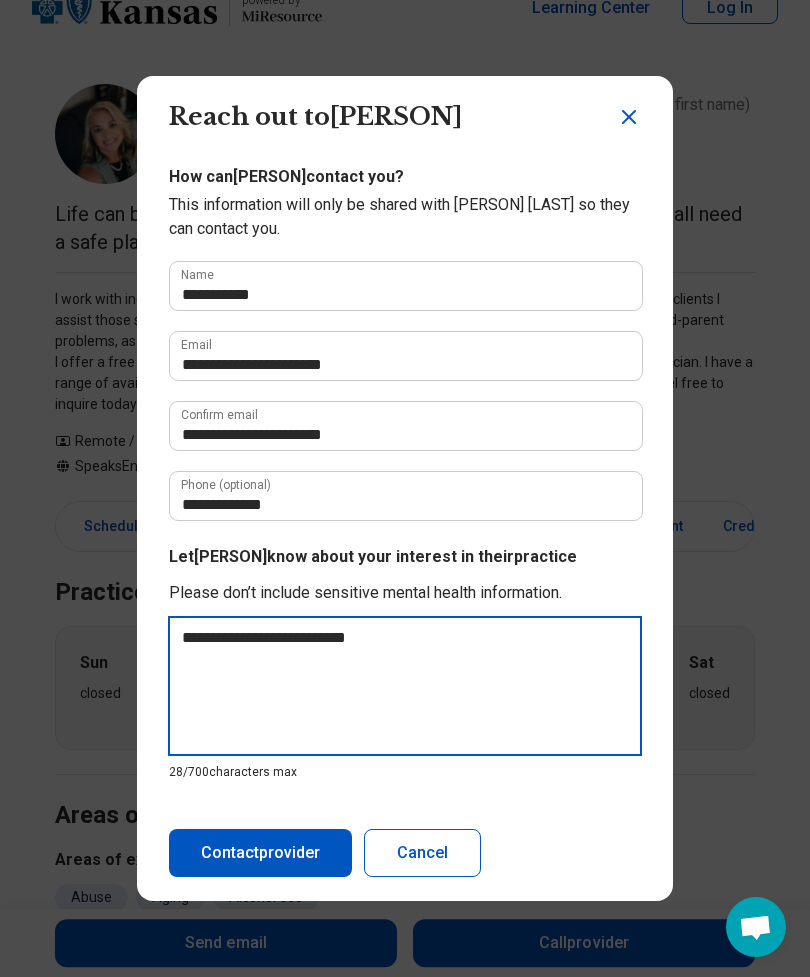 type on "*" 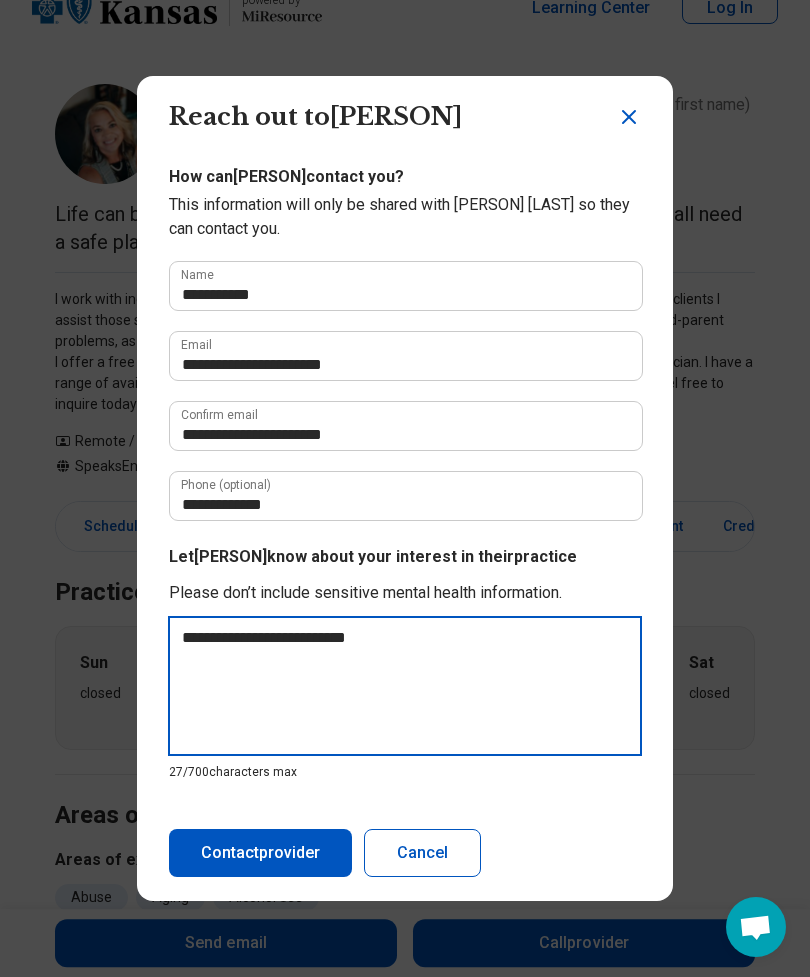 type on "**********" 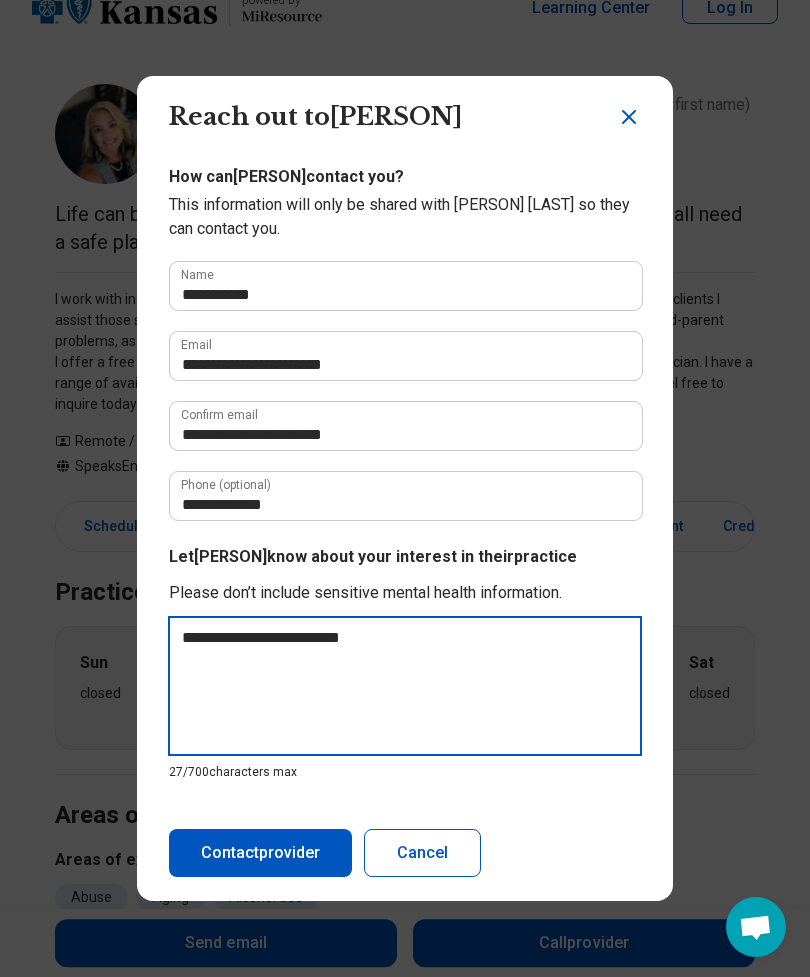 type on "*" 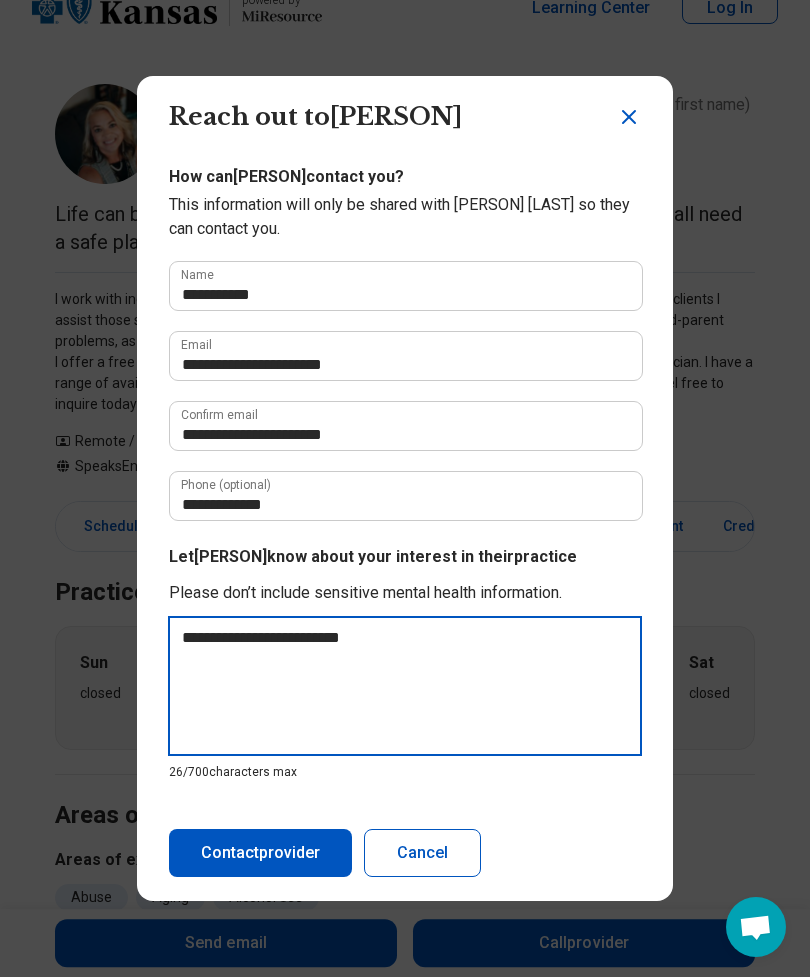 type on "**********" 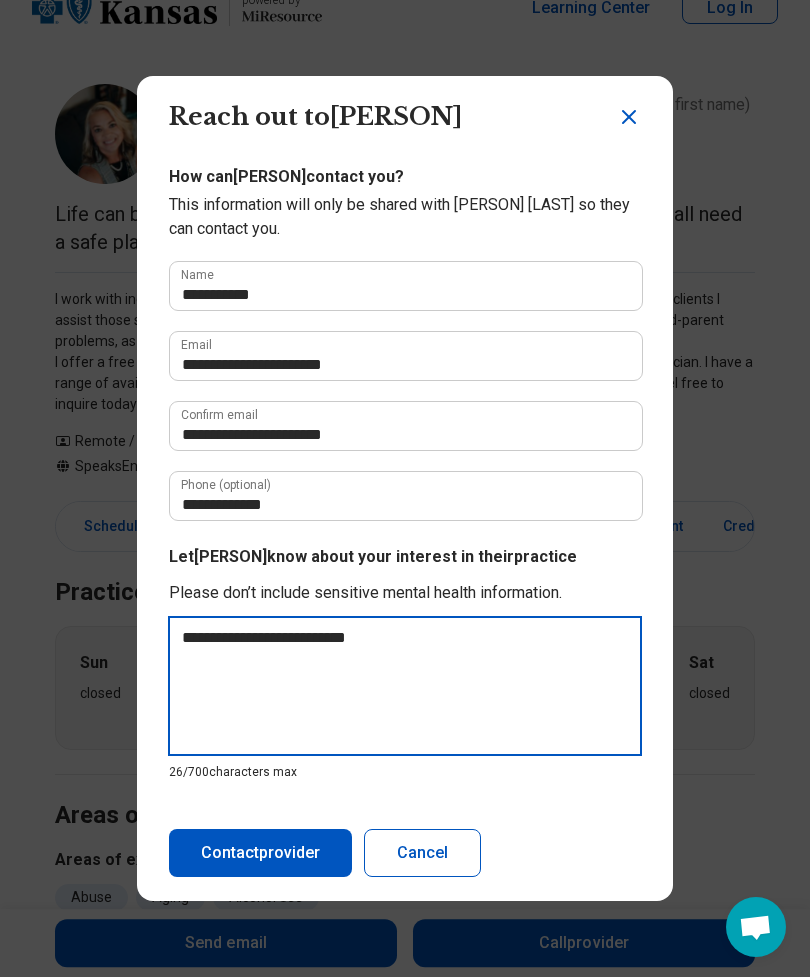 type on "*" 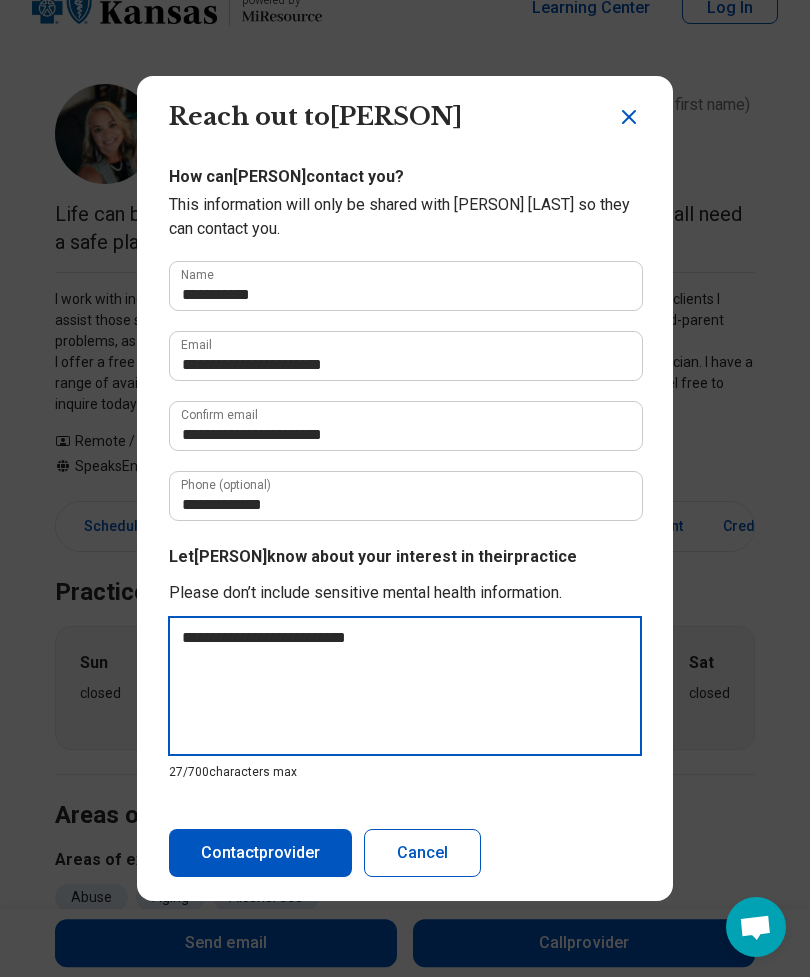 type on "**********" 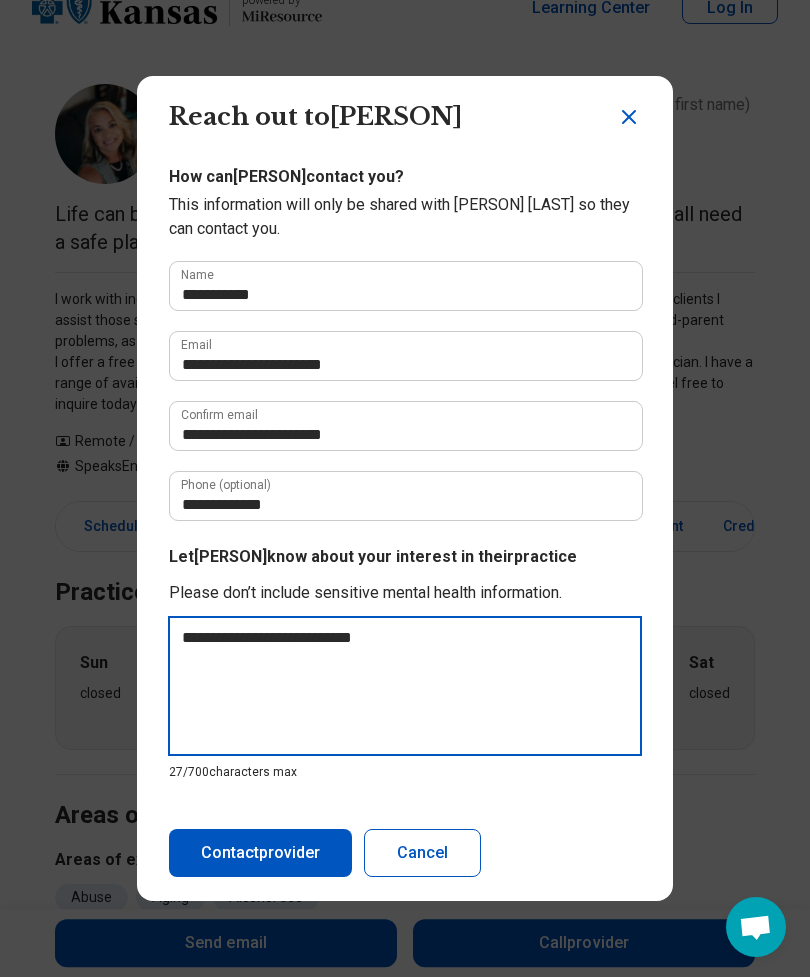 type on "*" 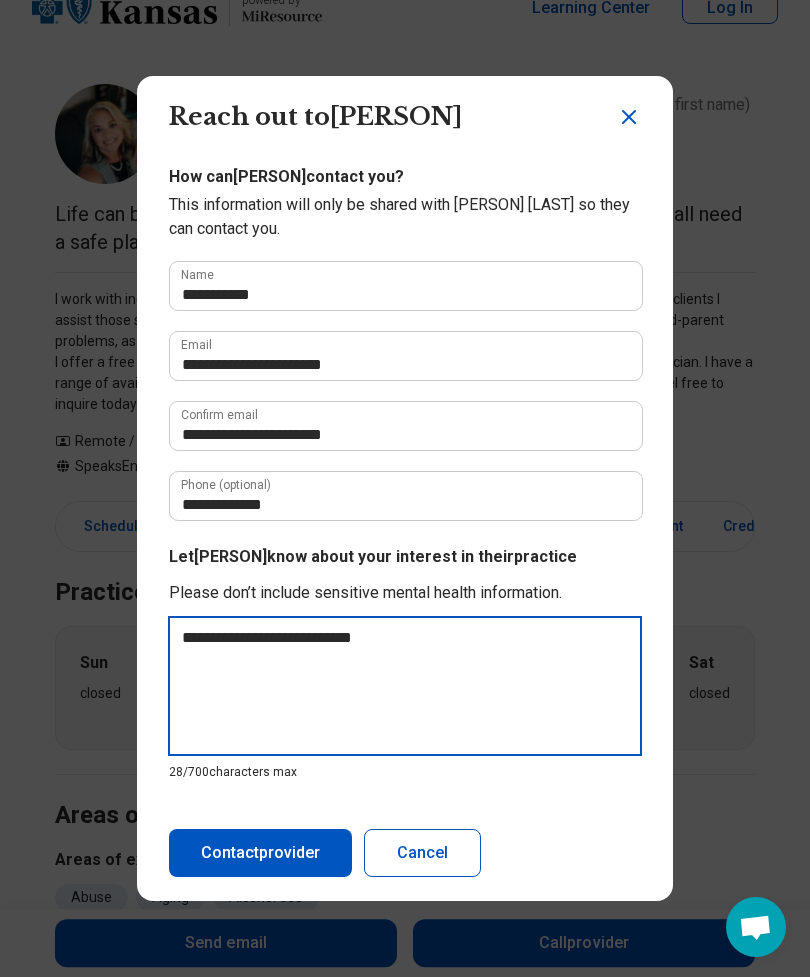 type on "**********" 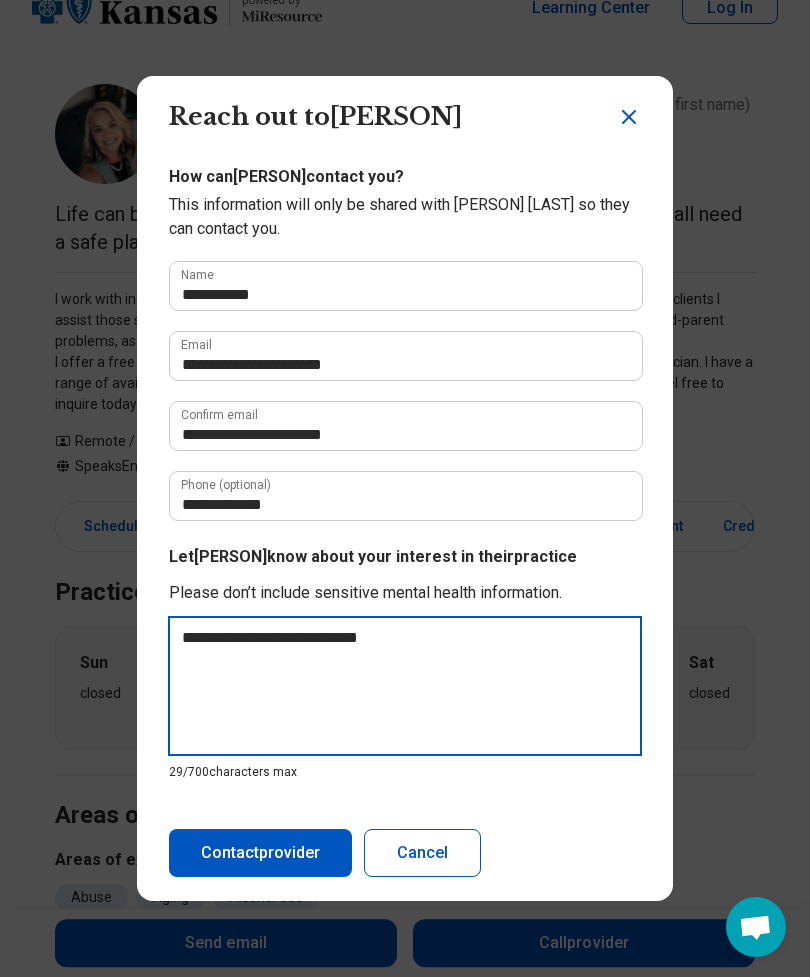 type on "**********" 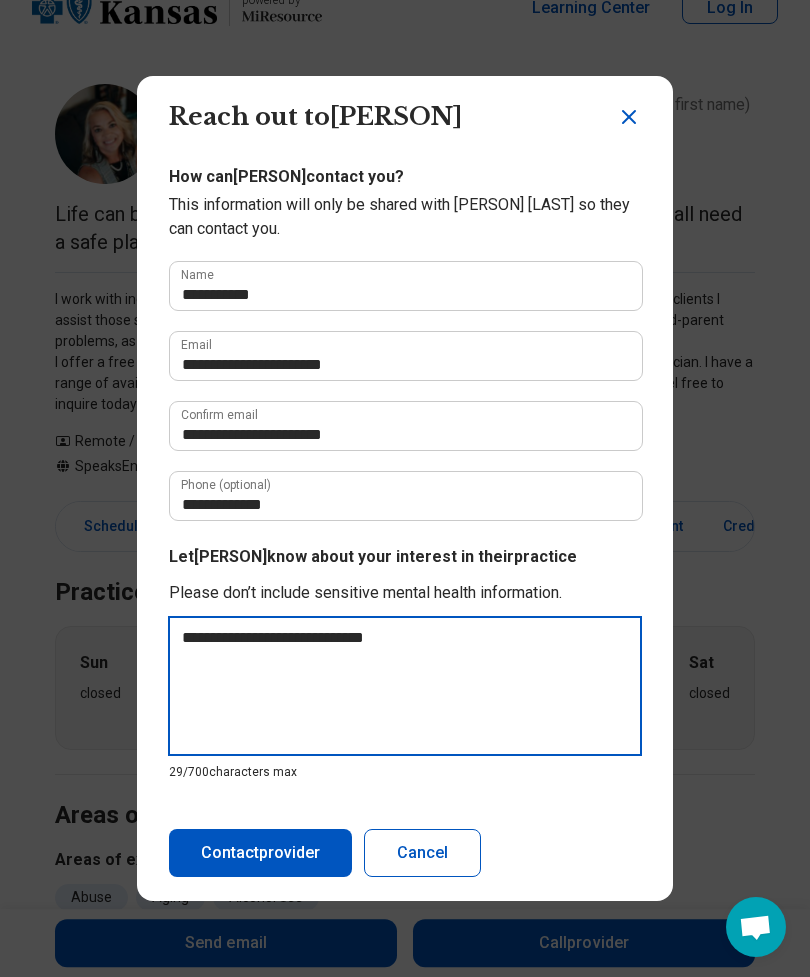 type on "*" 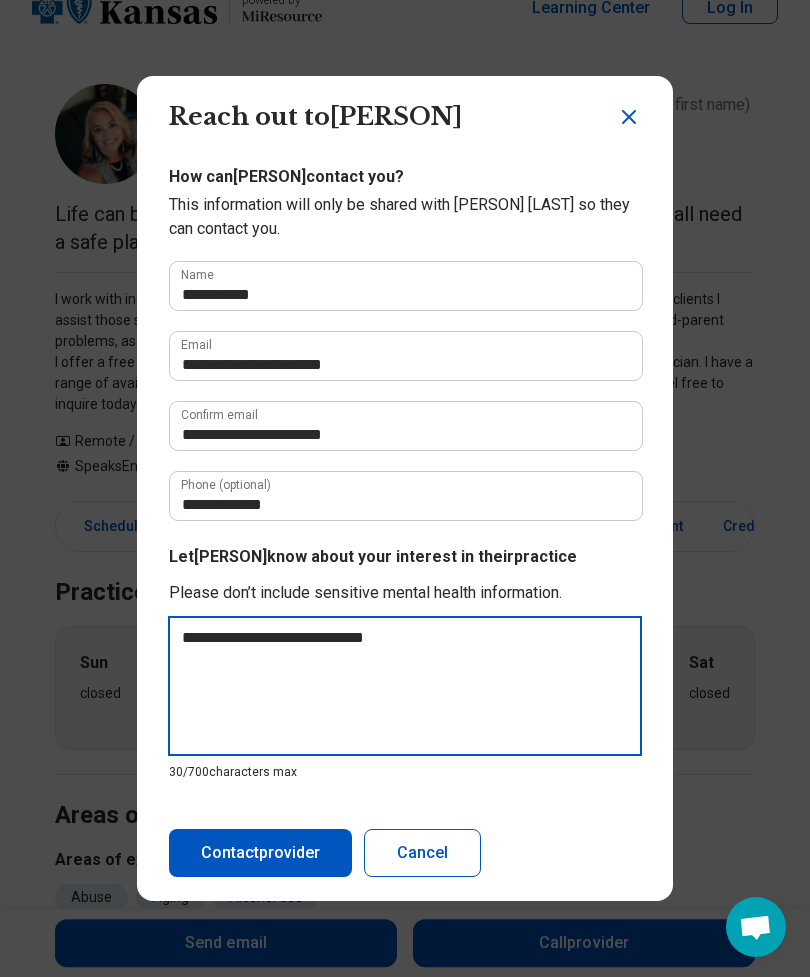 type on "**********" 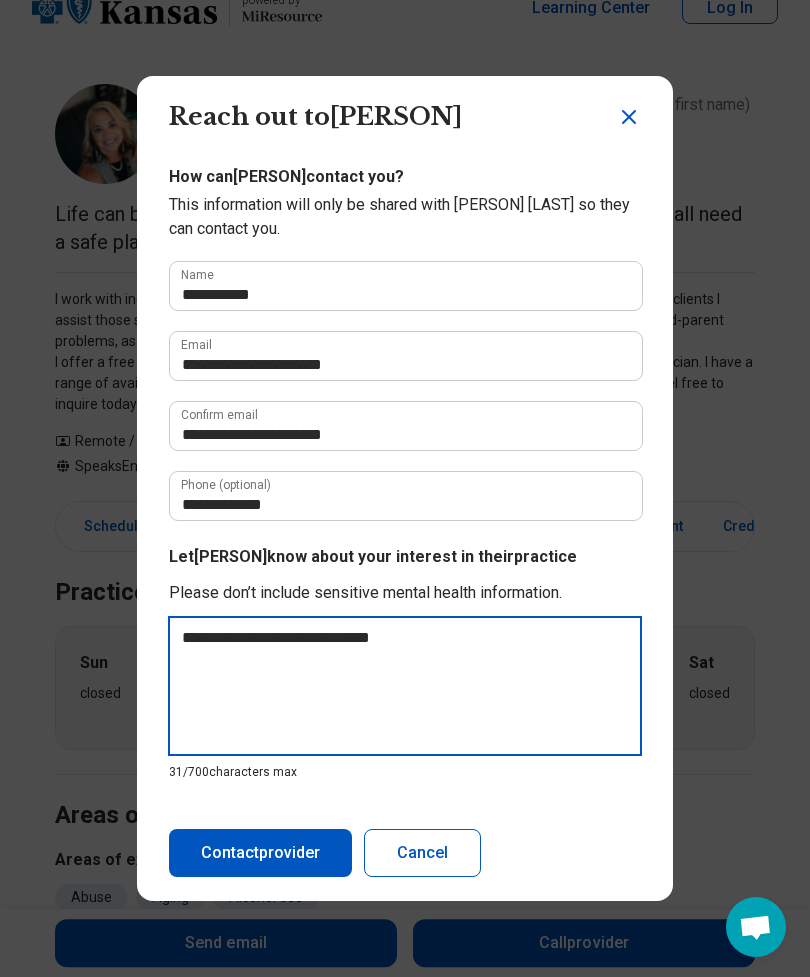 type on "**********" 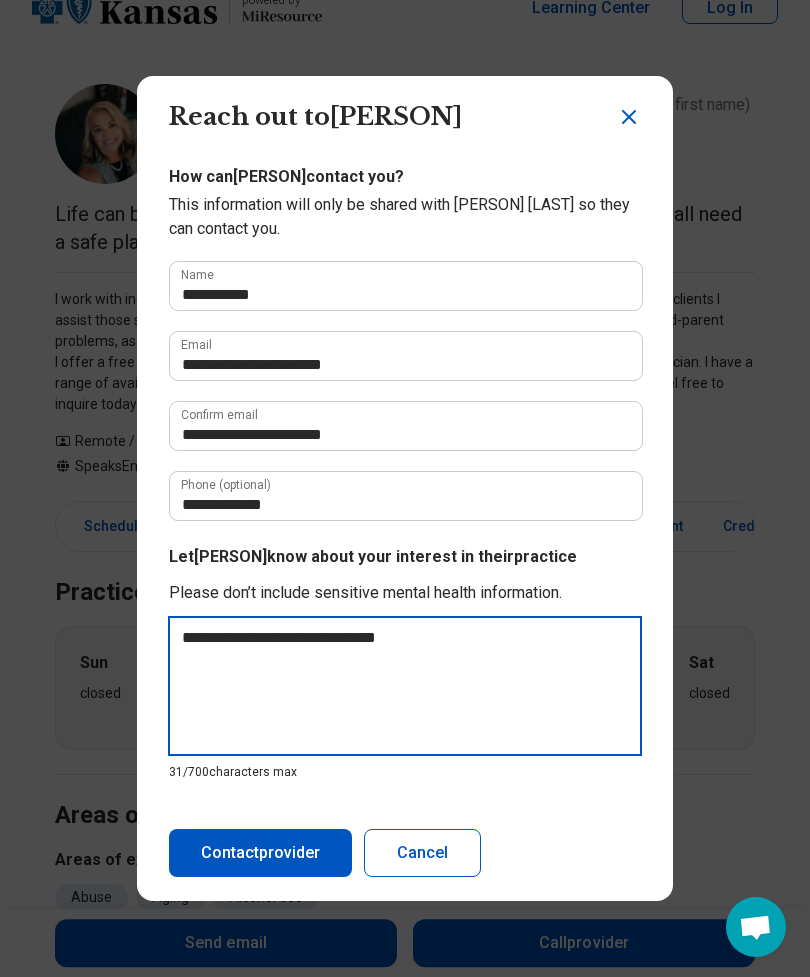 type on "**********" 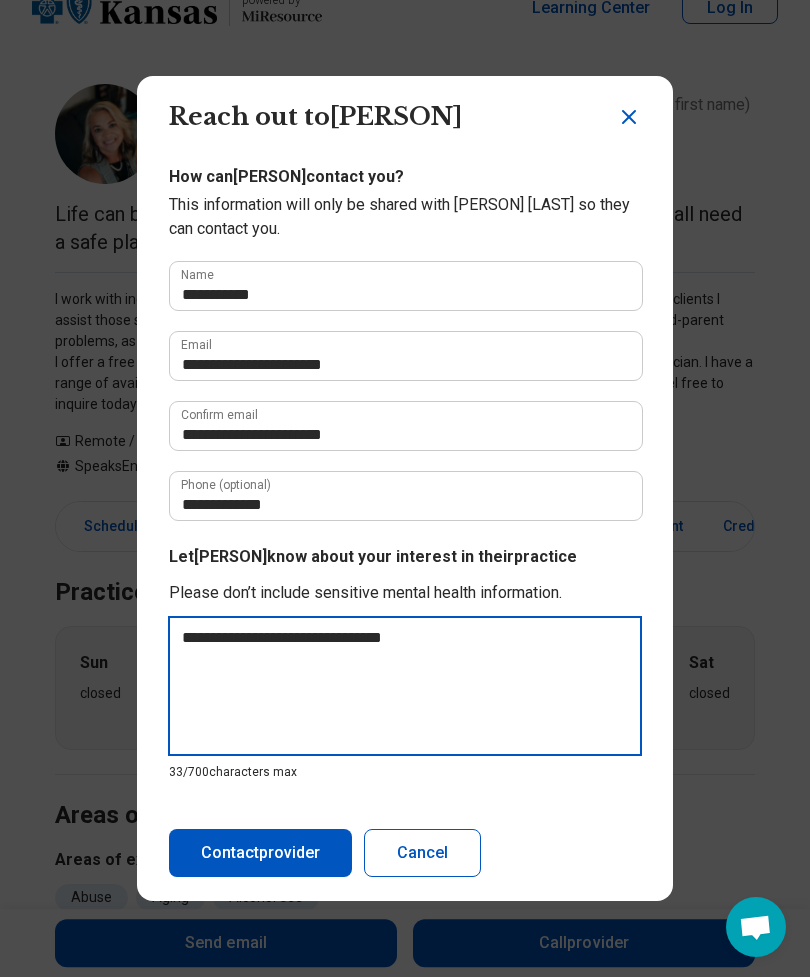 type on "**********" 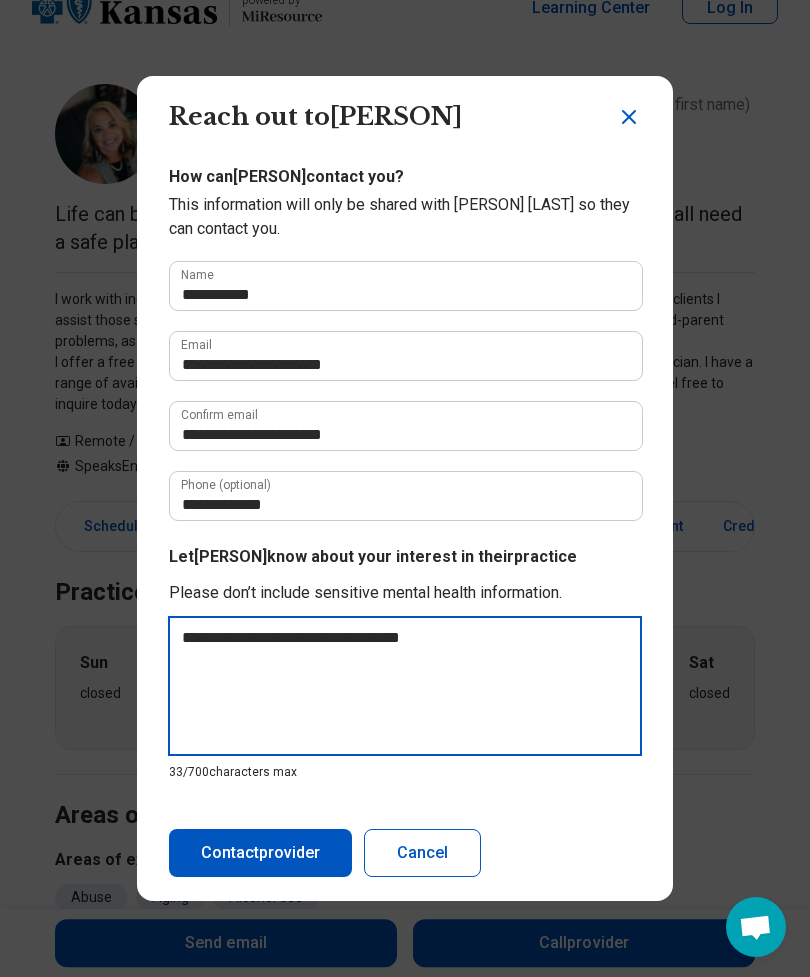 type on "**********" 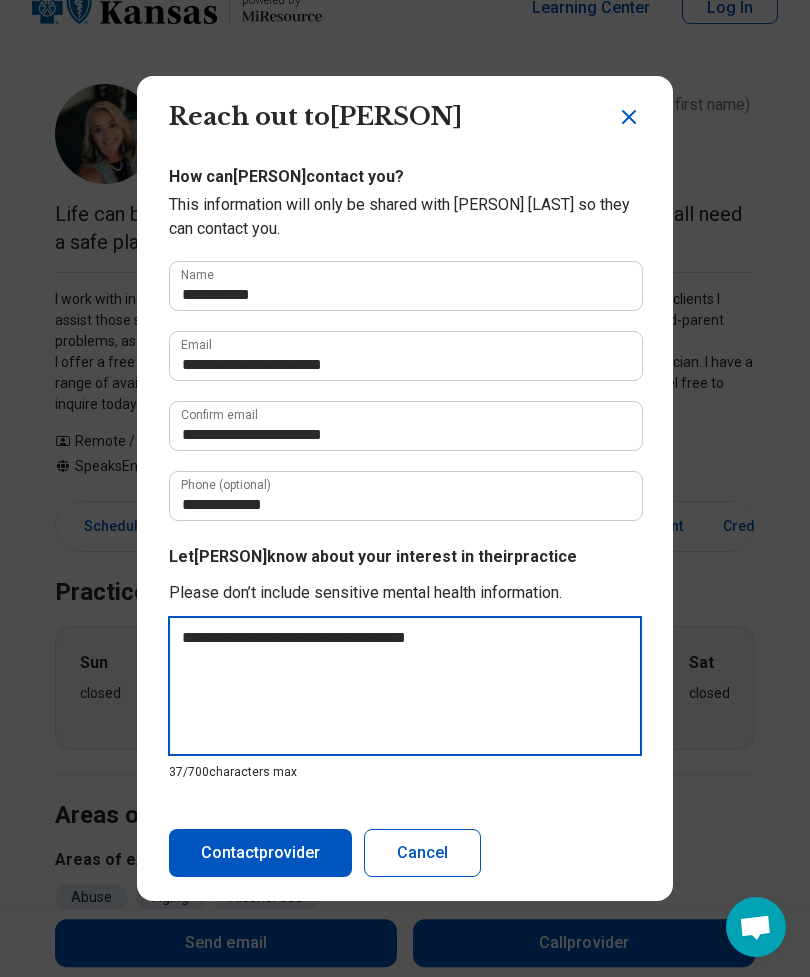 type on "**********" 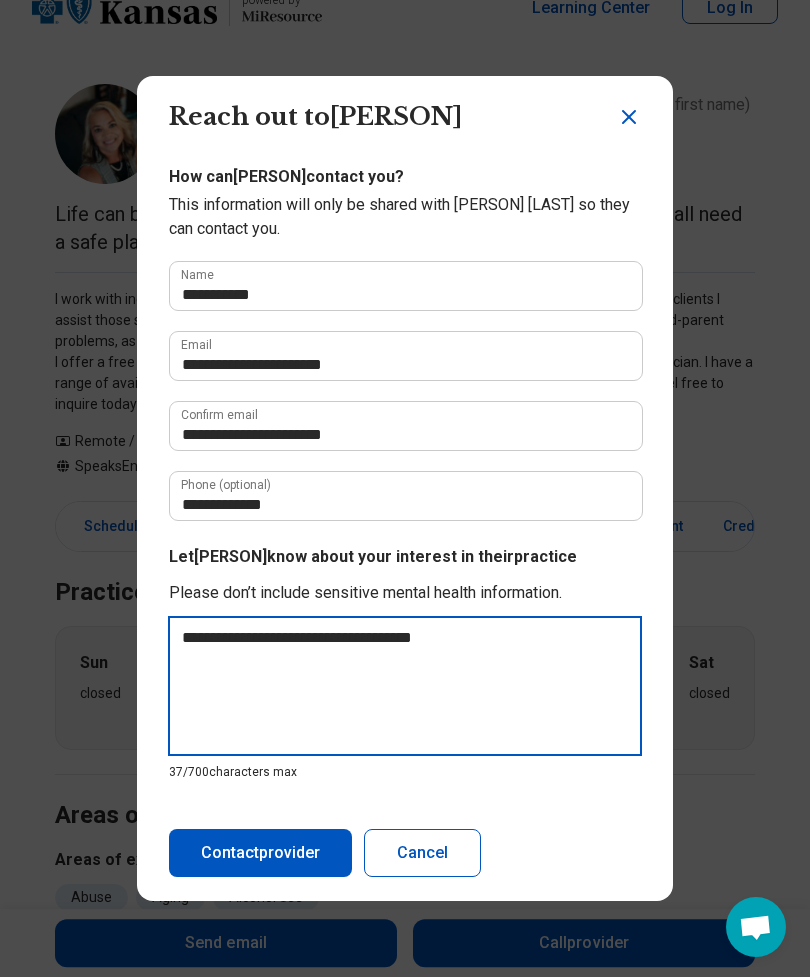 type on "*" 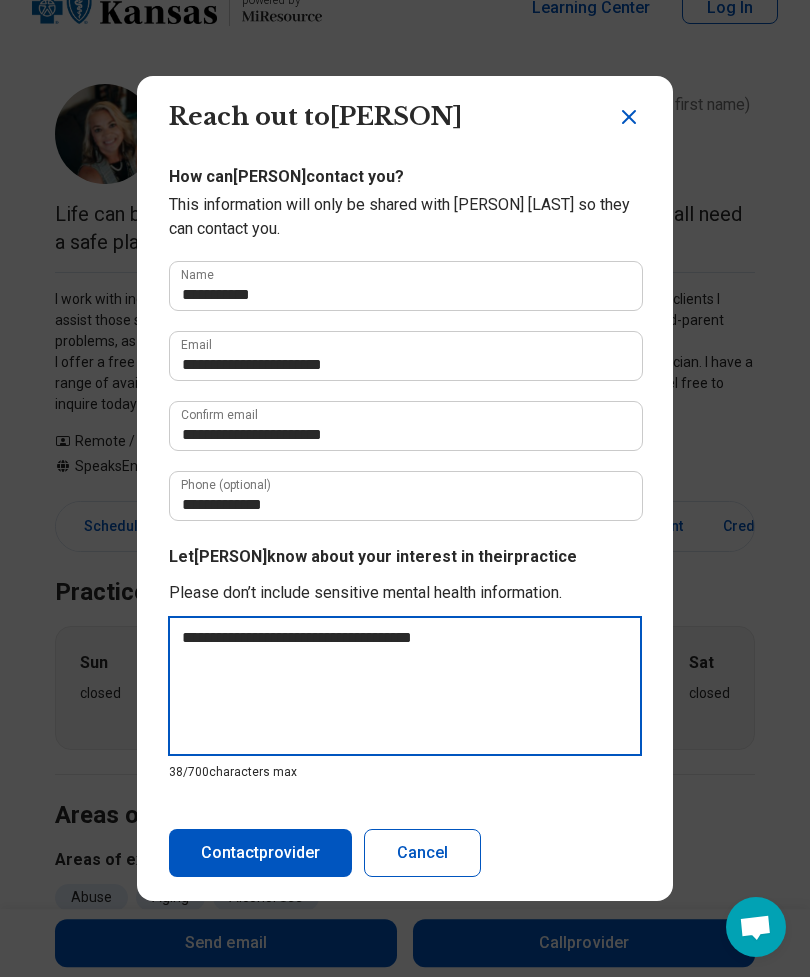 type on "**********" 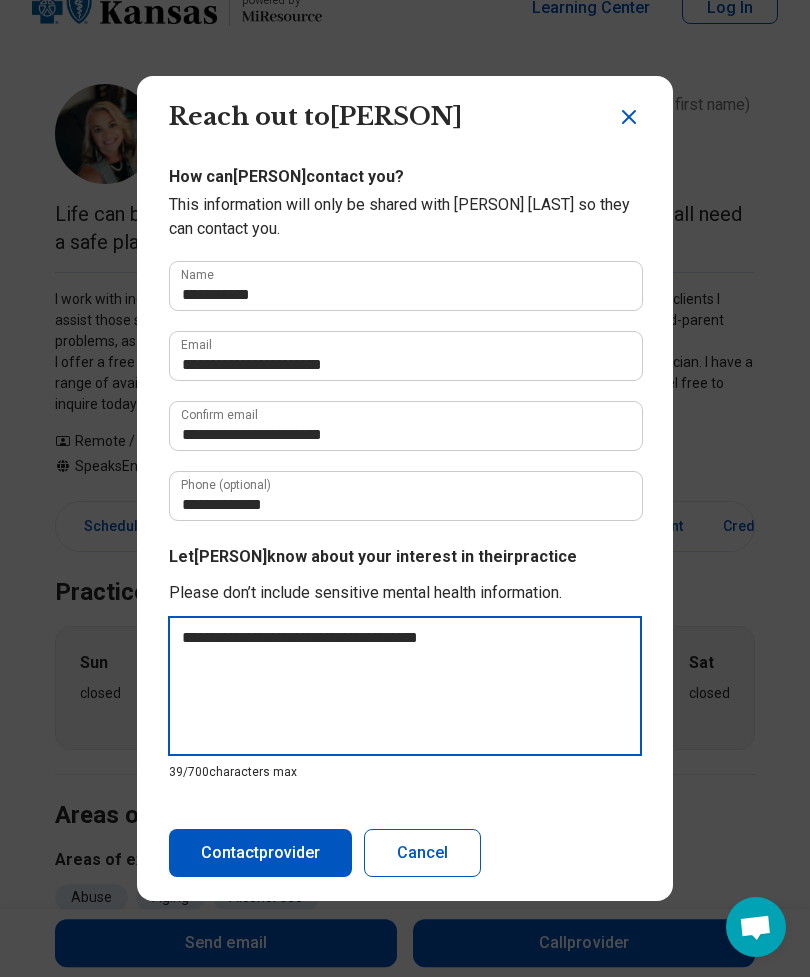 type on "**********" 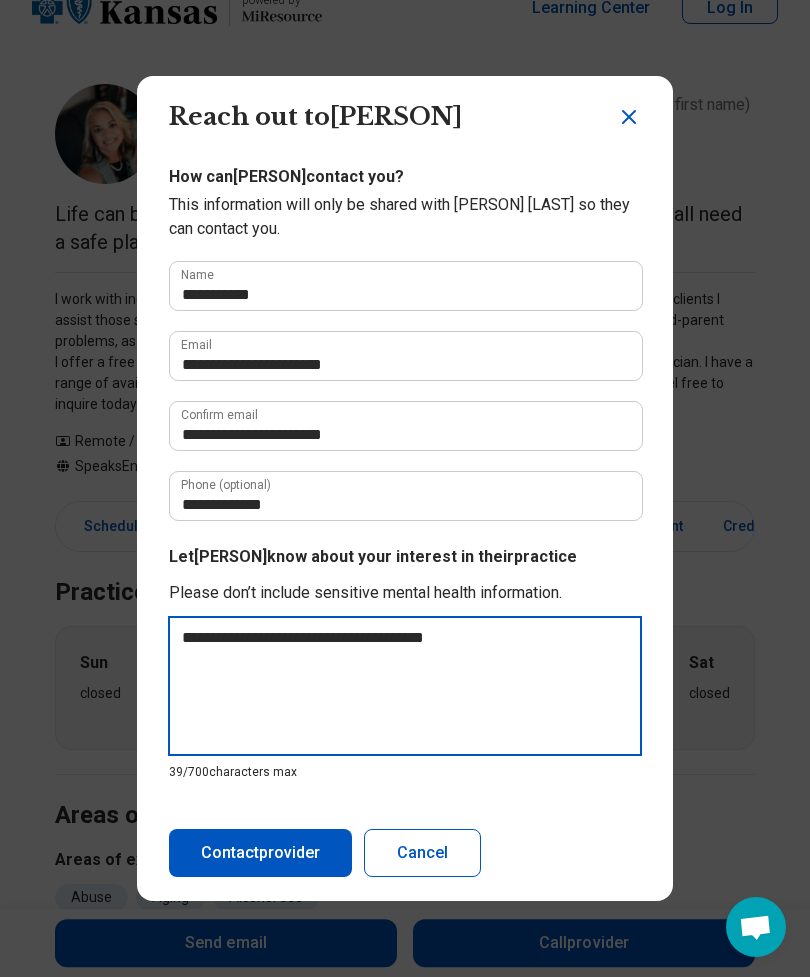 type on "*" 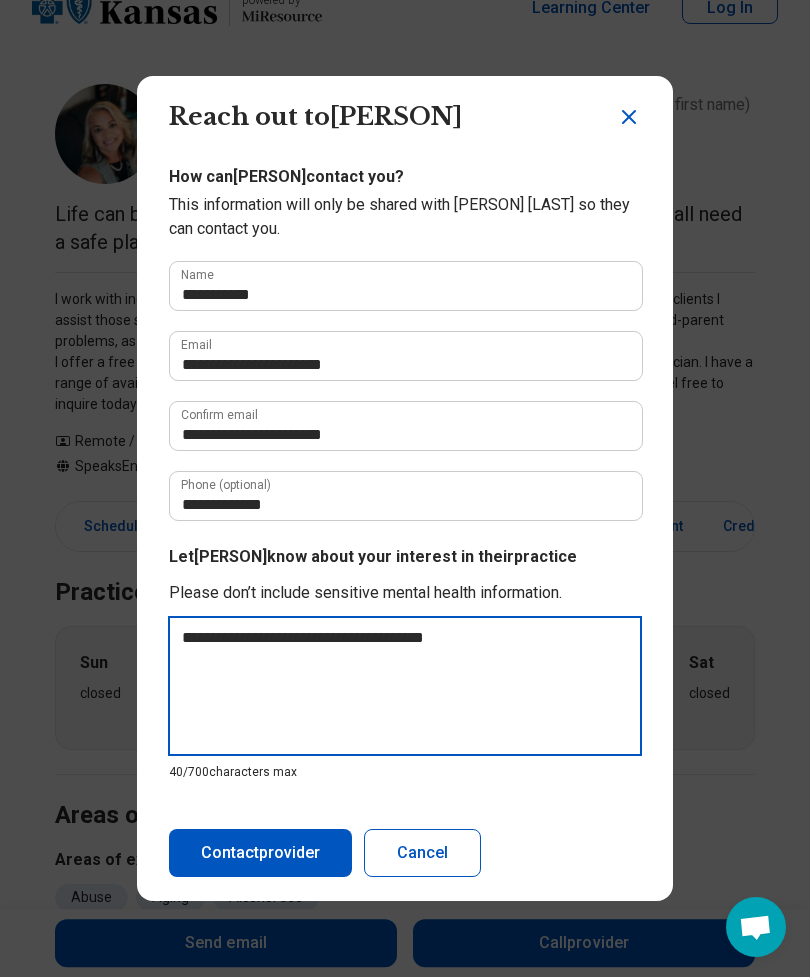 type on "**********" 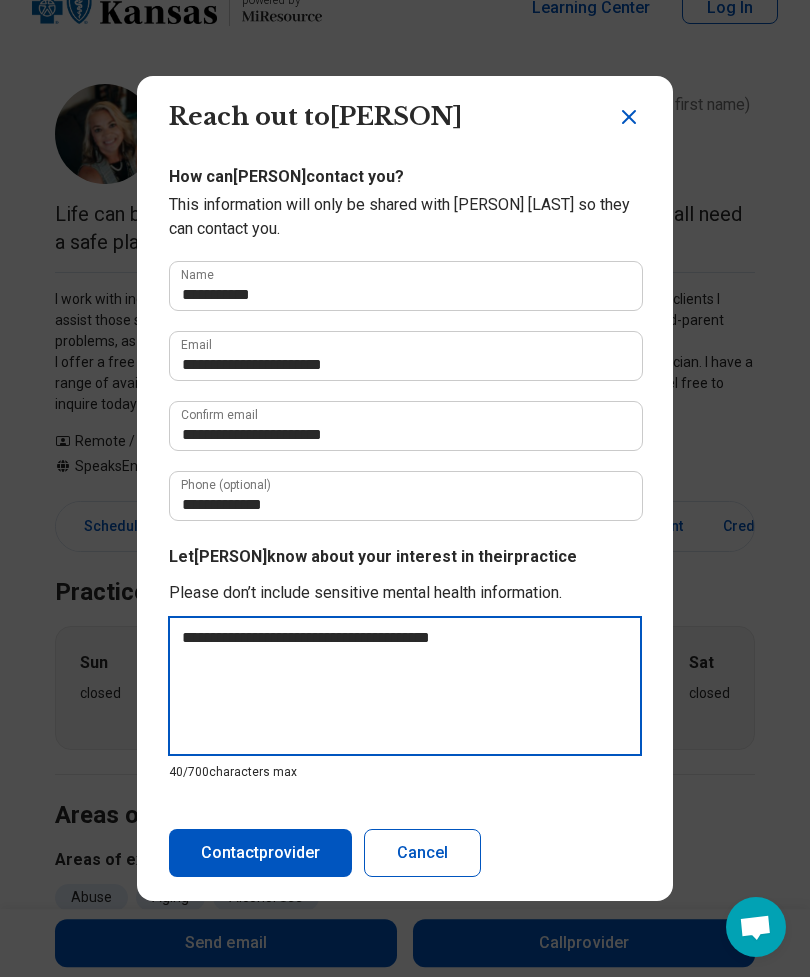 type on "*" 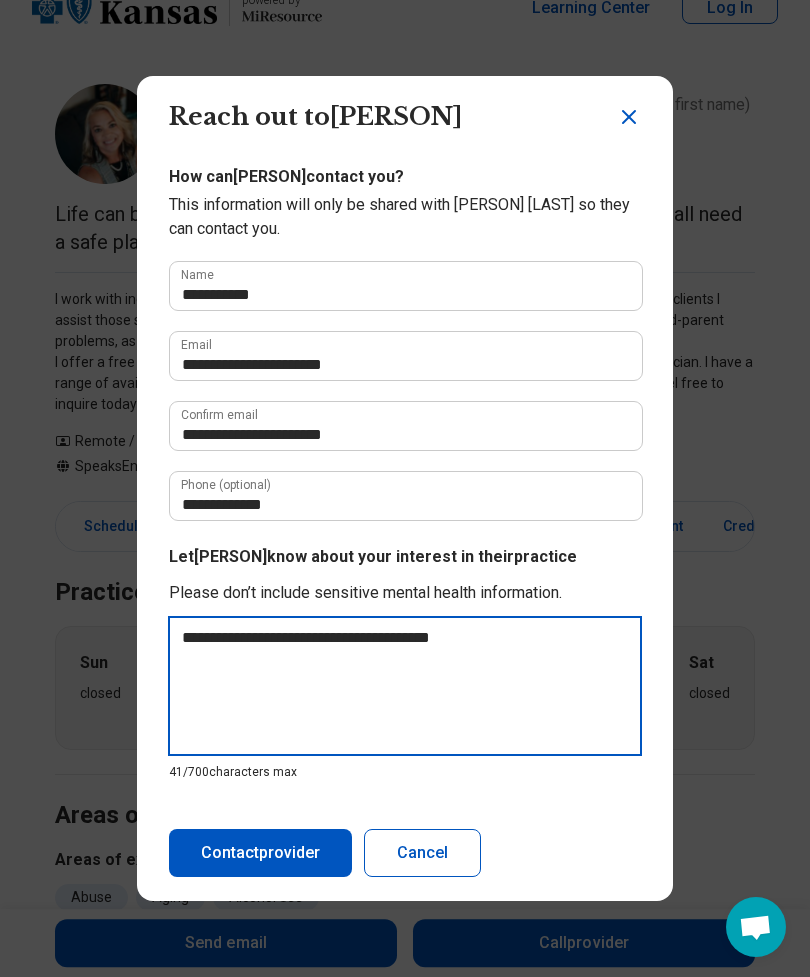 type on "**********" 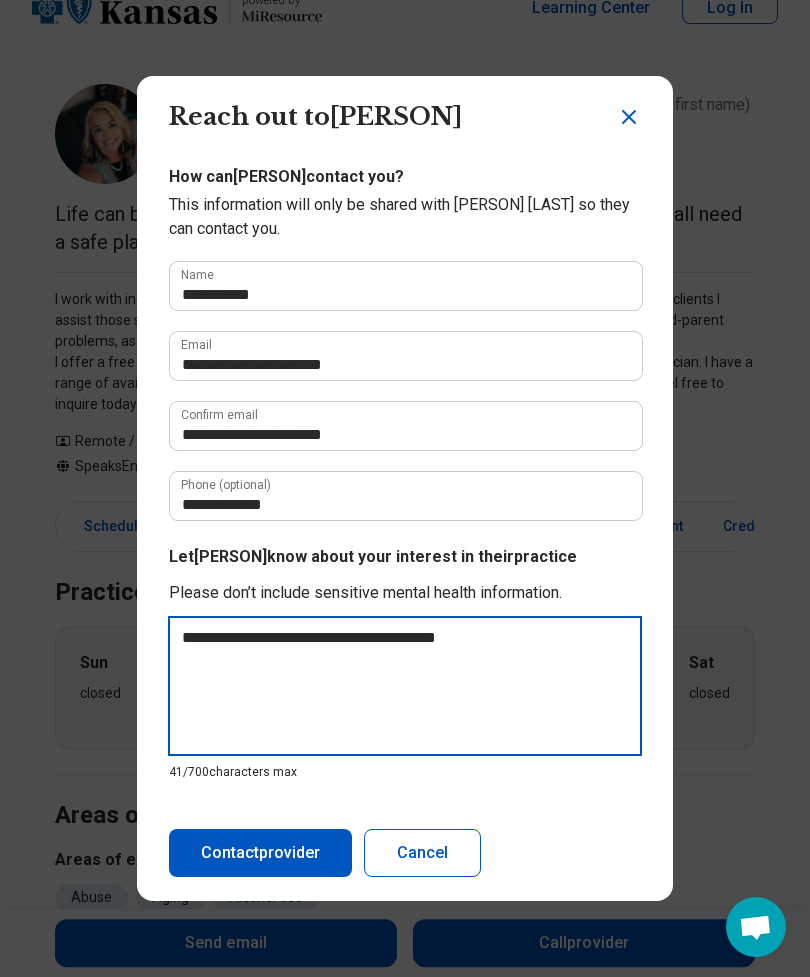 type on "*" 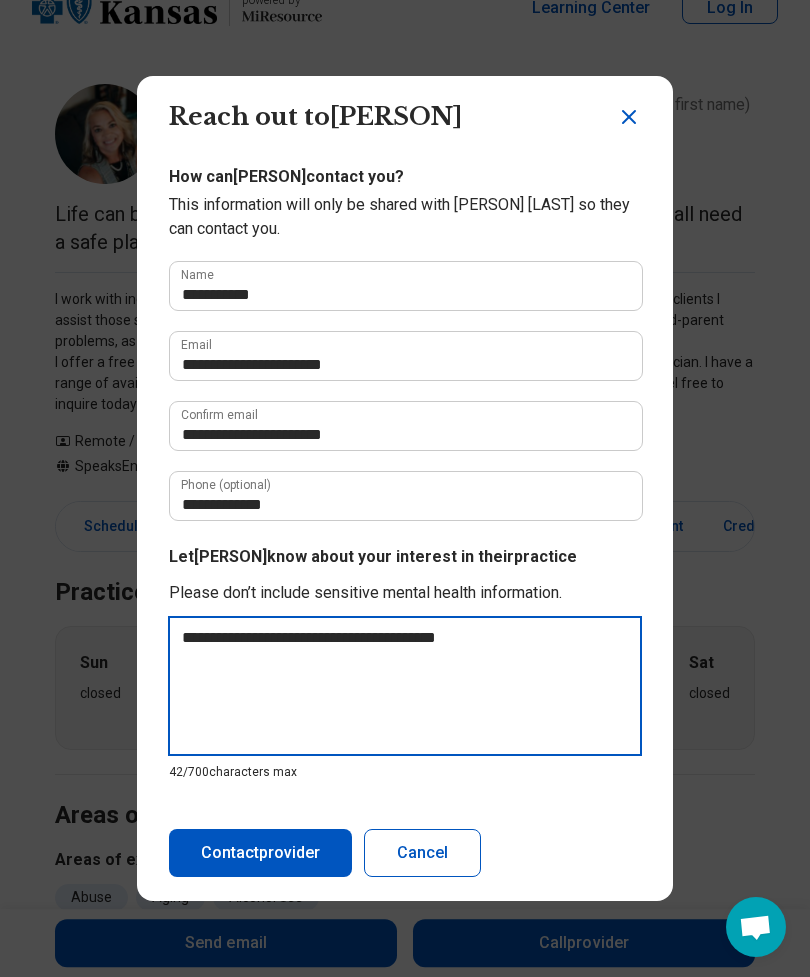 type on "**********" 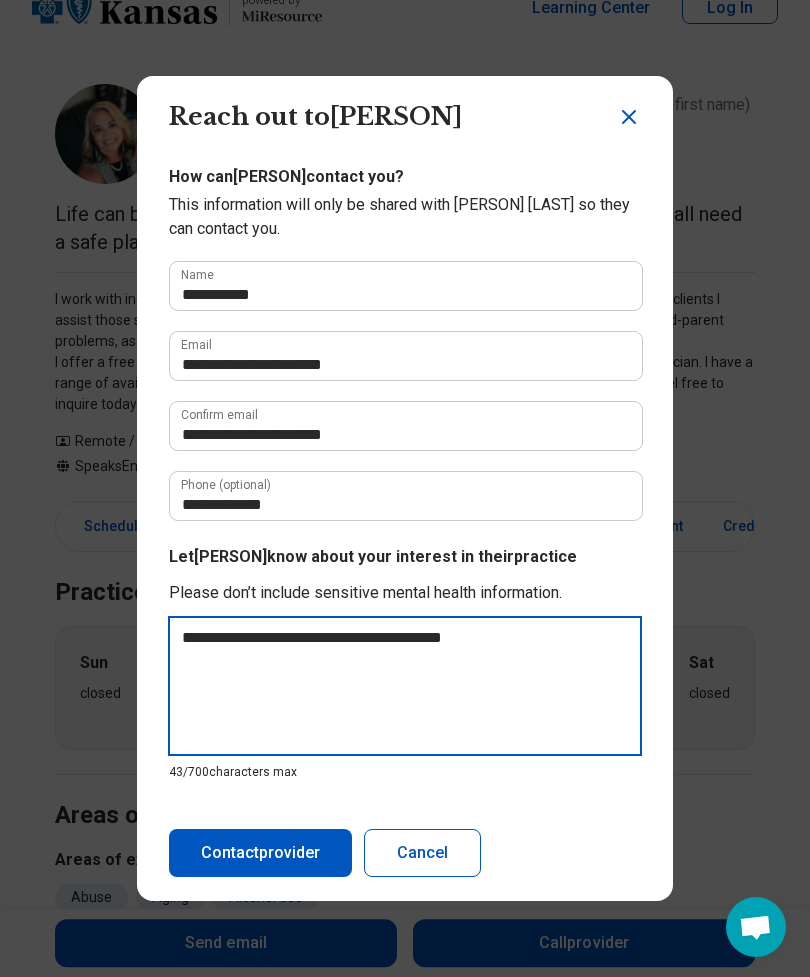 type on "**********" 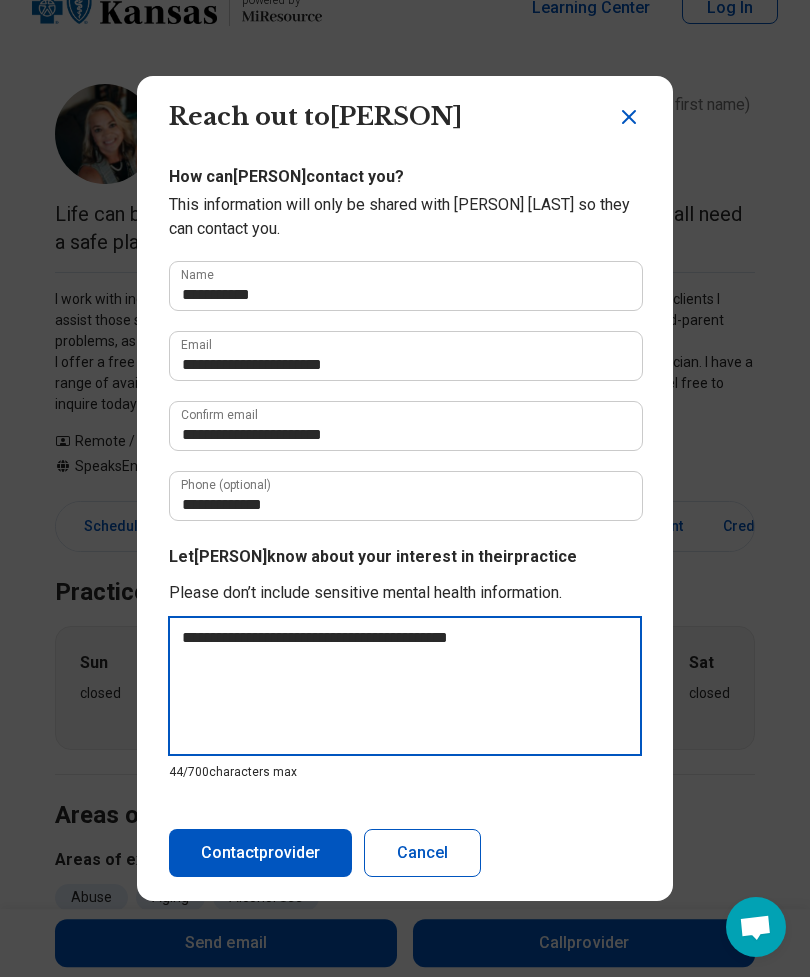 type on "**********" 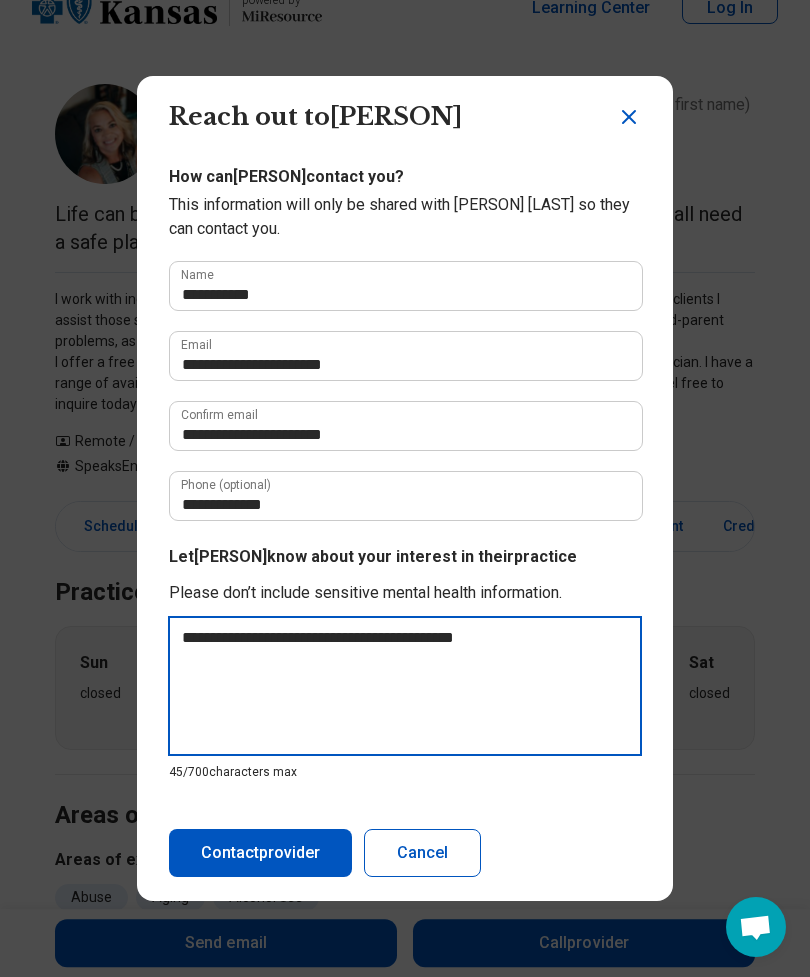 type on "**********" 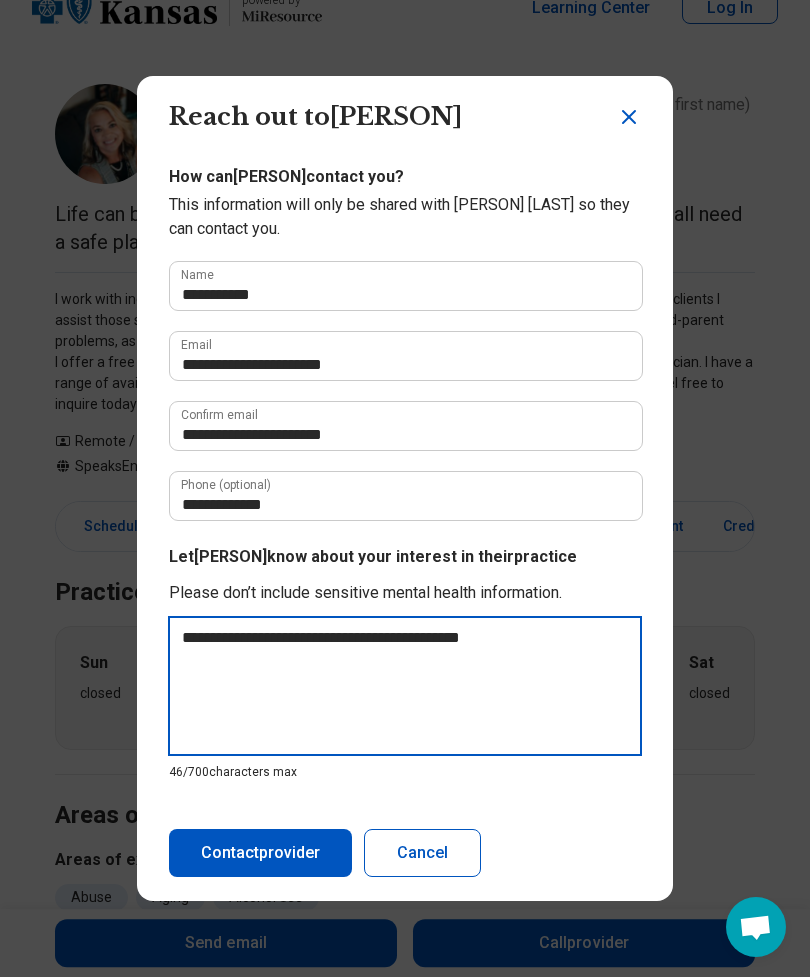 type on "**********" 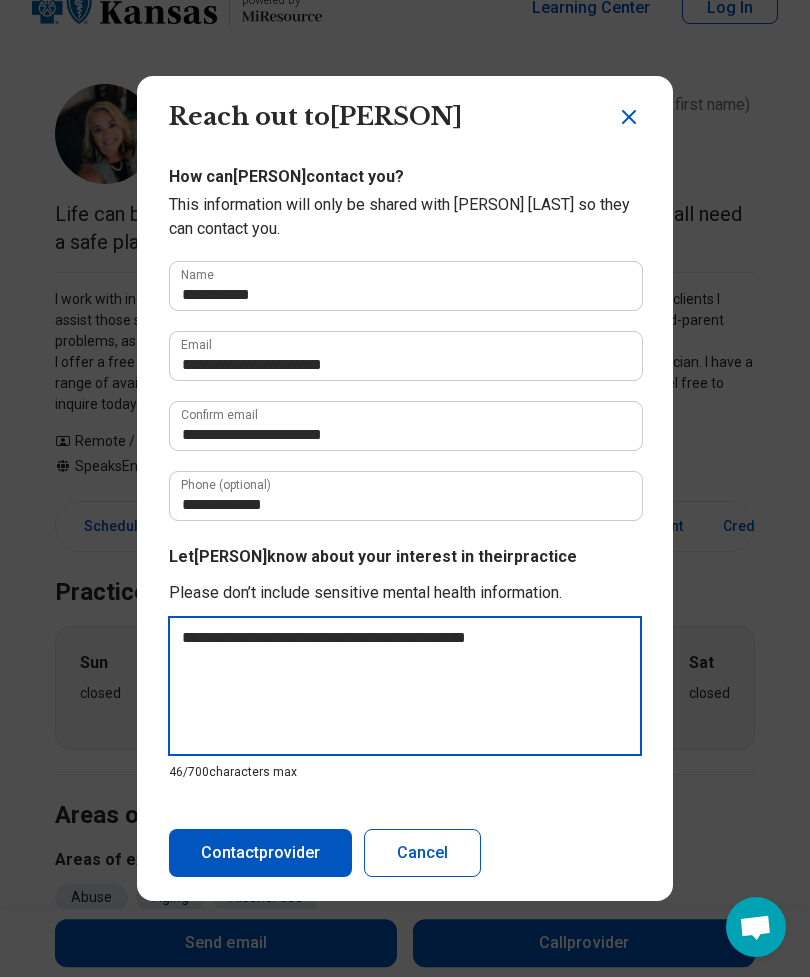 type on "*" 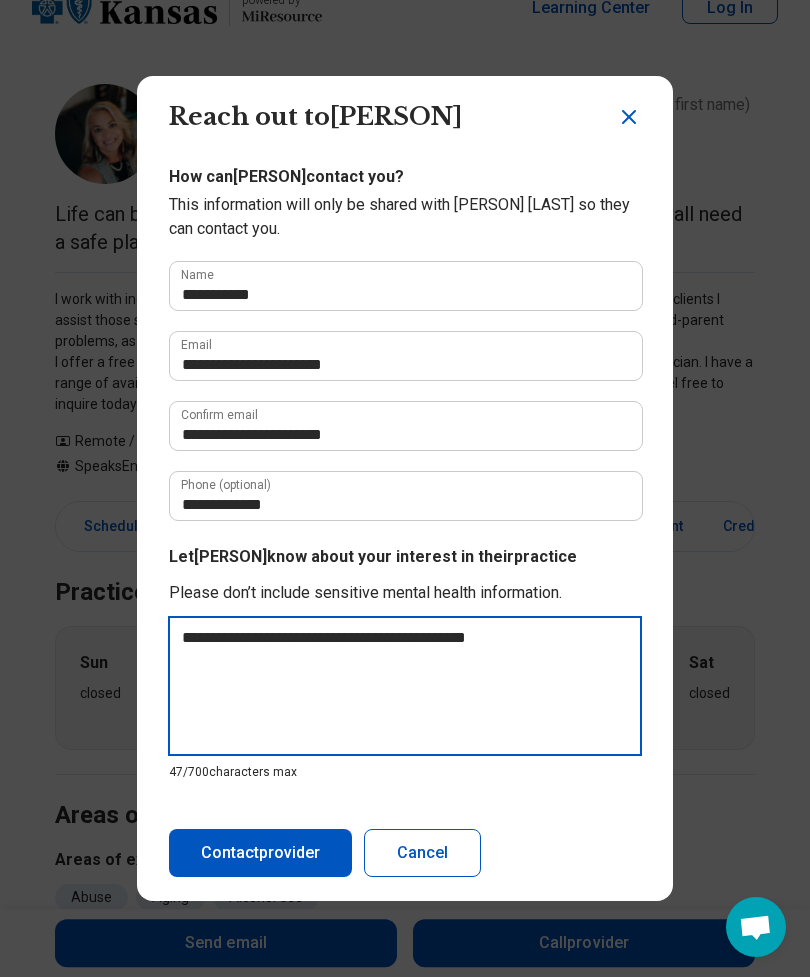 type on "**********" 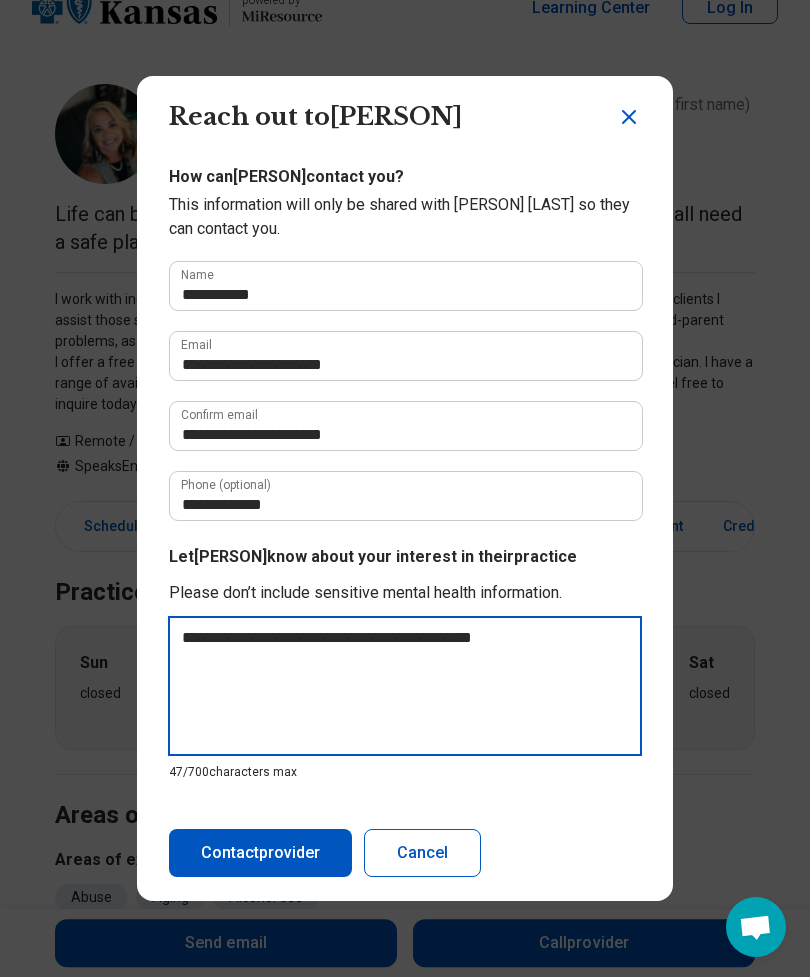 type on "*" 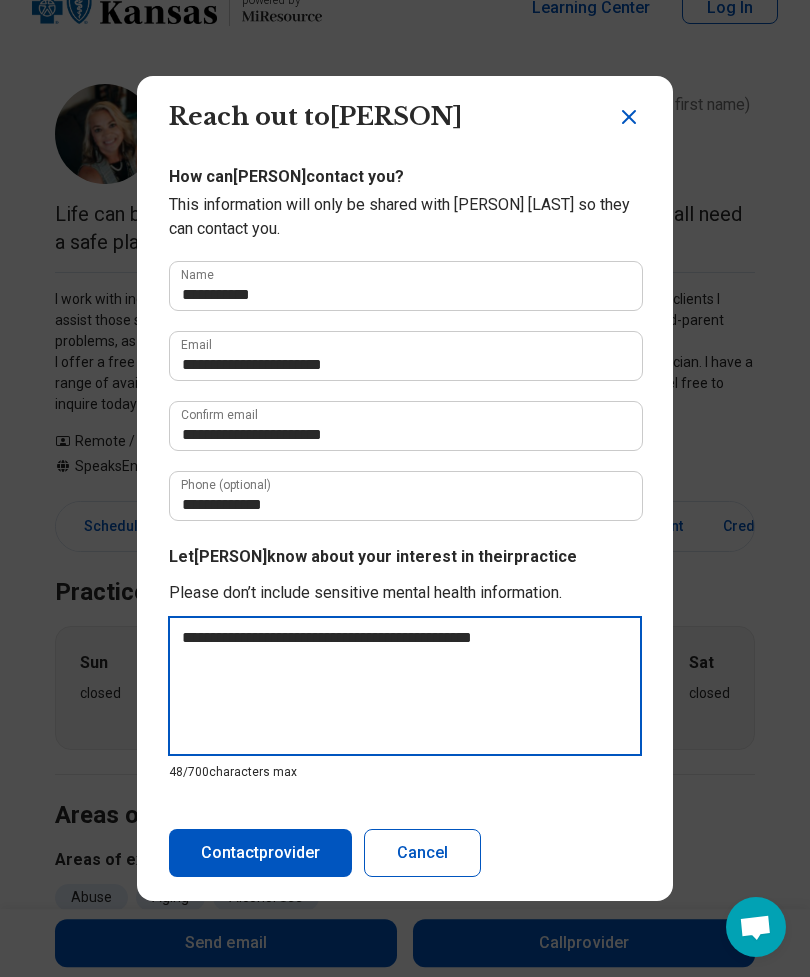 type on "**********" 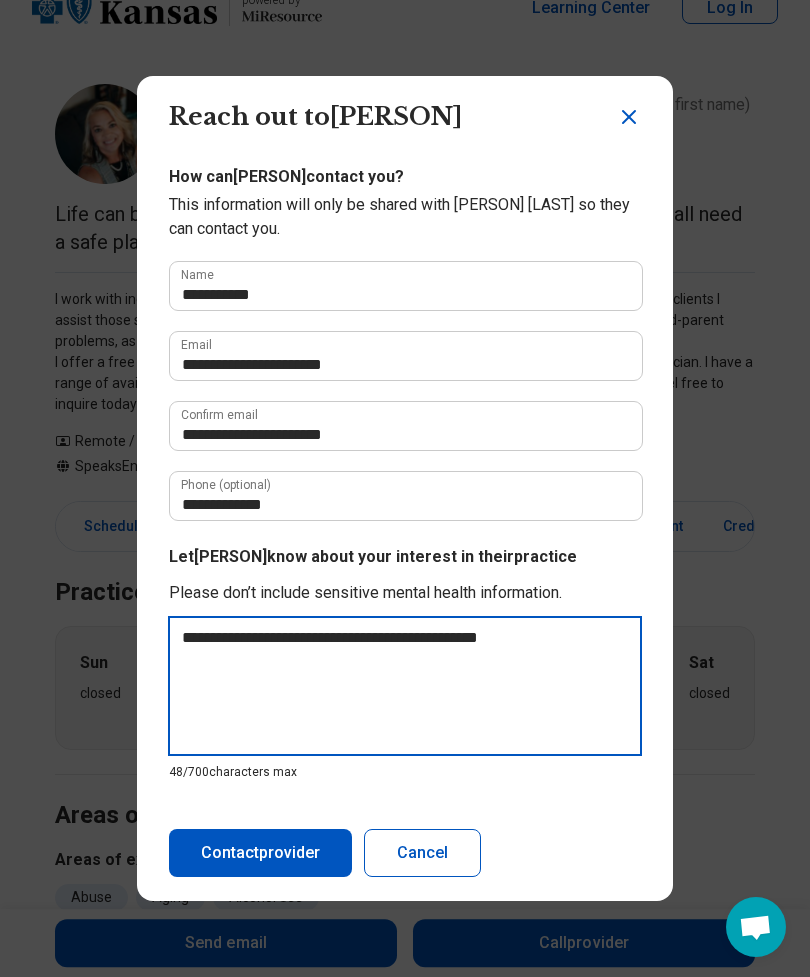 type on "*" 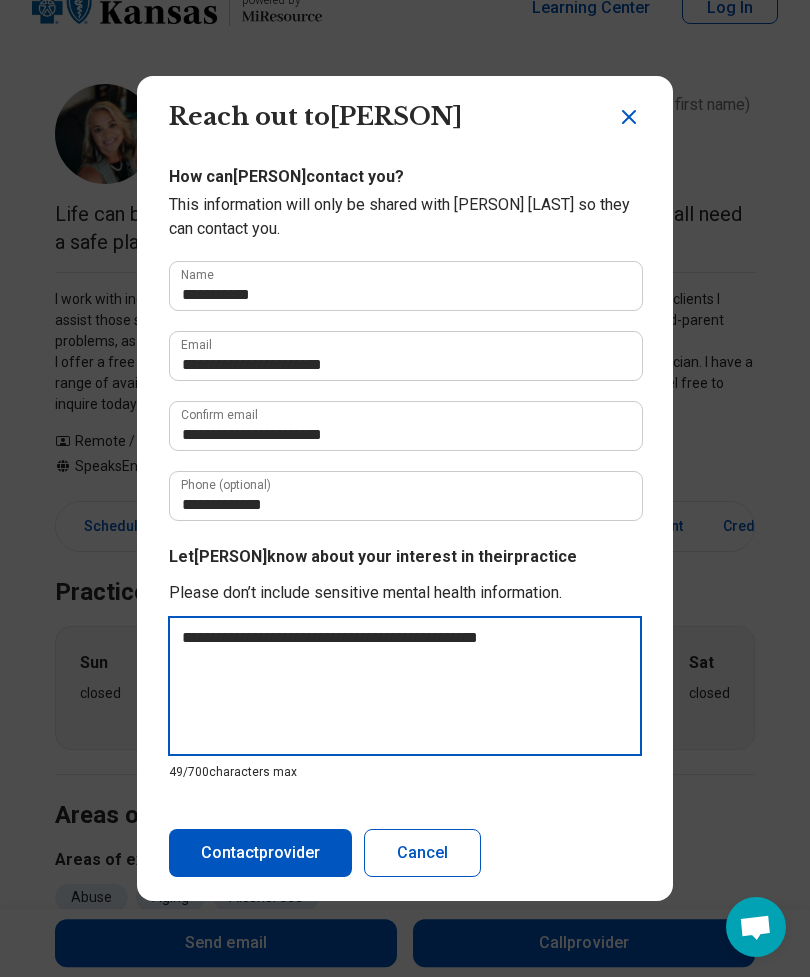 type on "**********" 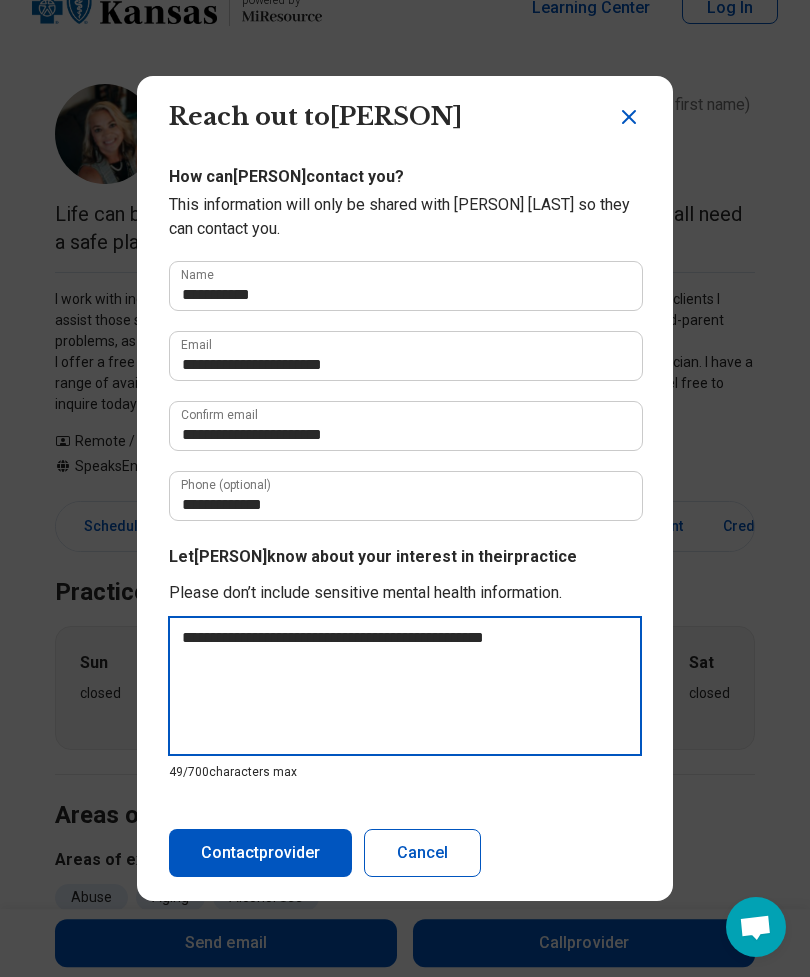 type on "*" 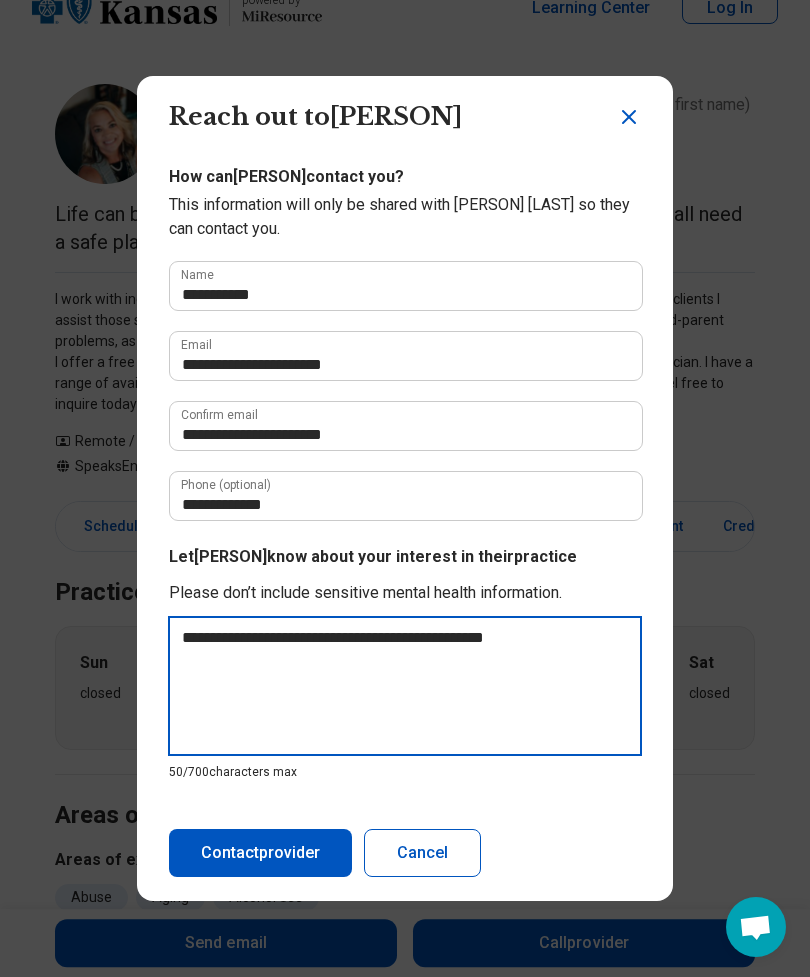 type on "**********" 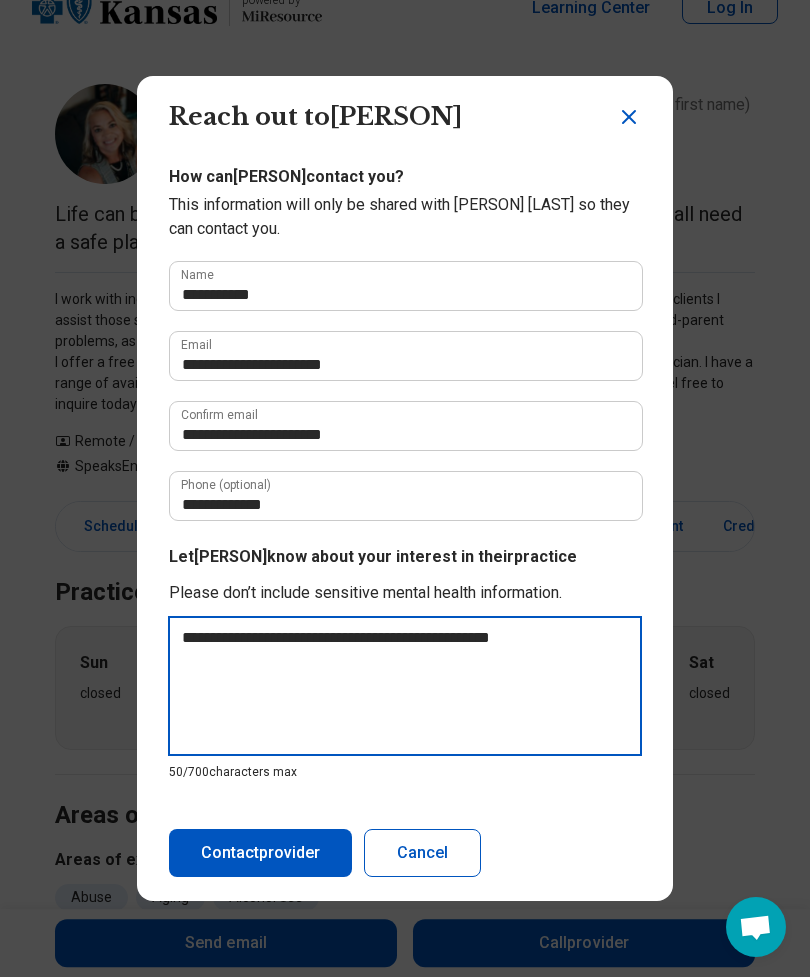 type on "*" 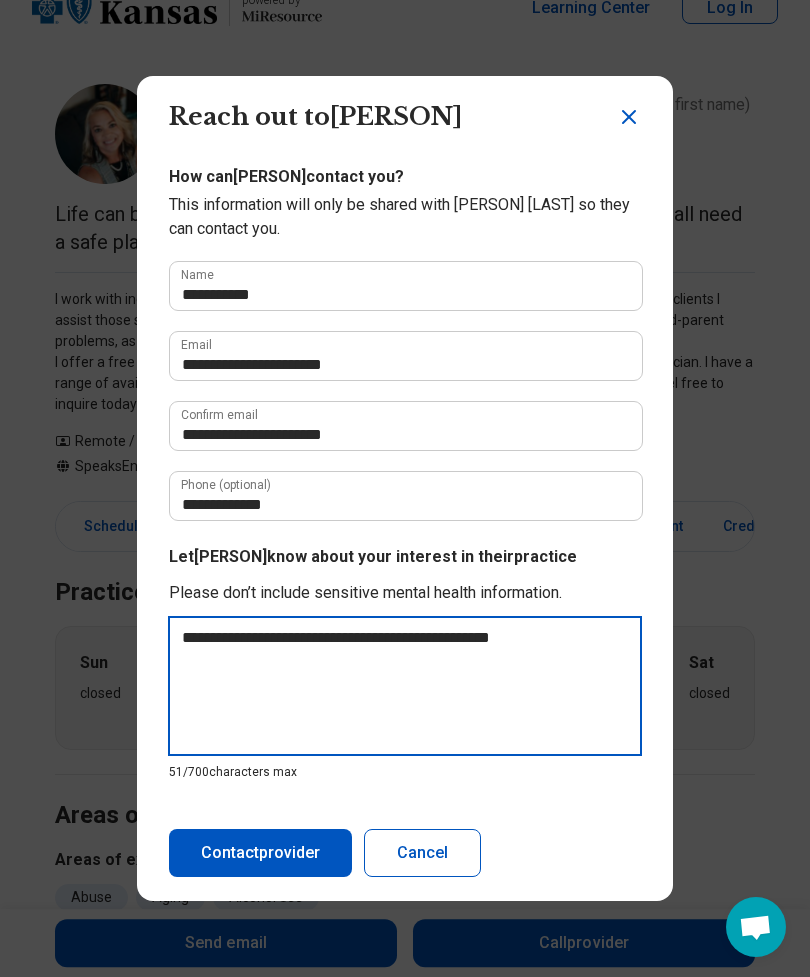 type on "**********" 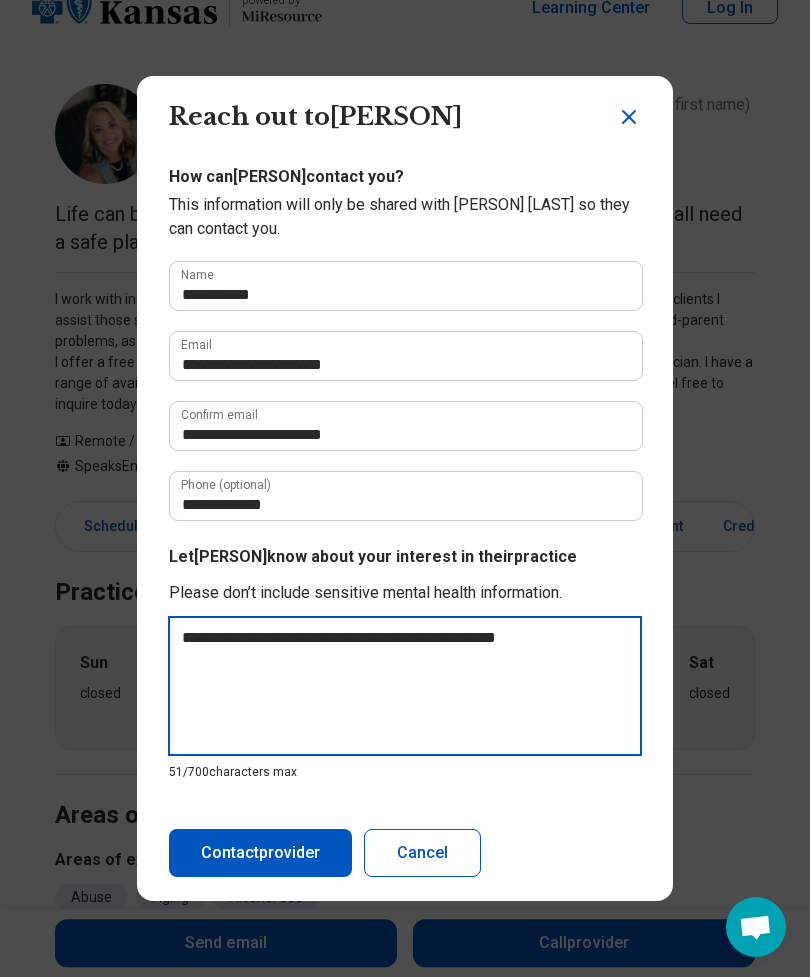 type on "*" 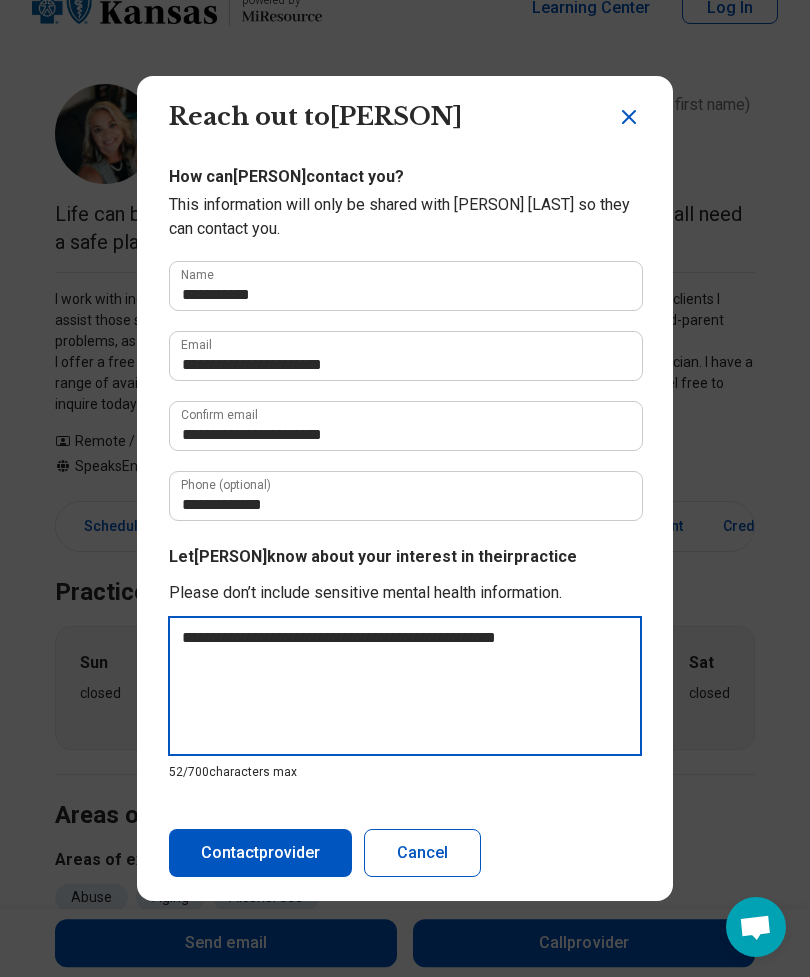 type on "**********" 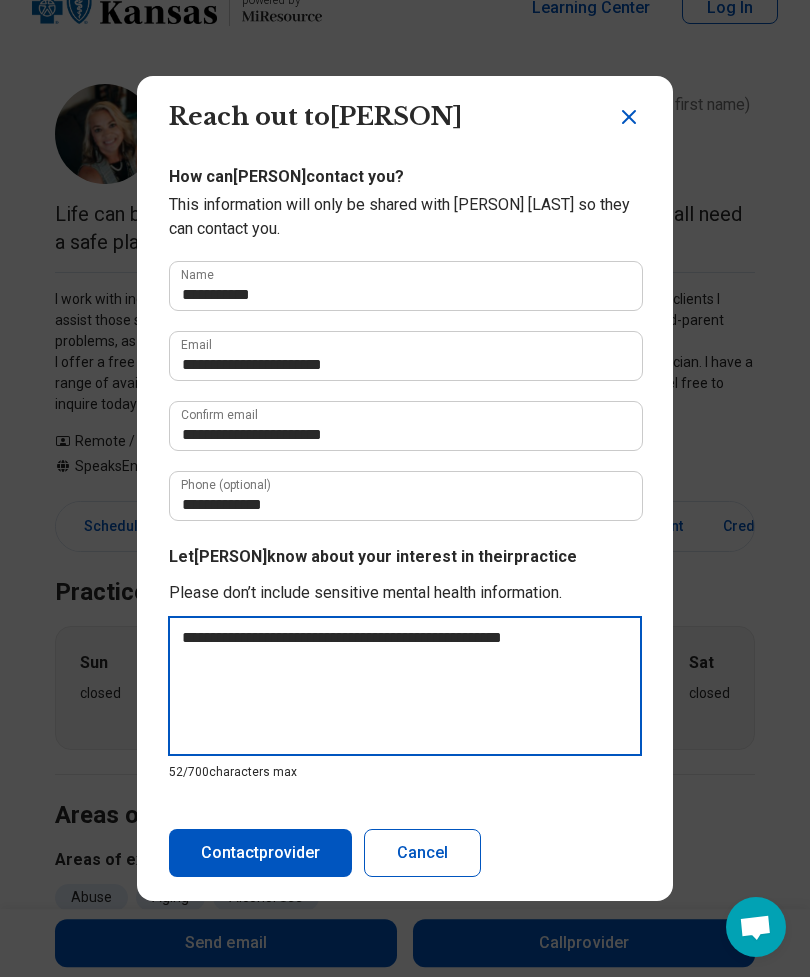 type on "*" 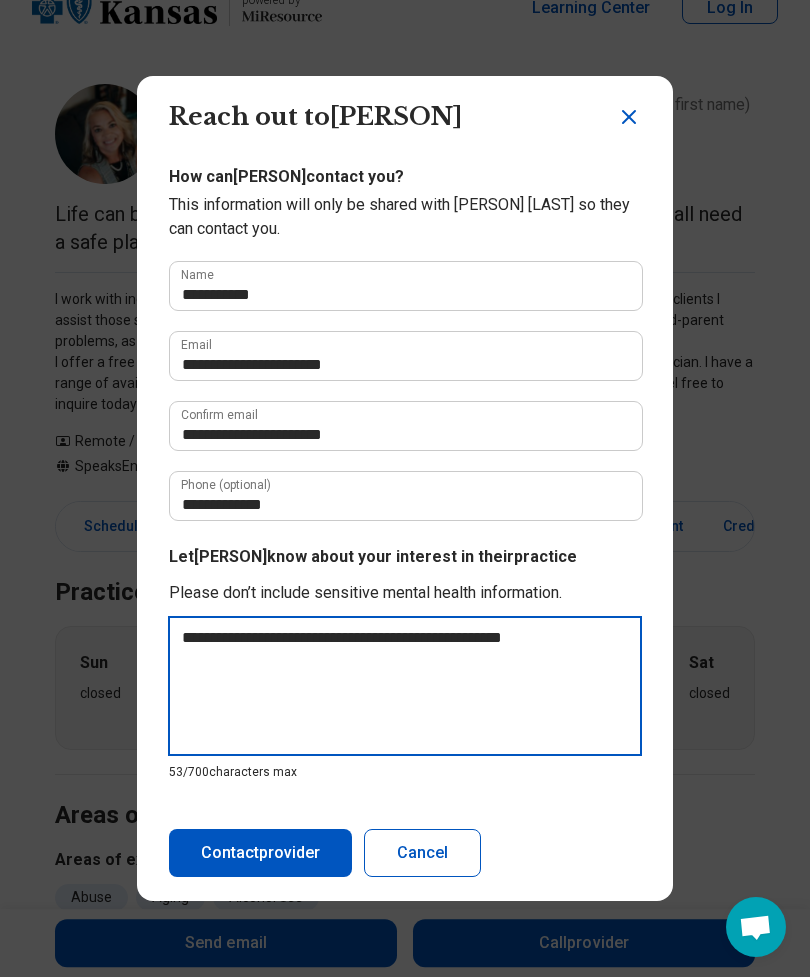 type on "**********" 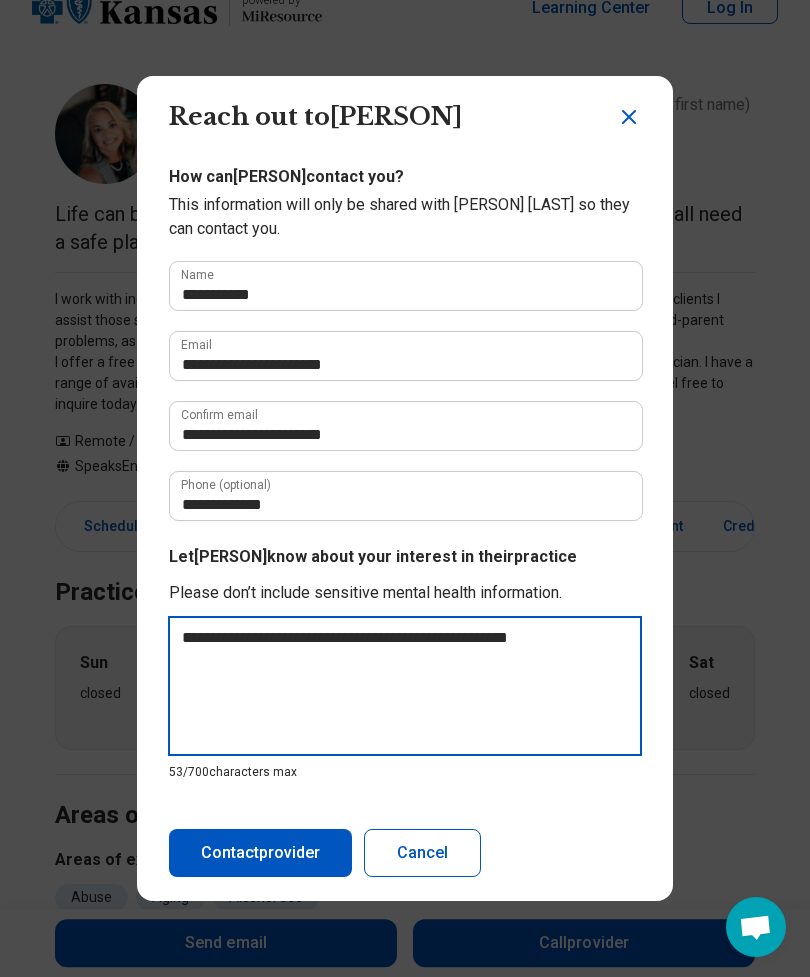 type on "*" 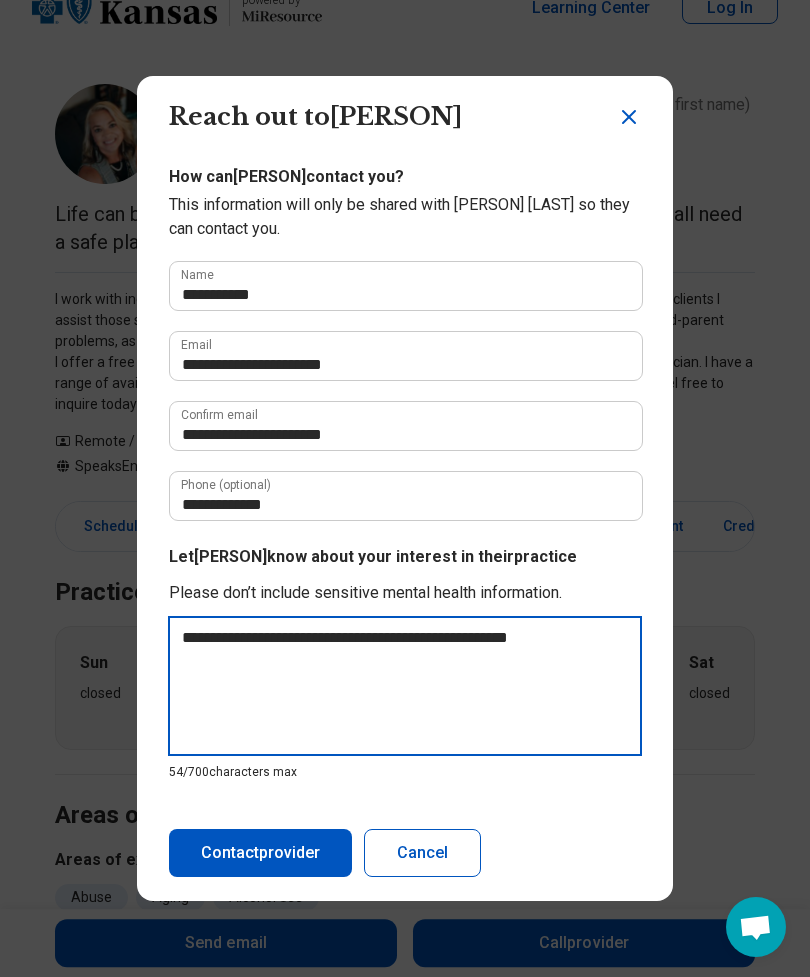 type on "**********" 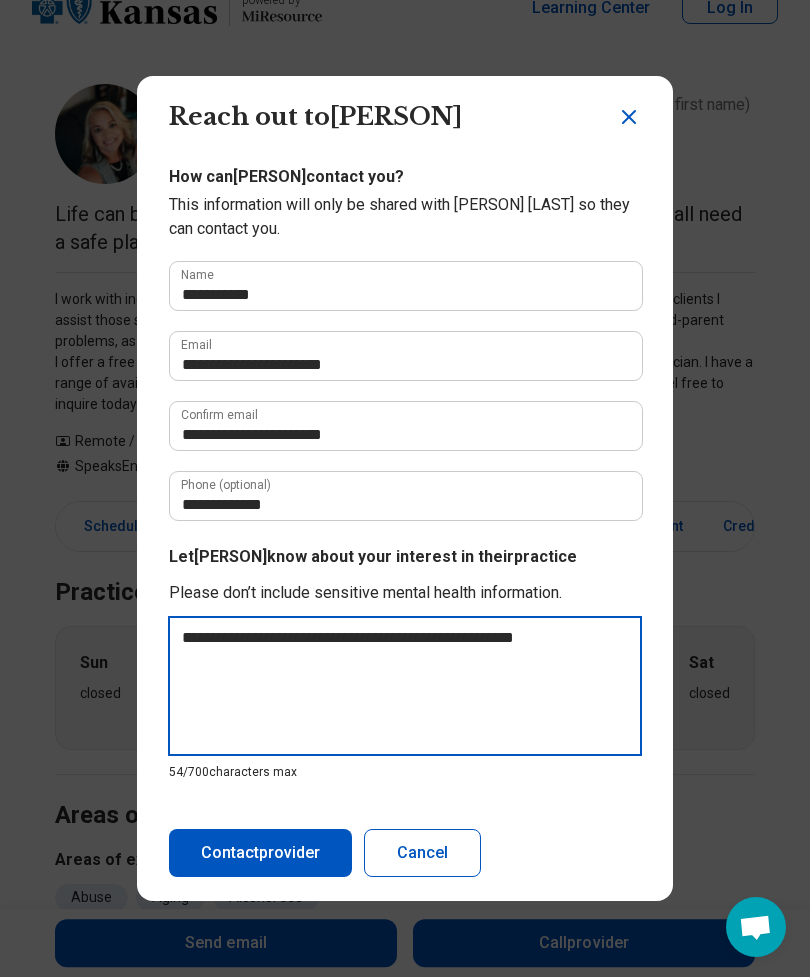 type on "*" 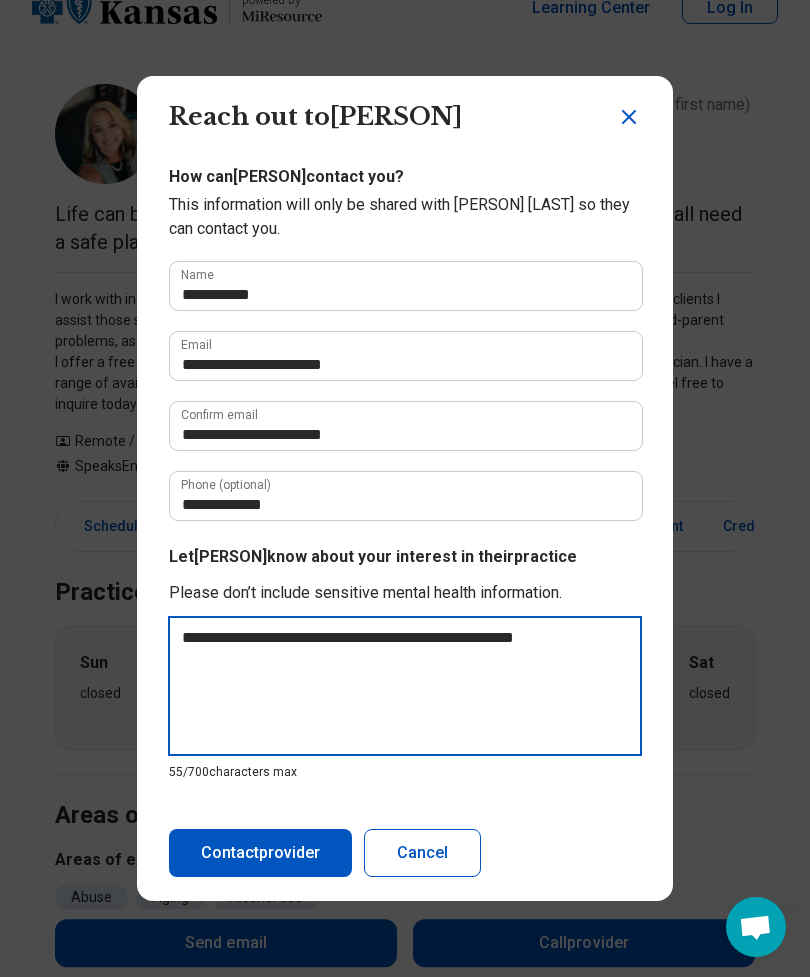 type on "**********" 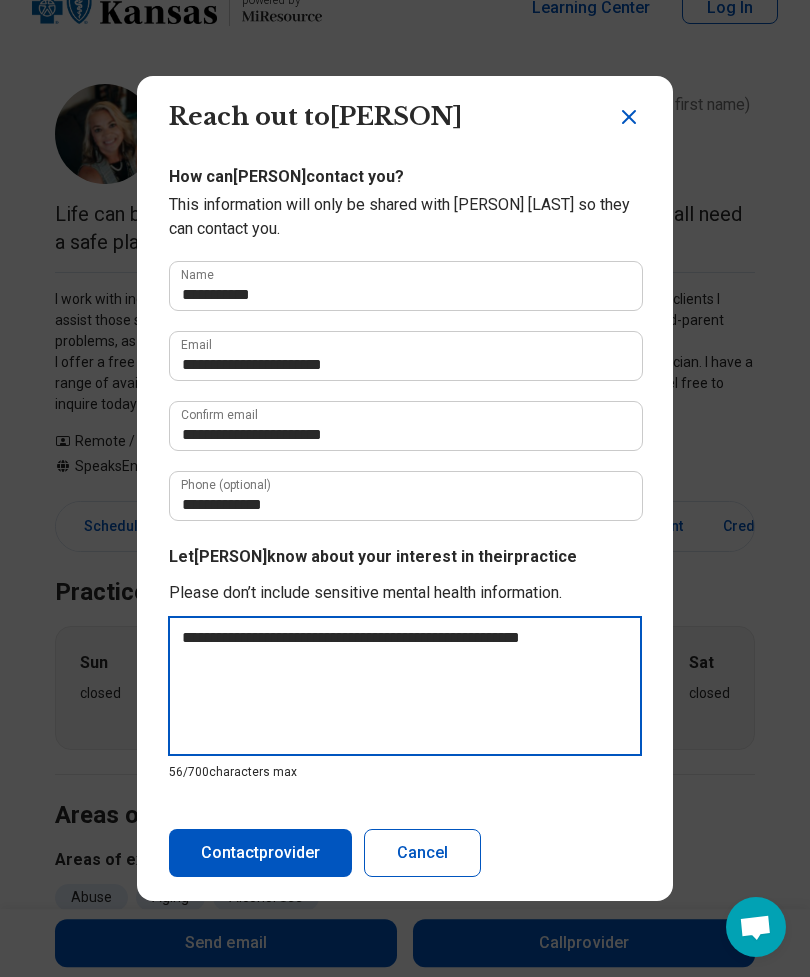 type on "**********" 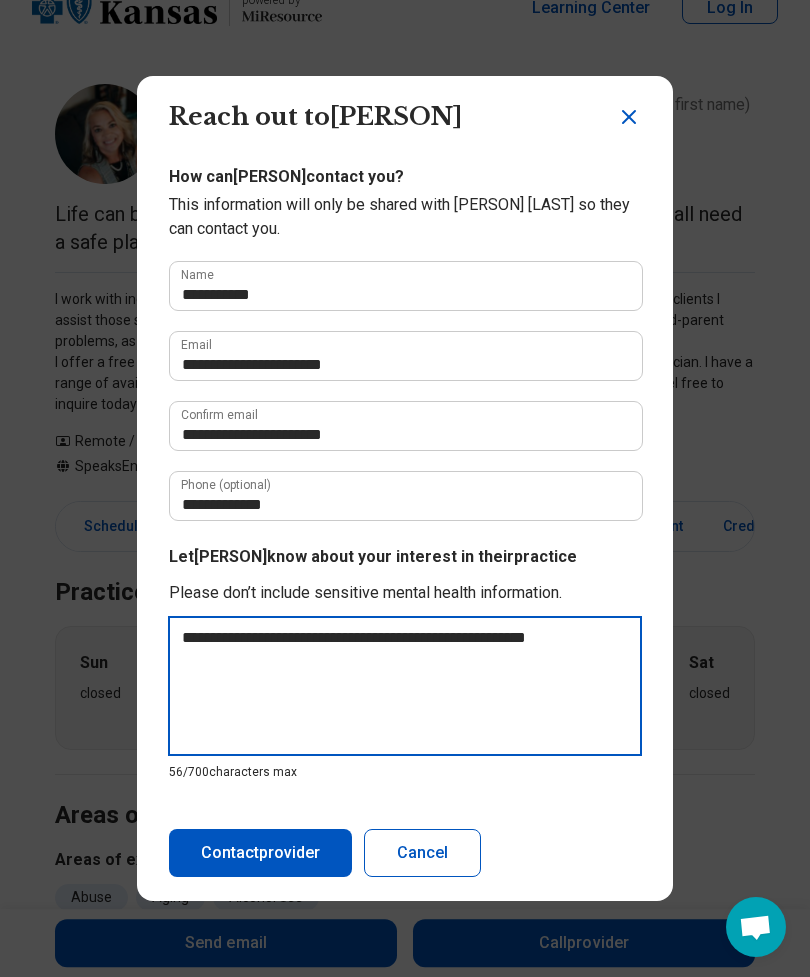 type on "**********" 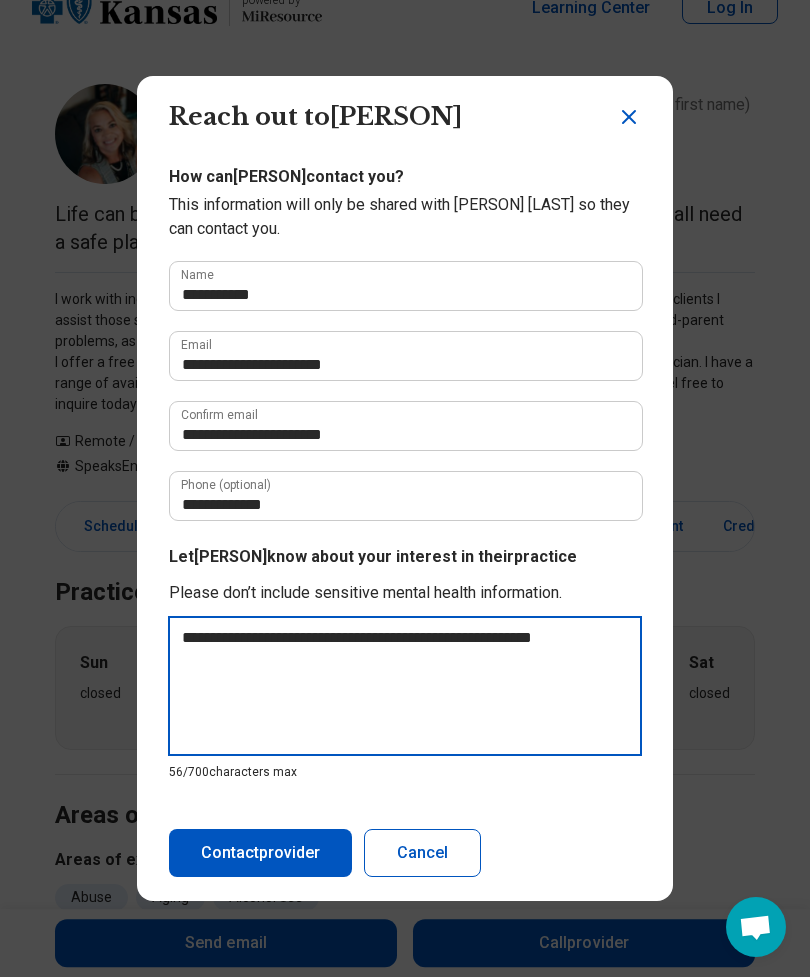 type on "*" 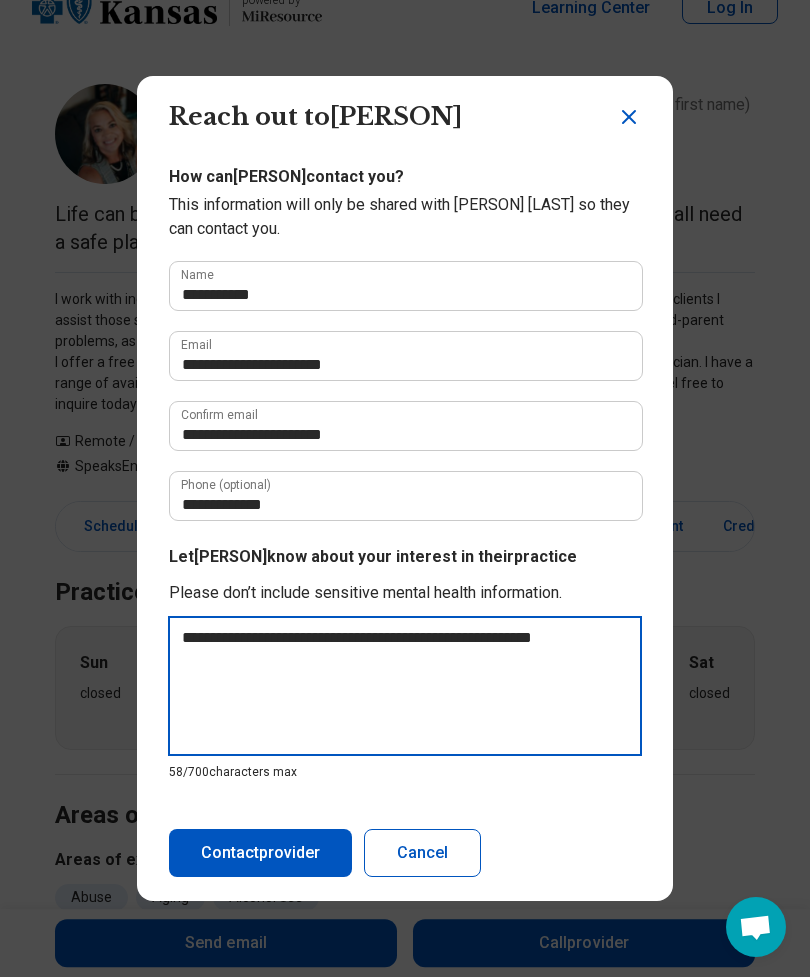 type on "**********" 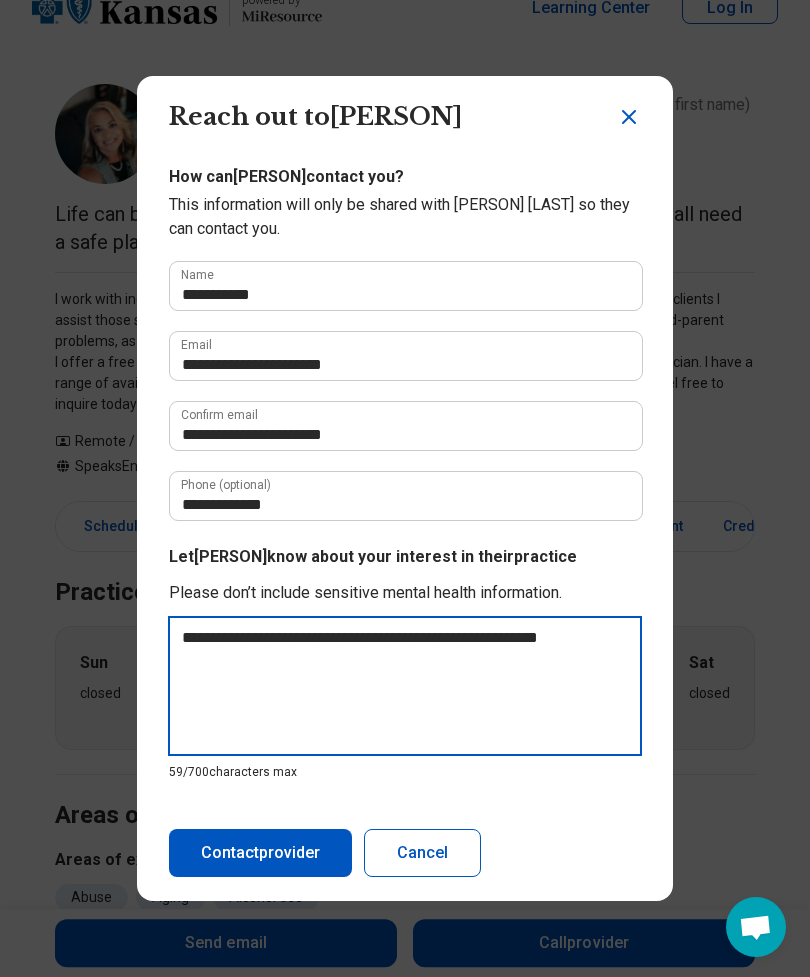 type on "**********" 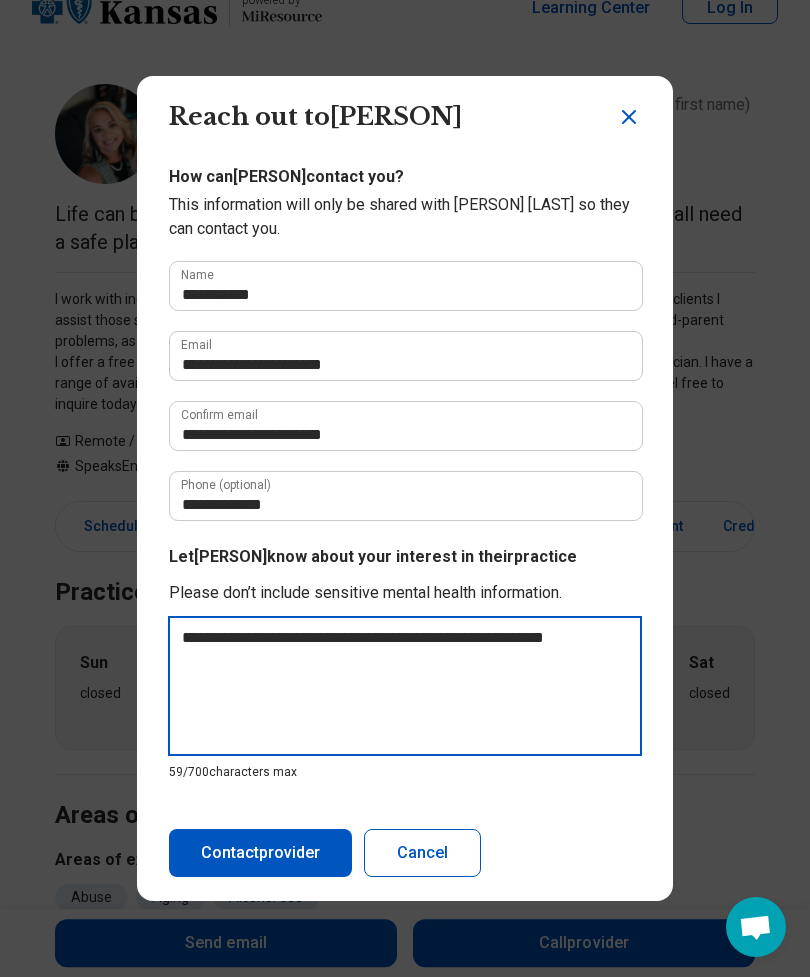 type on "*" 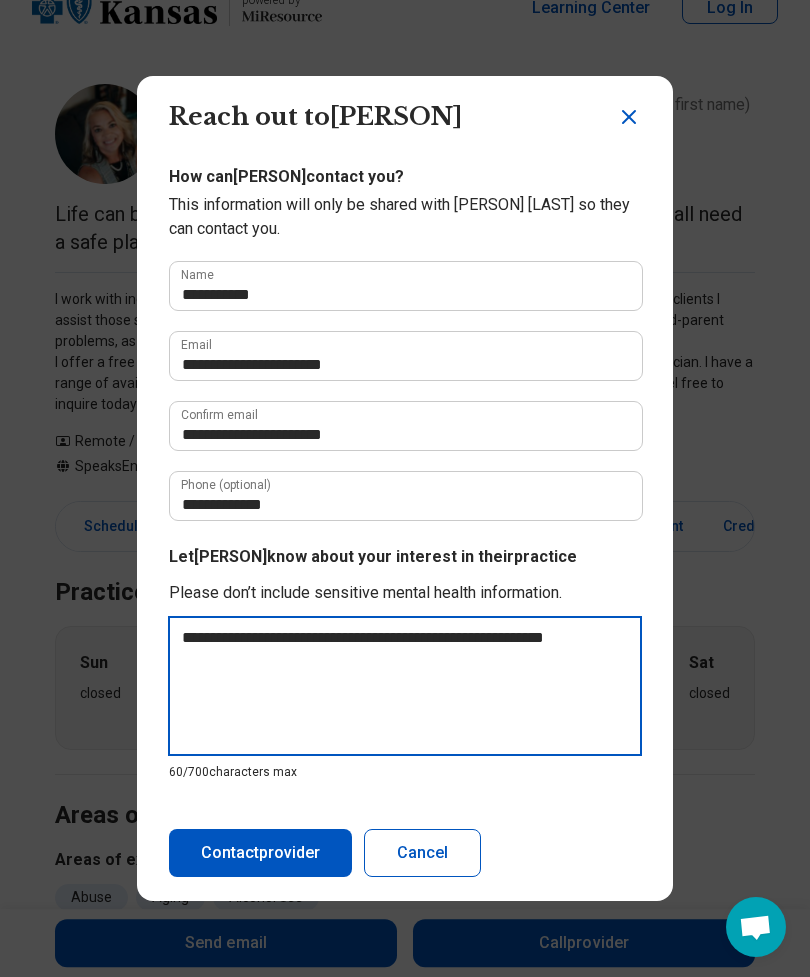 type on "**********" 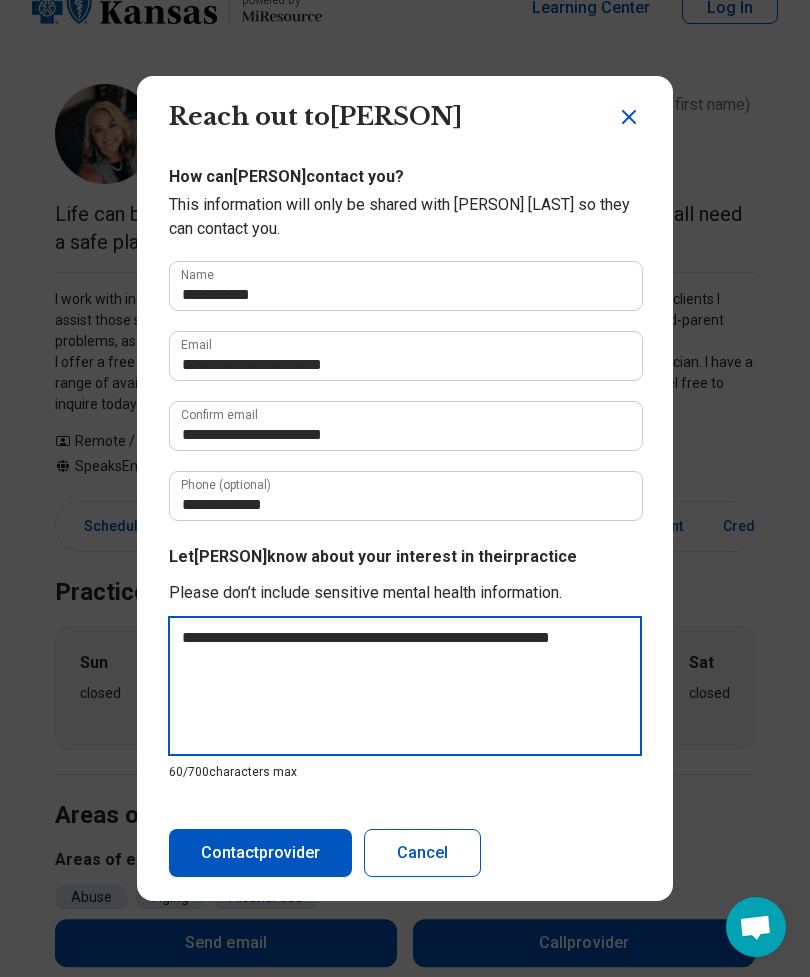 type on "*" 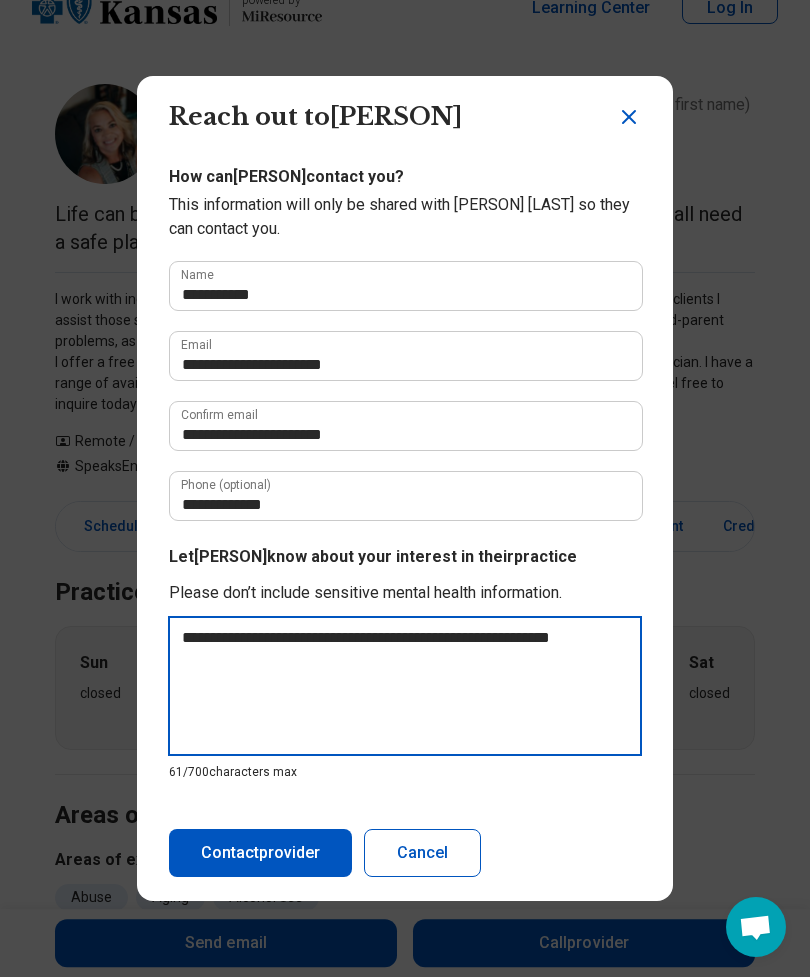 type on "**********" 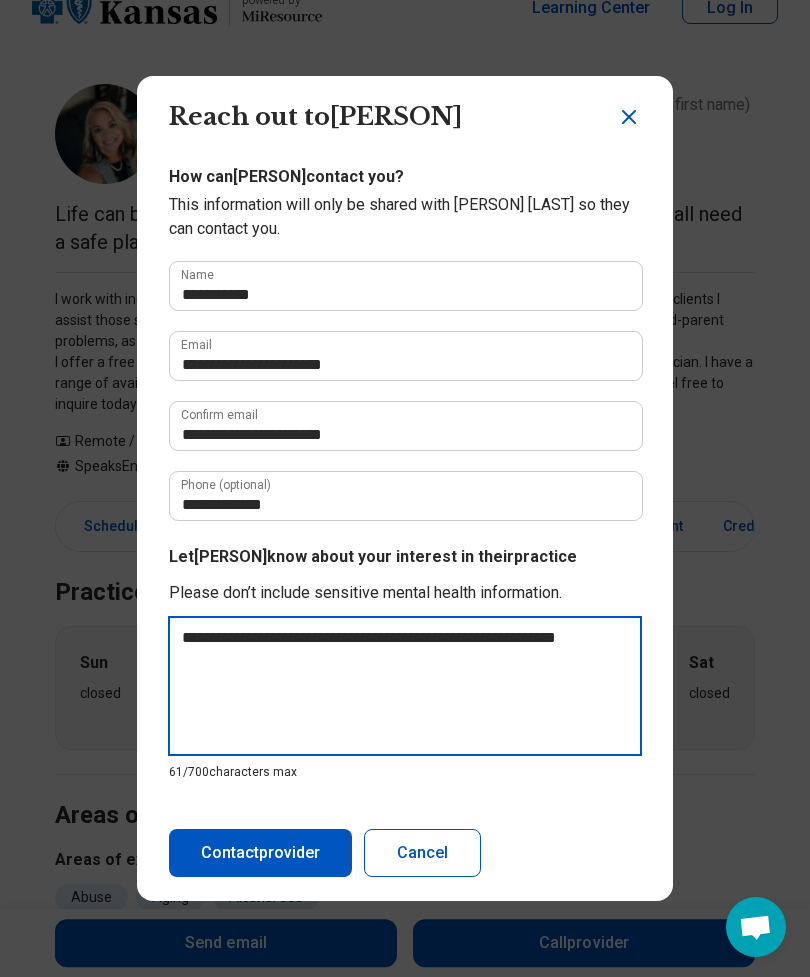 type on "*" 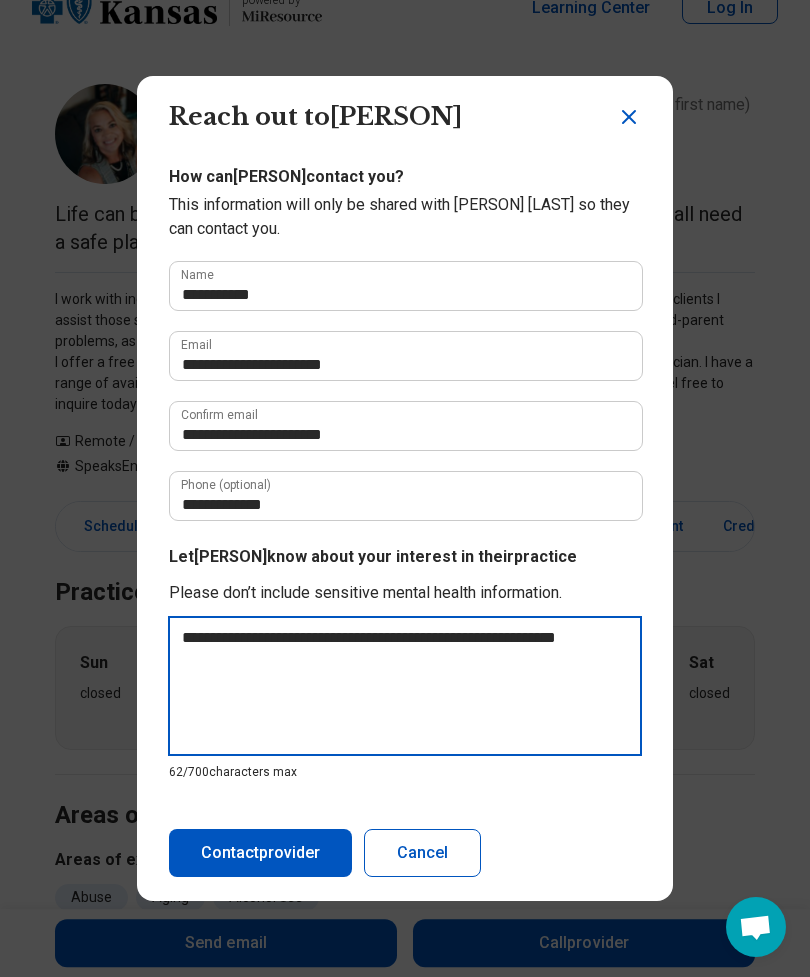type on "**********" 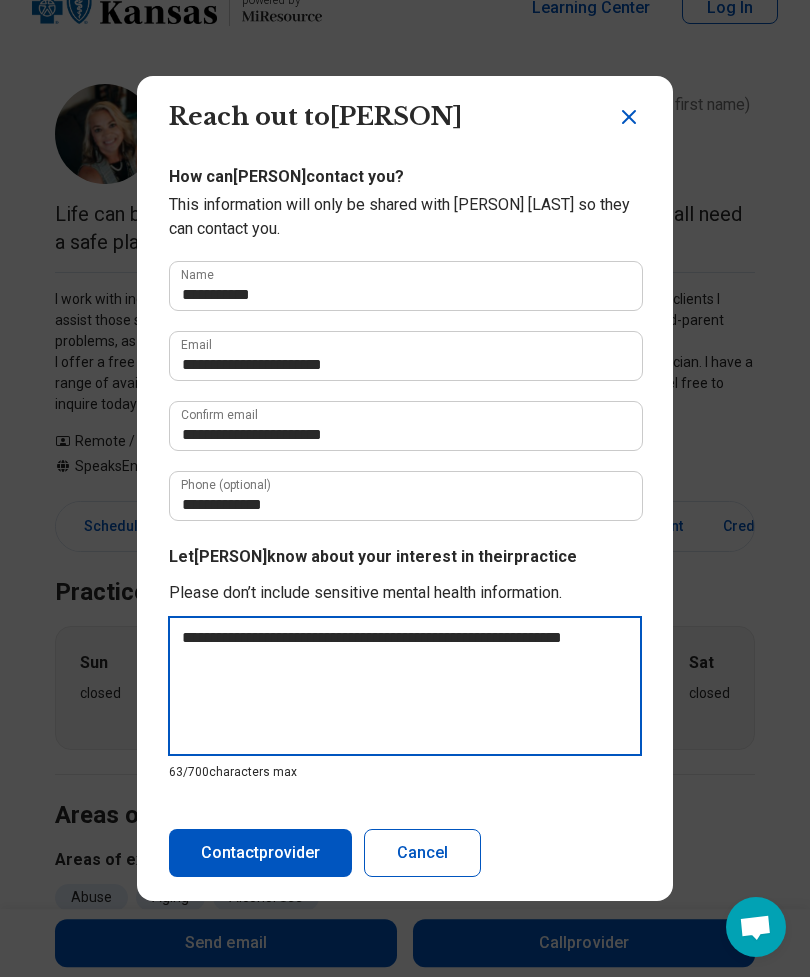 type on "**********" 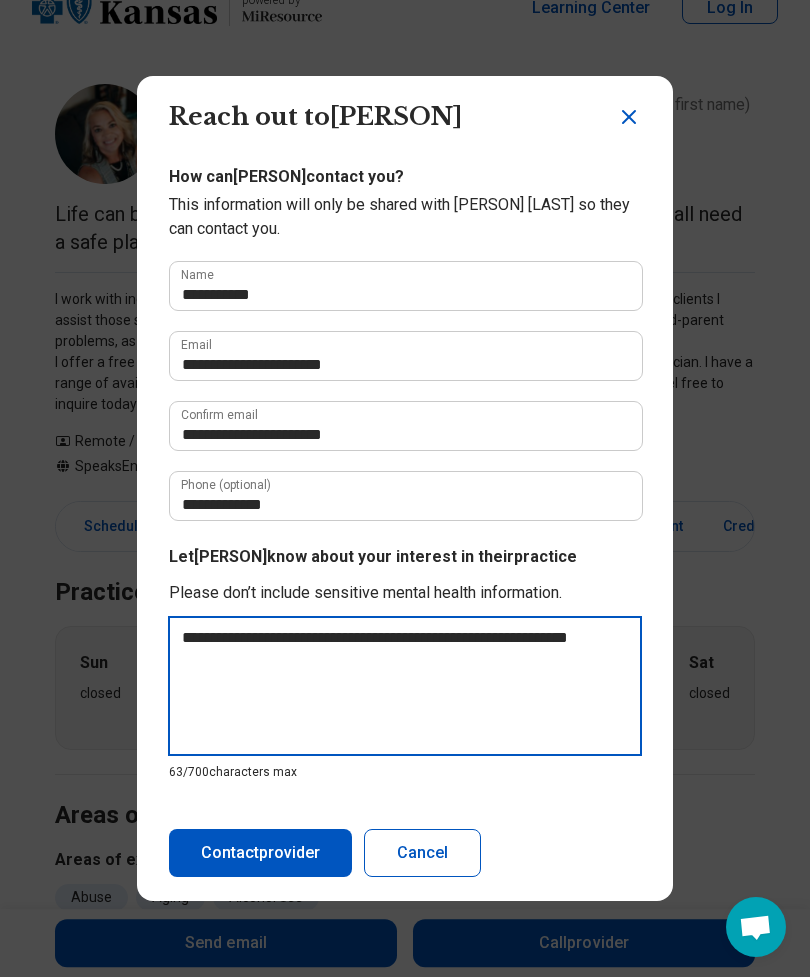 type on "*" 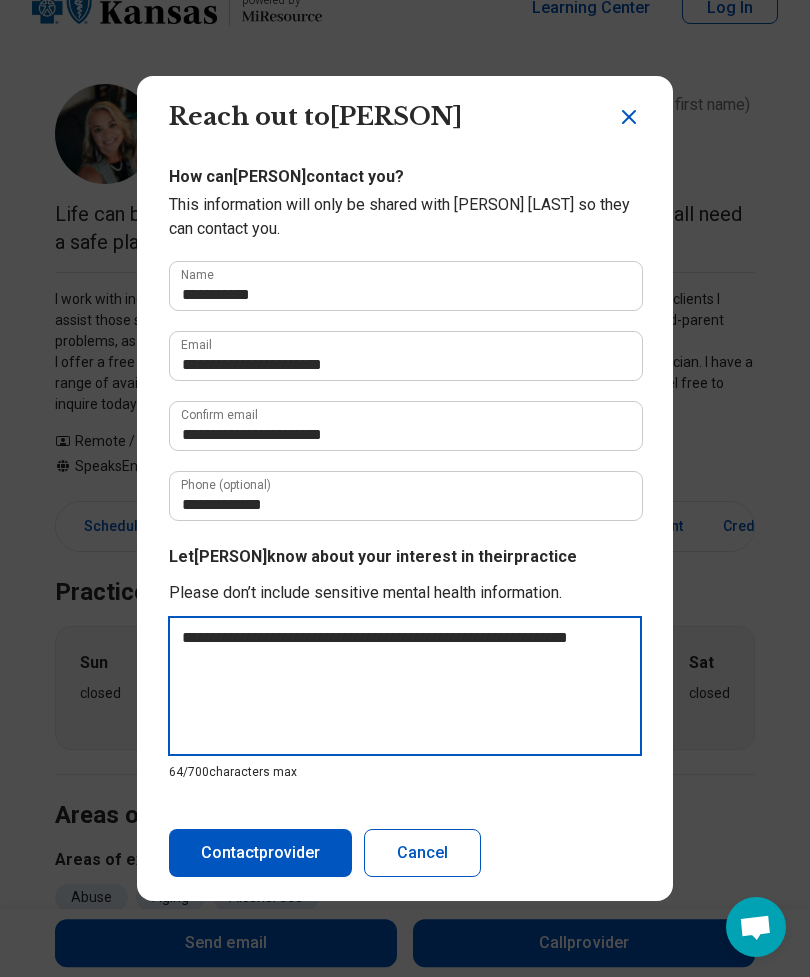 type on "**********" 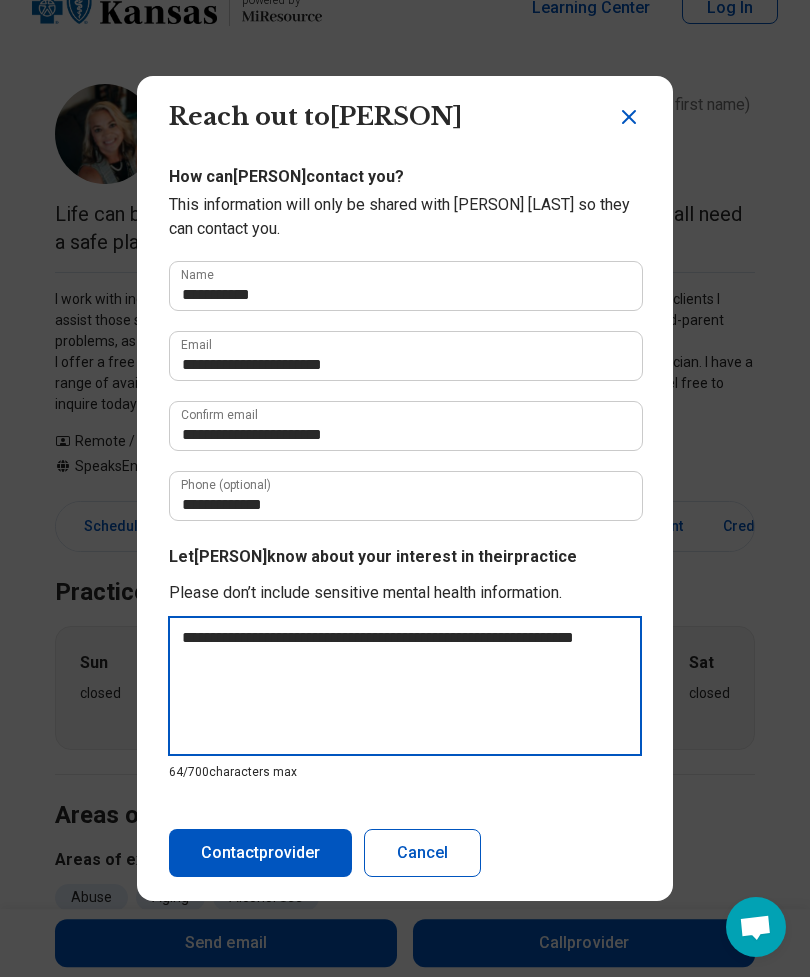 type on "*" 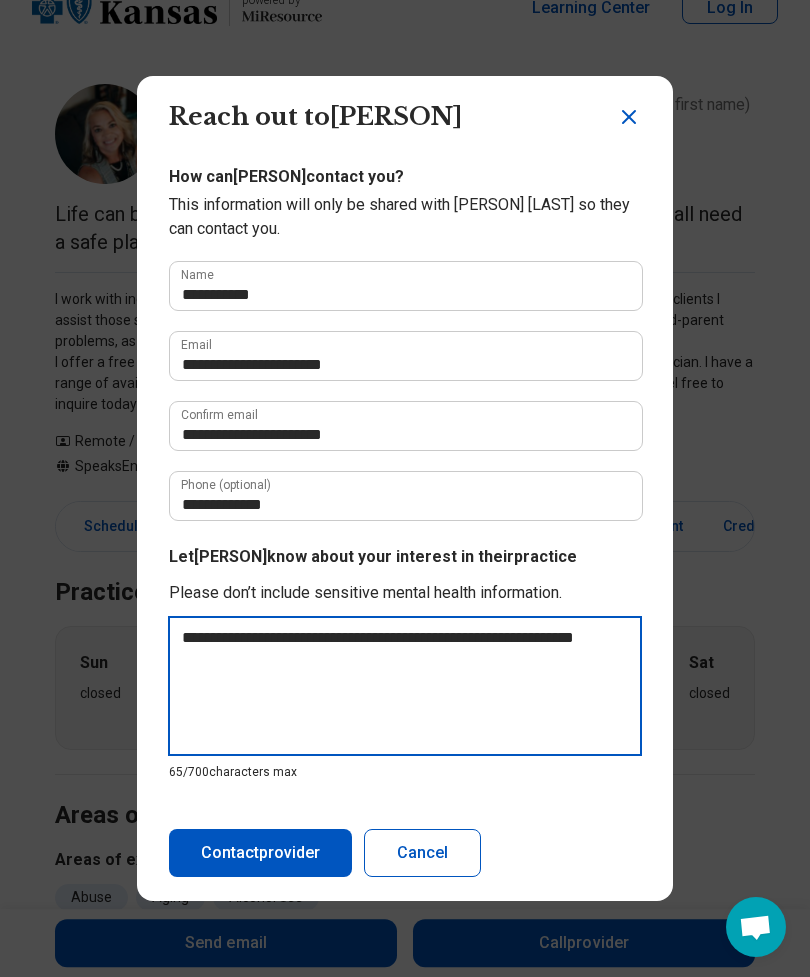 type on "**********" 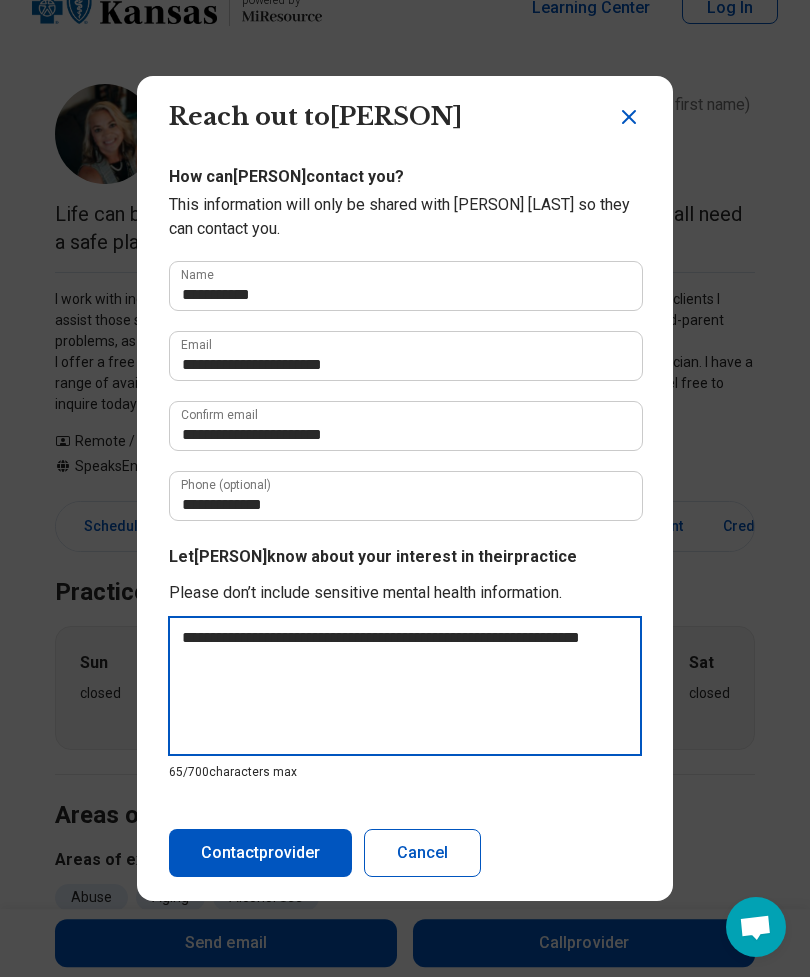 type on "*" 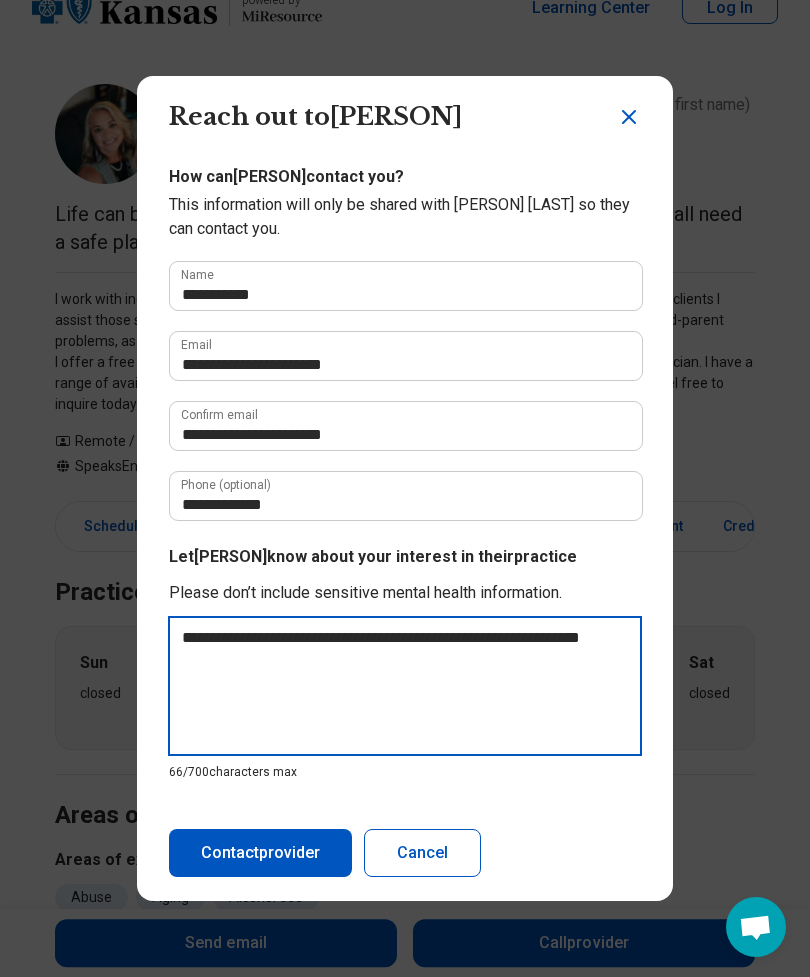 type on "**********" 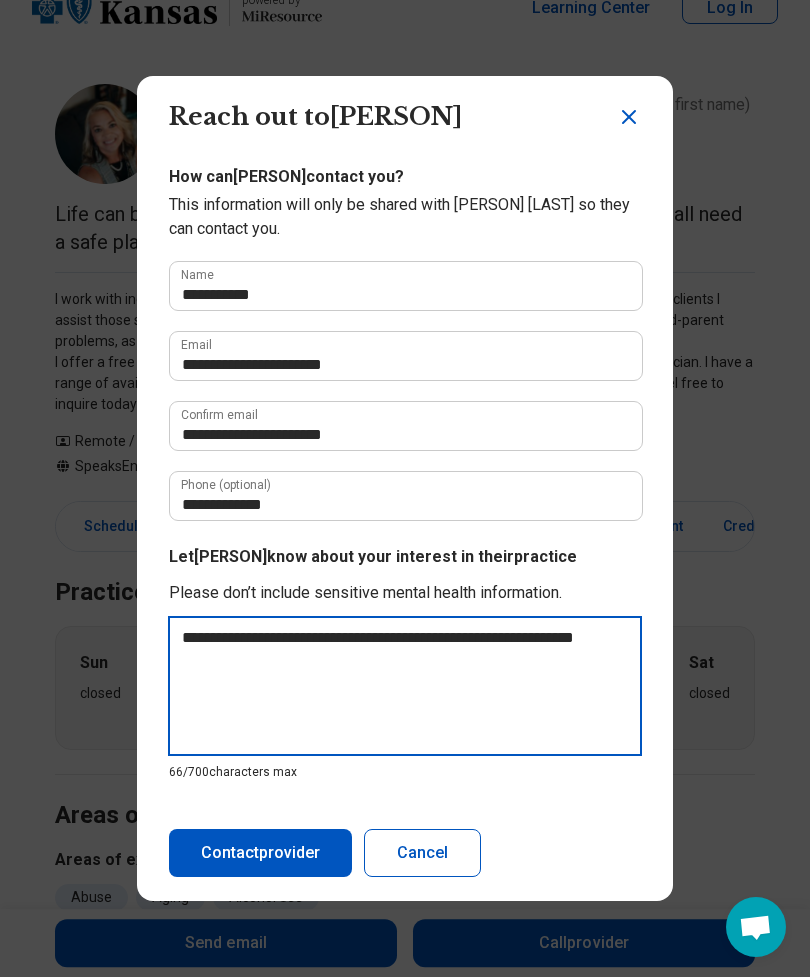 type on "*" 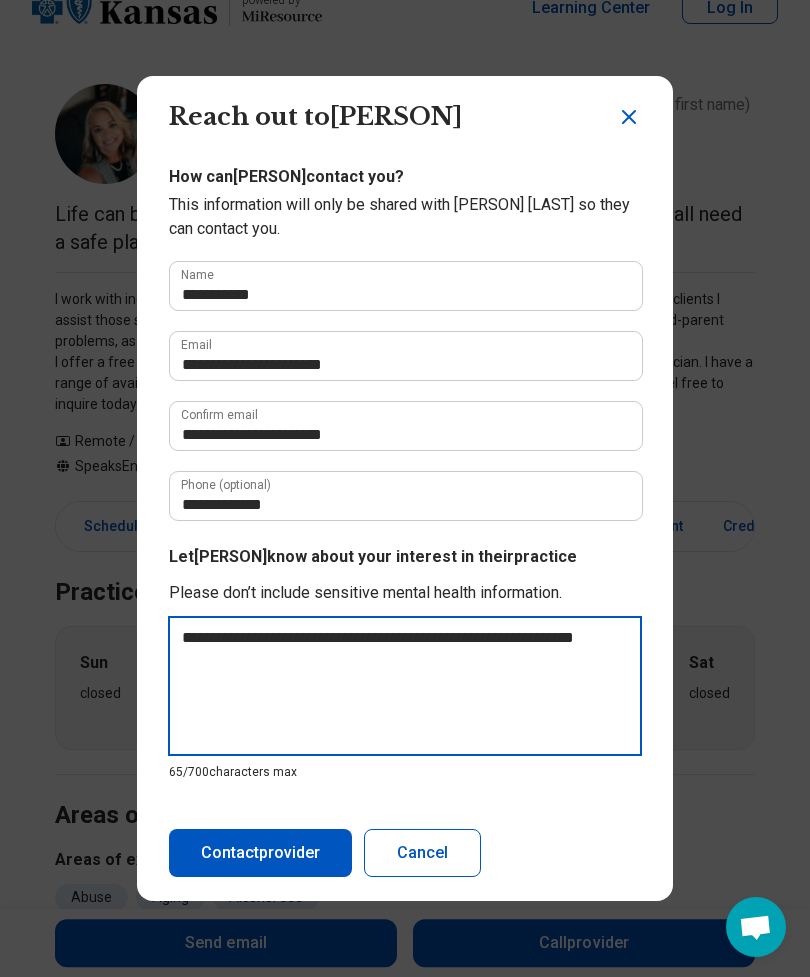 type on "**********" 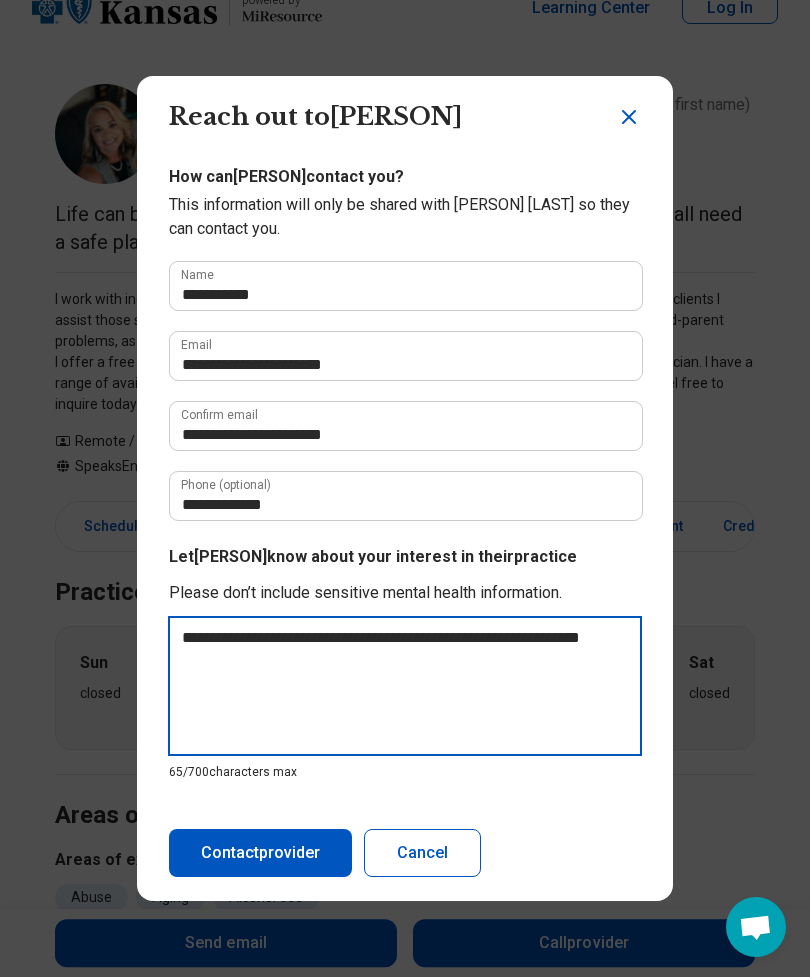 type on "*" 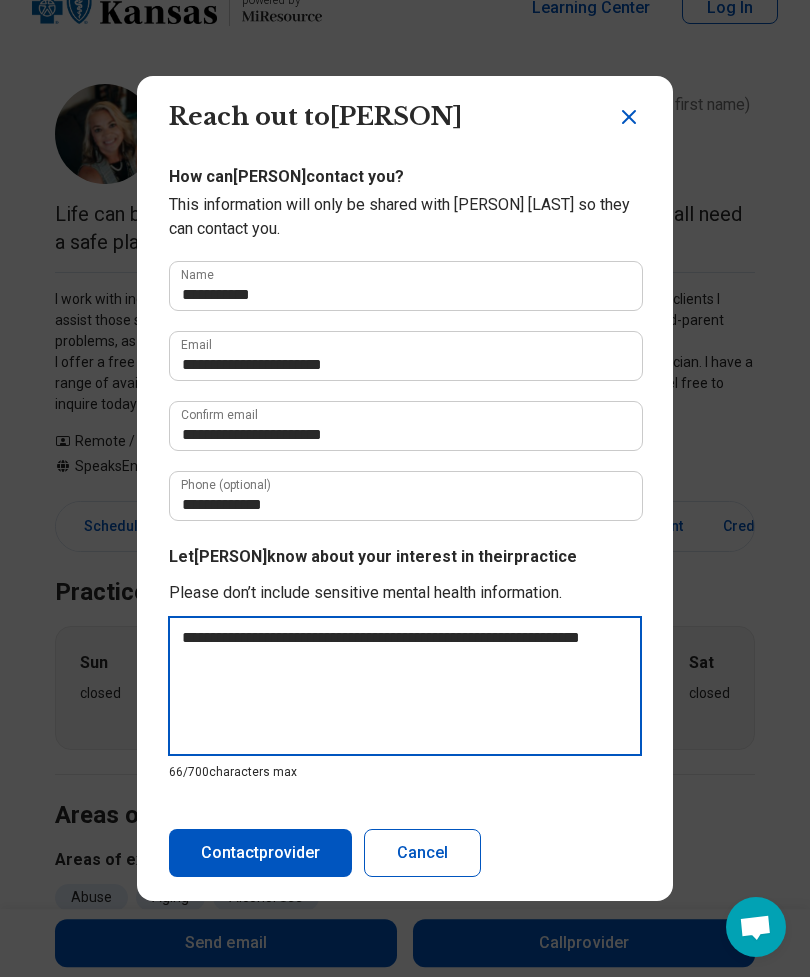 type on "**********" 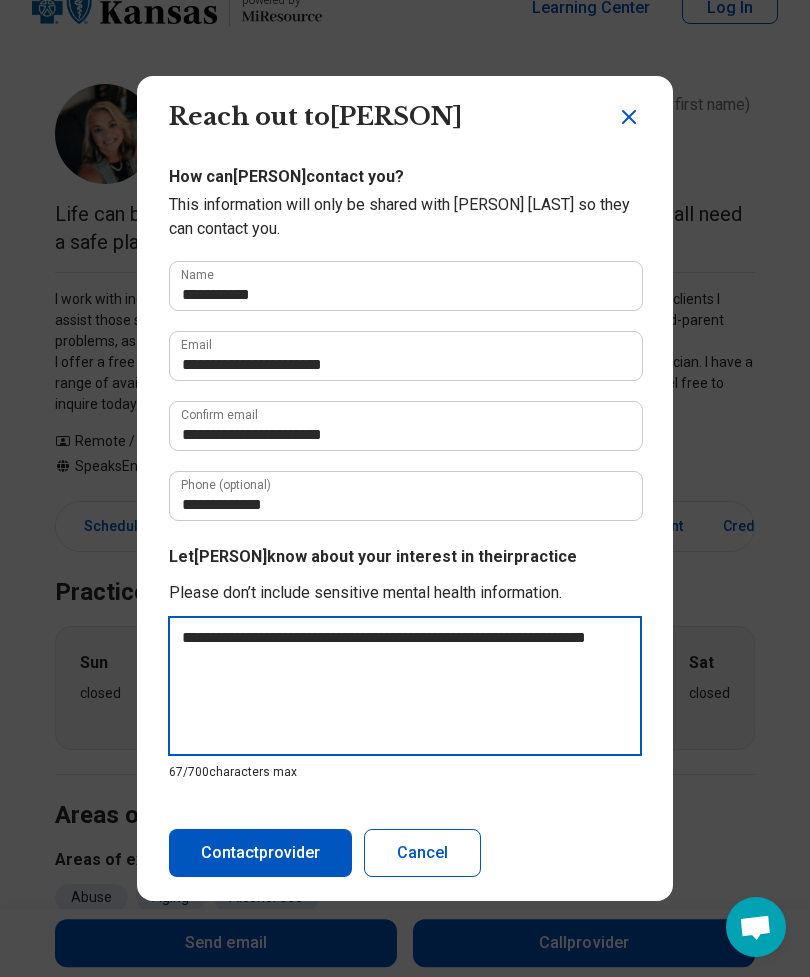 type on "**********" 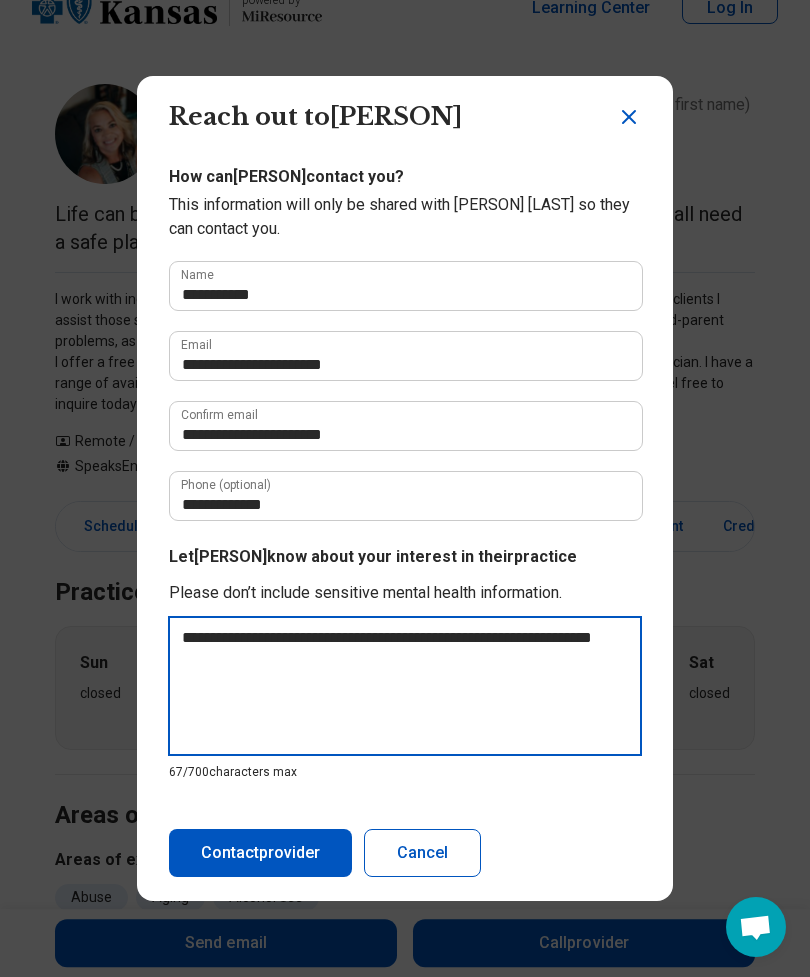 type on "**********" 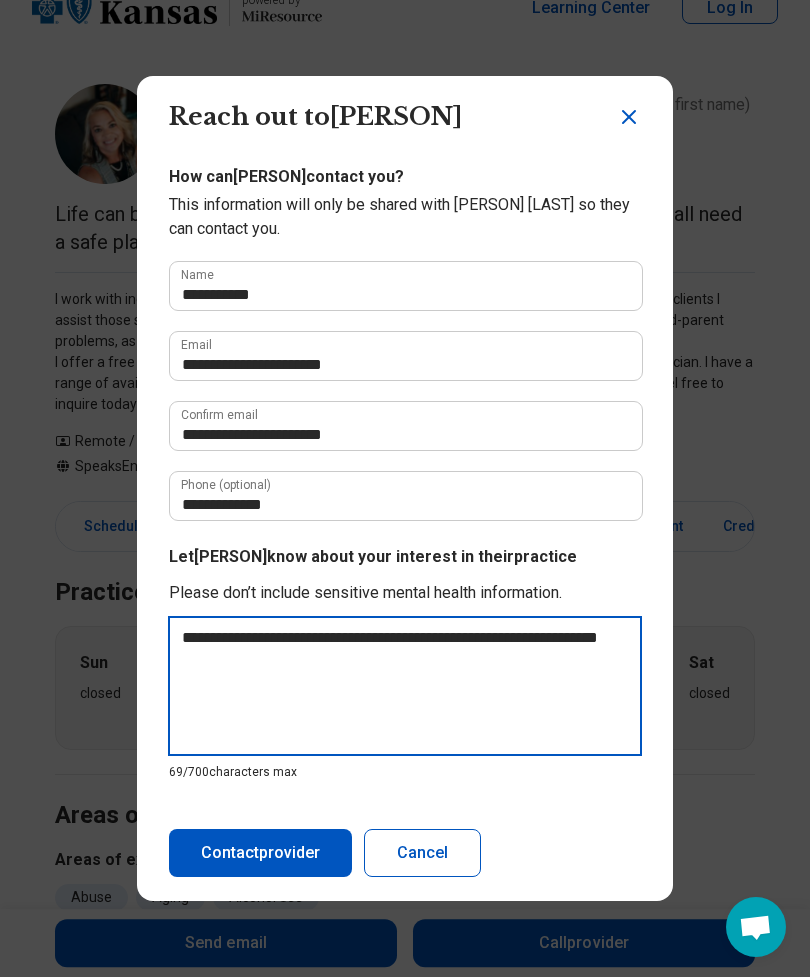 type on "**********" 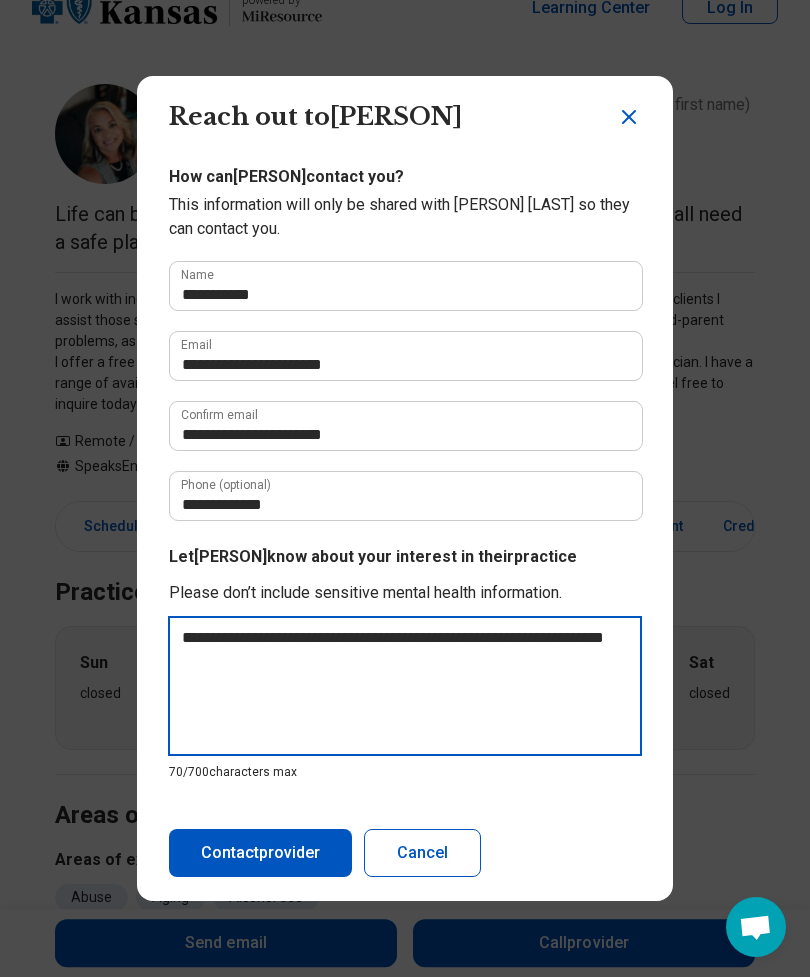 type on "**********" 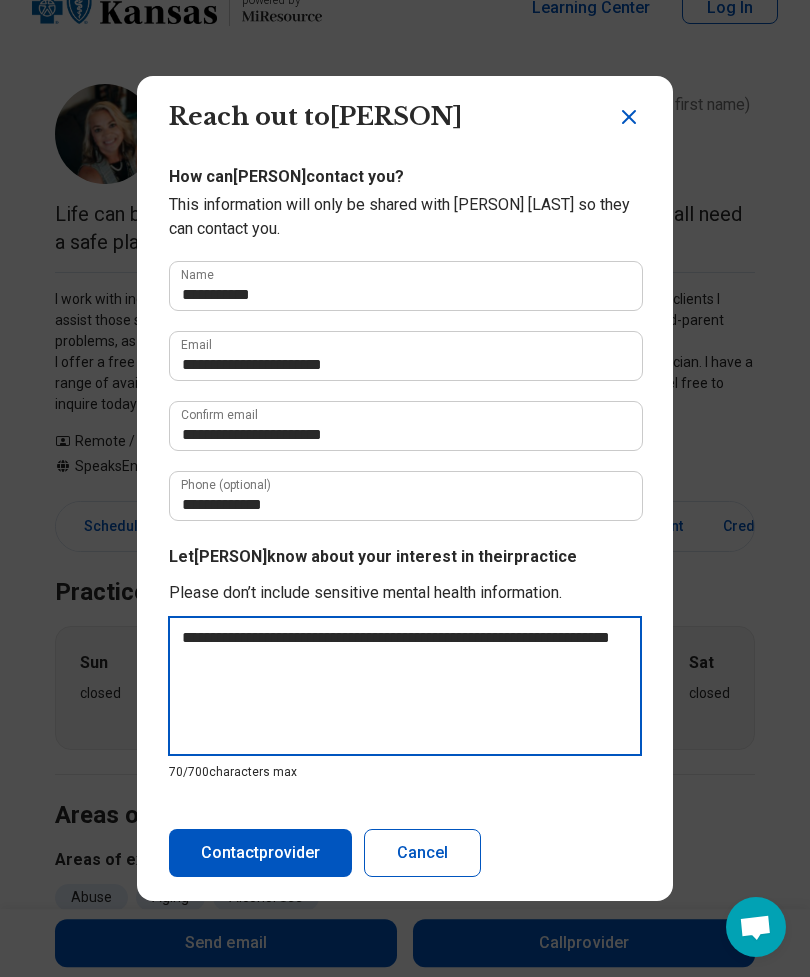 type on "*" 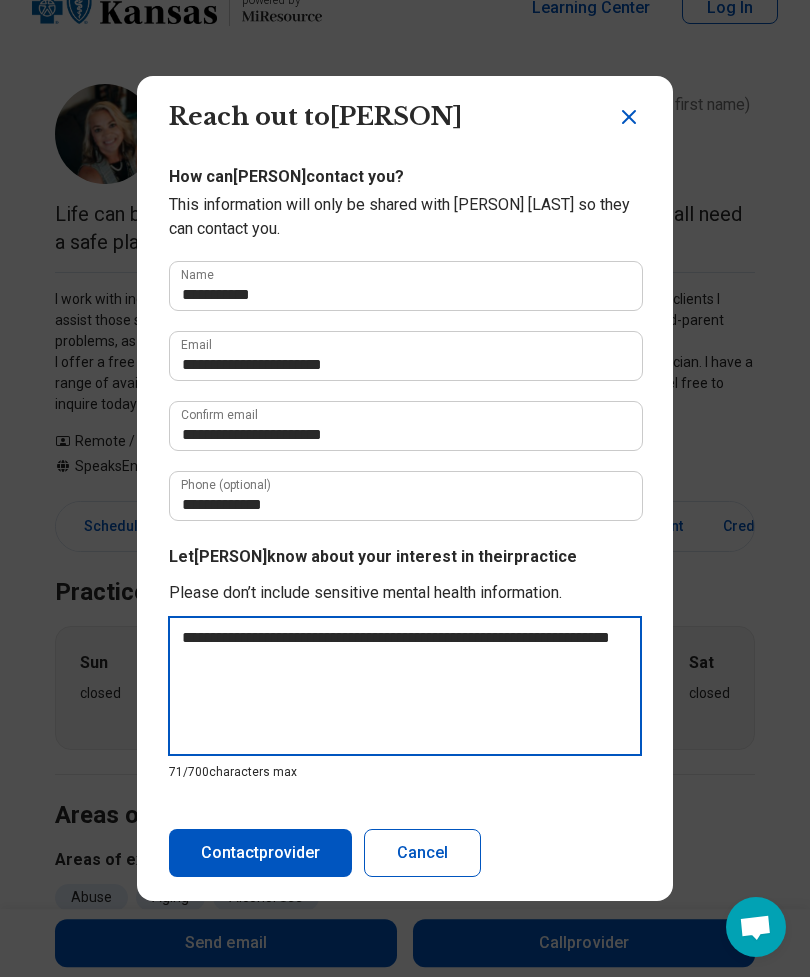 type on "**********" 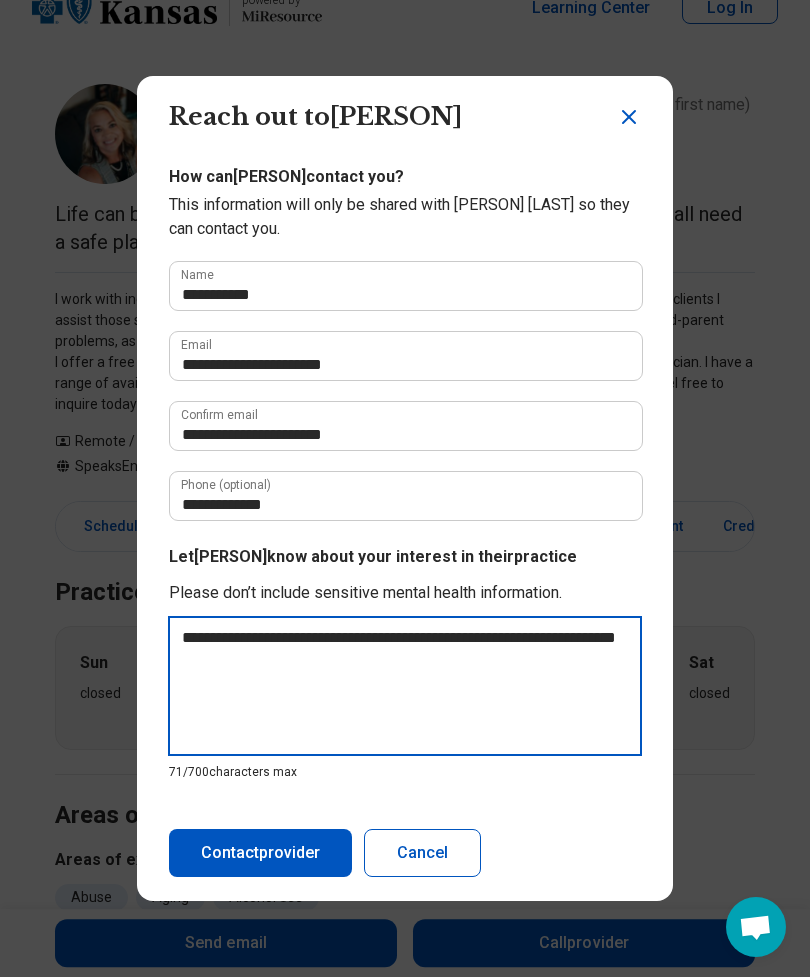 type on "*" 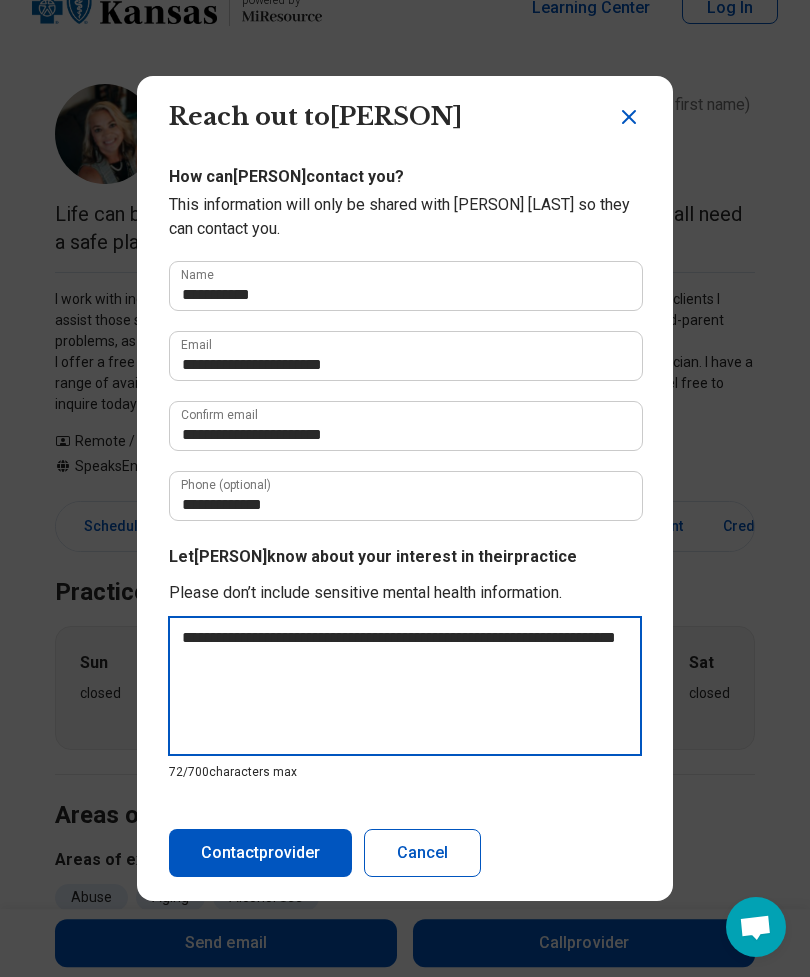 type on "**********" 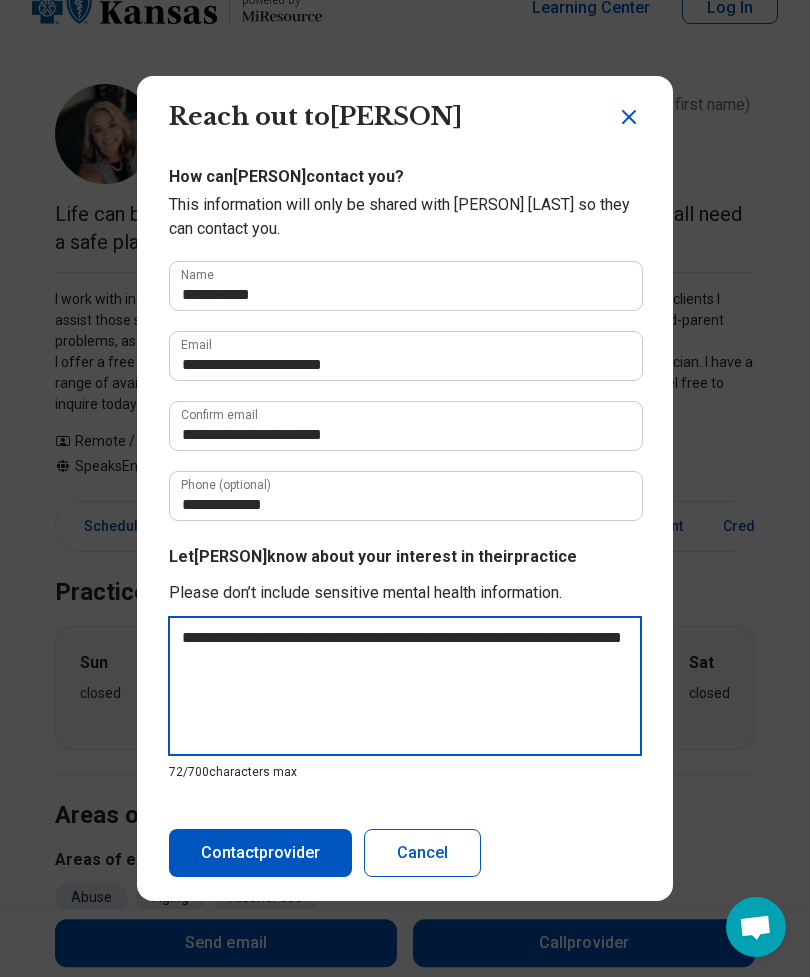 type on "*" 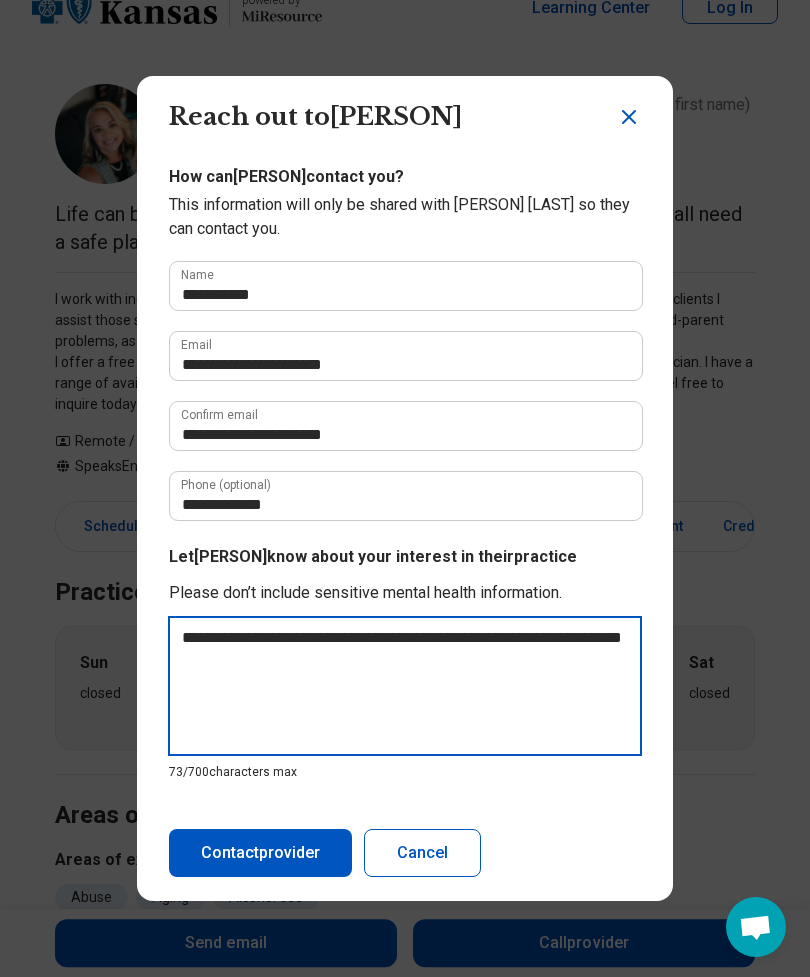 type 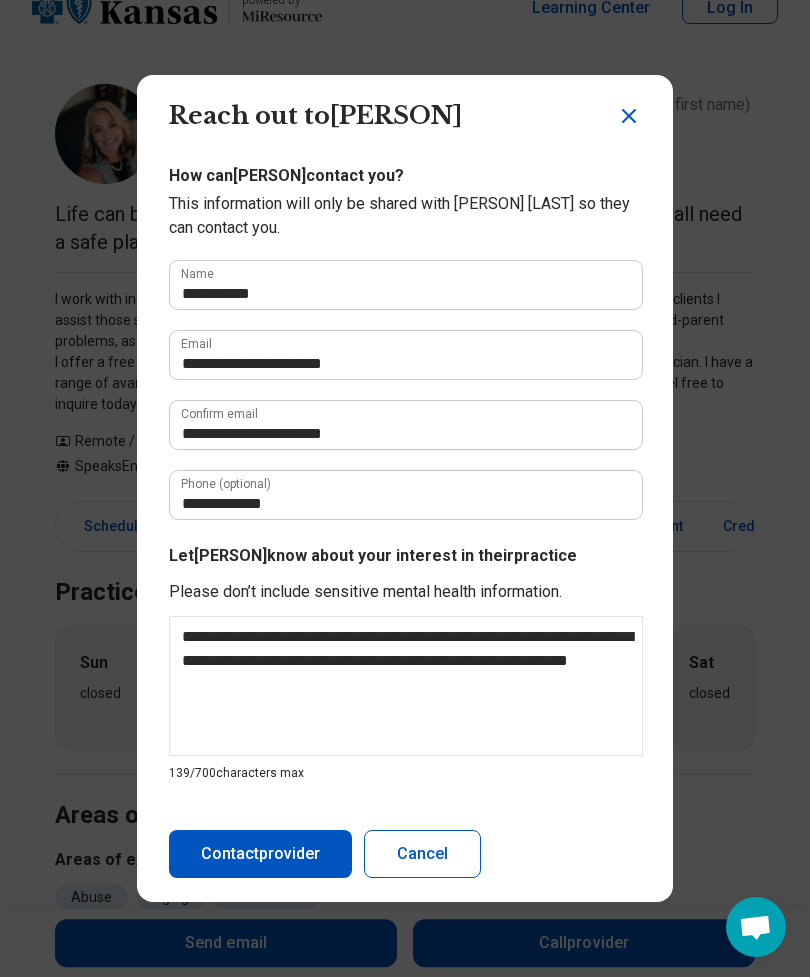 click on "Let  Liz  know about your interest in their  practice" at bounding box center (405, 556) 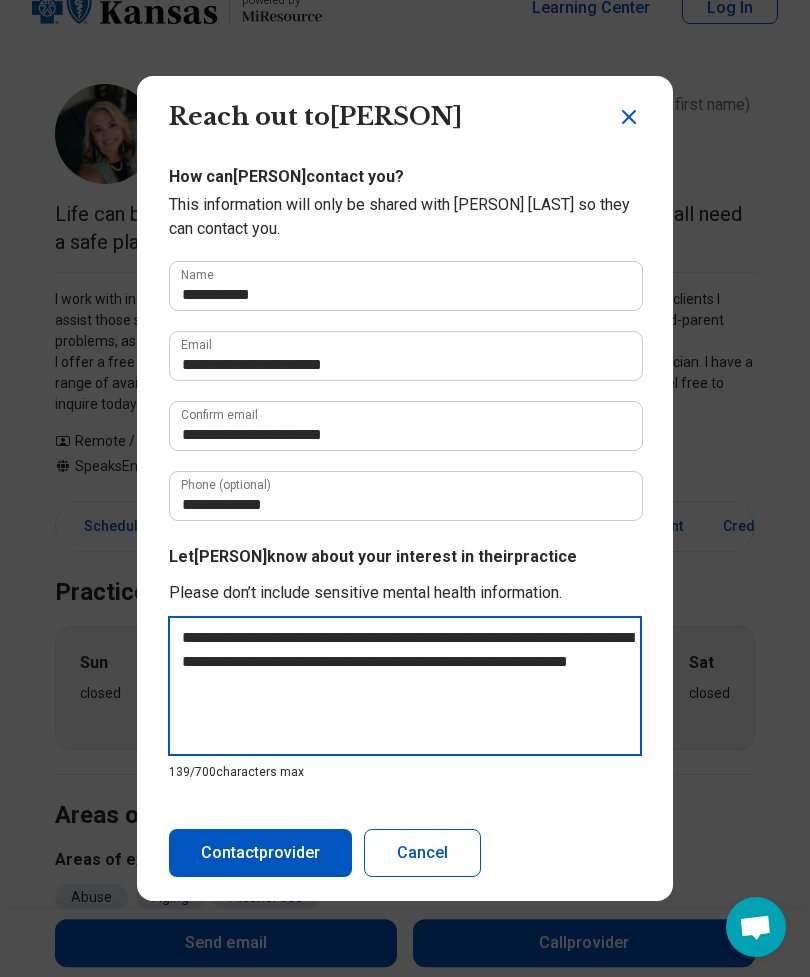 click on "**********" at bounding box center [405, 699] 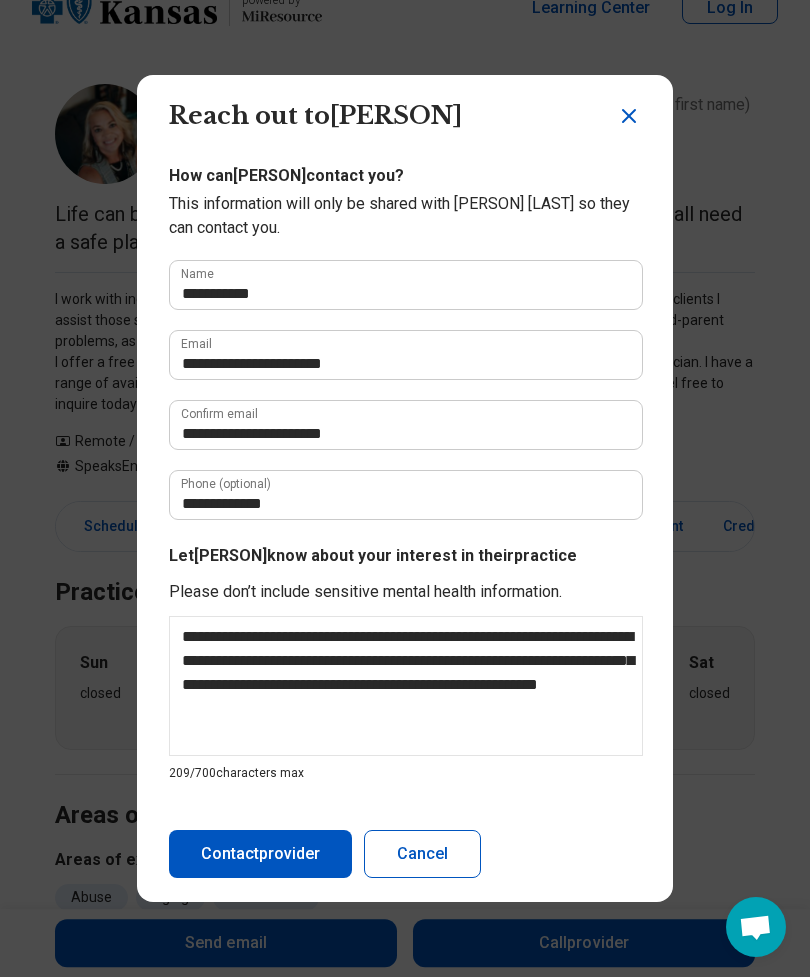click on "**********" at bounding box center (405, 488) 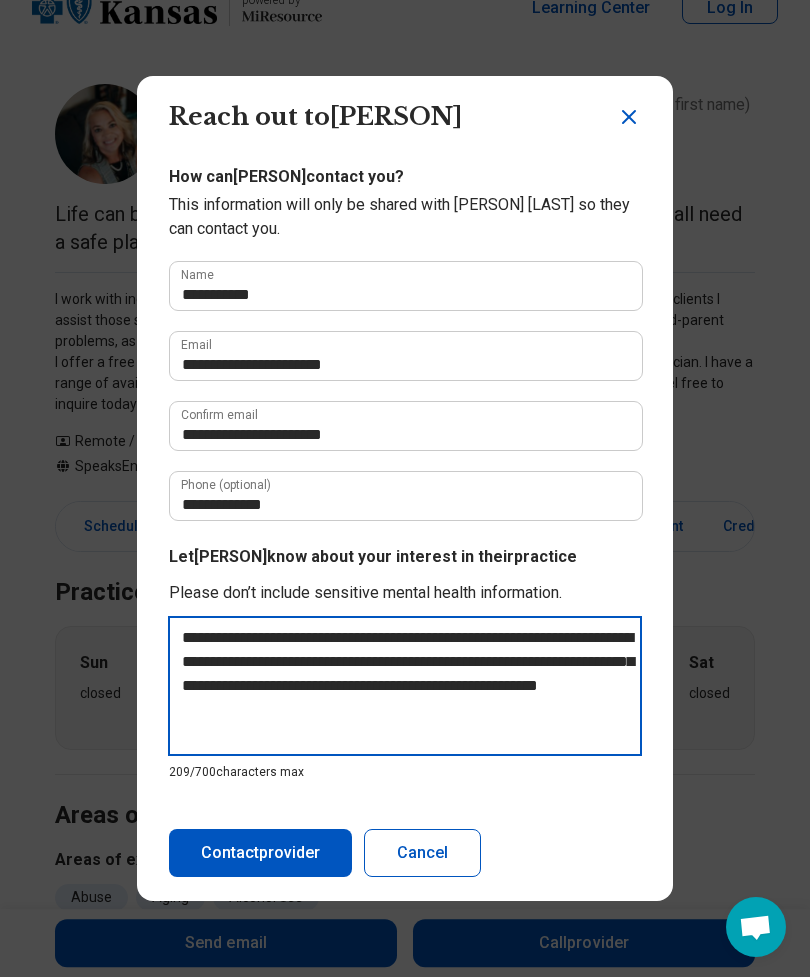 click on "**********" at bounding box center (405, 686) 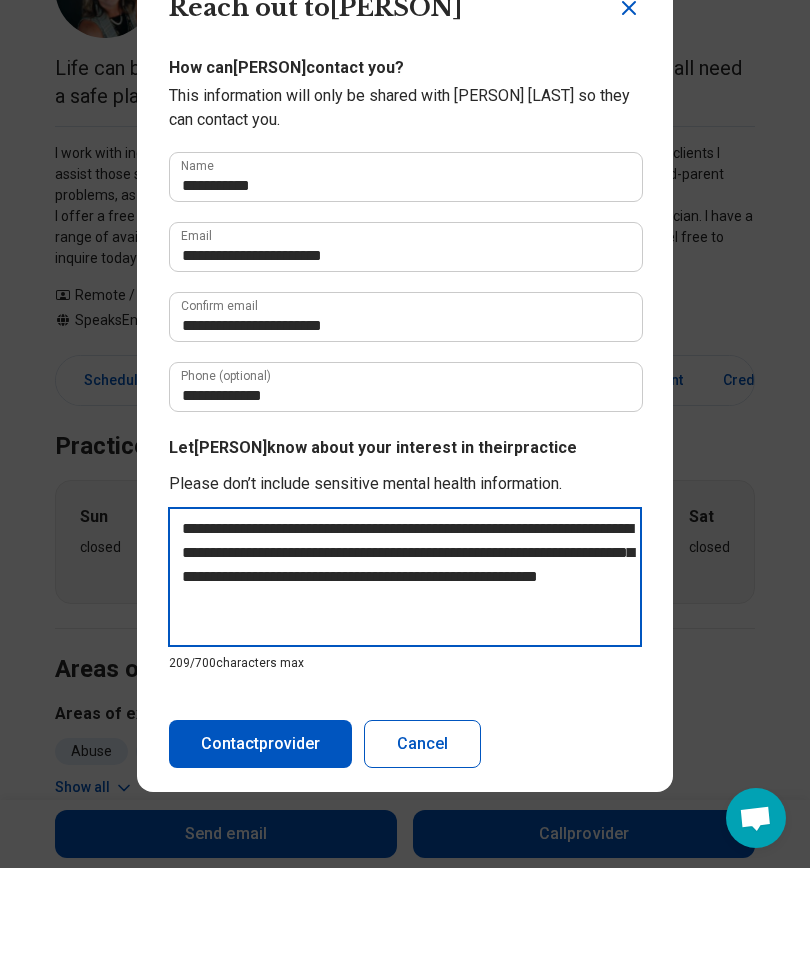 click on "**********" at bounding box center [405, 686] 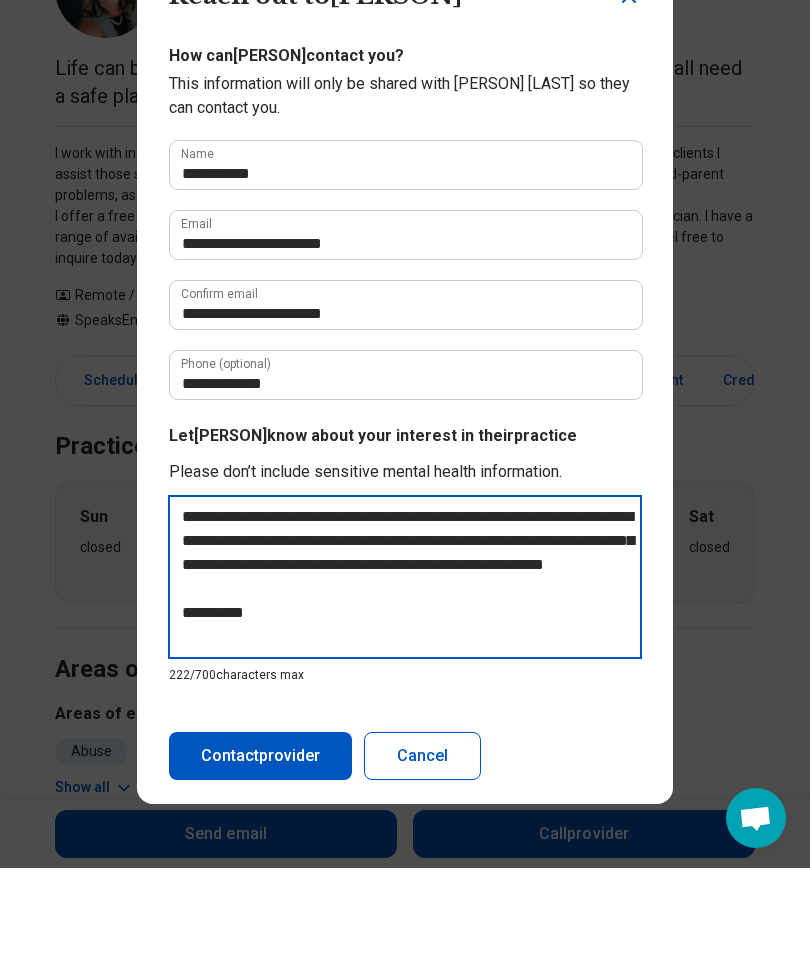 click on "**********" at bounding box center [405, 686] 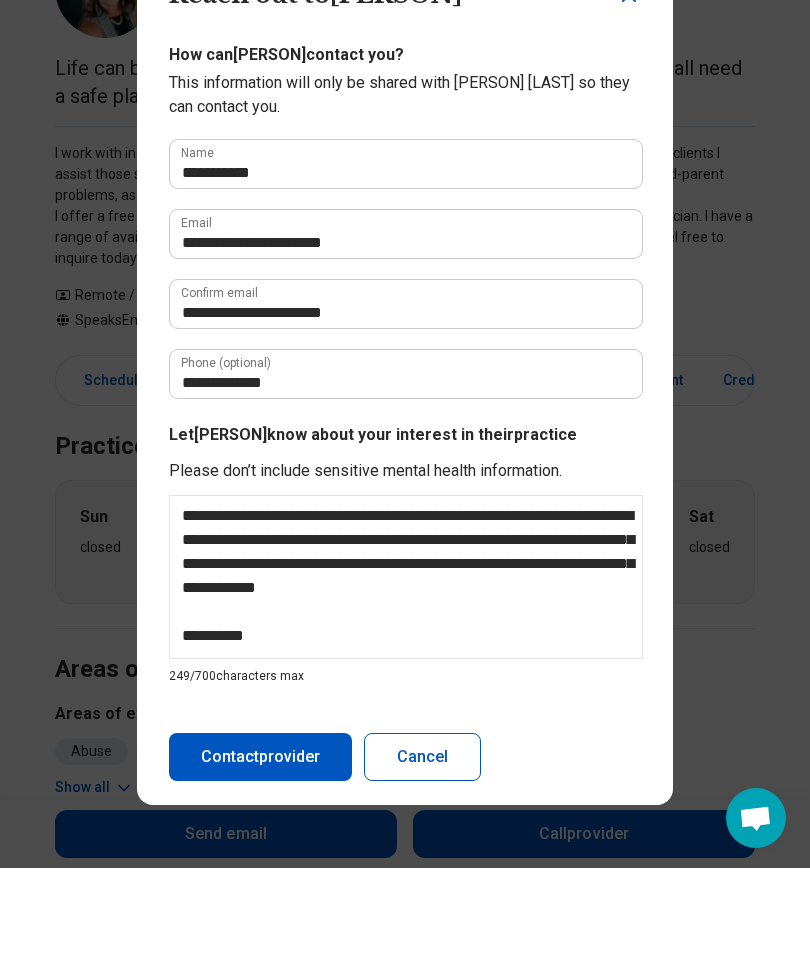 click on "**********" at bounding box center [405, 488] 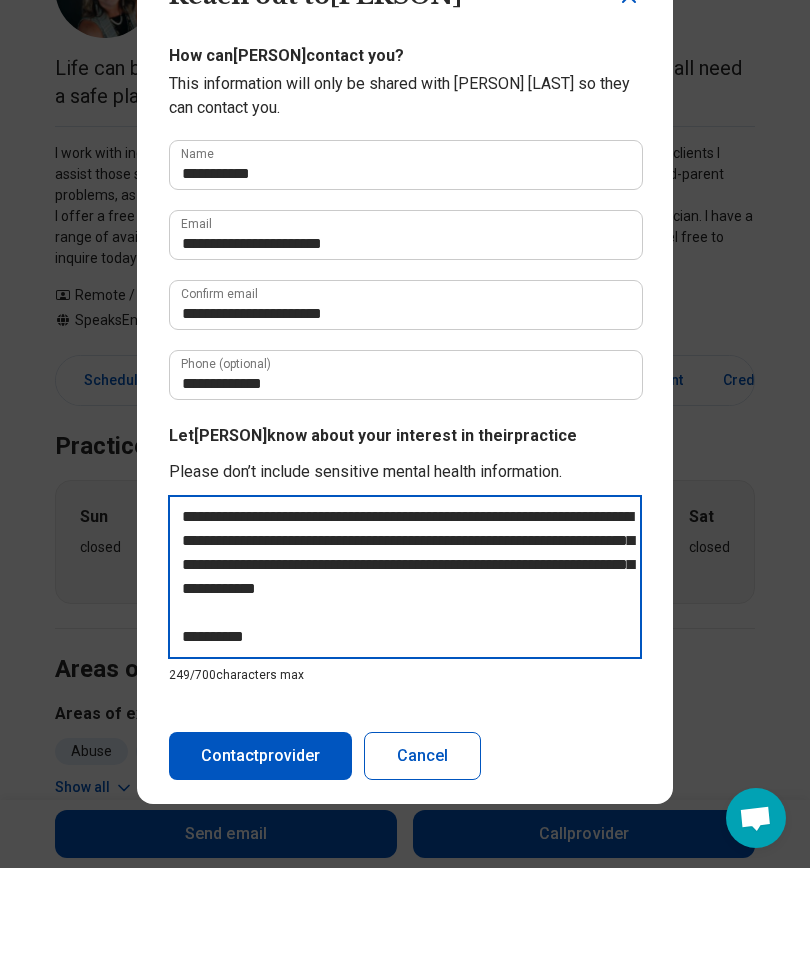 scroll, scrollTop: 147, scrollLeft: 0, axis: vertical 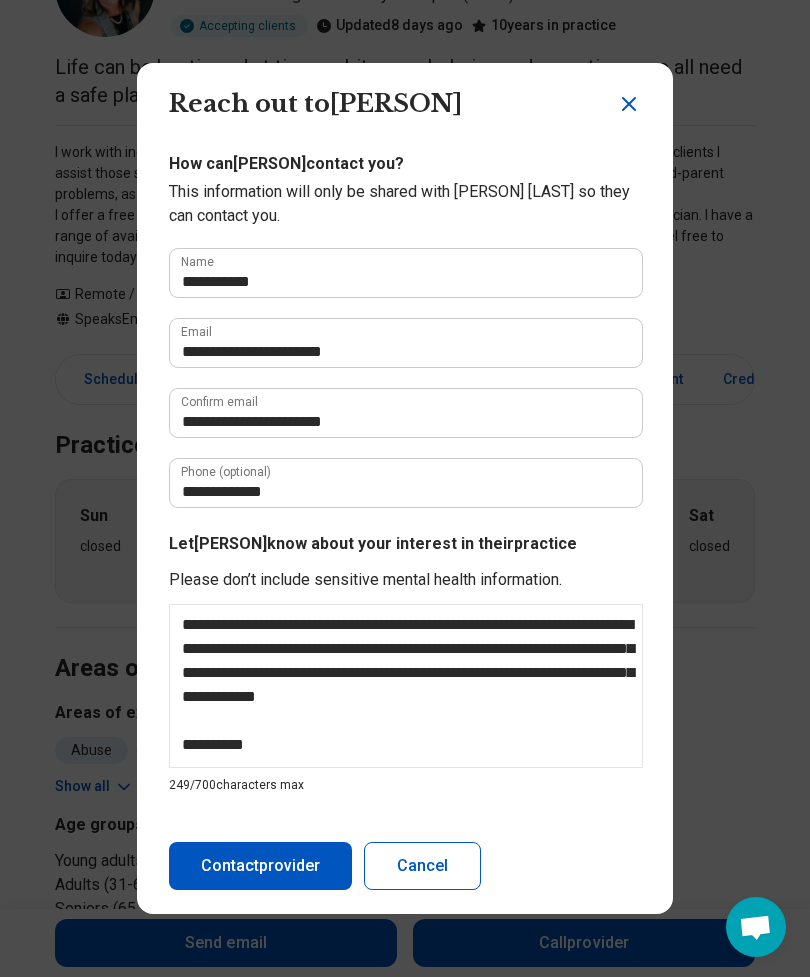 click on "Contact  provider" at bounding box center (260, 866) 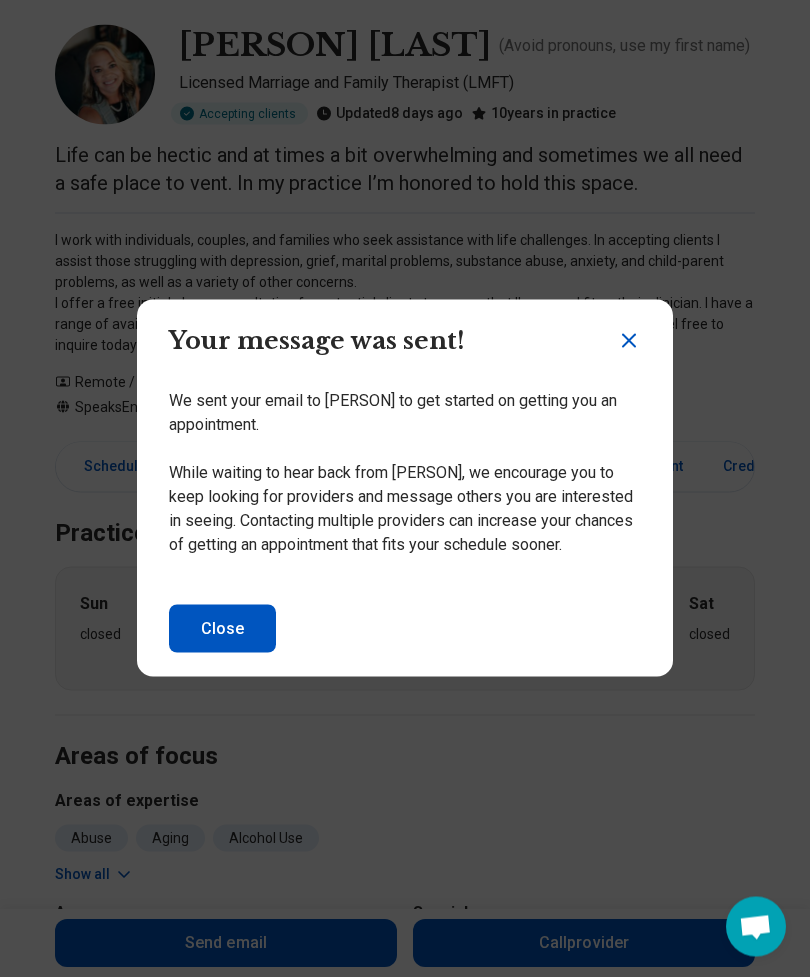 scroll, scrollTop: 32, scrollLeft: 0, axis: vertical 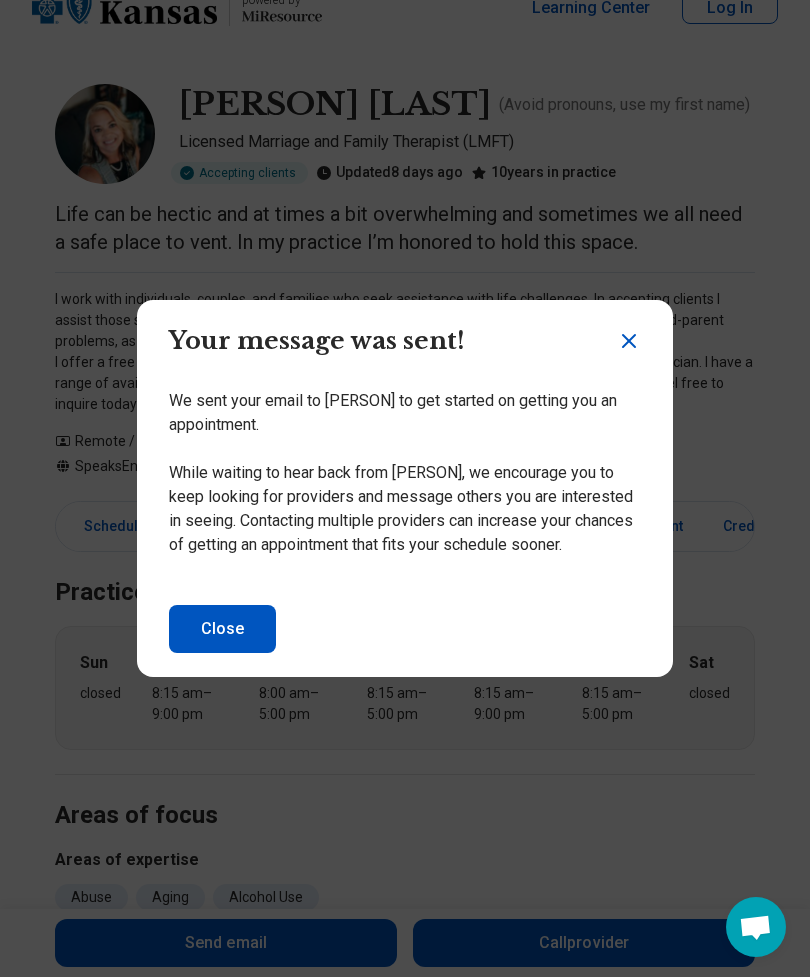 click on "Close" at bounding box center (222, 629) 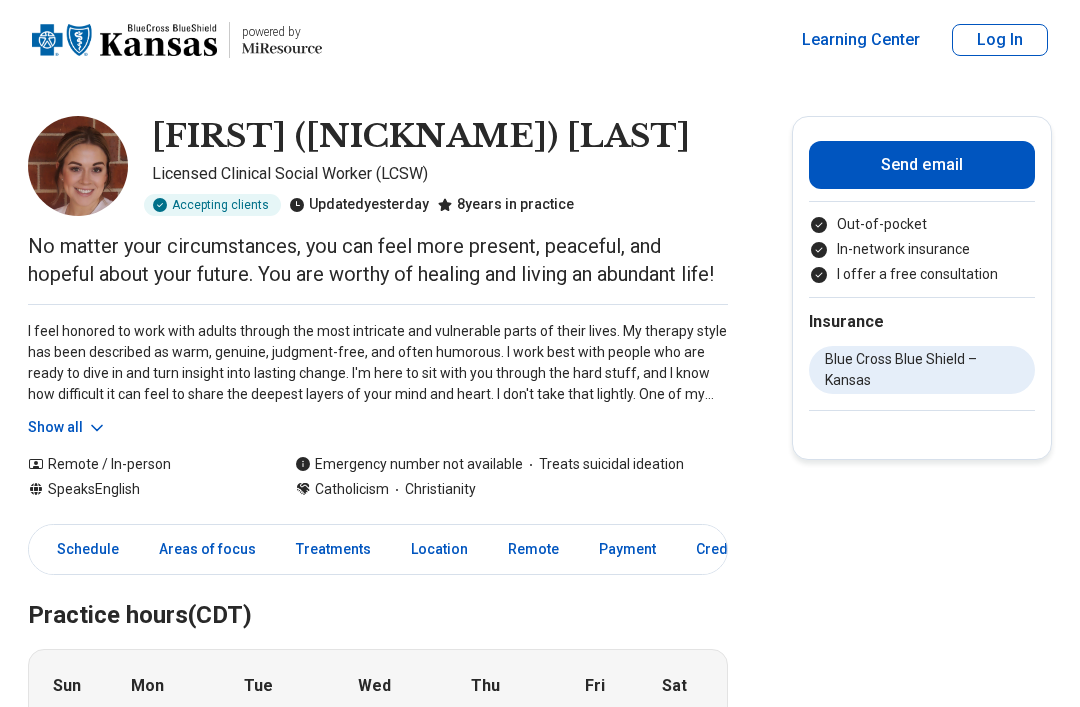 scroll, scrollTop: 0, scrollLeft: 0, axis: both 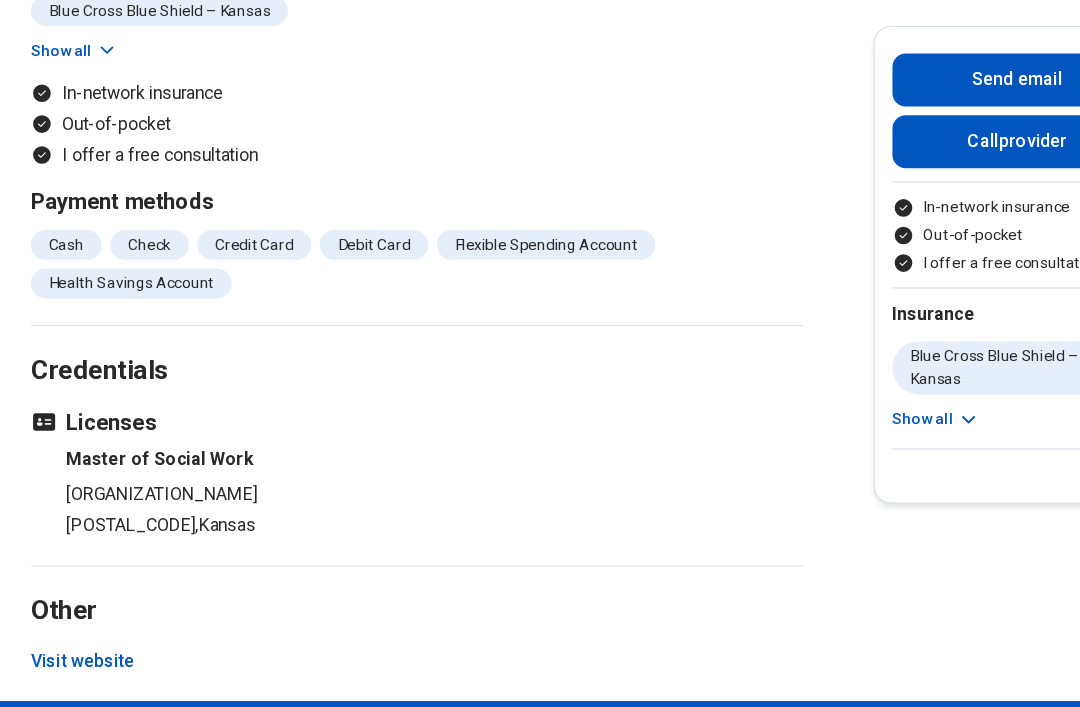 click on "Send email" at bounding box center [922, 73] 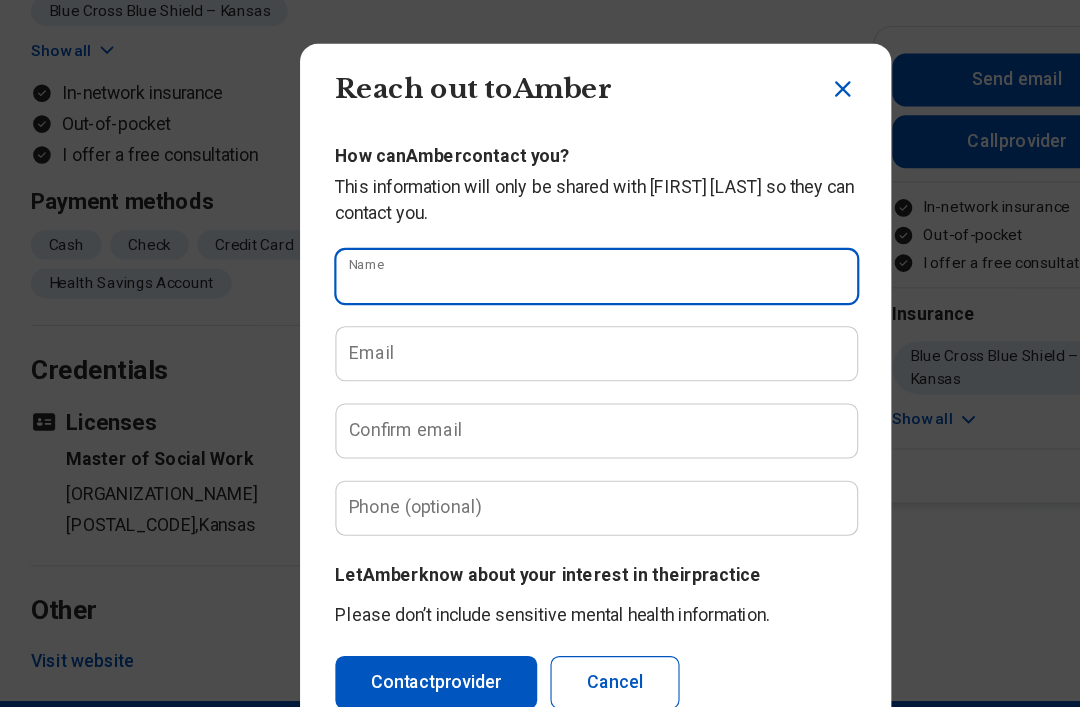 click on "powered by Learning Center Log In Amber Coughlin Licensed Master Social Worker (LMSW) Accepting clients Updated 8 days ago Bringing hope to those battling trauma, anxiety, depression, & relational issues. Specialize in: Accelerated Resolution Therapy, Gottman, CBT, faith-based Show all Remote / In-person Speaks English Emergency number not available Christianity Send email Call provider In-network insurance Out-of-pocket I offer a free consultation Insurance Blue Cross Blue Shield – Kansas Aetna – Kansas KanCare – Kansas Show all Schedule Areas of focus Treatments Location Remote Payment Credentials Other Practice hours (CDT) Sun closed Mon closed Tue 8:00 am – 6:00 pm Wed 8:00 am – 6:00 pm Thu 8:00 am – 6:00 pm Fri 8:00 am – 2:00 pm Sat closed Areas of focus Areas of expertise Anxiety Conflict Resolution Depression Divorce Family Caregiving Stress Financial Concerns Grief and Loss Life Transitions Loneliness/Isolation Personal Growth Posttraumatic Stress Disorder (PTSD) Trauma" at bounding box center [540, -263] 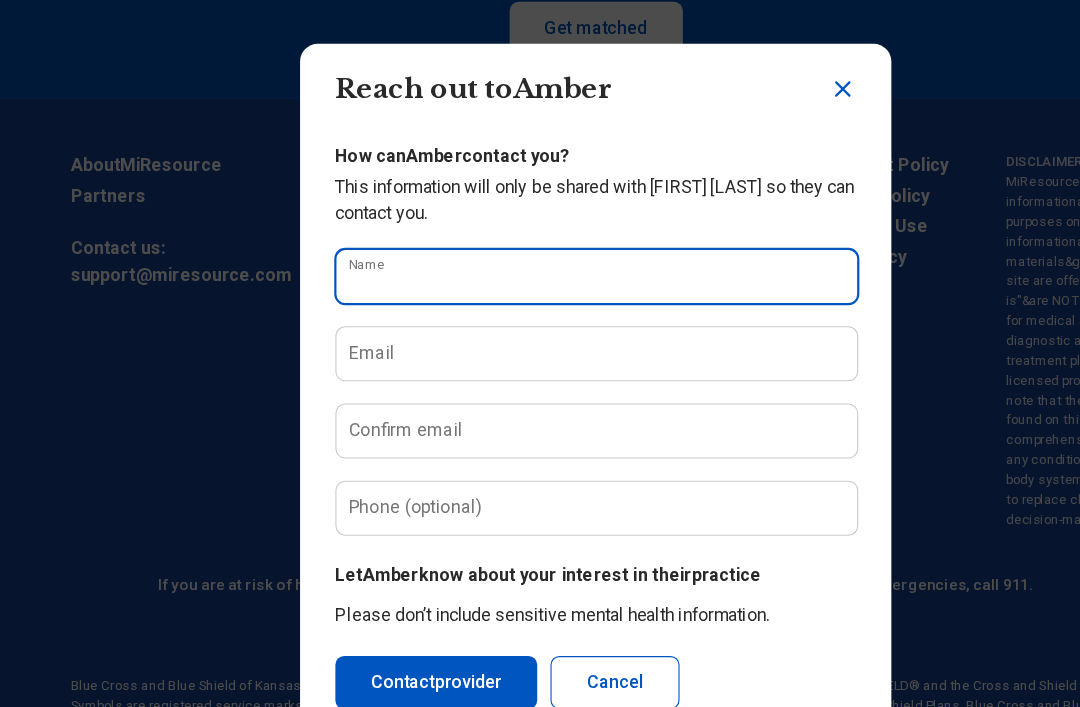 scroll, scrollTop: 771, scrollLeft: 0, axis: vertical 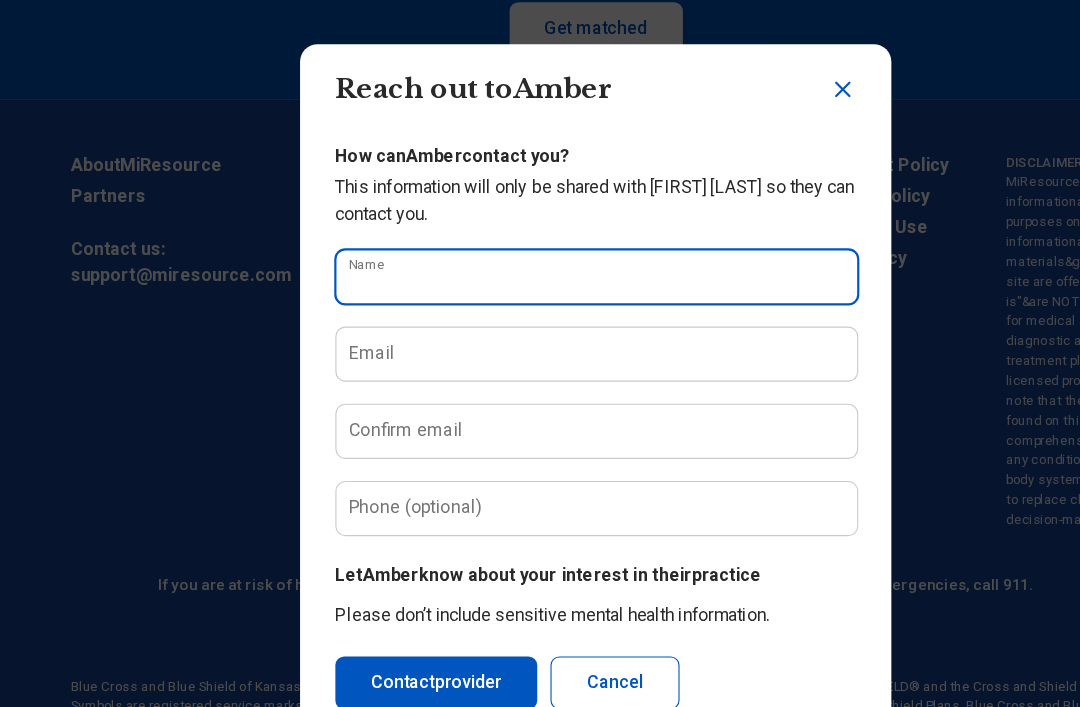 type on "*" 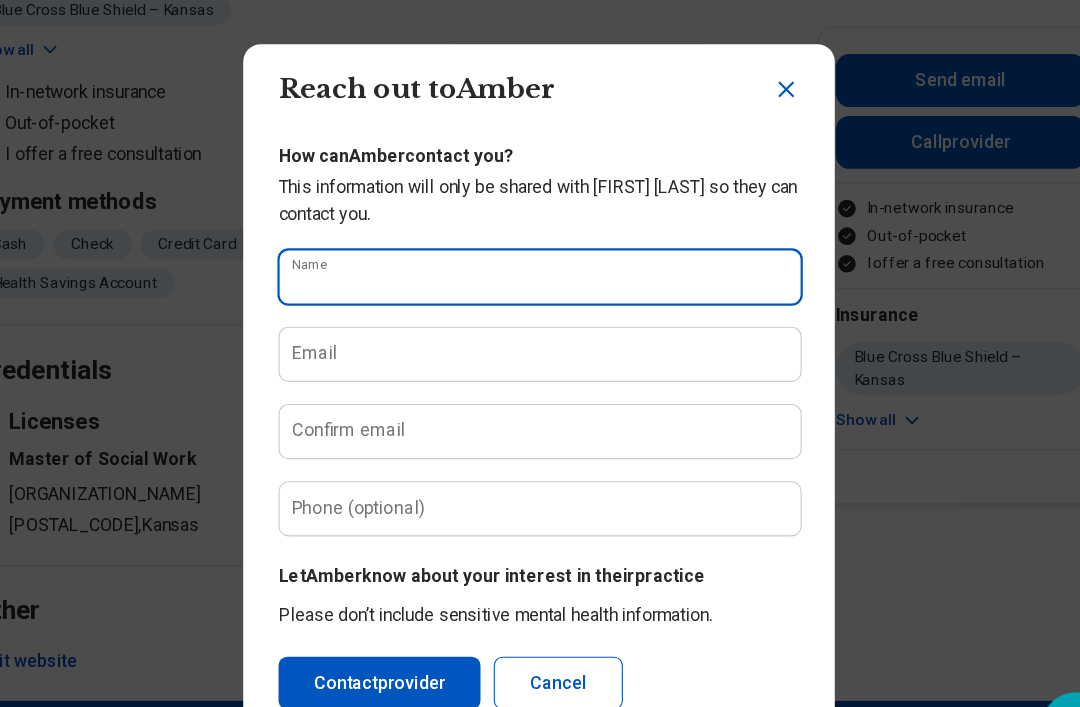 scroll, scrollTop: 121, scrollLeft: 0, axis: vertical 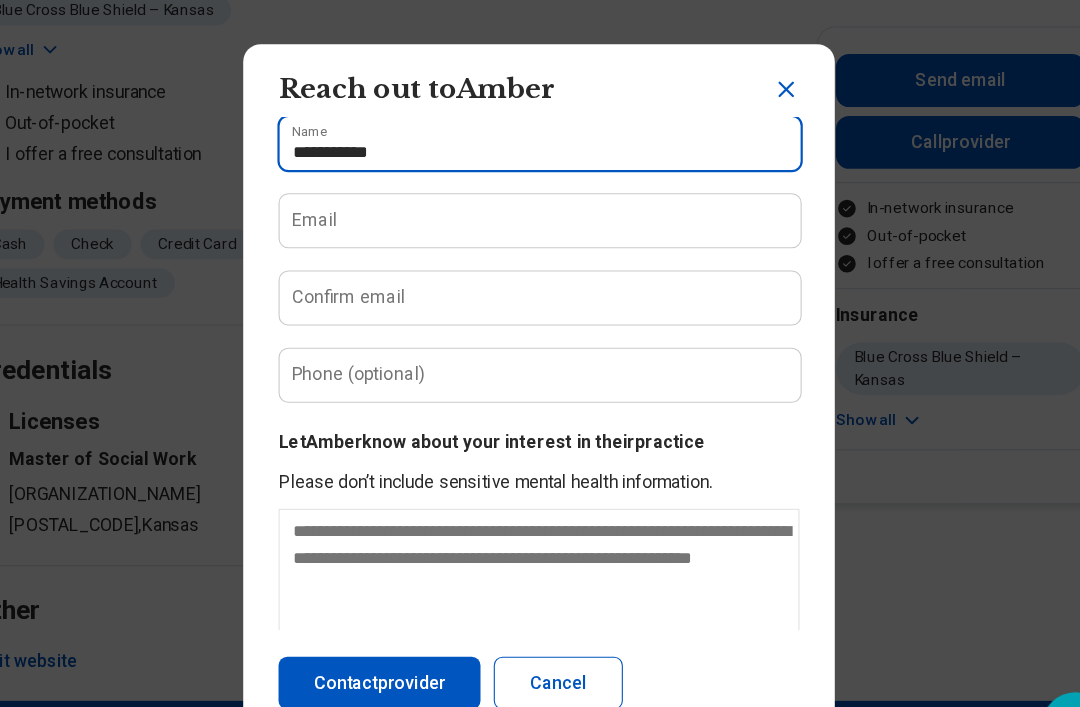 type on "**********" 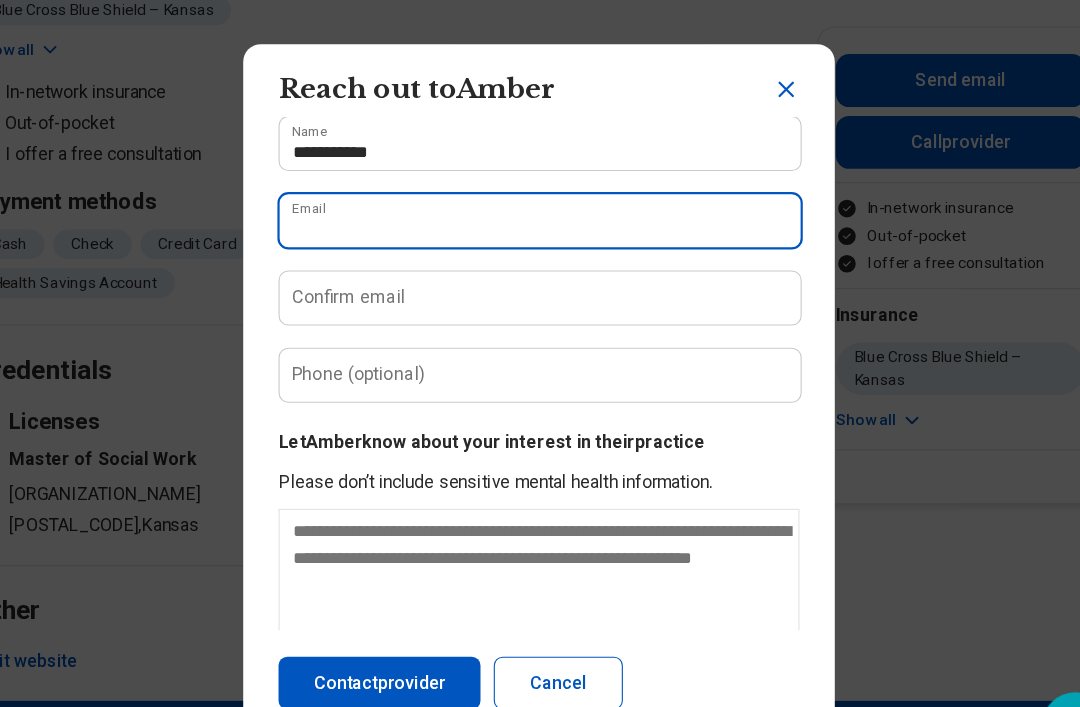 click on "Email" at bounding box center (540, 200) 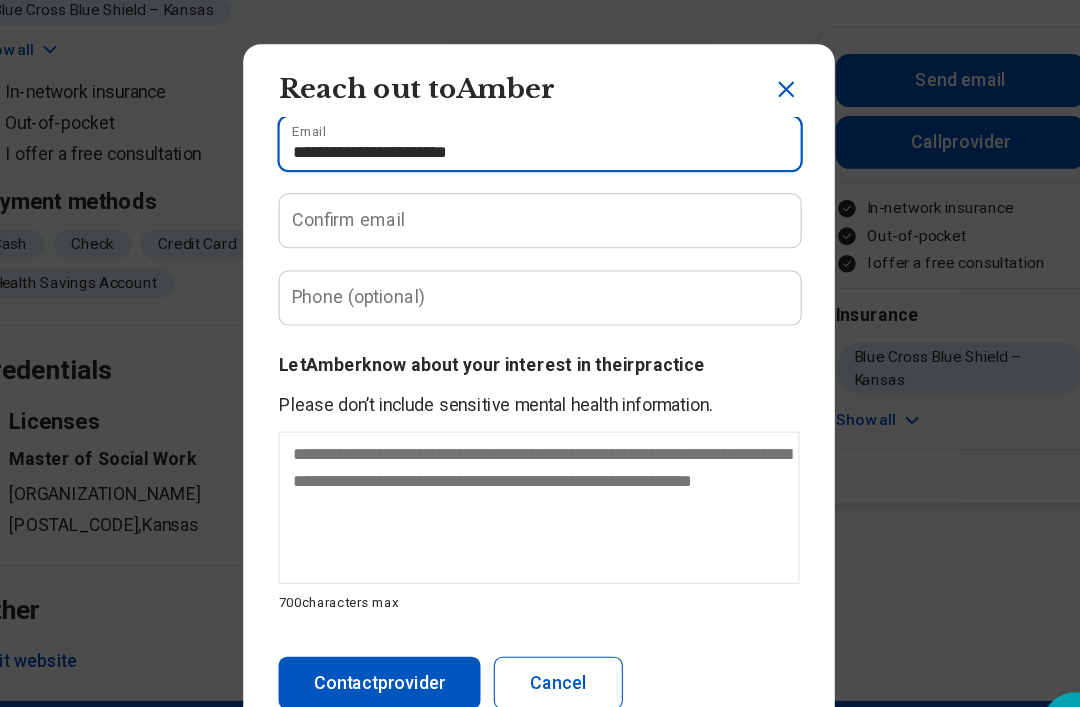 type on "**********" 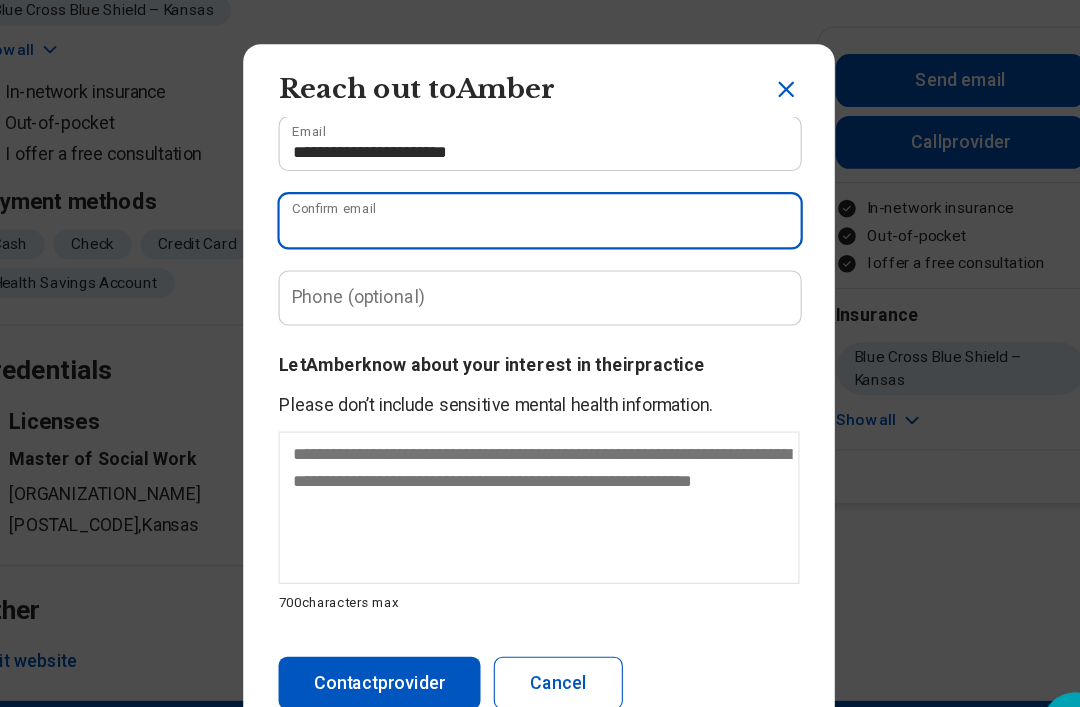 click on "Confirm email" at bounding box center (540, 200) 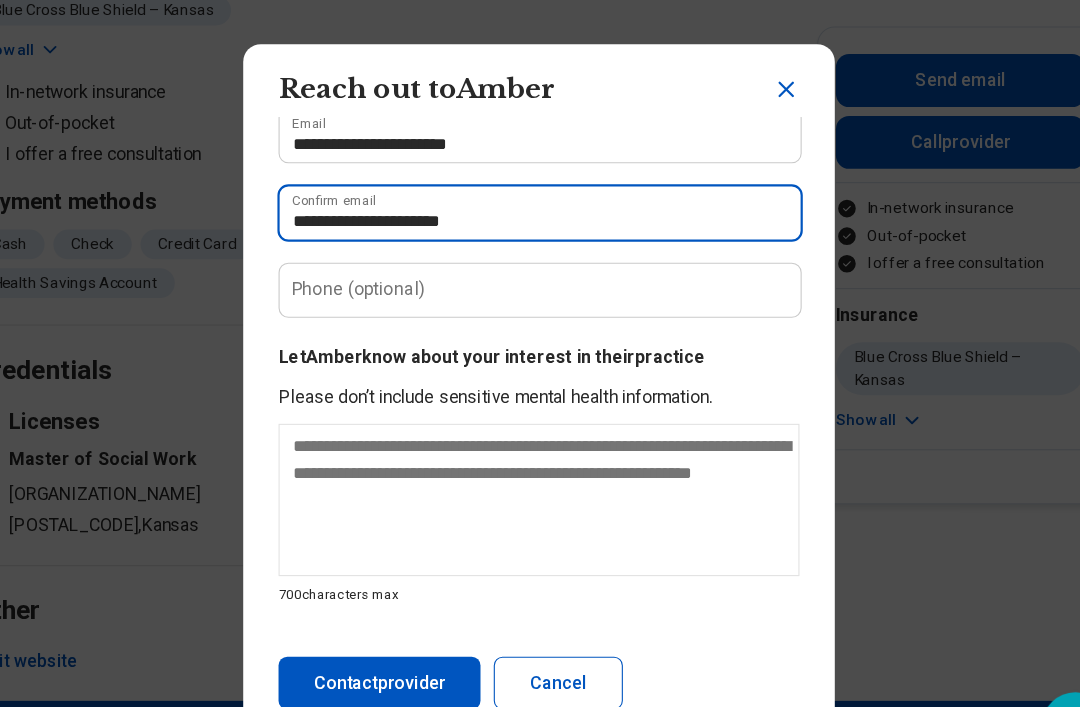 type on "**********" 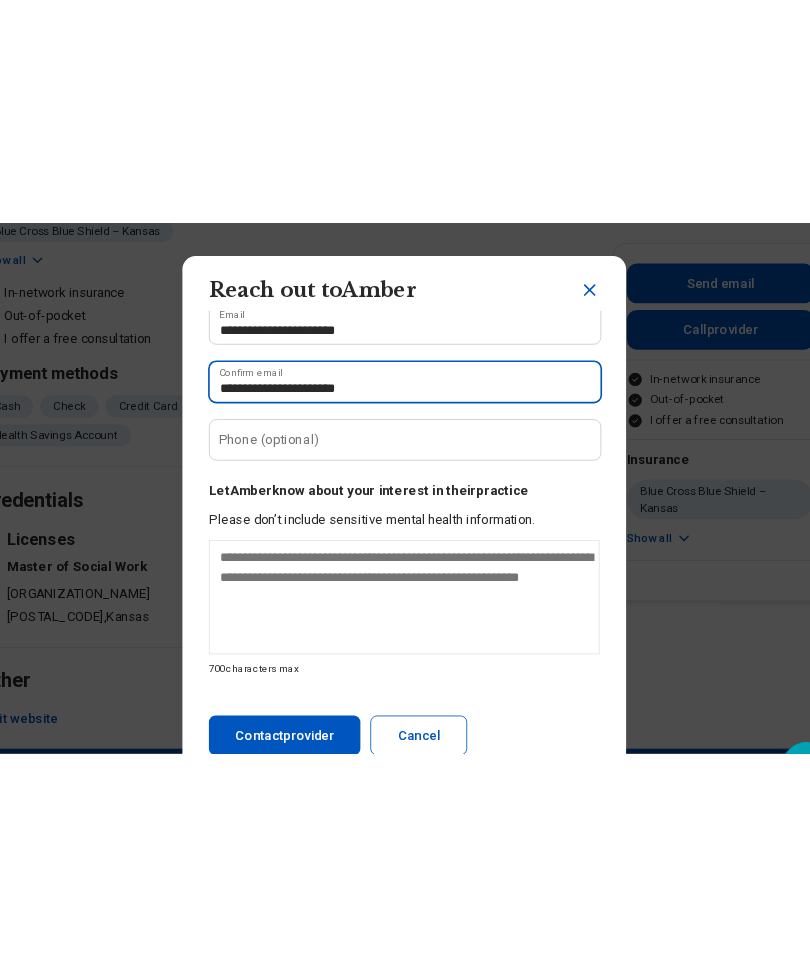 scroll, scrollTop: 198, scrollLeft: 0, axis: vertical 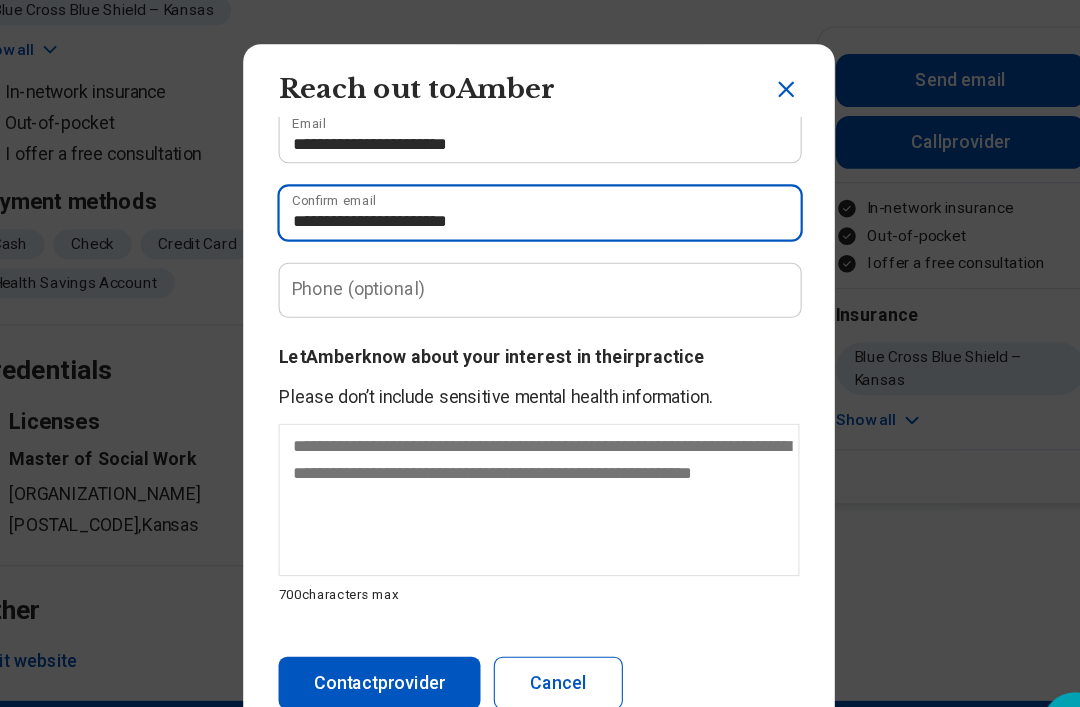 type on "*" 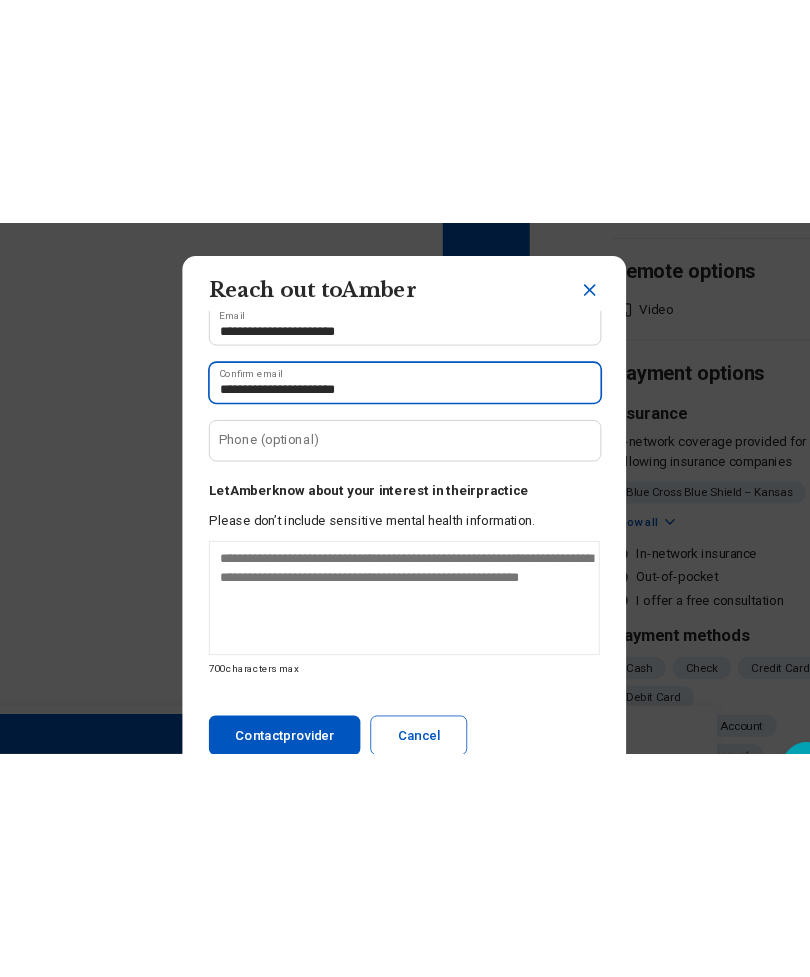 scroll, scrollTop: 0, scrollLeft: 0, axis: both 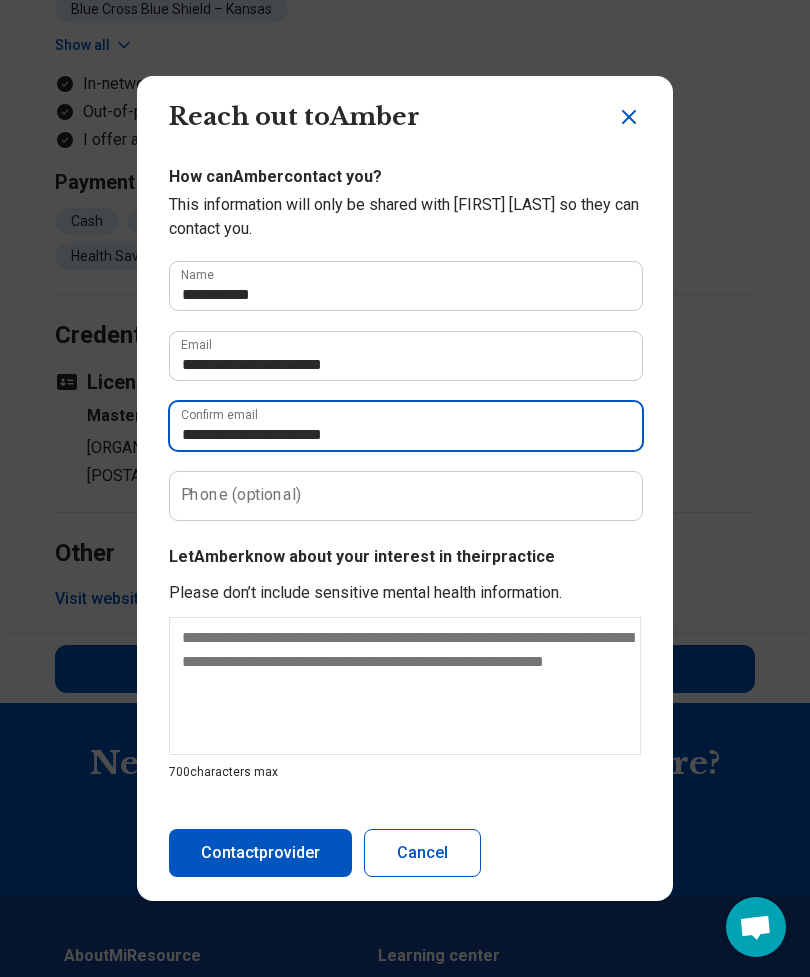 type on "**********" 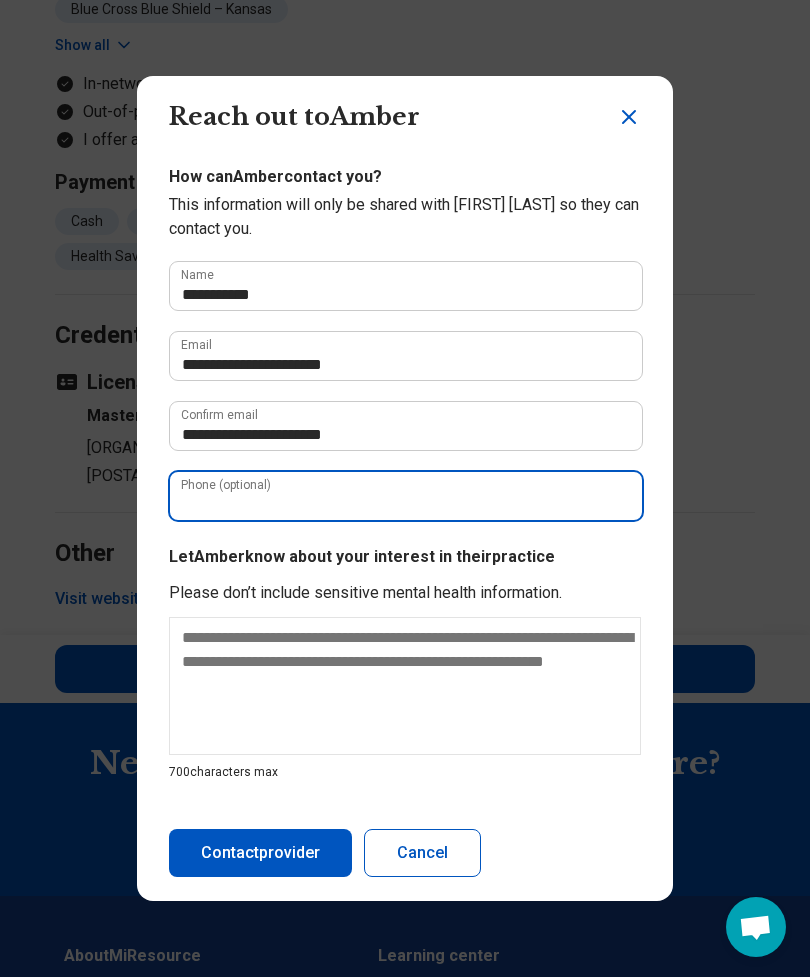 click on "Phone (optional)" at bounding box center [405, 496] 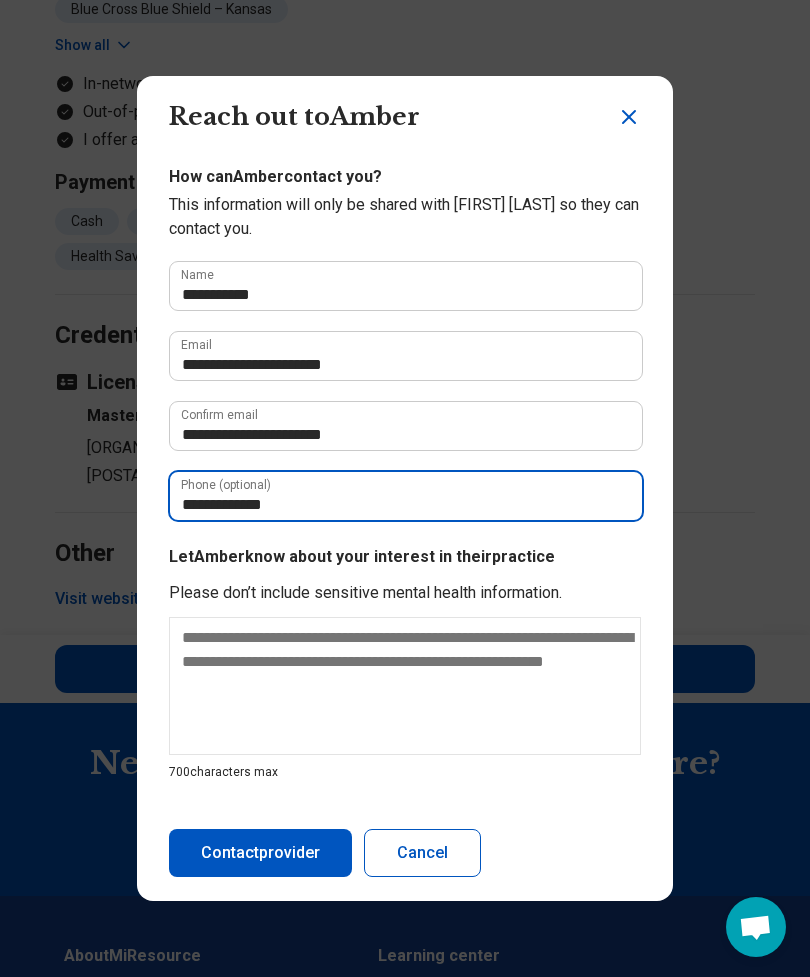 type on "**********" 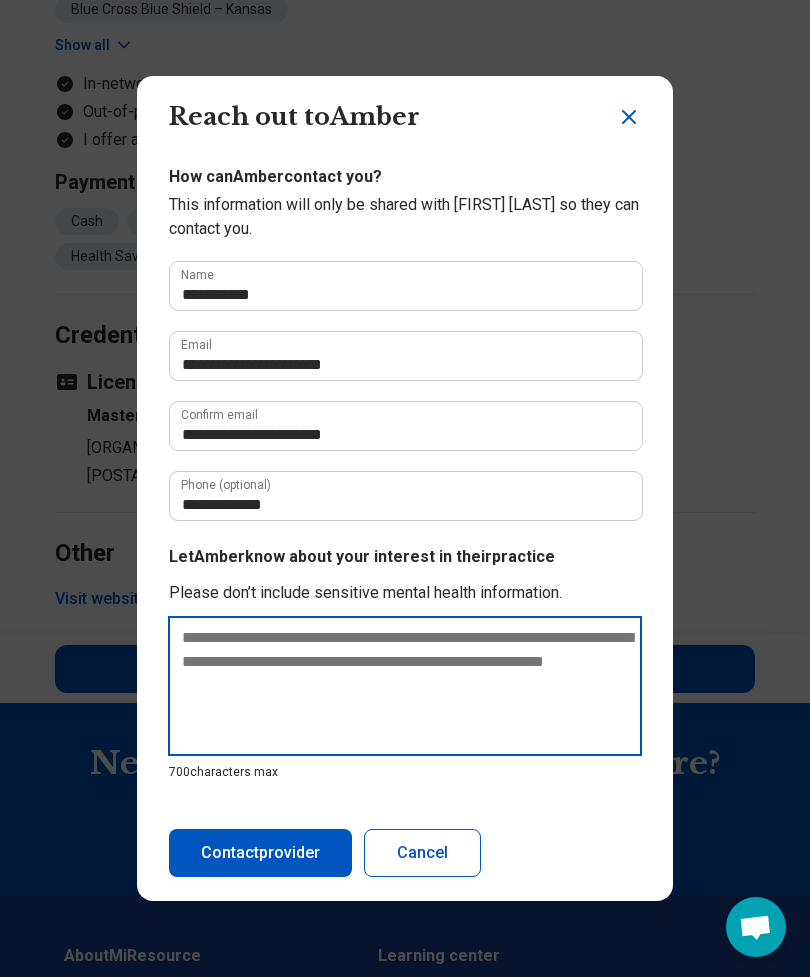 click on "700  characters max" at bounding box center [405, 699] 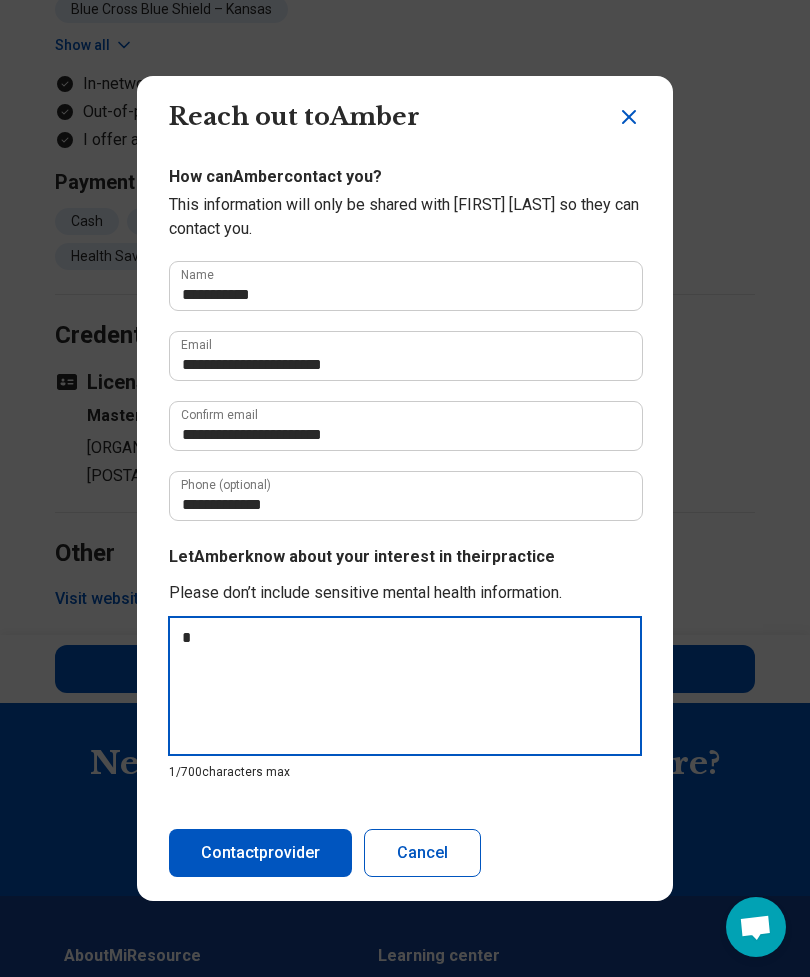 type on "**" 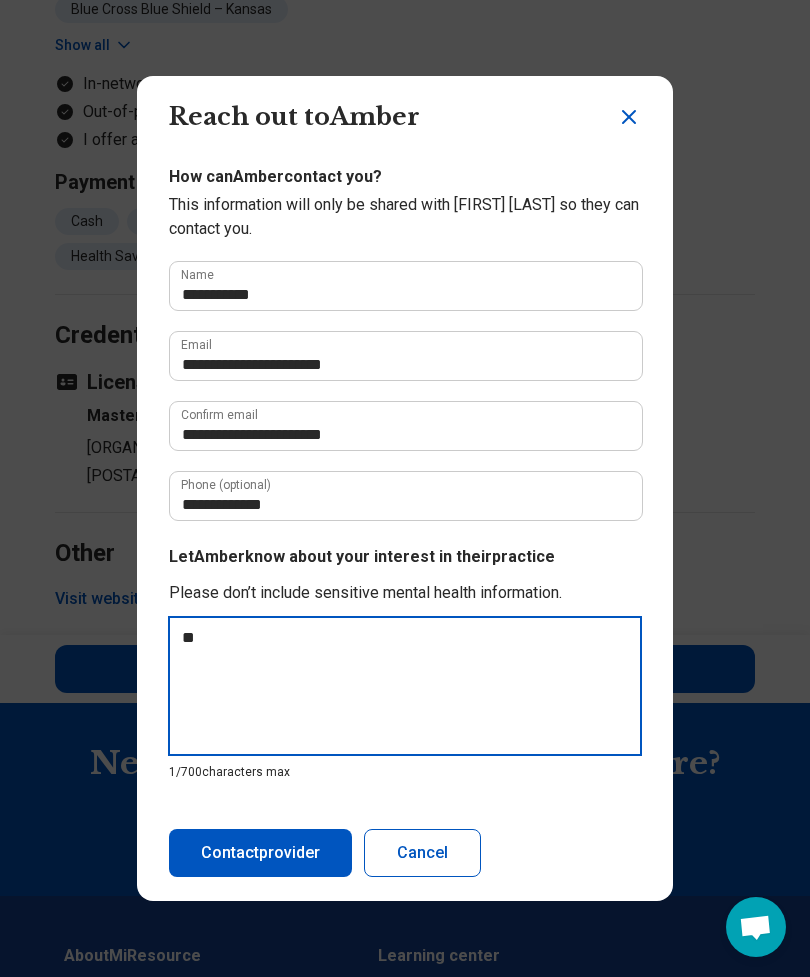 type on "*" 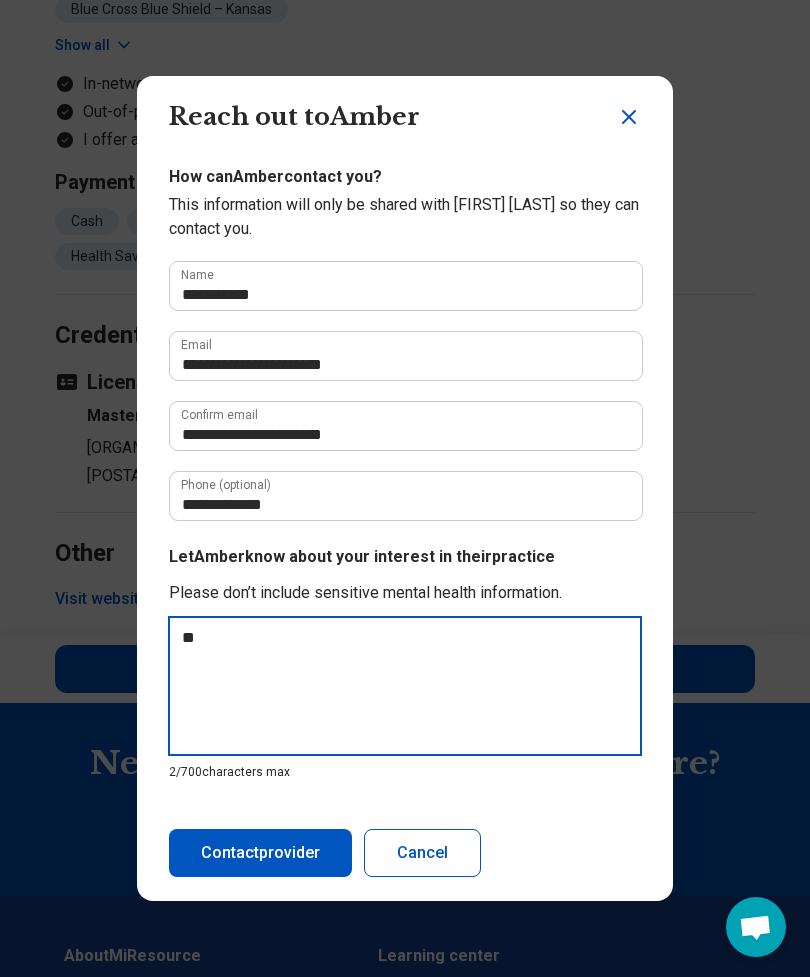 type on "***" 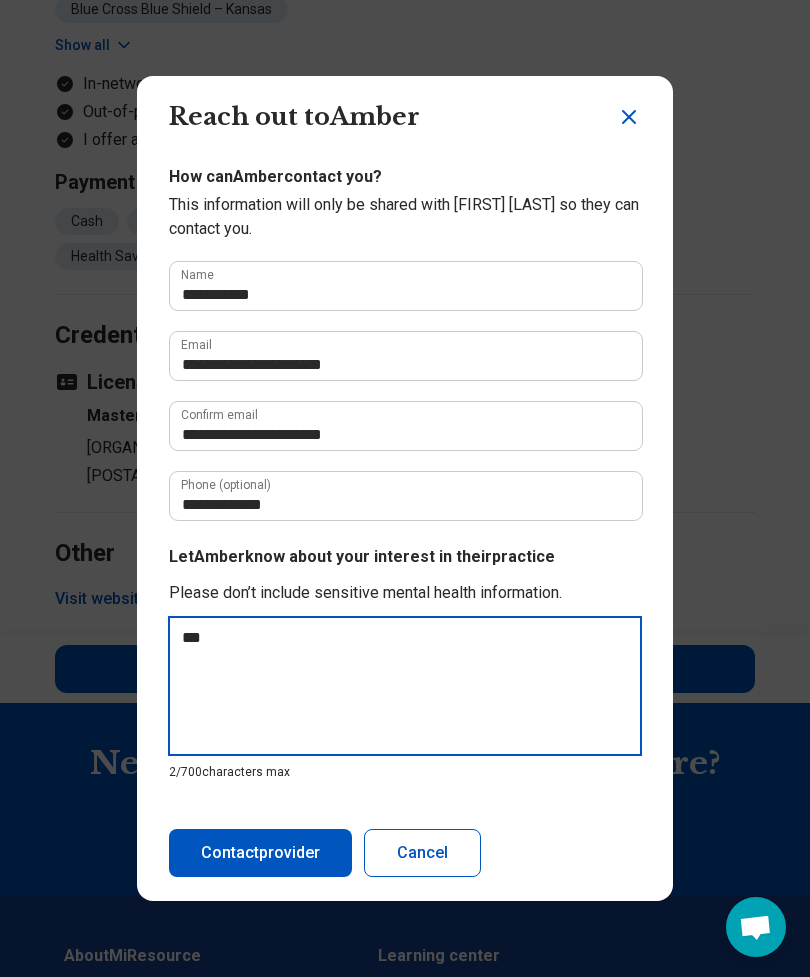 type on "*" 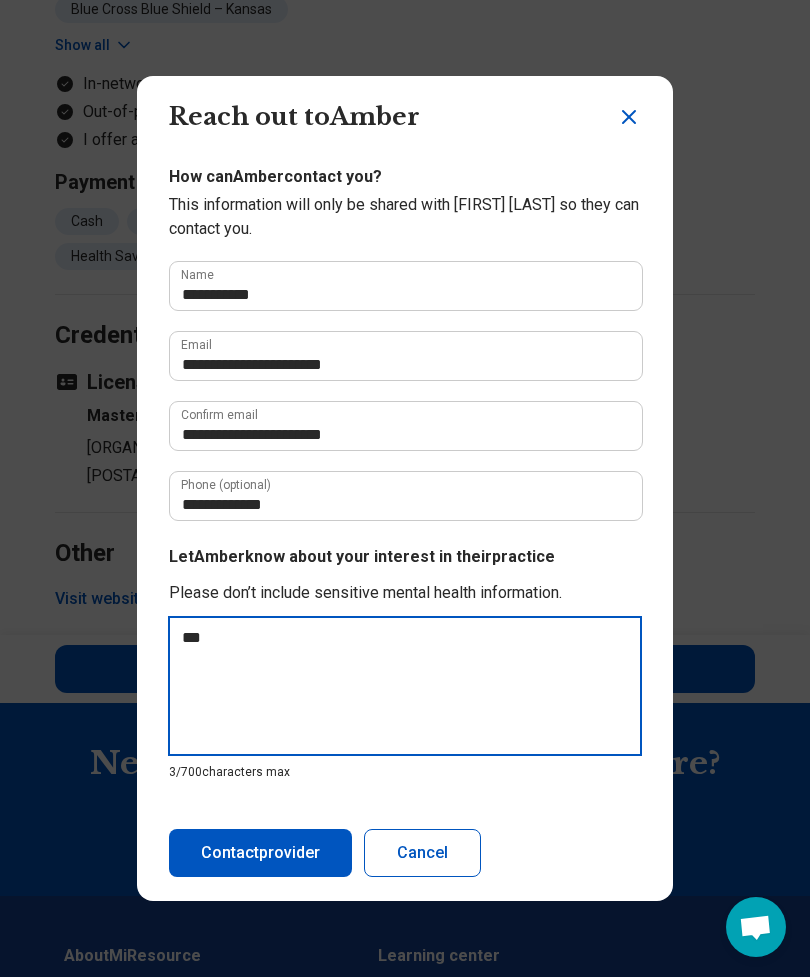 type on "****" 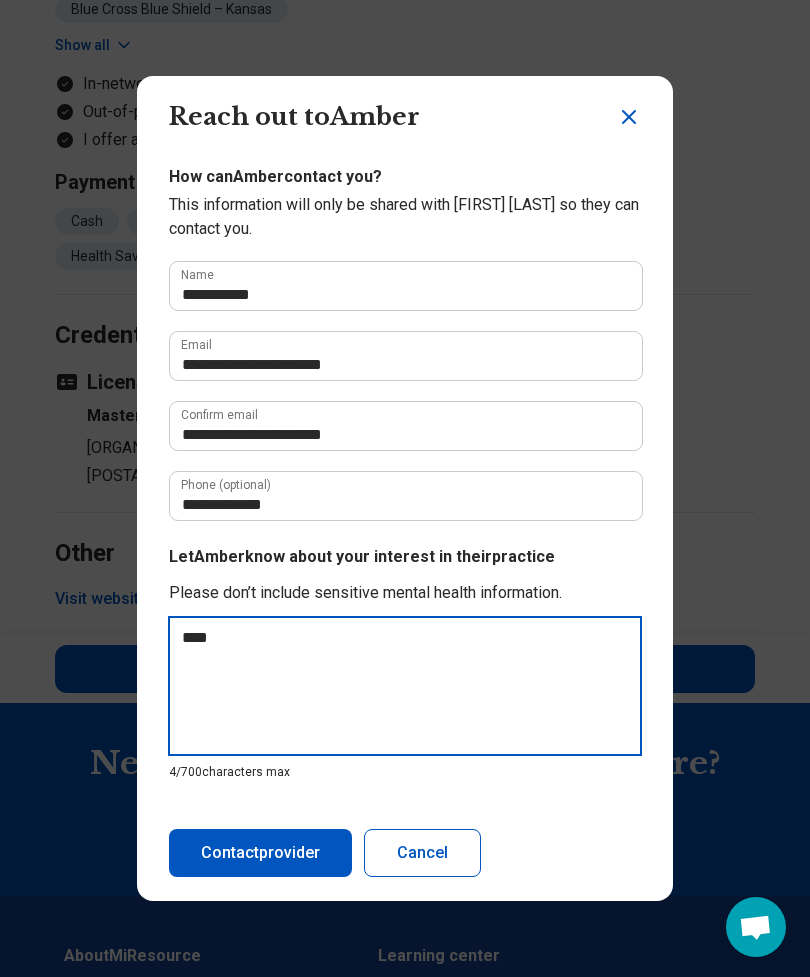 type on "*****" 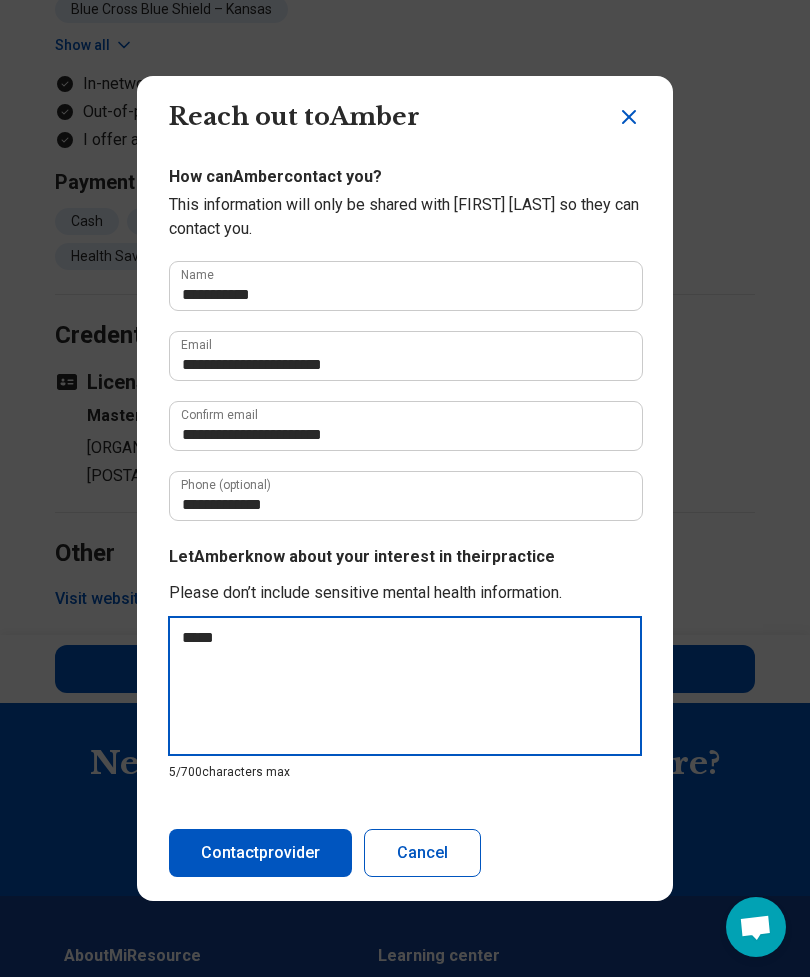 type on "******" 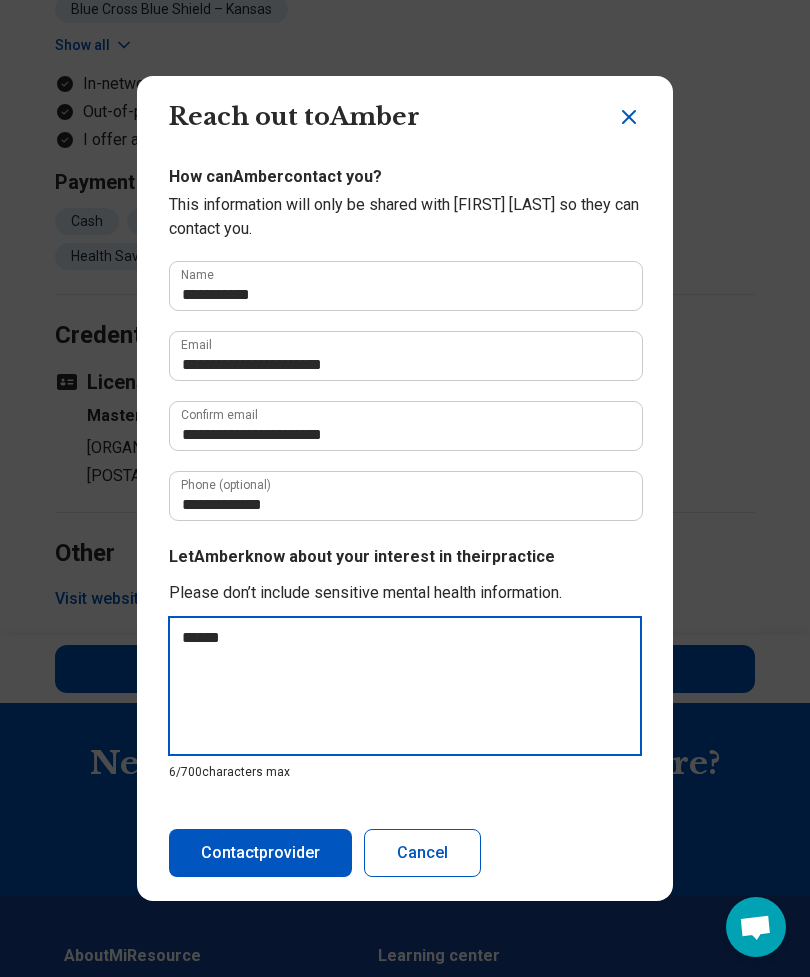 type on "*****" 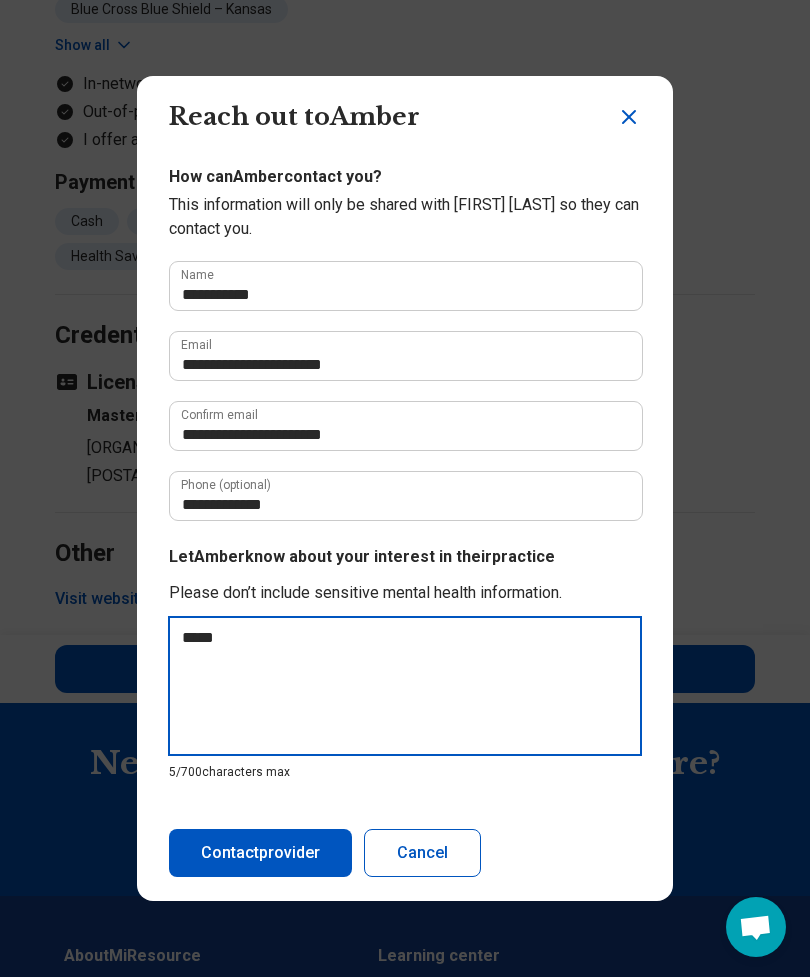 type on "******" 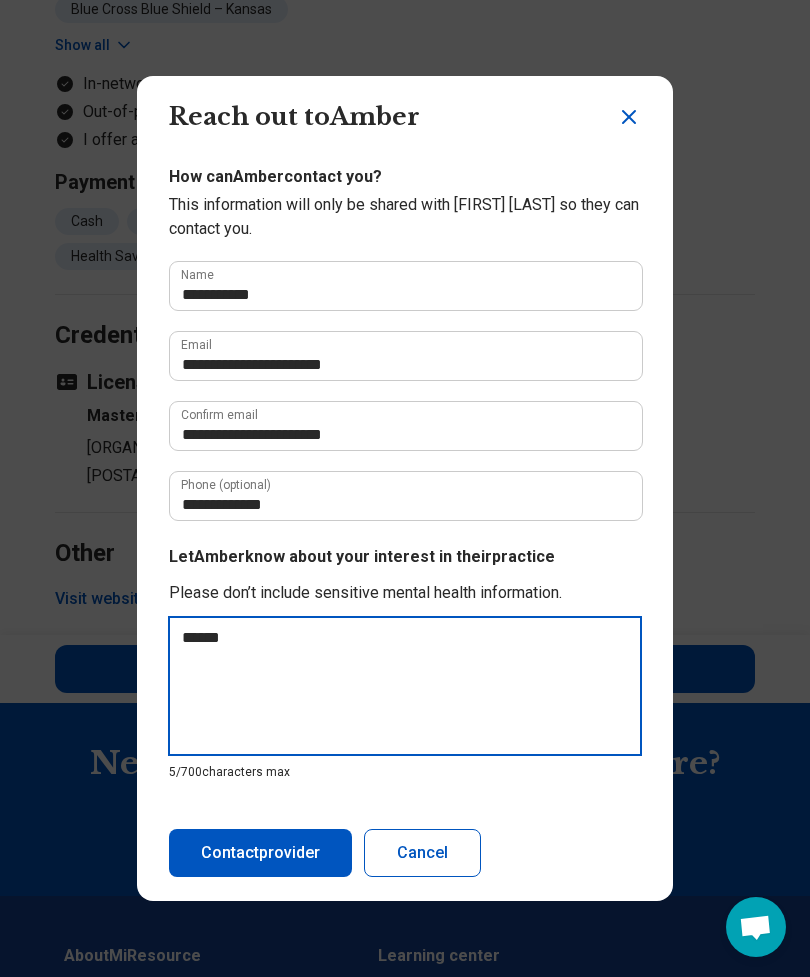 type on "*" 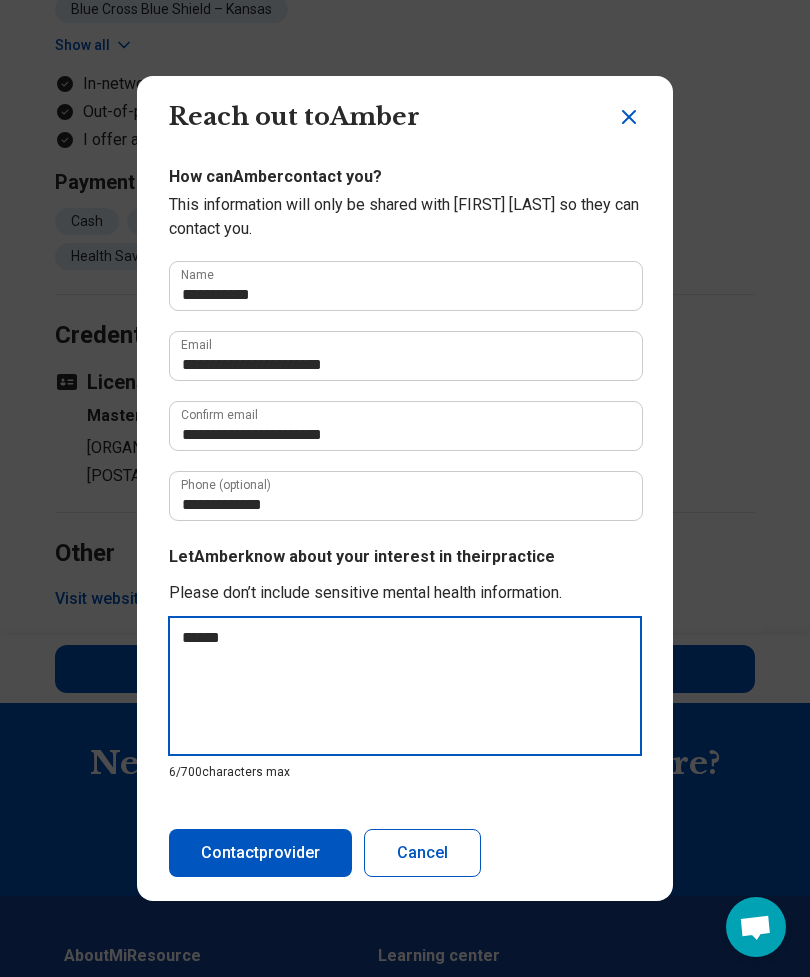 type on "*****" 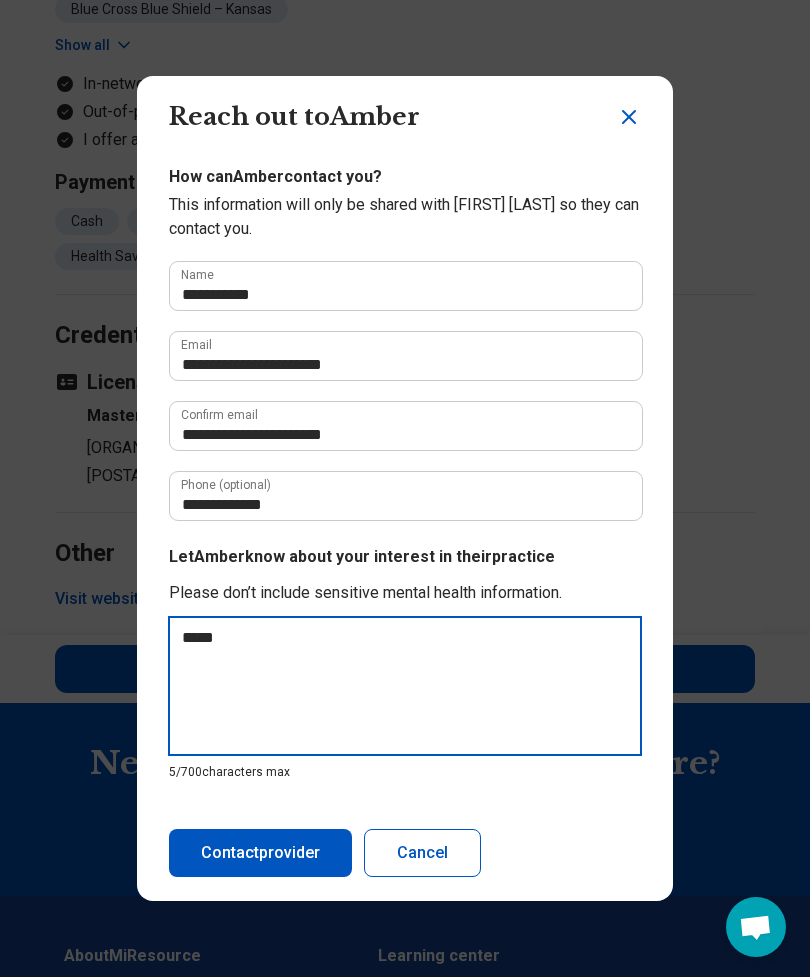 type on "******" 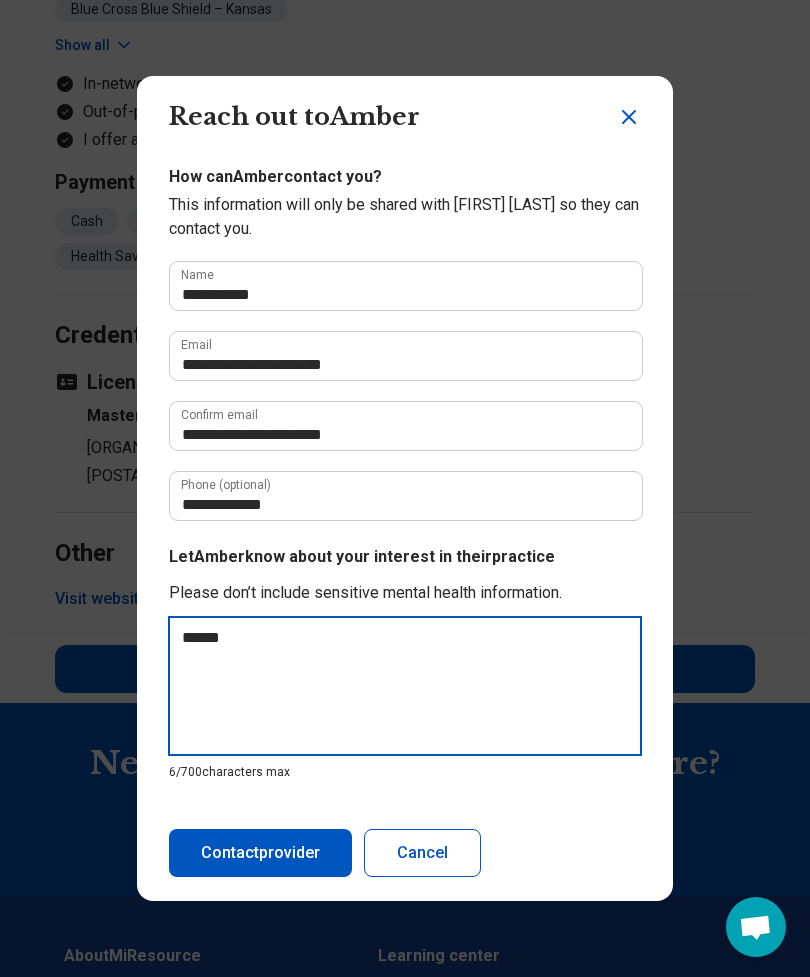 type on "******" 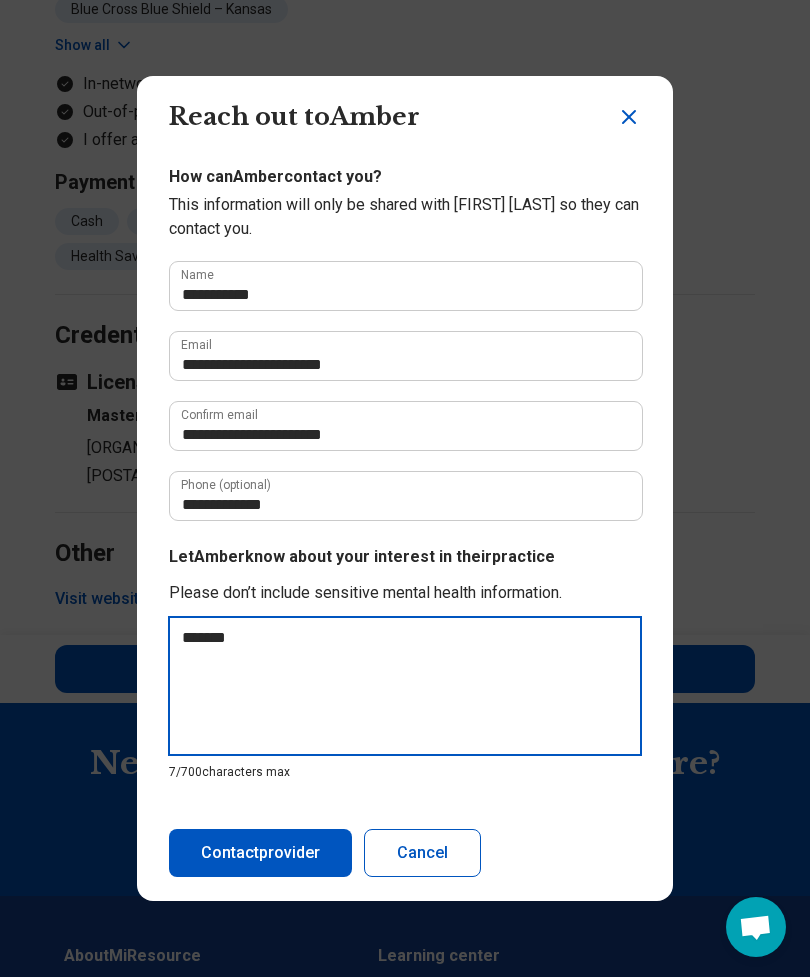 type on "******
*" 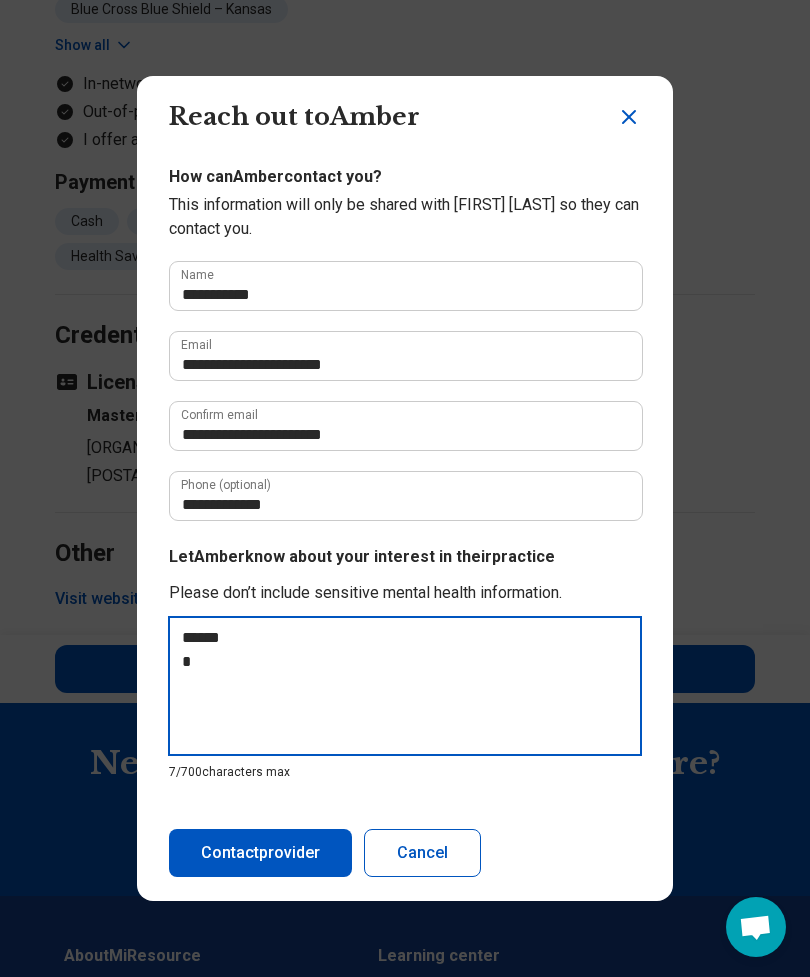 type on "*" 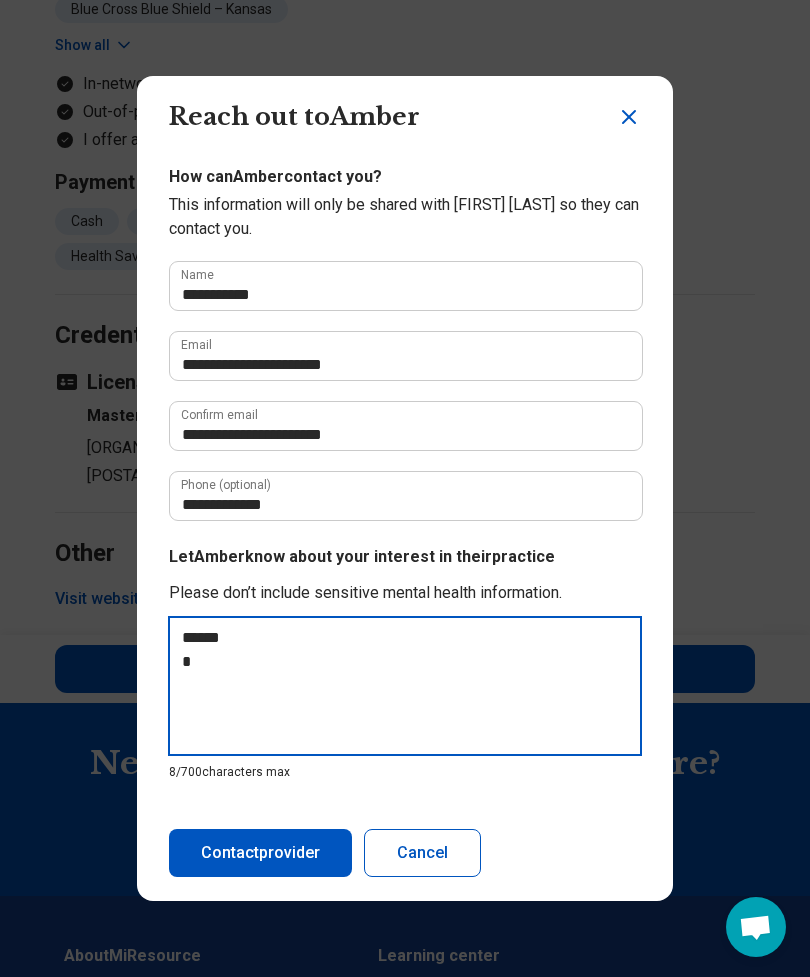 type on "******
*" 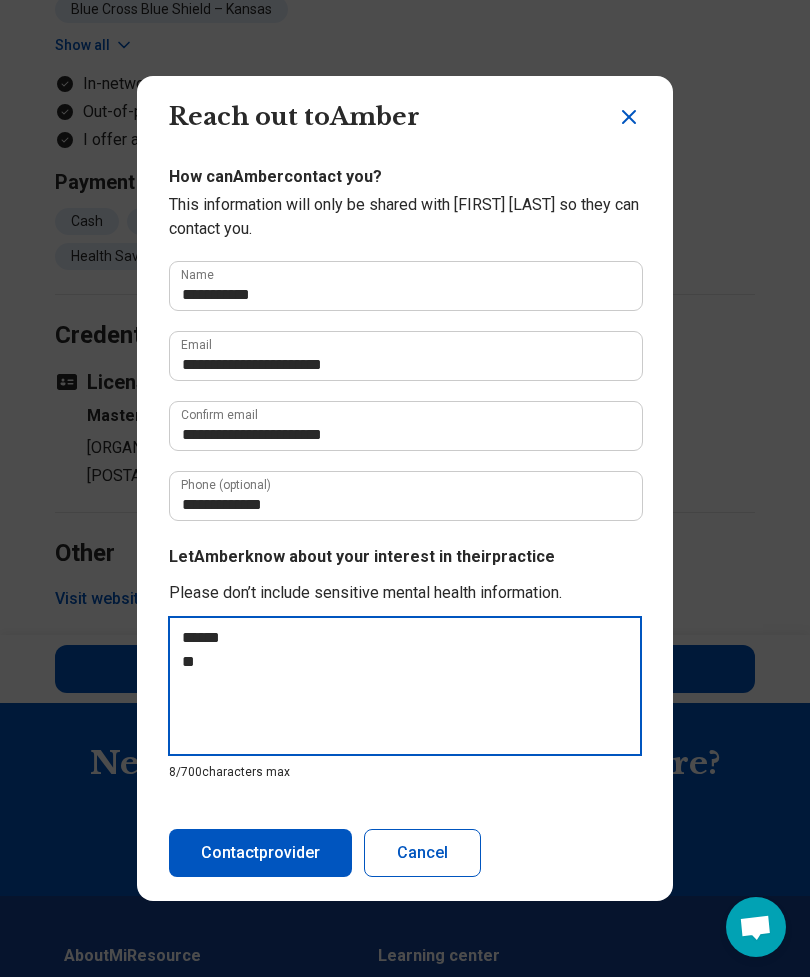 type on "*" 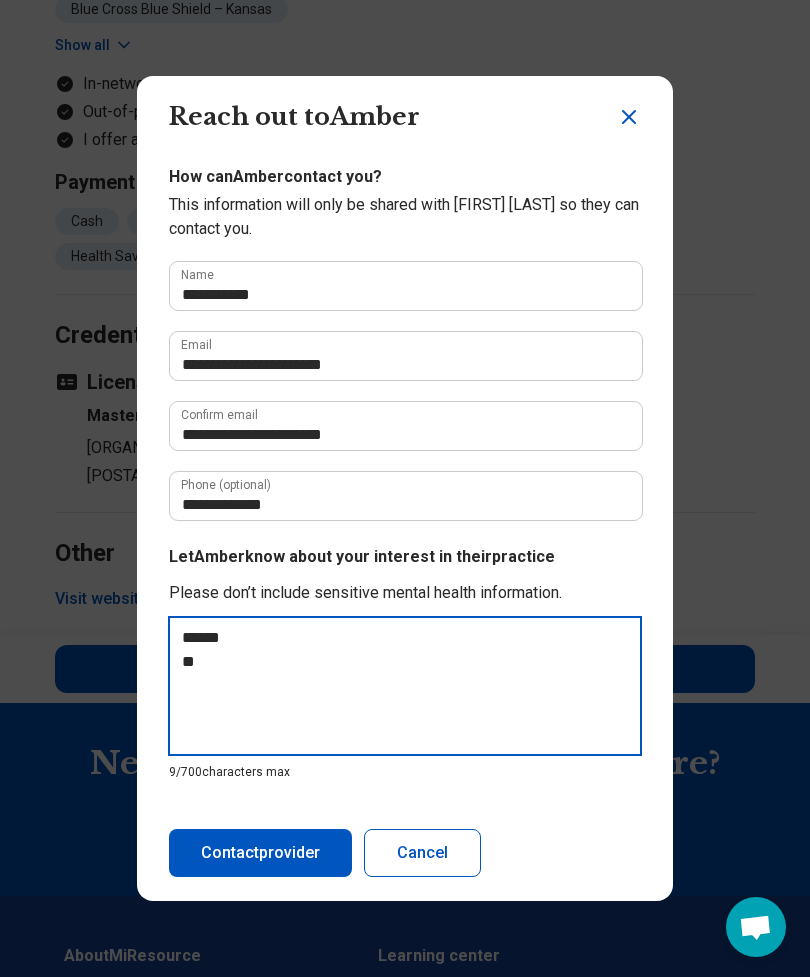 type on "******
***" 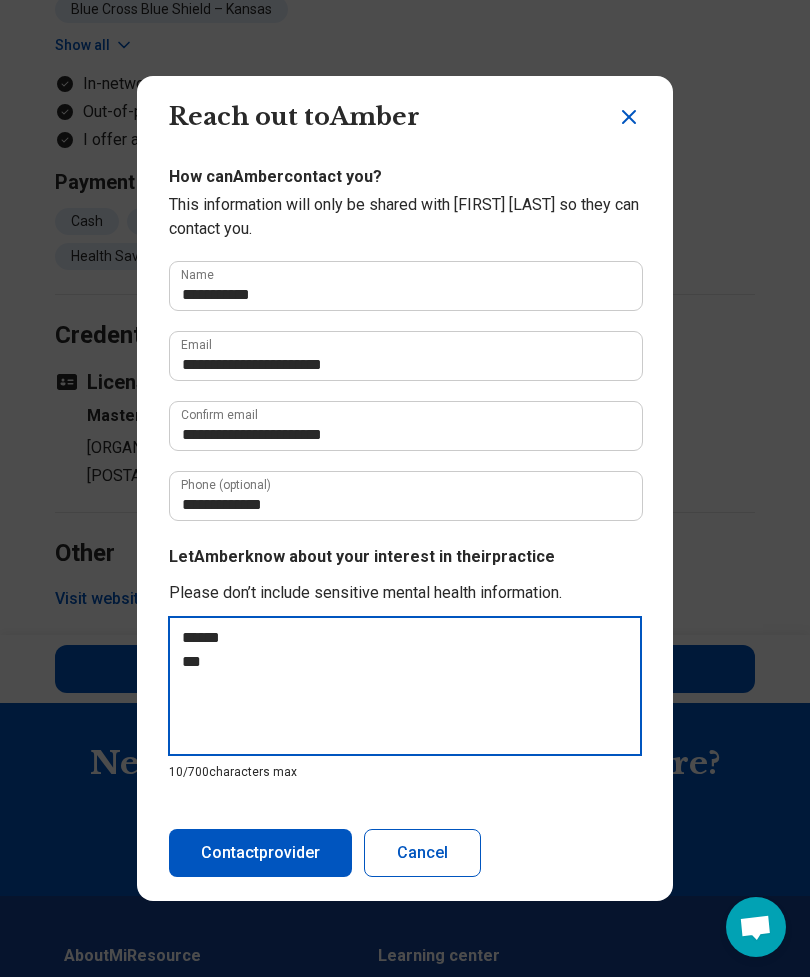 type on "******
****" 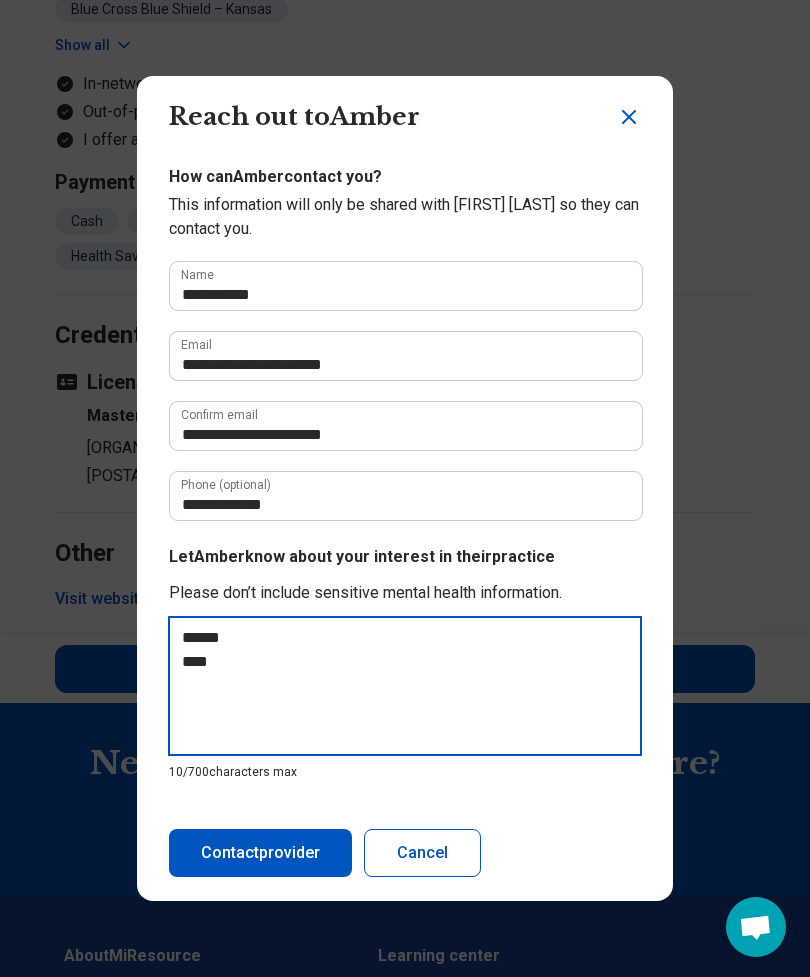 type on "*" 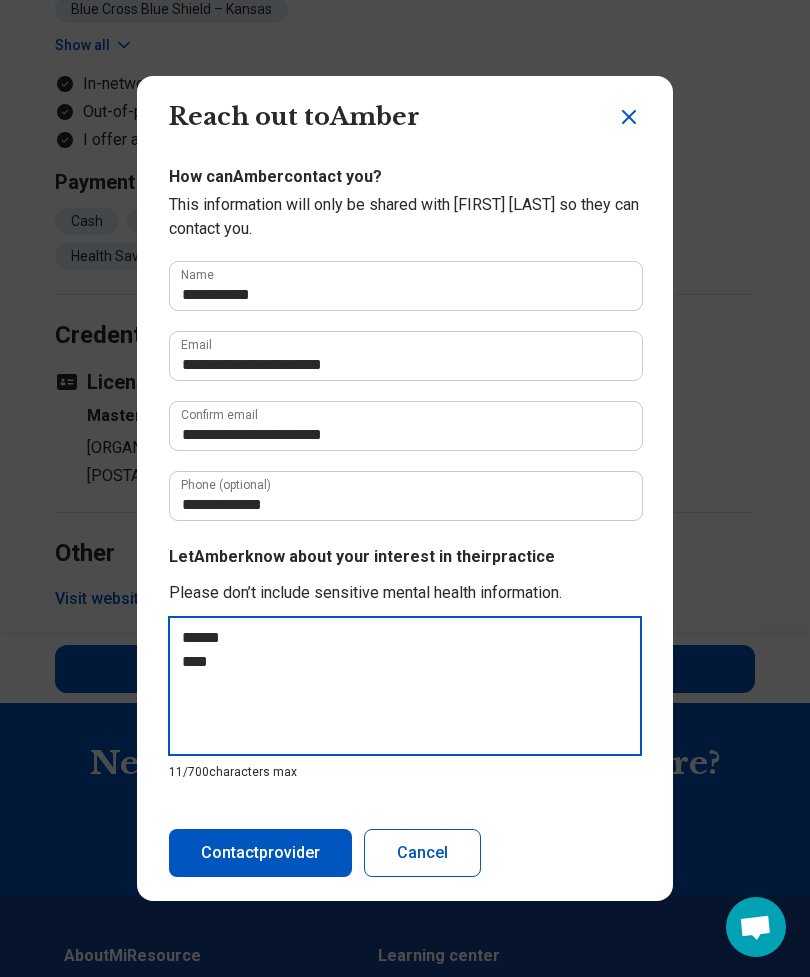 type on "******
*****" 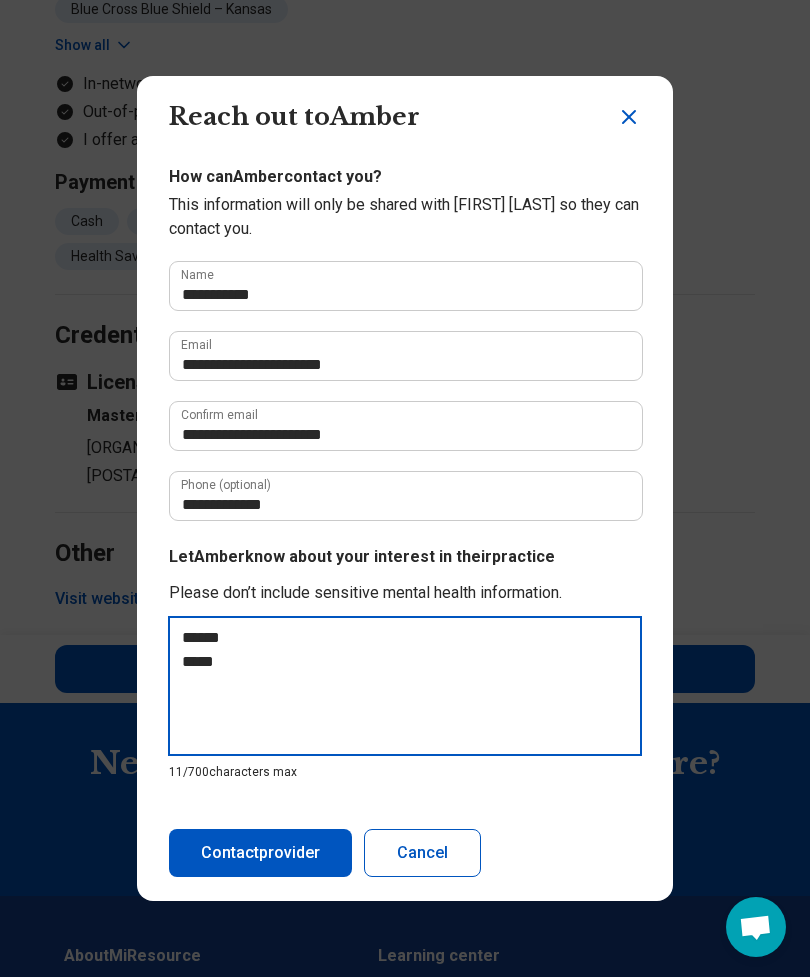type on "******
******" 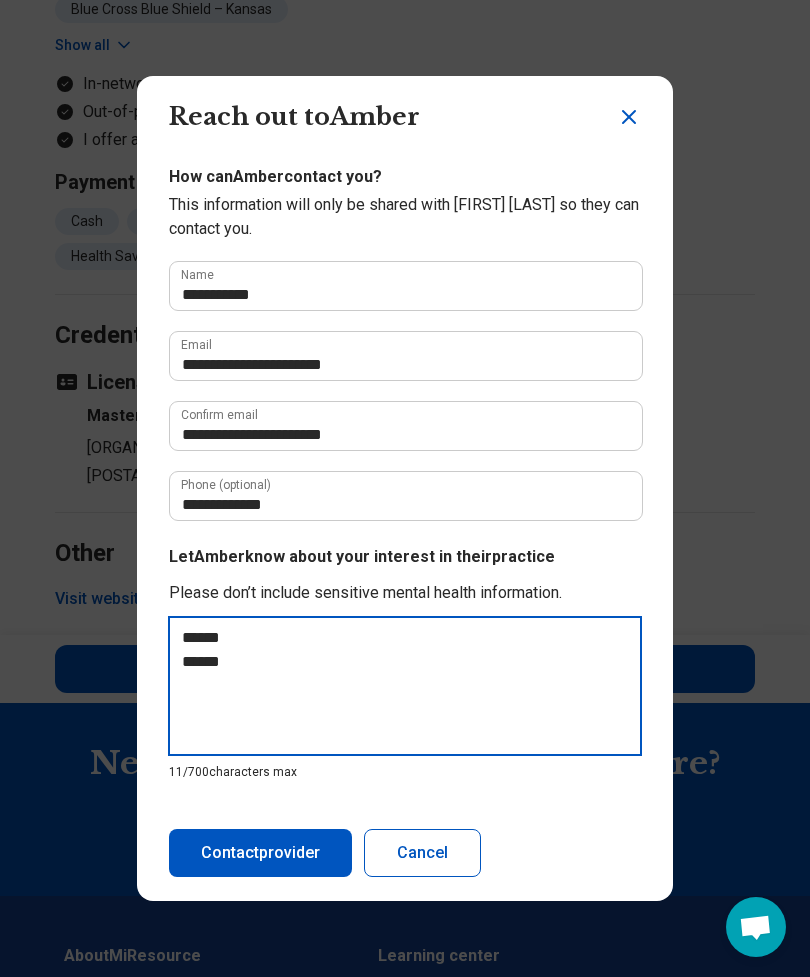 type on "*" 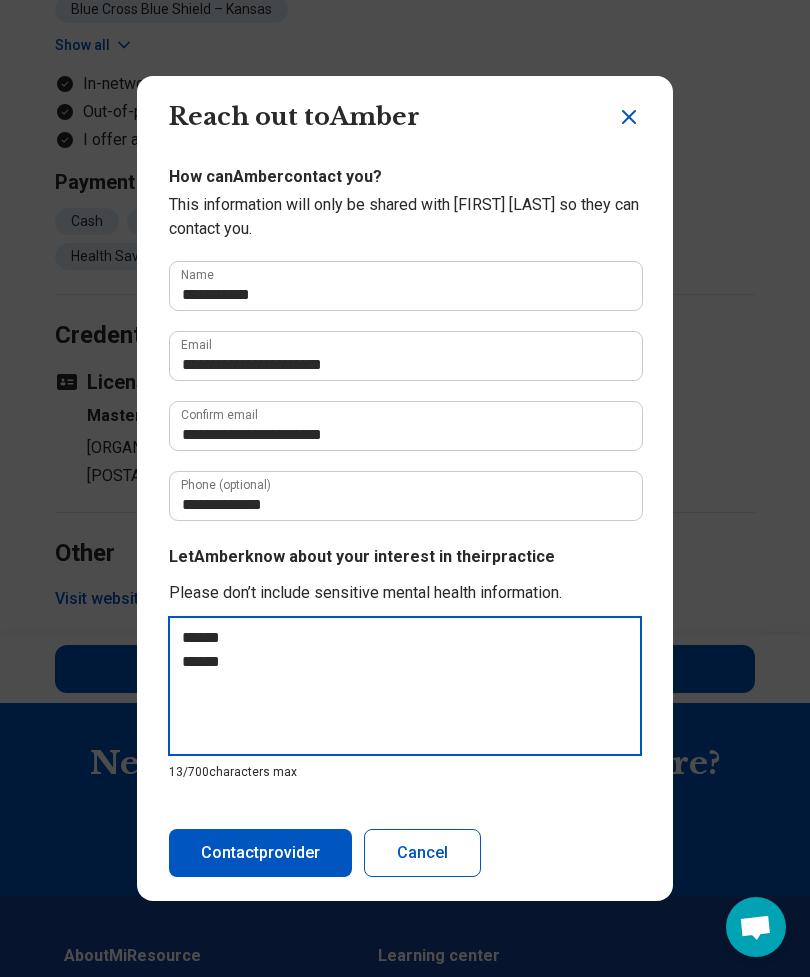 type on "******
*******" 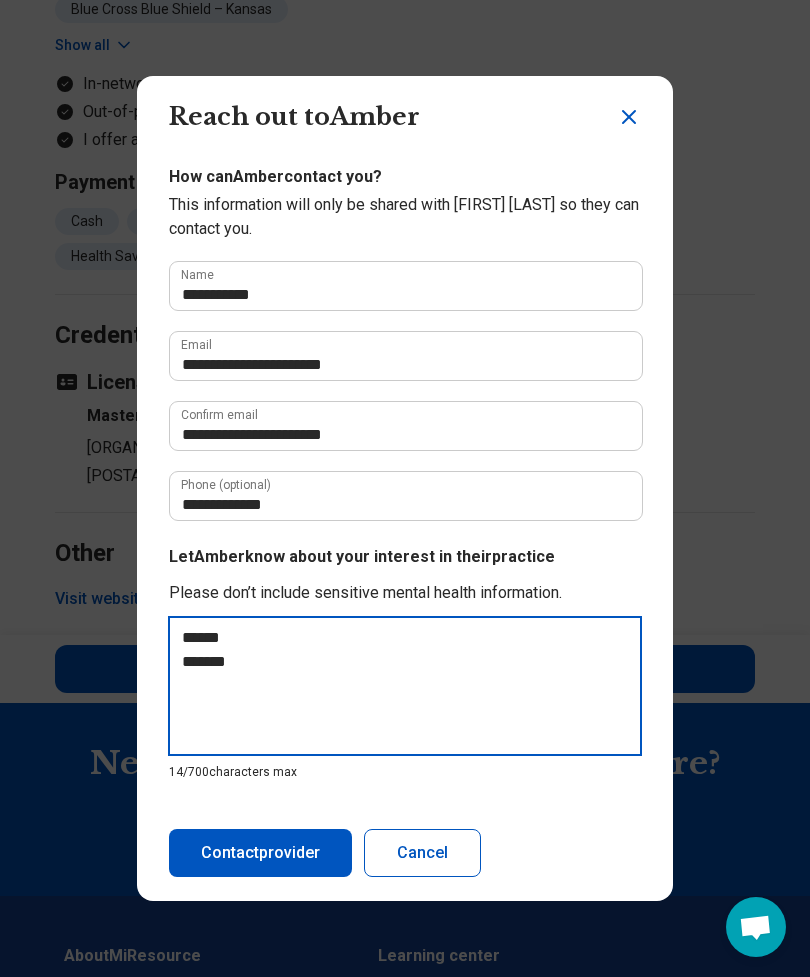 type on "******
********" 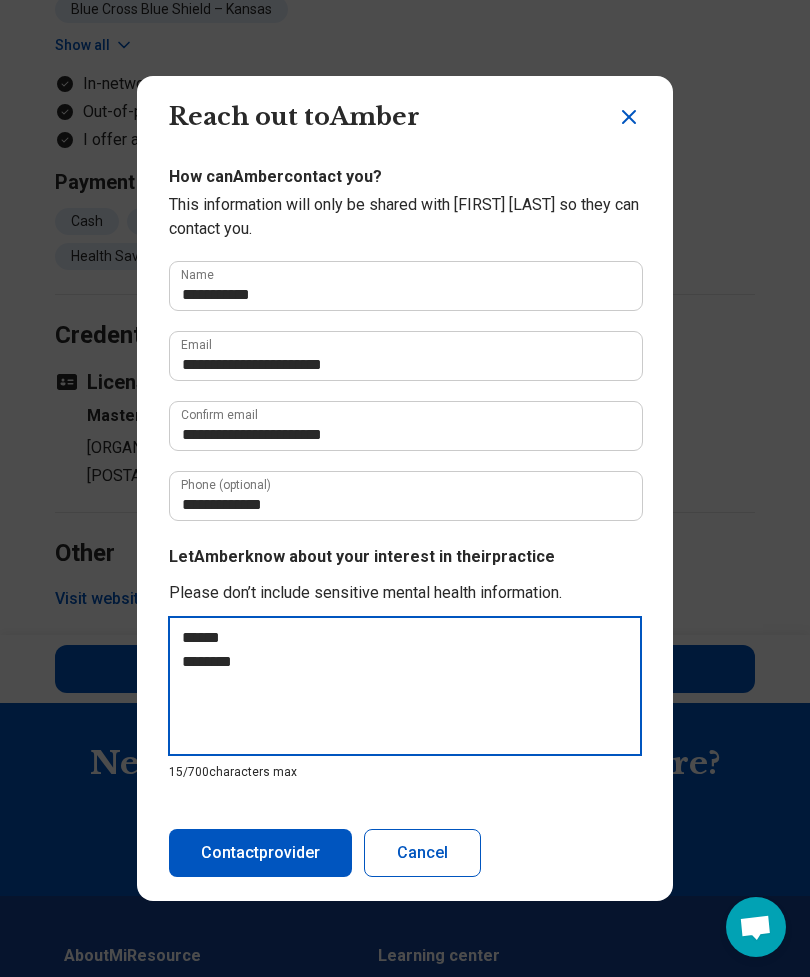 type on "******
*********" 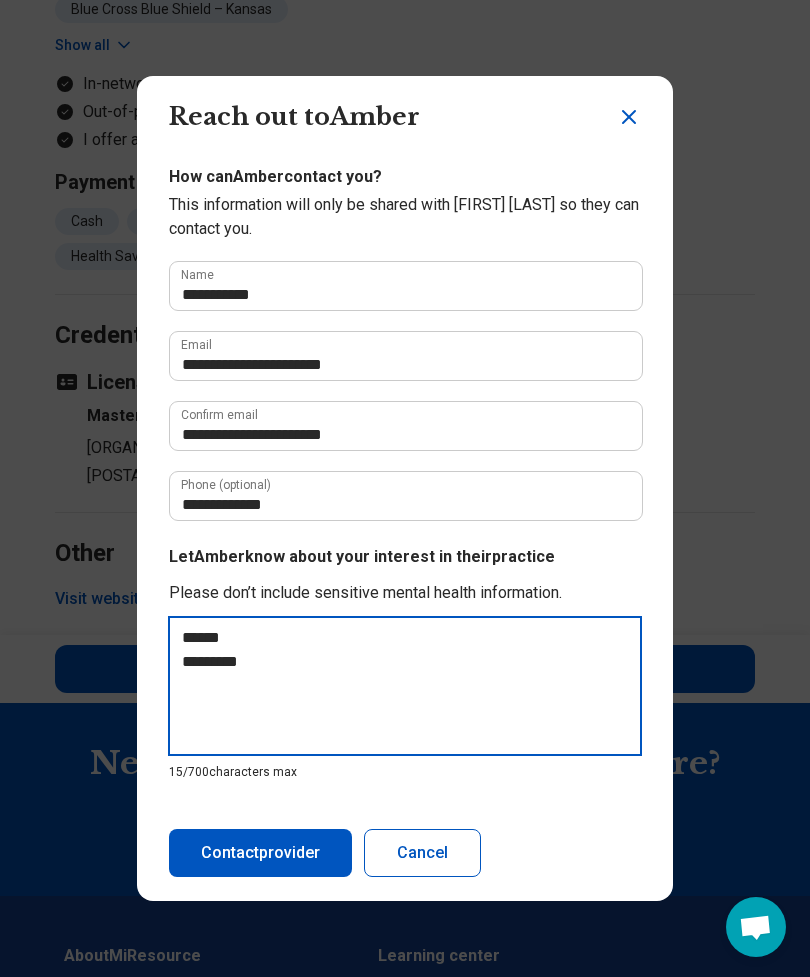 type on "**********" 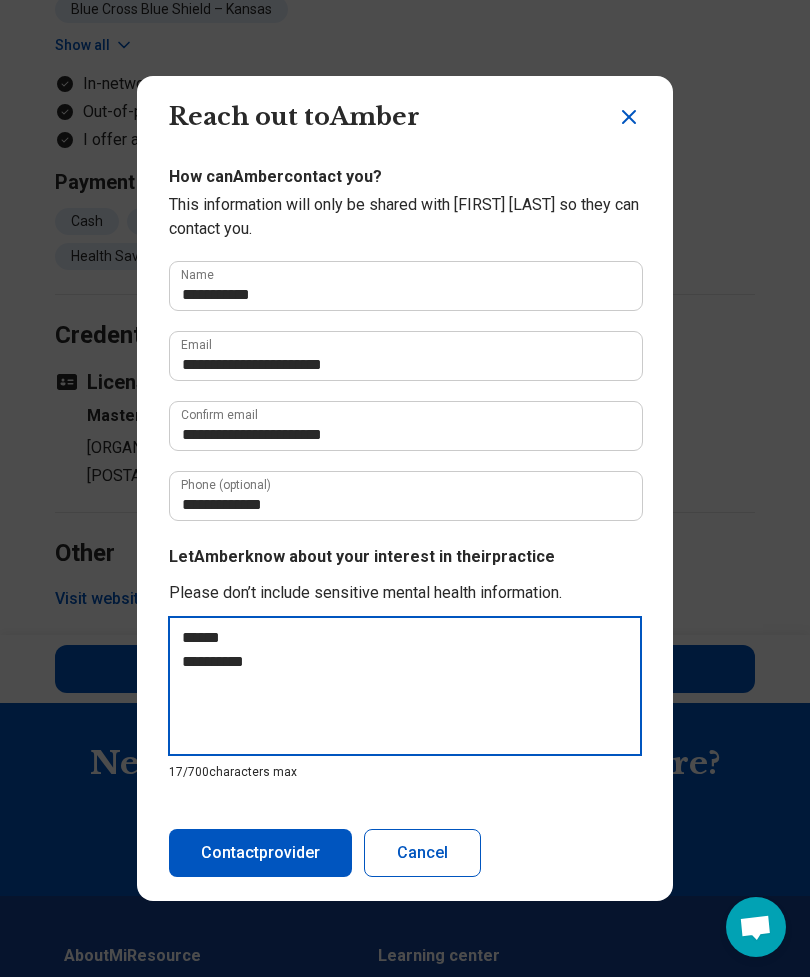 type on "**********" 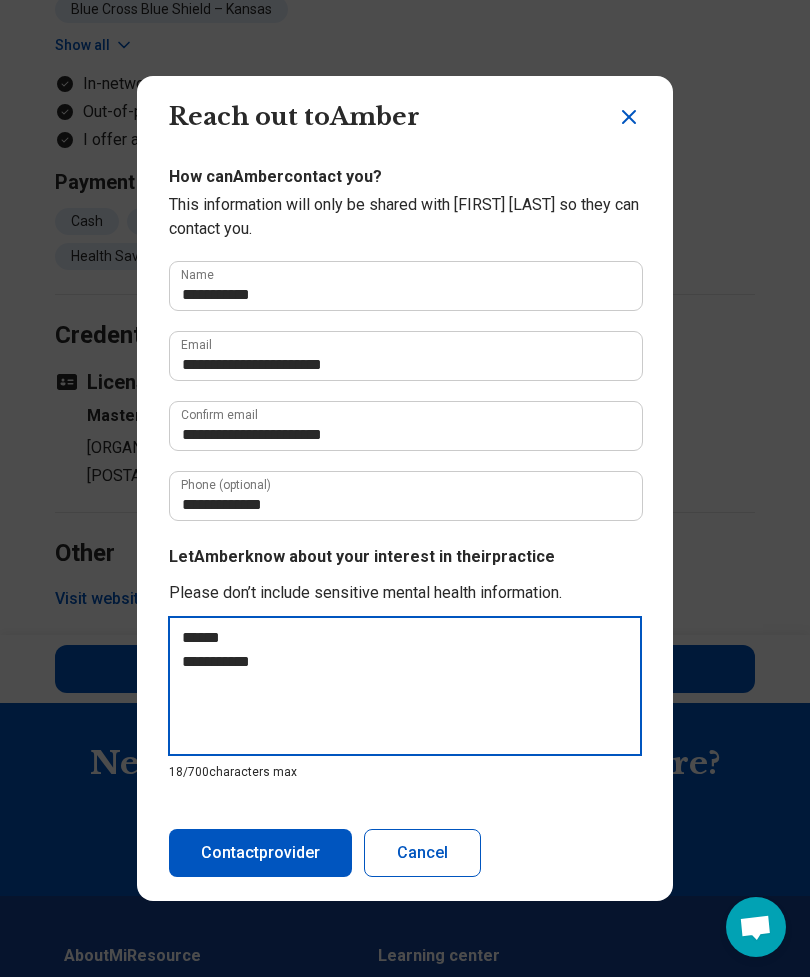 type on "**********" 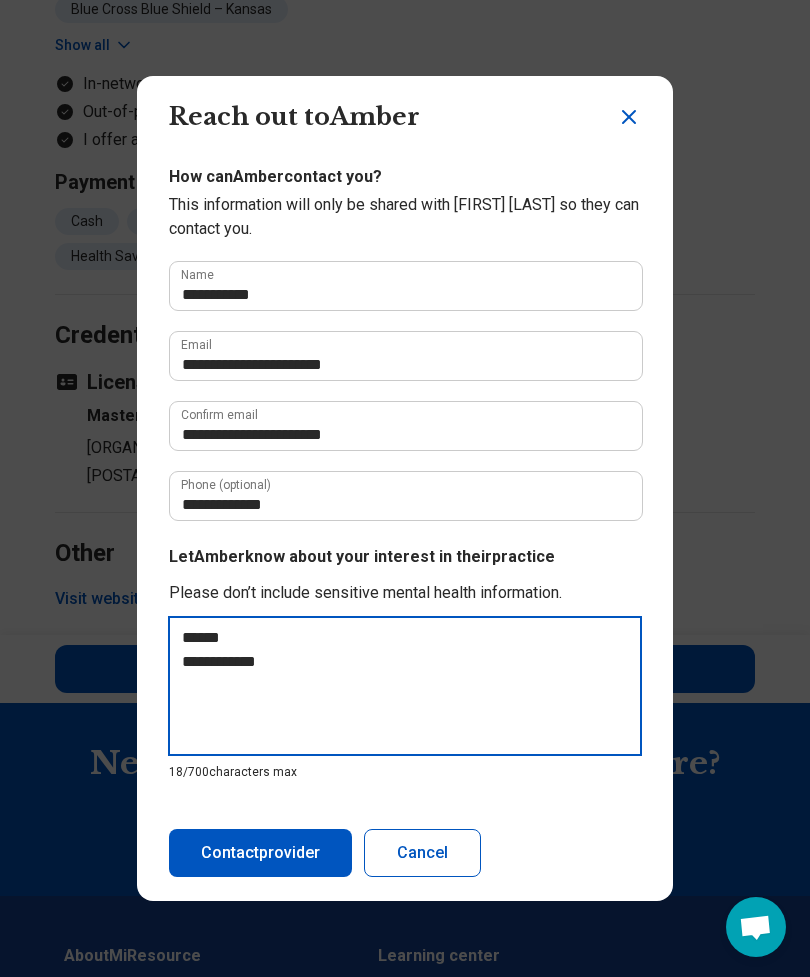 type on "*" 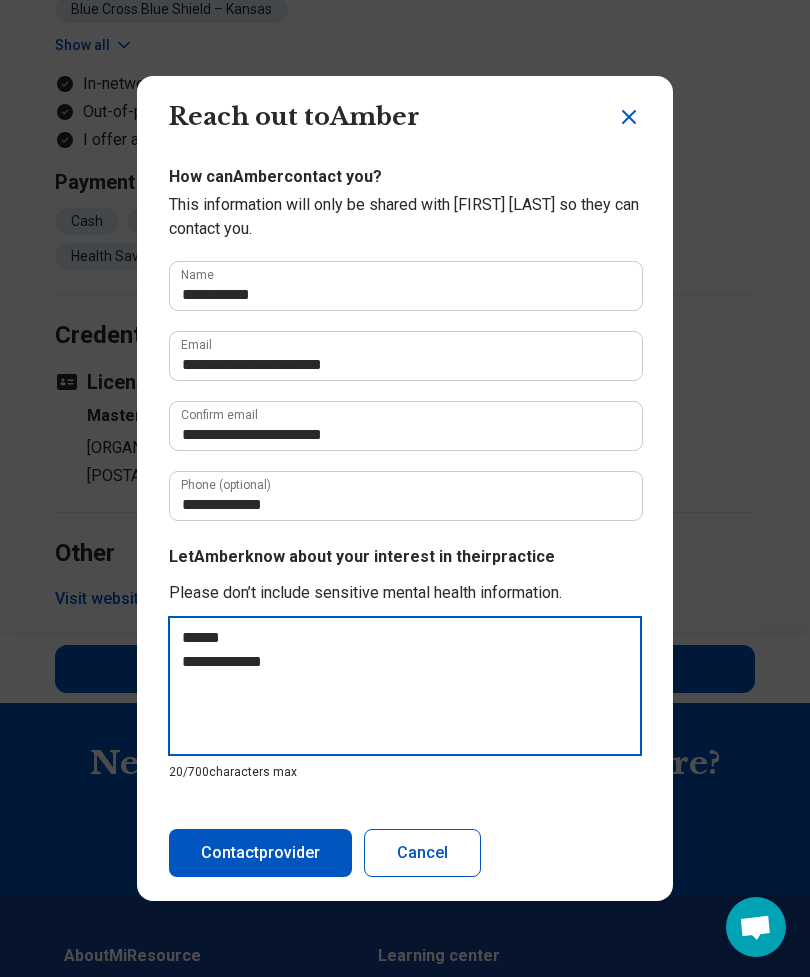 type on "**********" 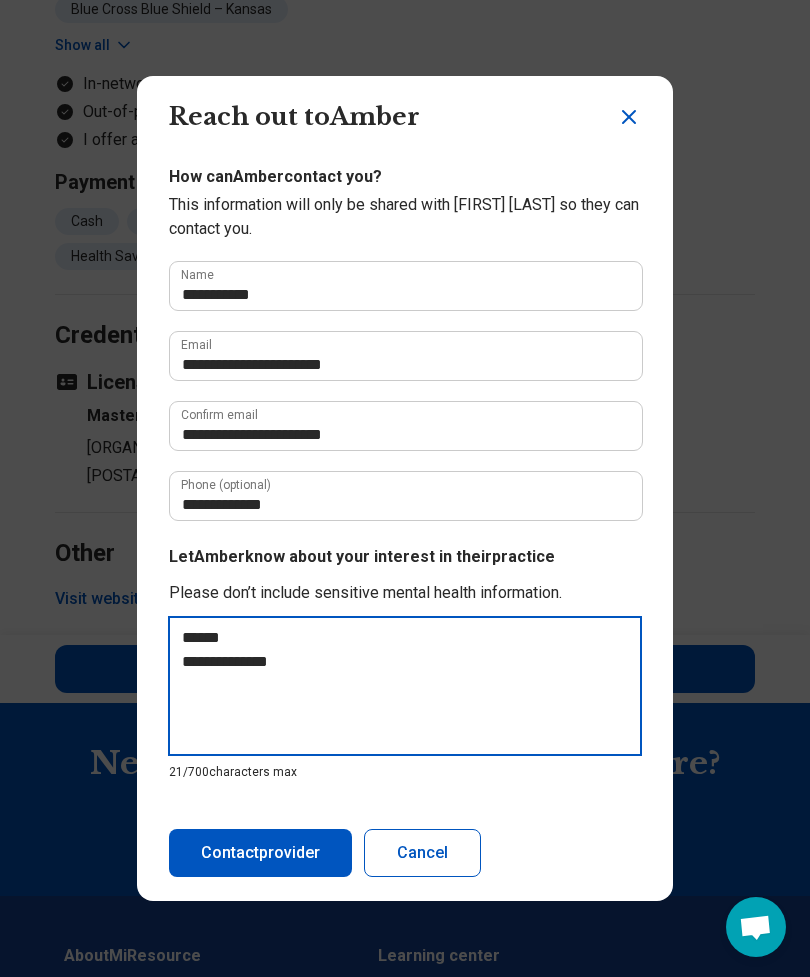 type on "**********" 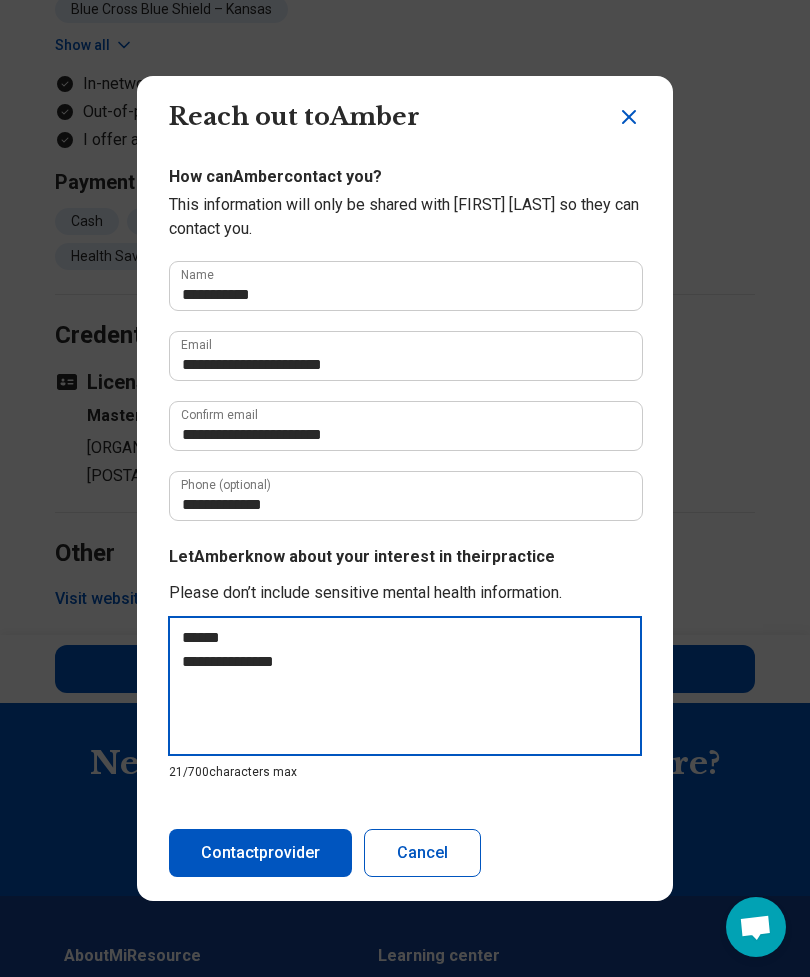 type on "*" 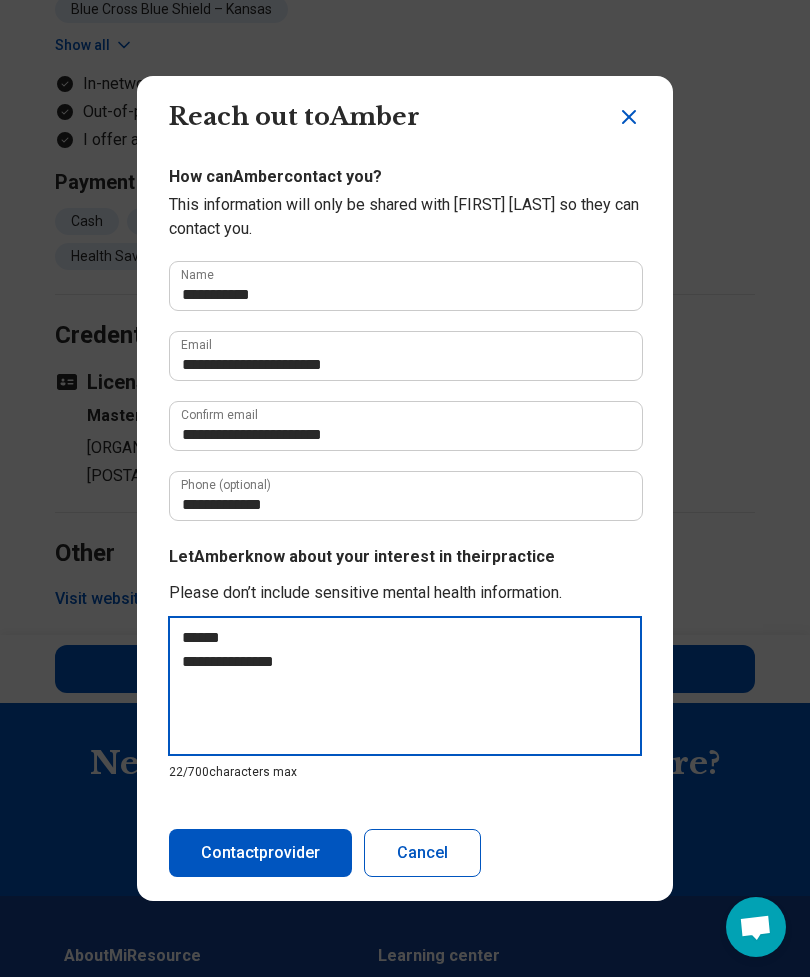 type on "**********" 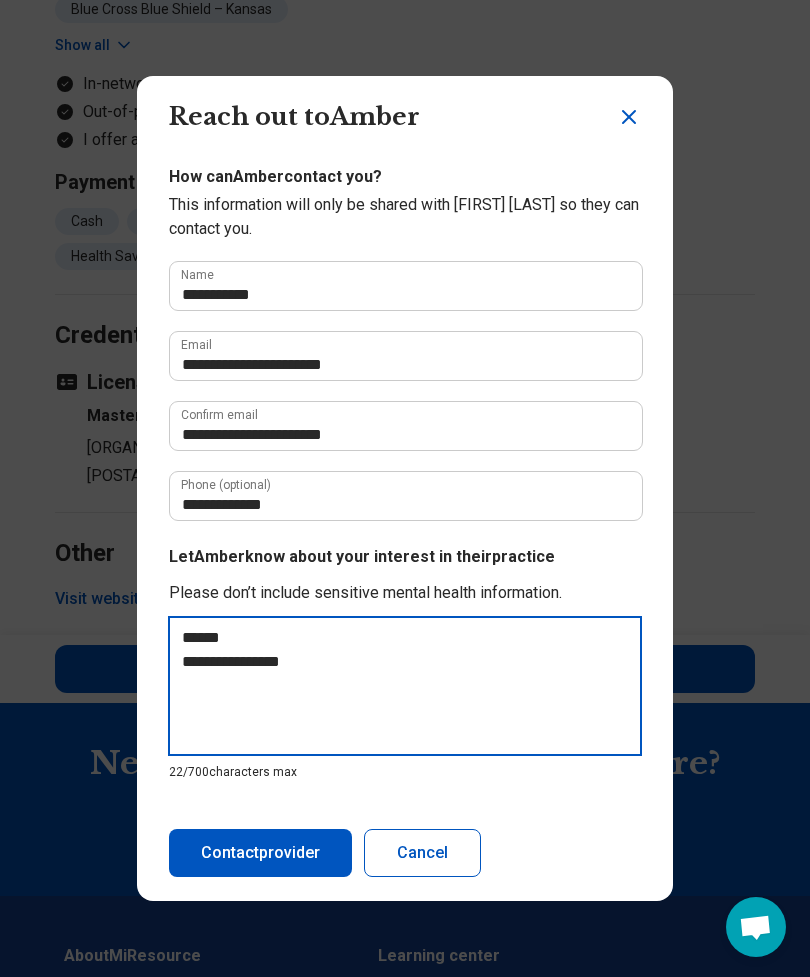 type on "*" 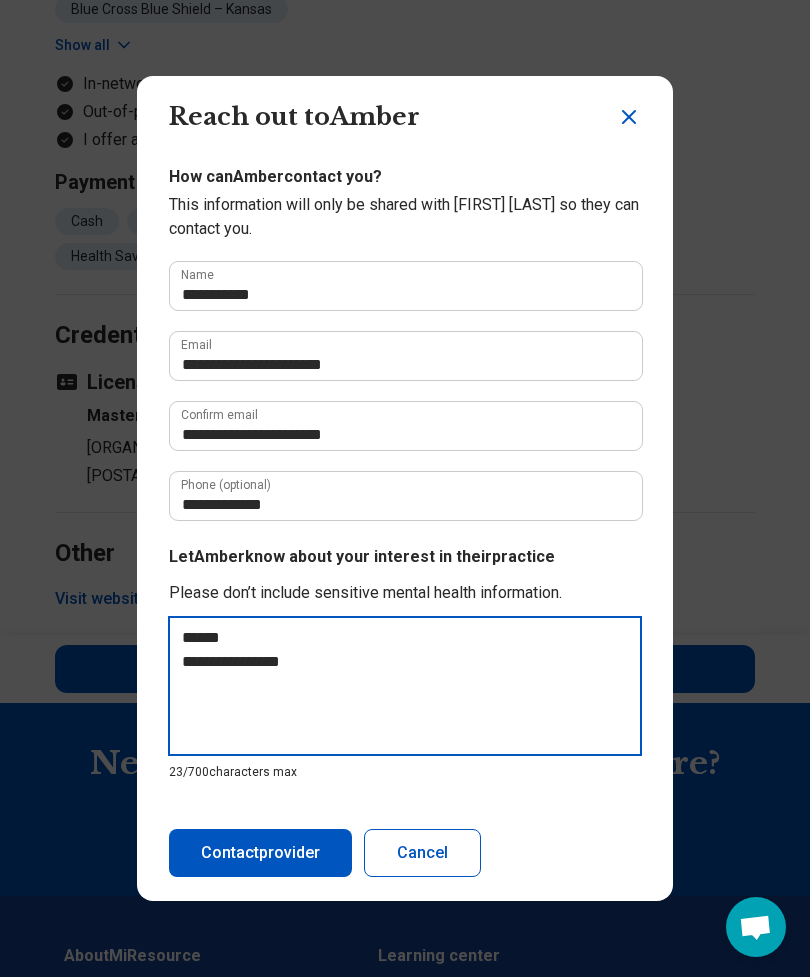 type on "**********" 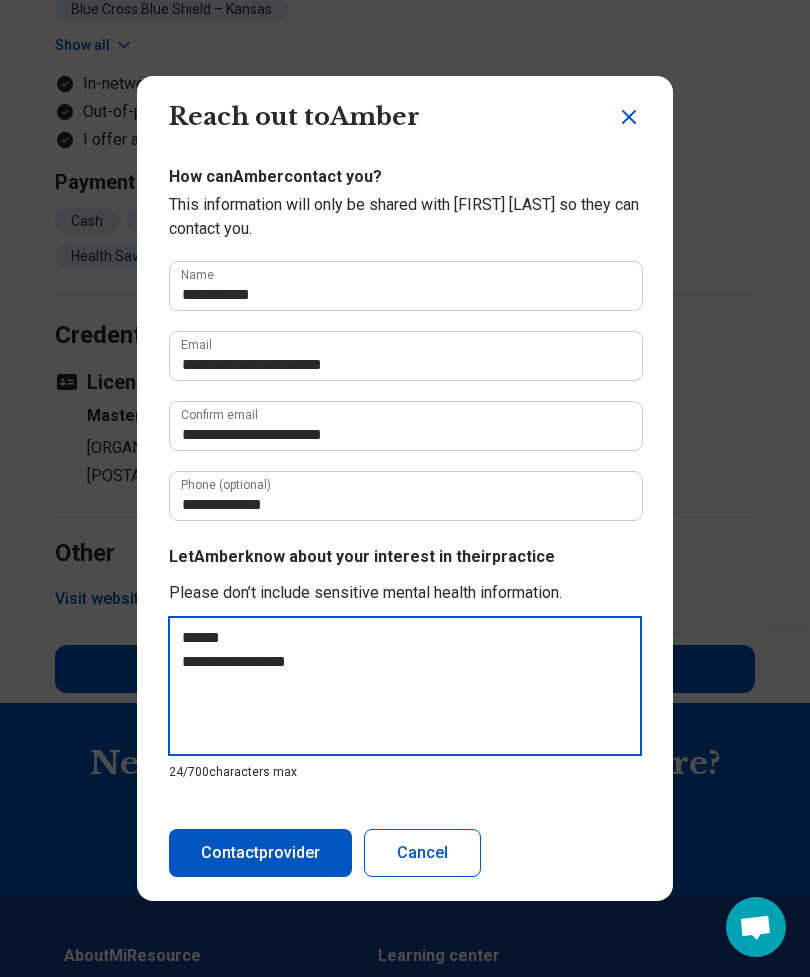 type on "**********" 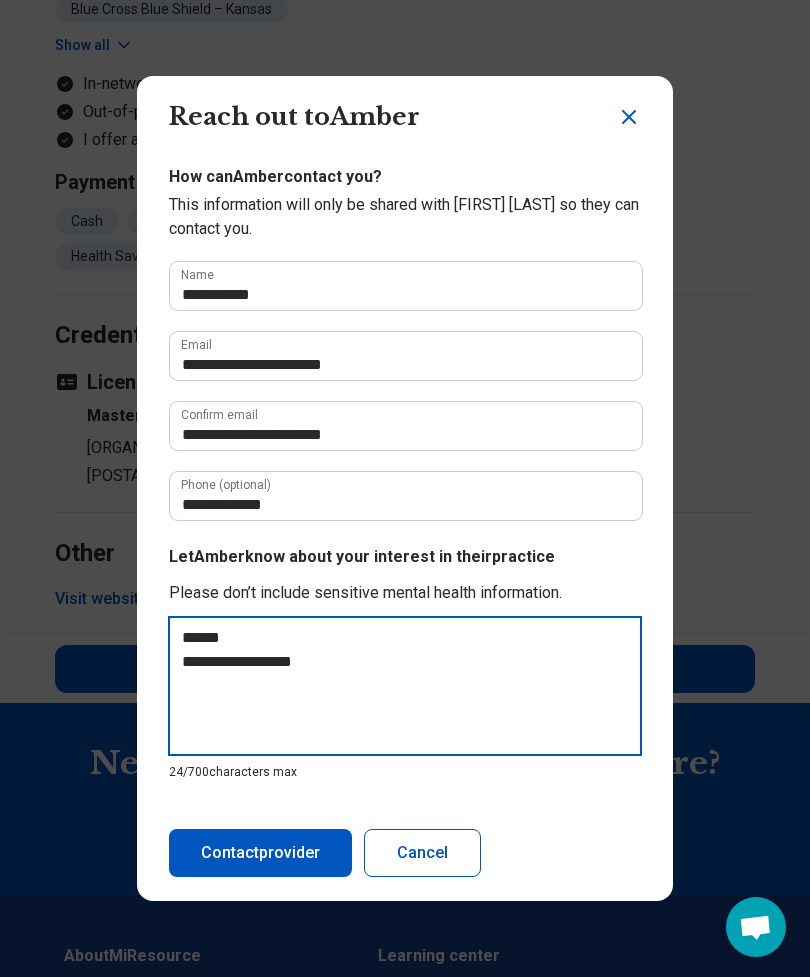 type on "*" 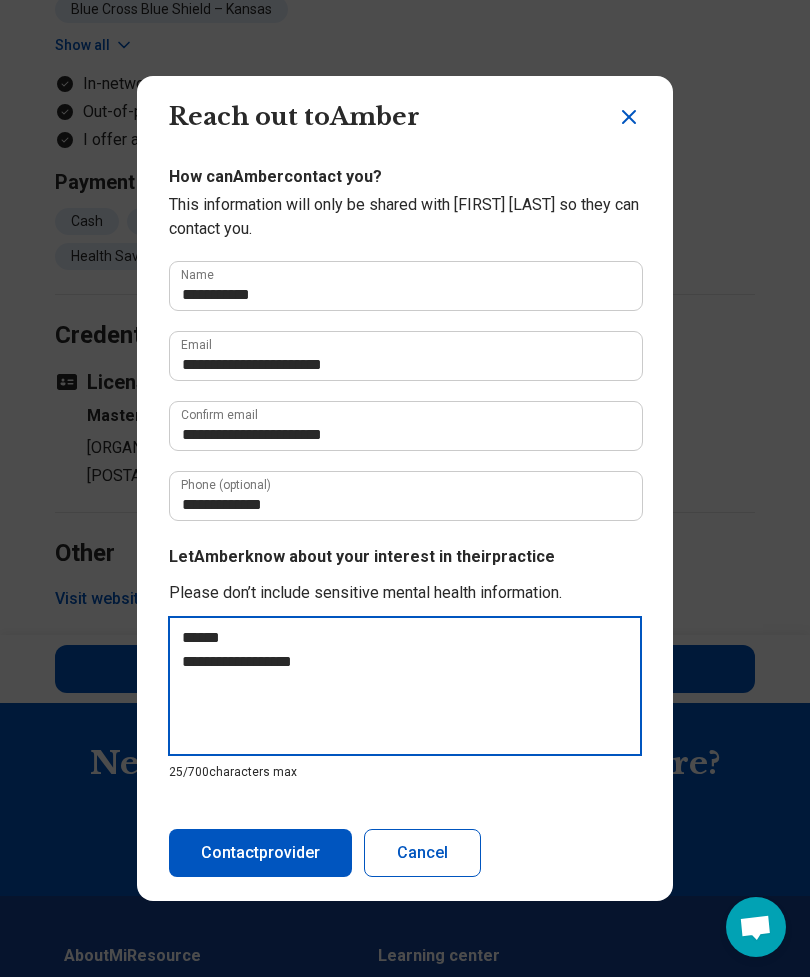 type on "**********" 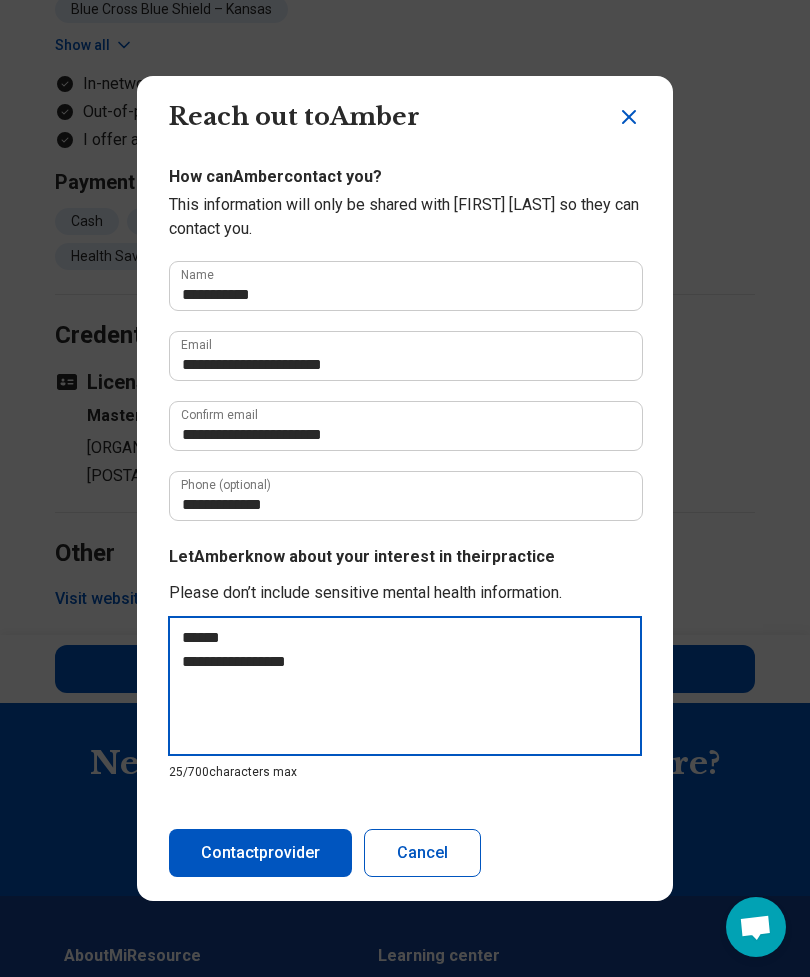 type on "**********" 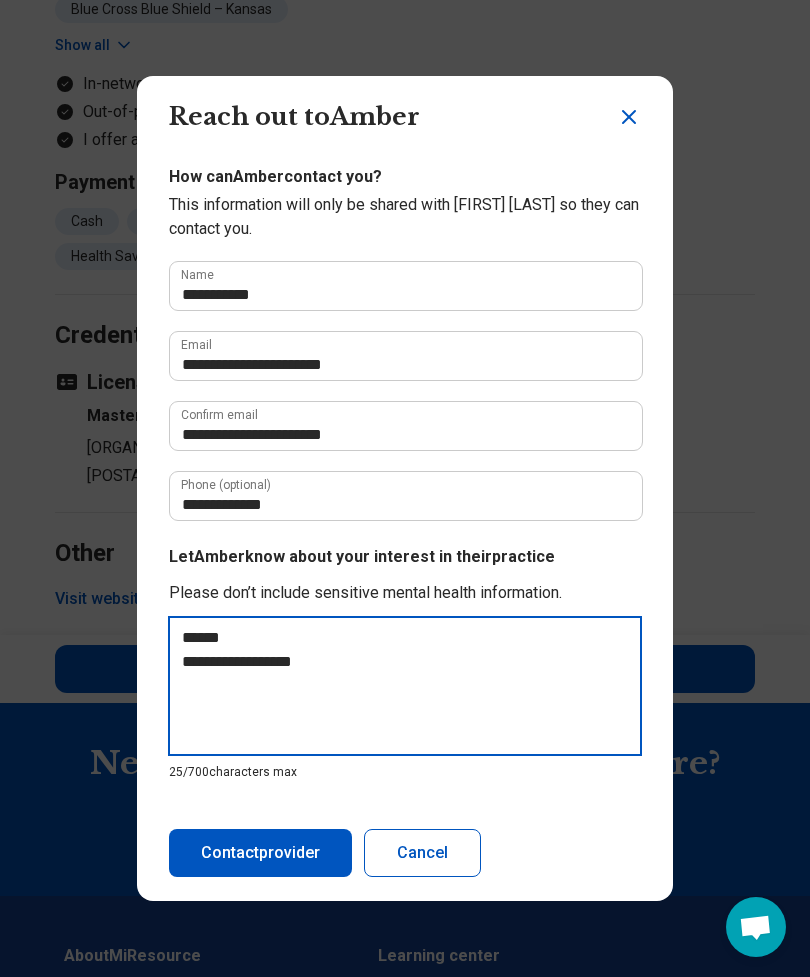 type on "**********" 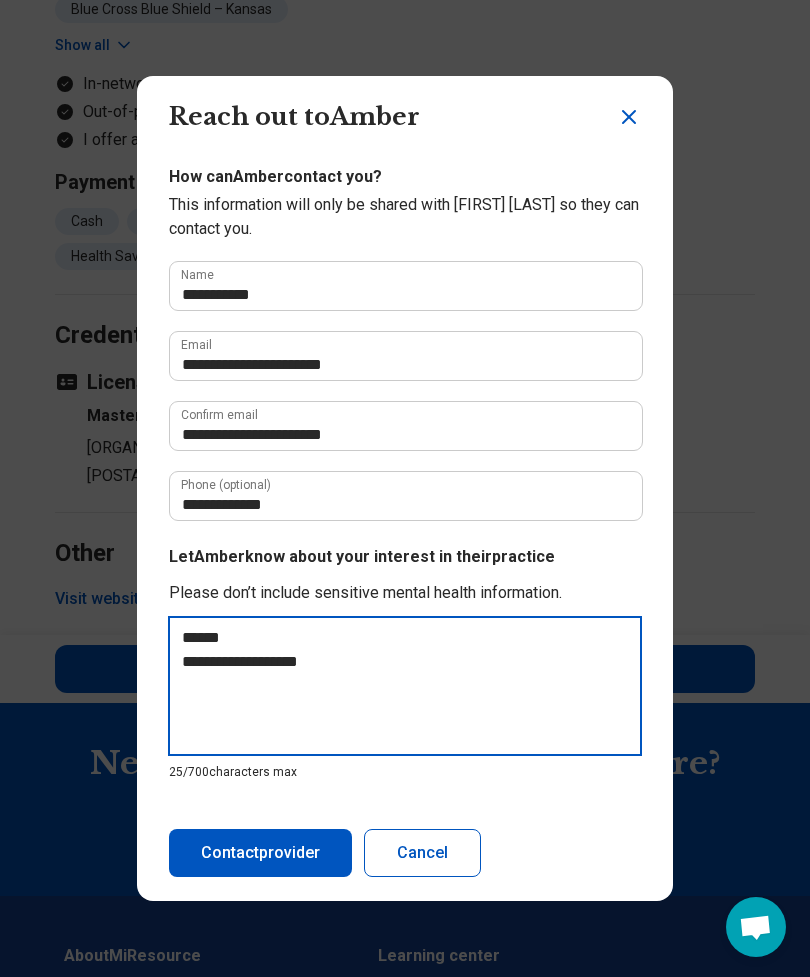 type on "*" 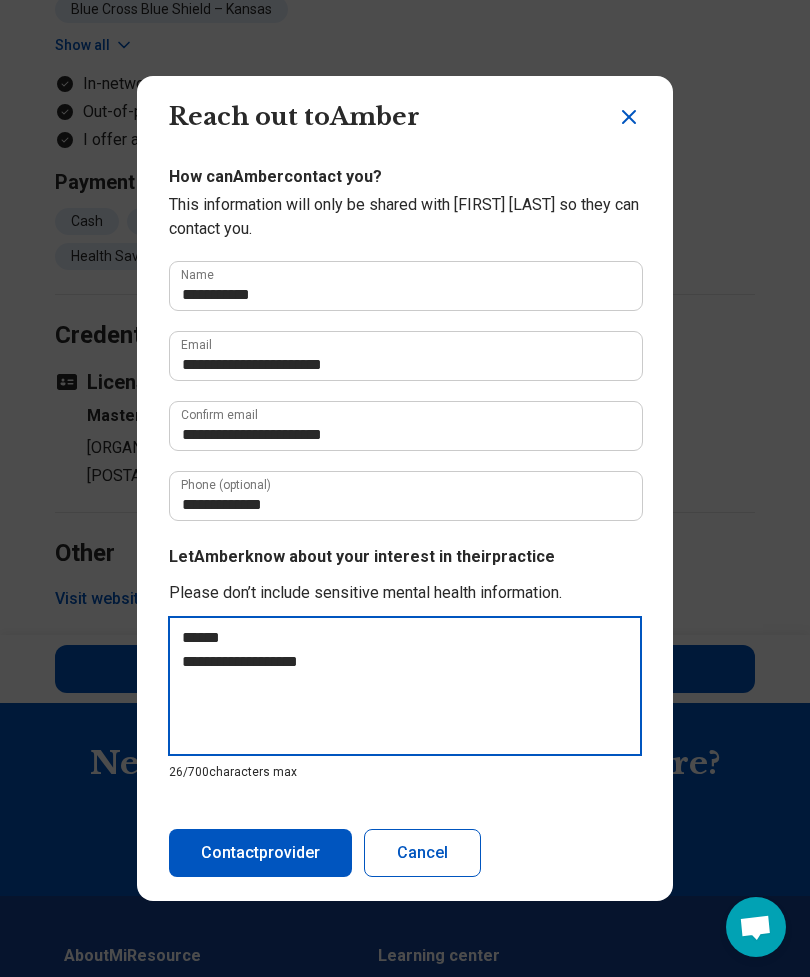 type on "**********" 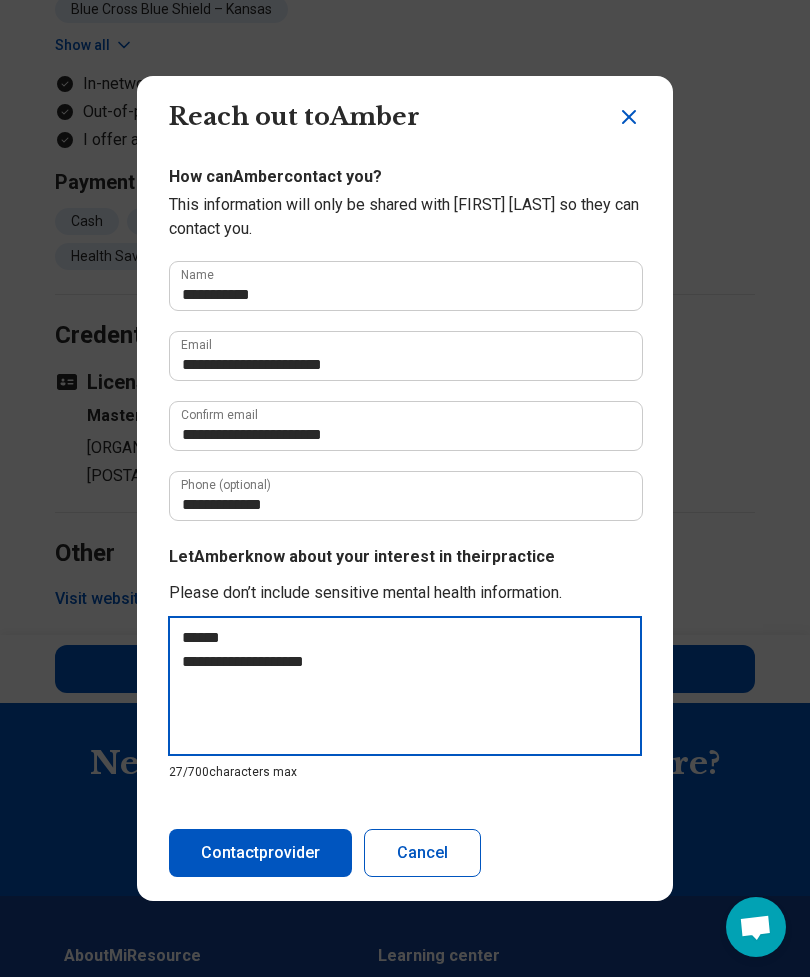 type on "**********" 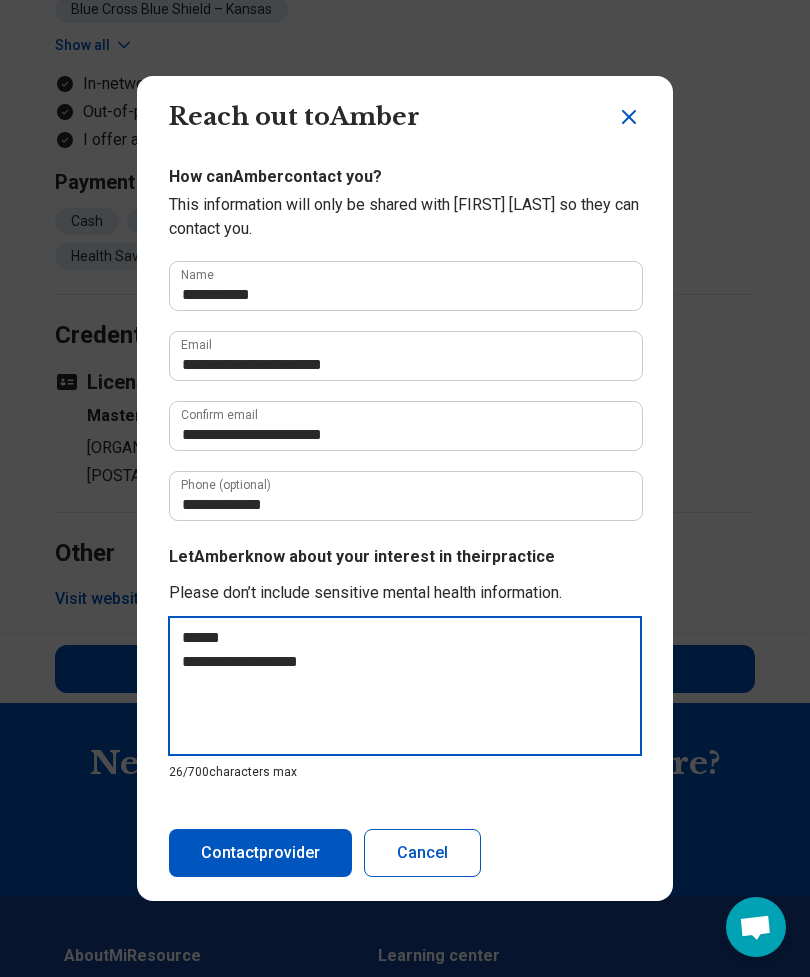 type on "*" 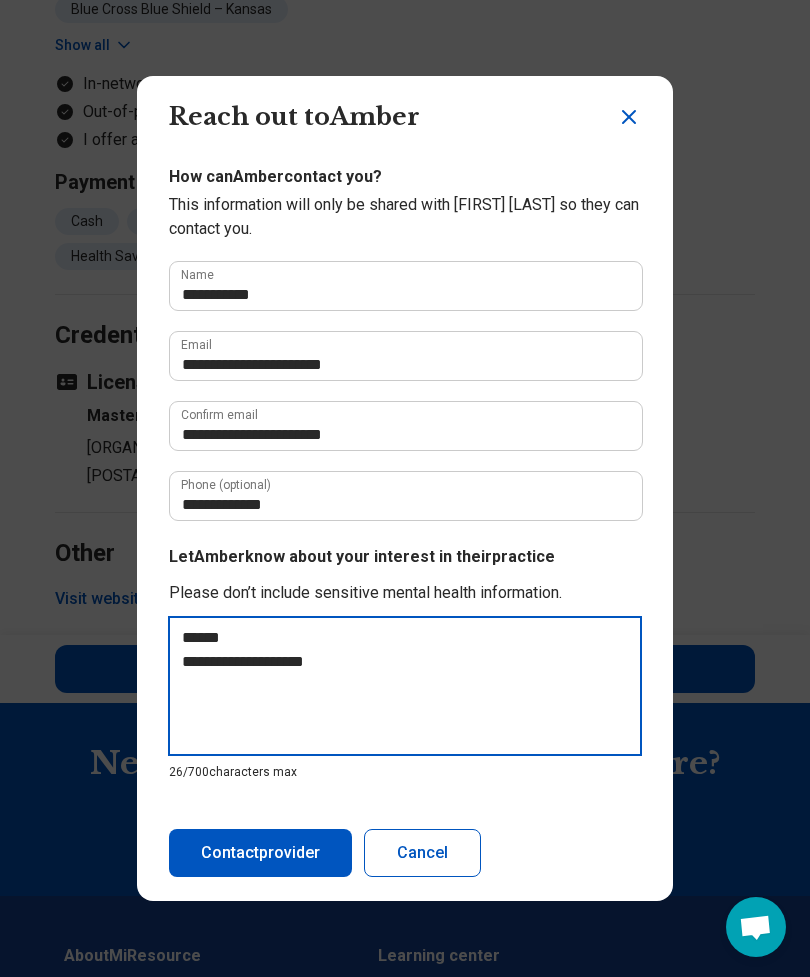 type on "*" 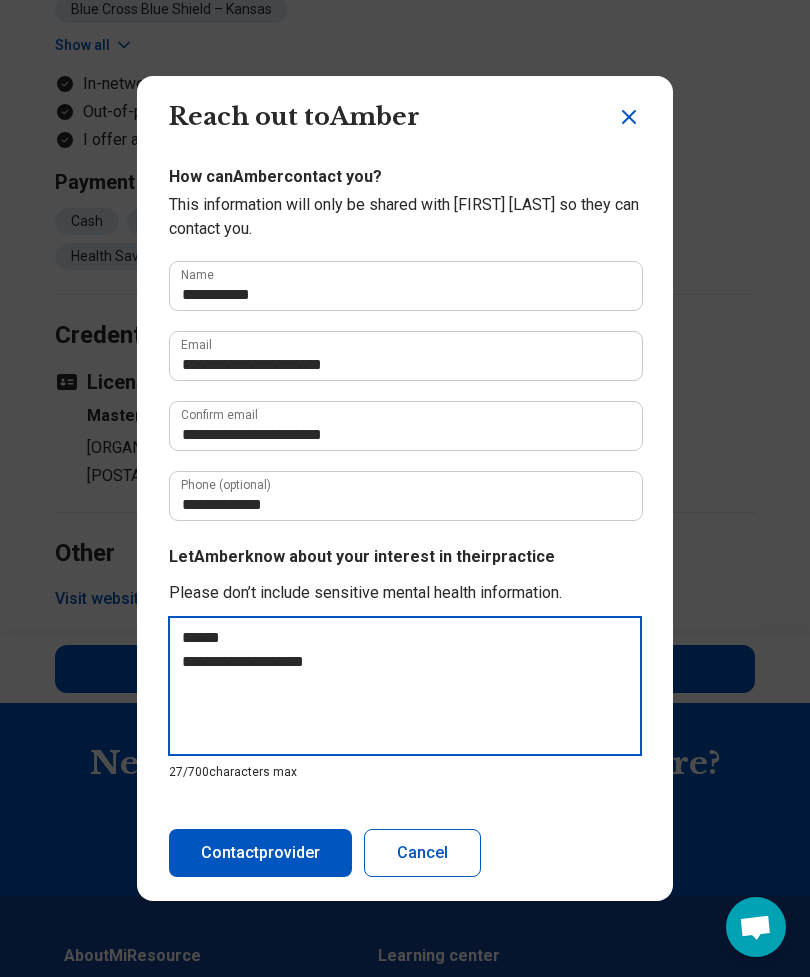 type on "**********" 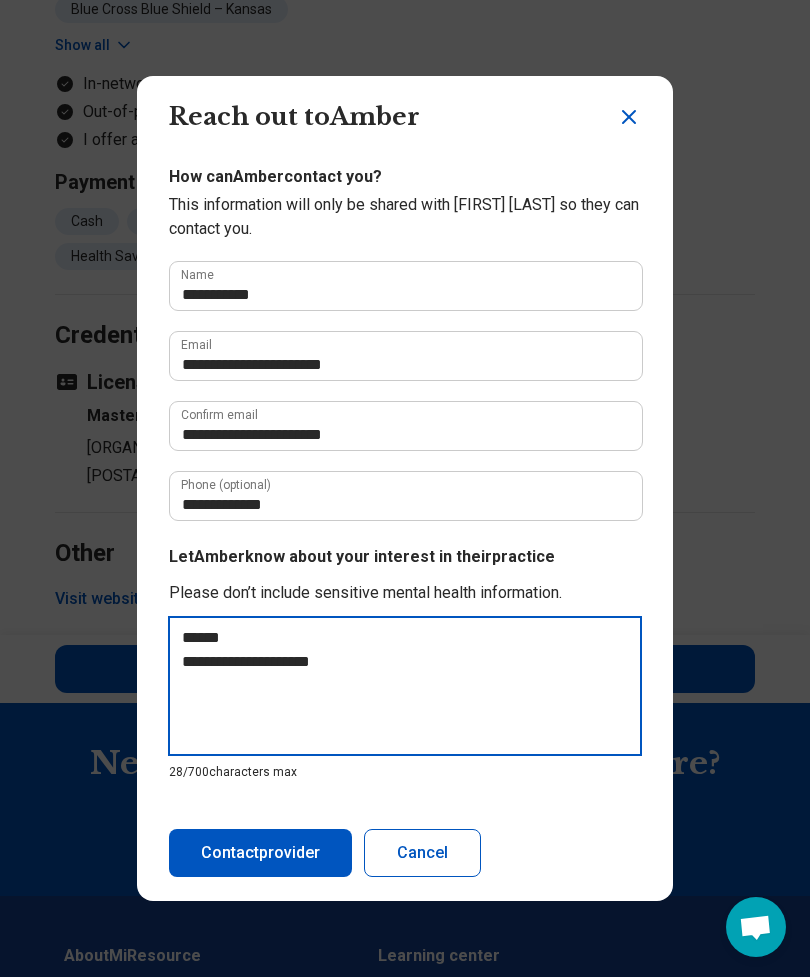 type on "**********" 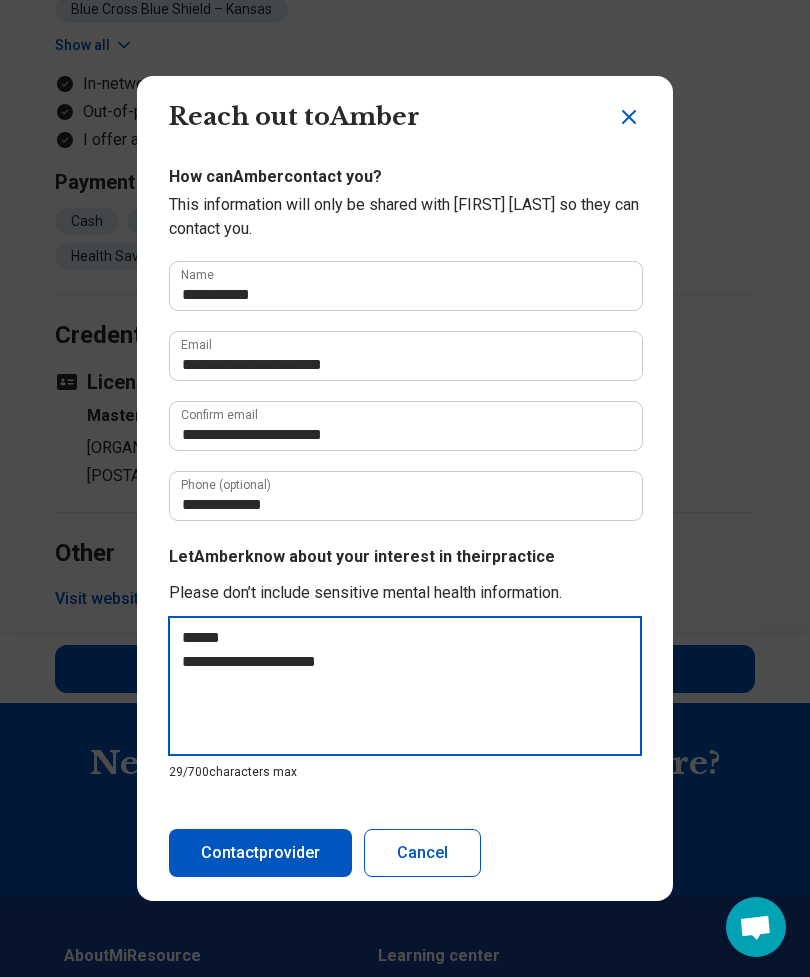 type on "**********" 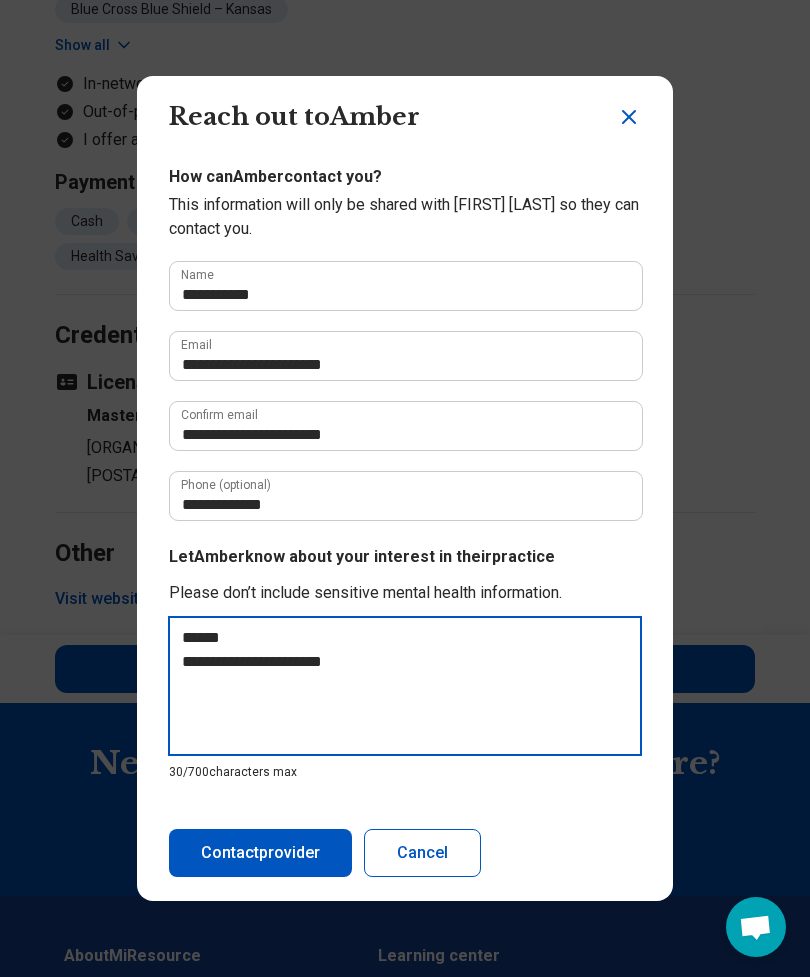 type on "**********" 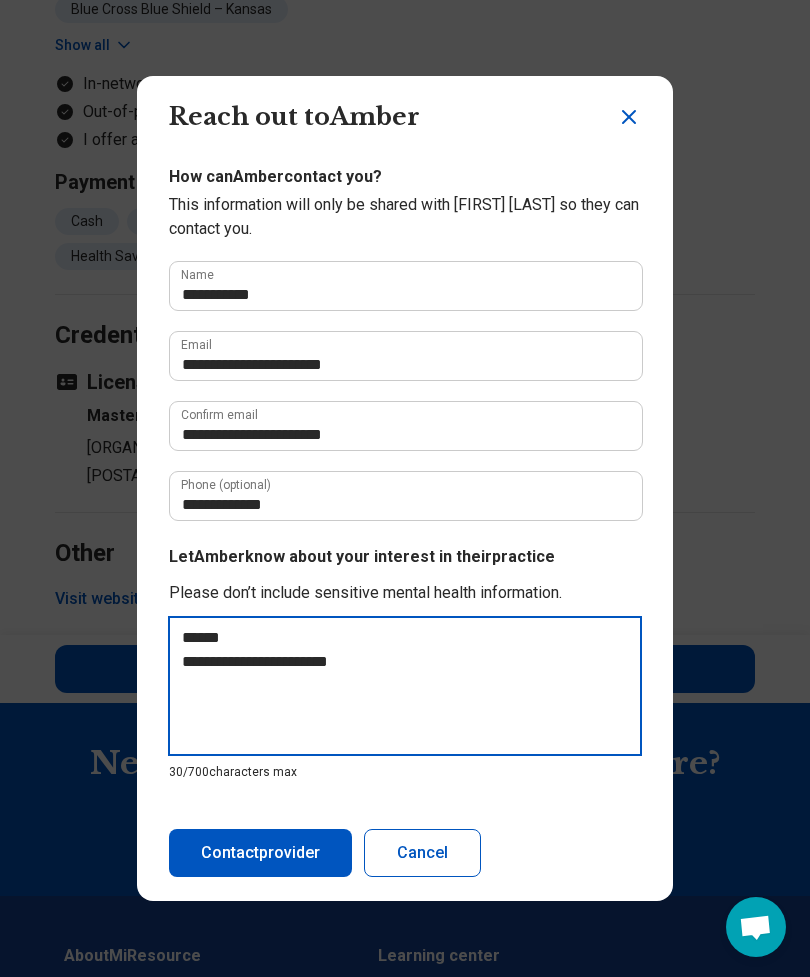 type on "*" 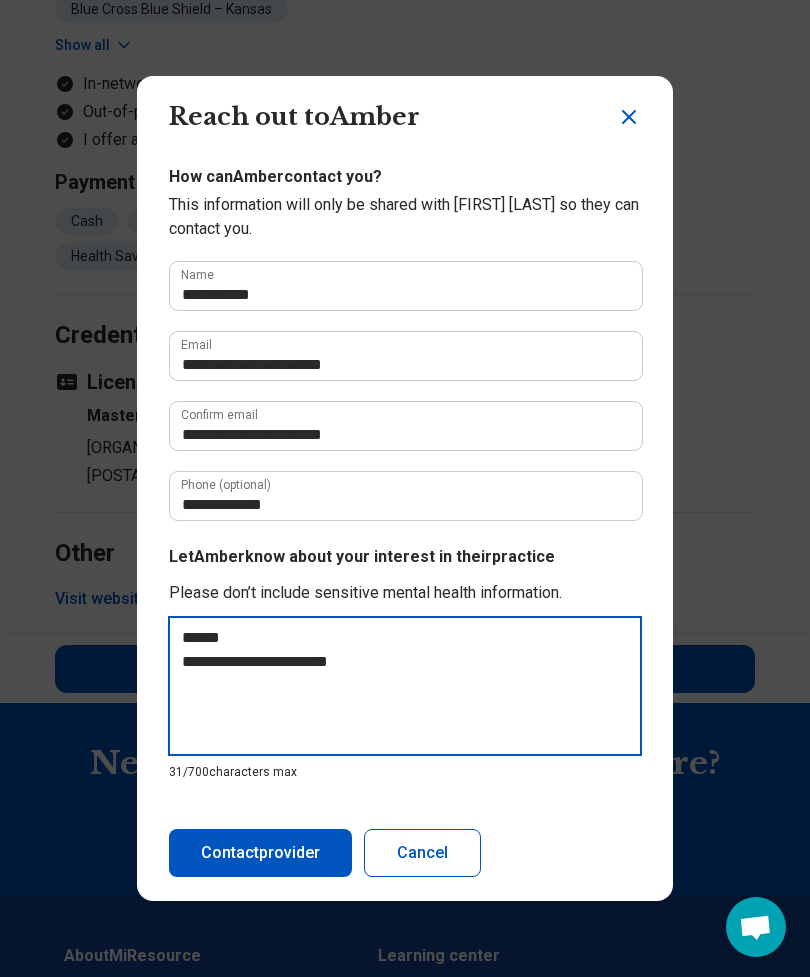 type on "**********" 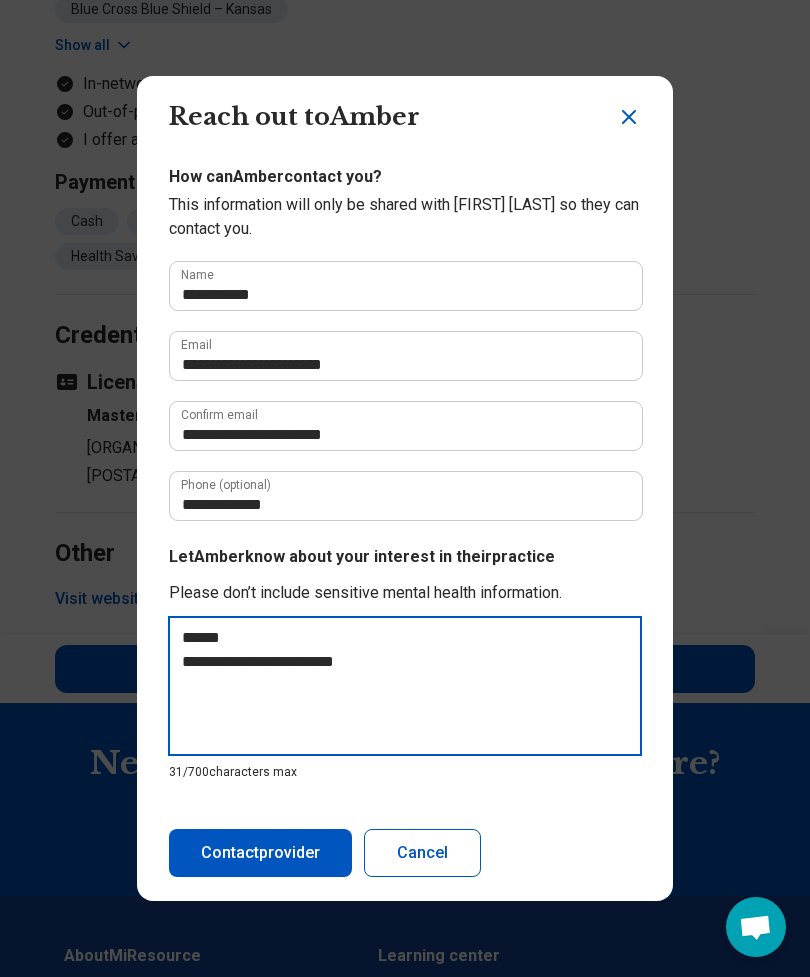 type on "*" 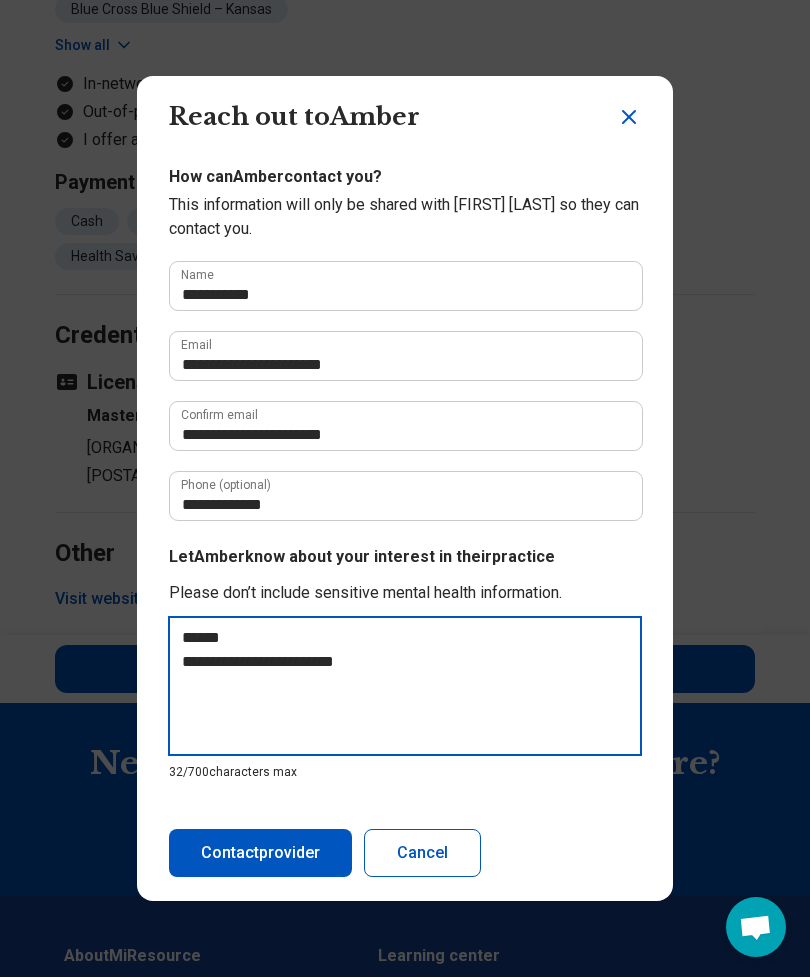 type on "**********" 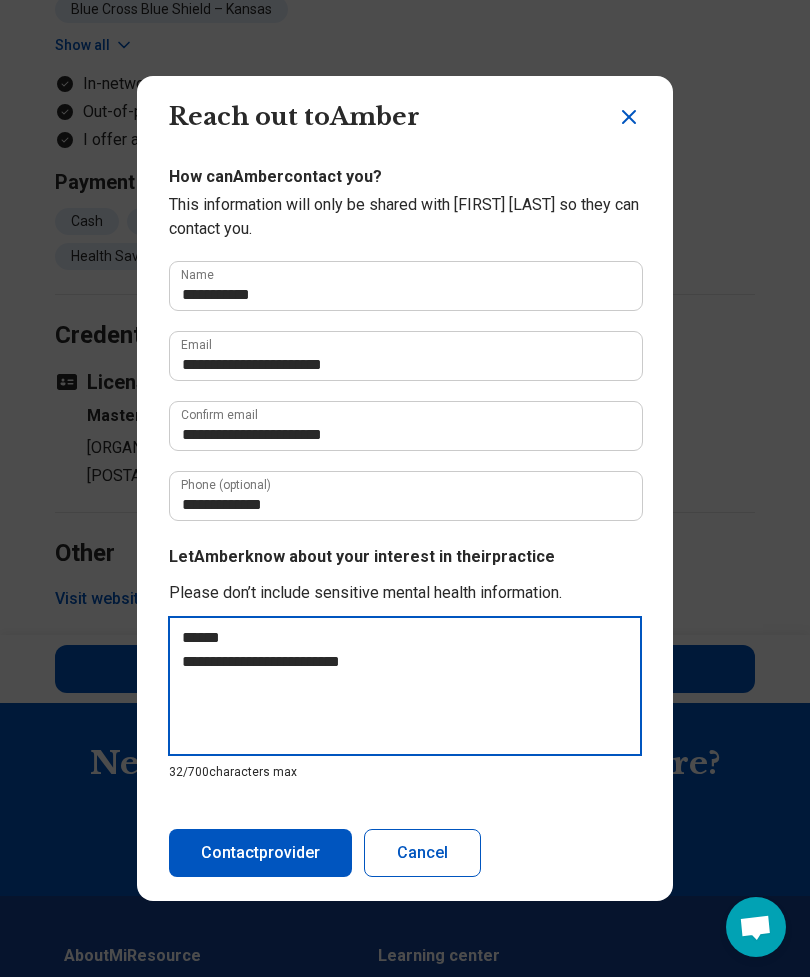 type on "*" 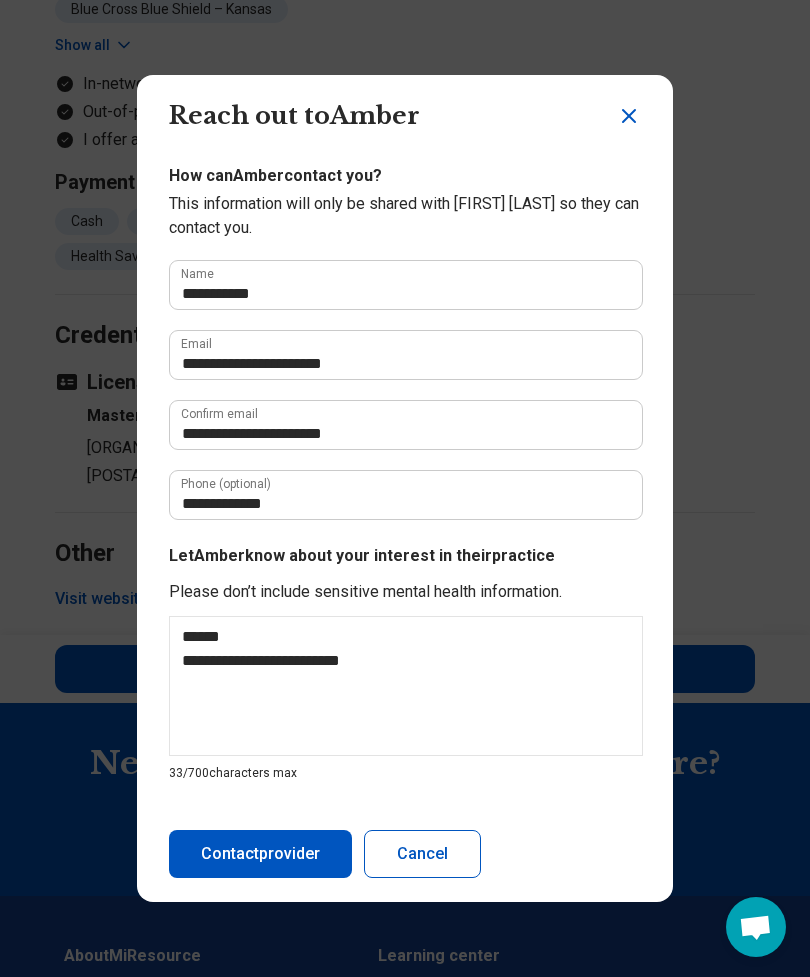 click on "**********" at bounding box center [405, 488] 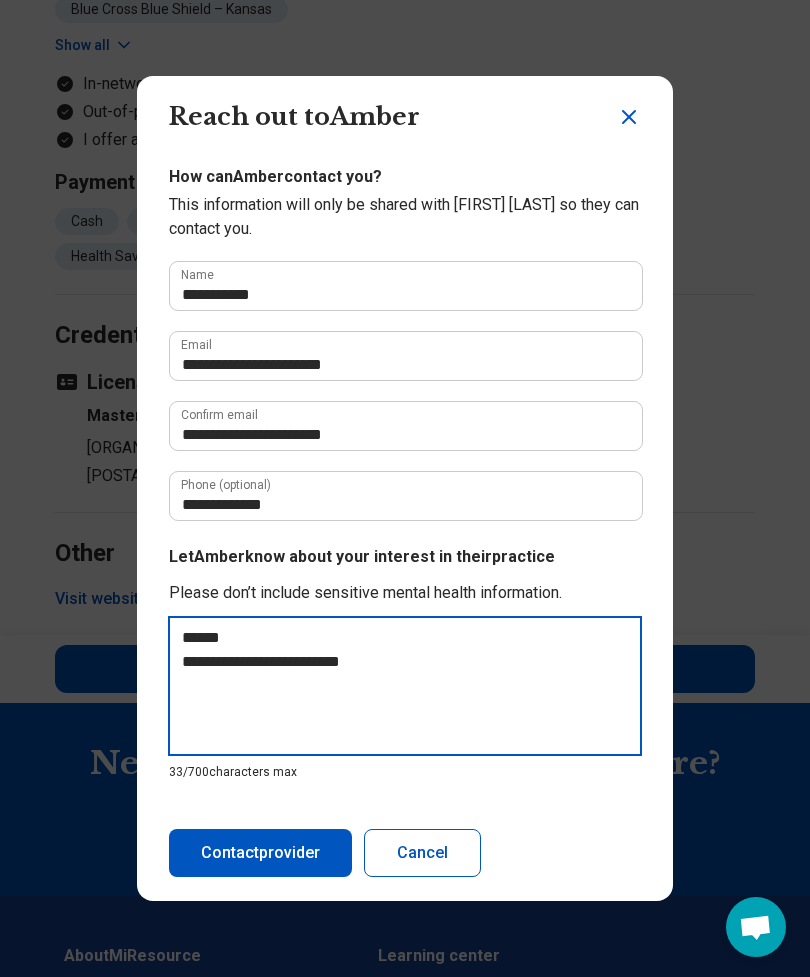 click on "**********" at bounding box center (405, 686) 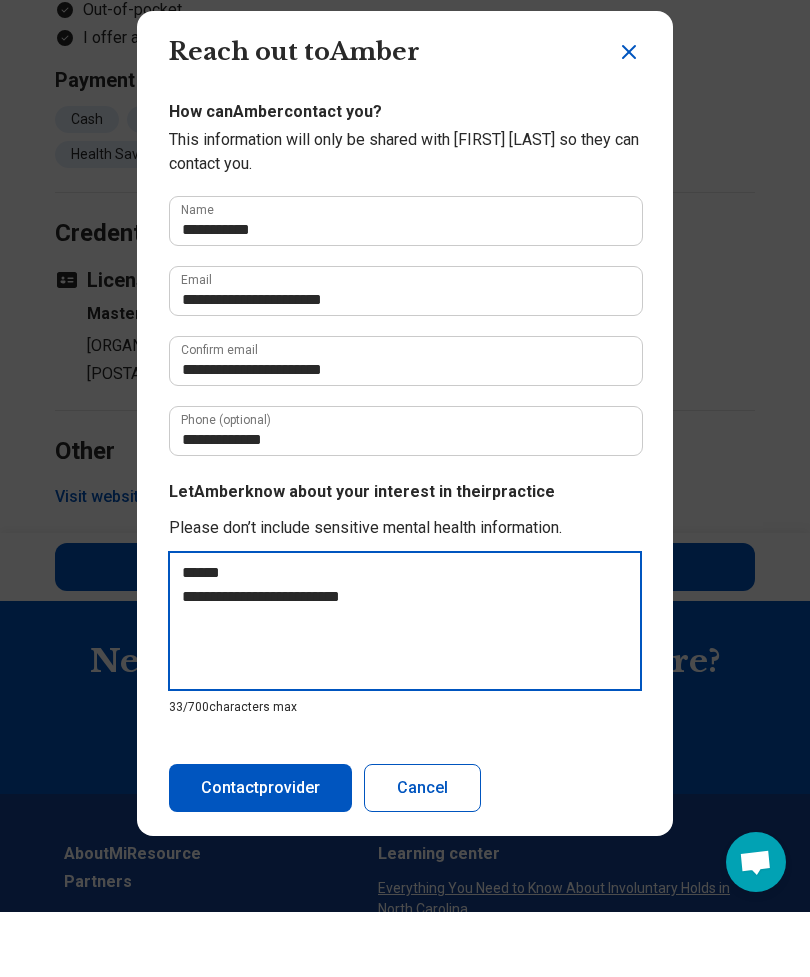 click on "**********" at bounding box center [405, 686] 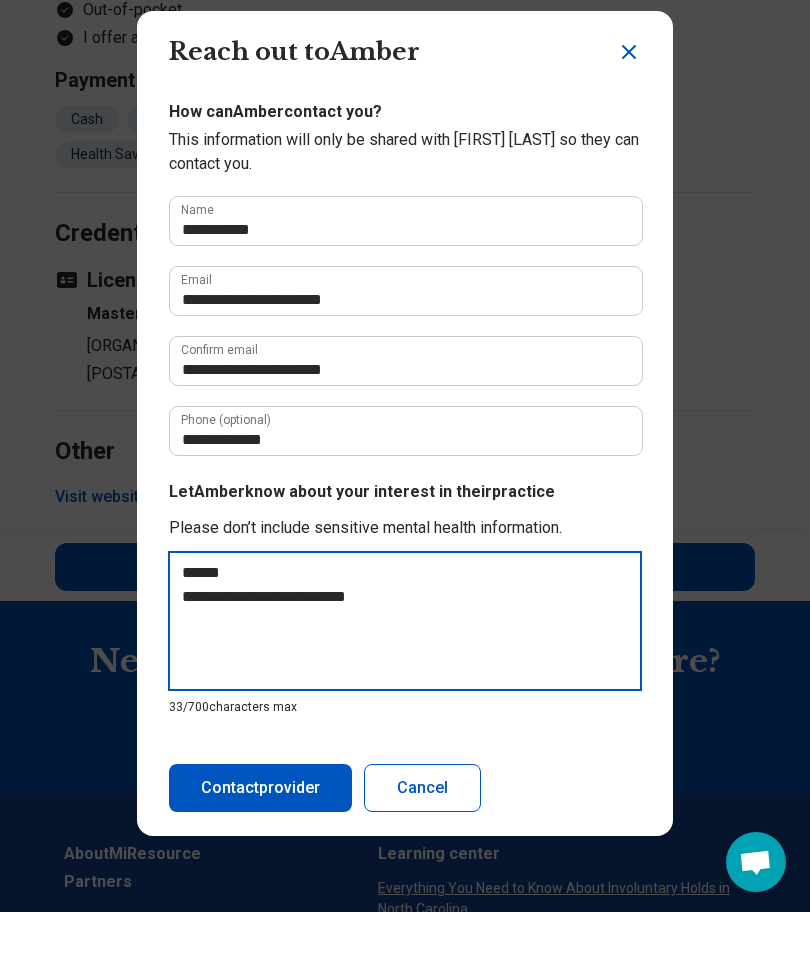 type on "*" 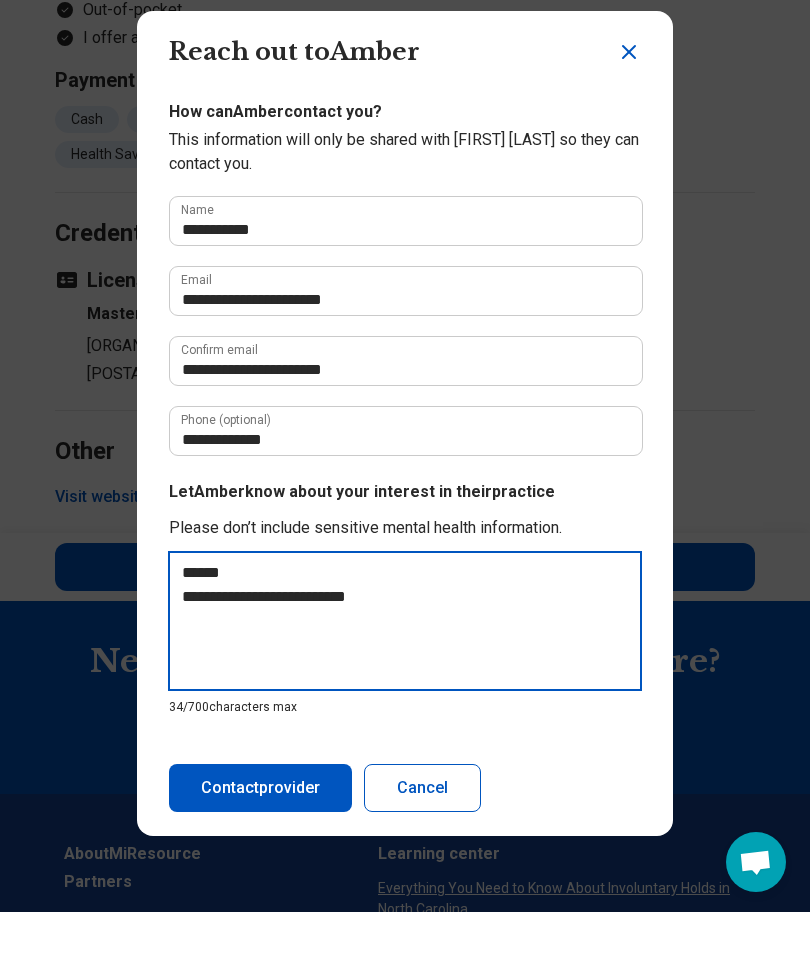 type on "**********" 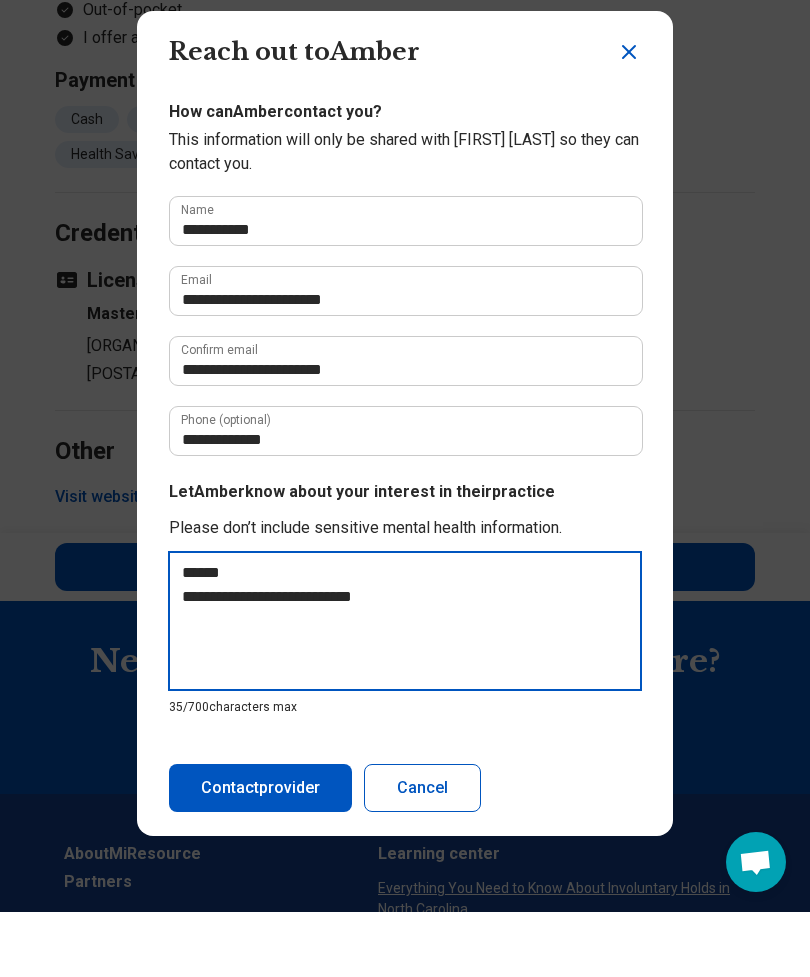 type on "**********" 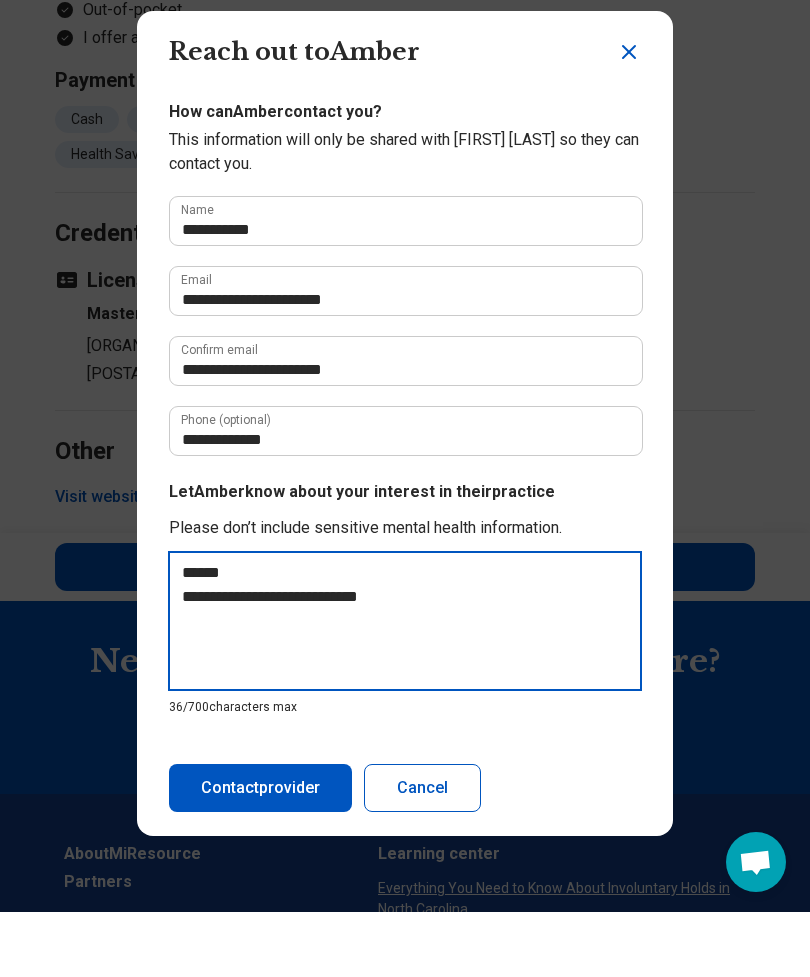 type on "**********" 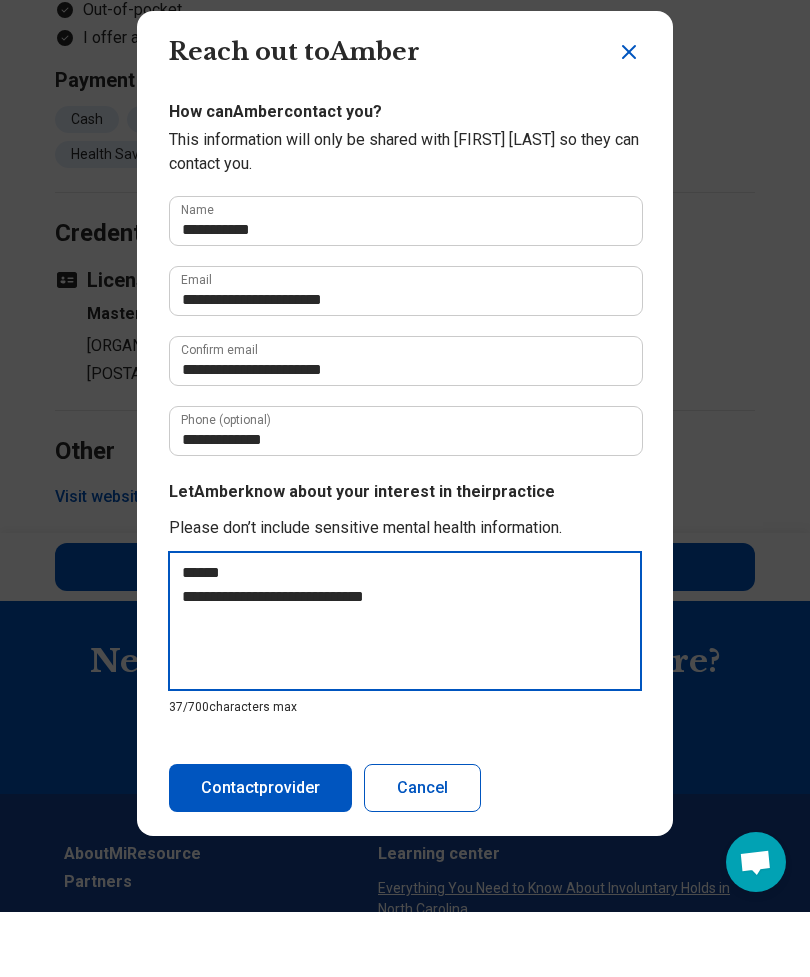 type on "**********" 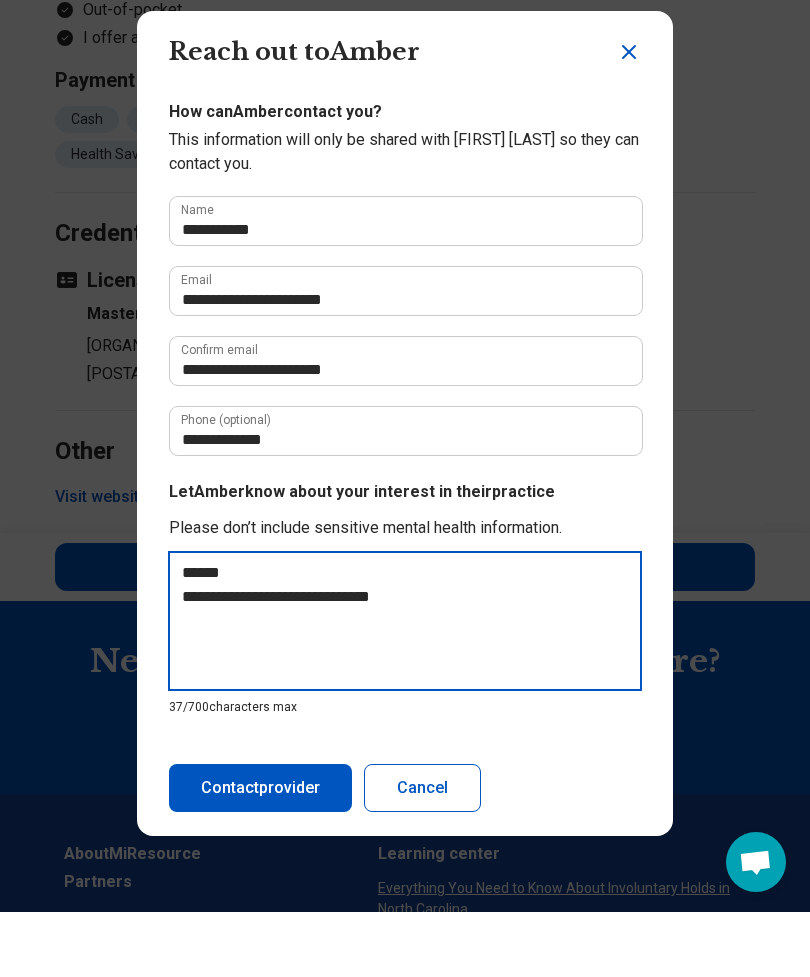 type on "*" 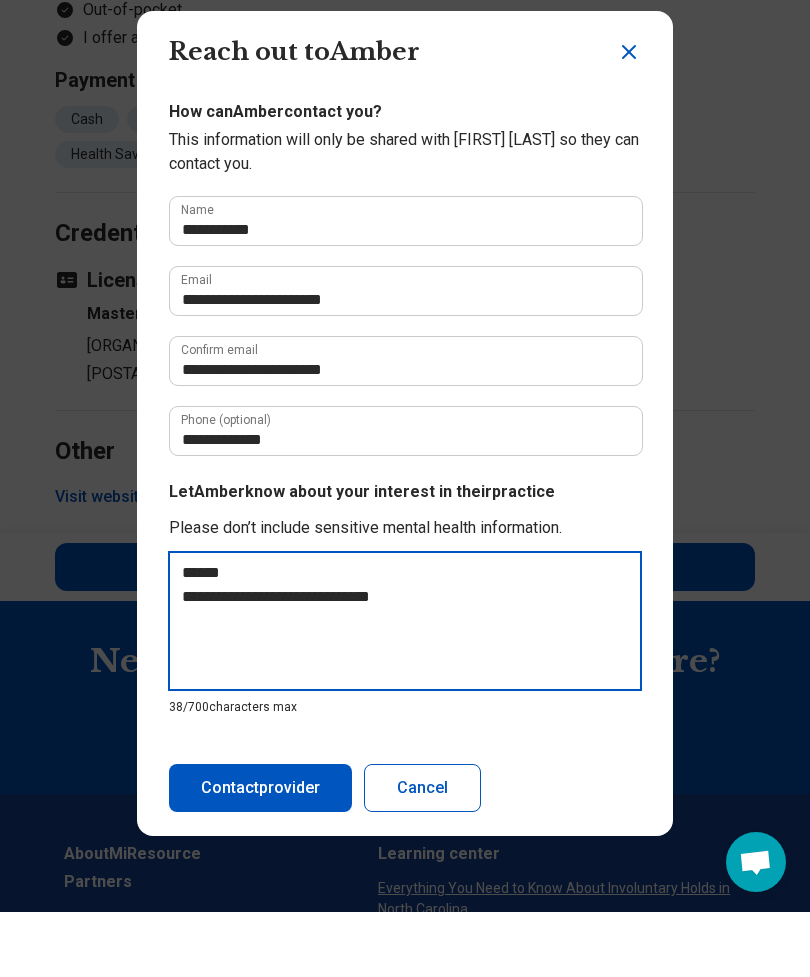 type on "**********" 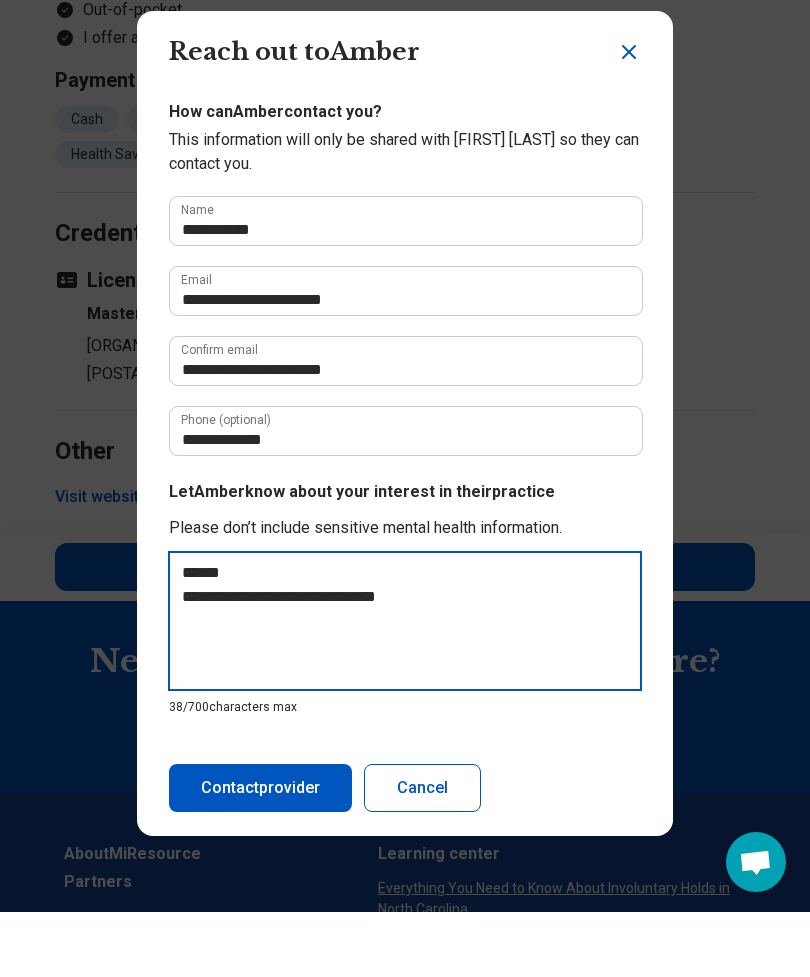type on "*" 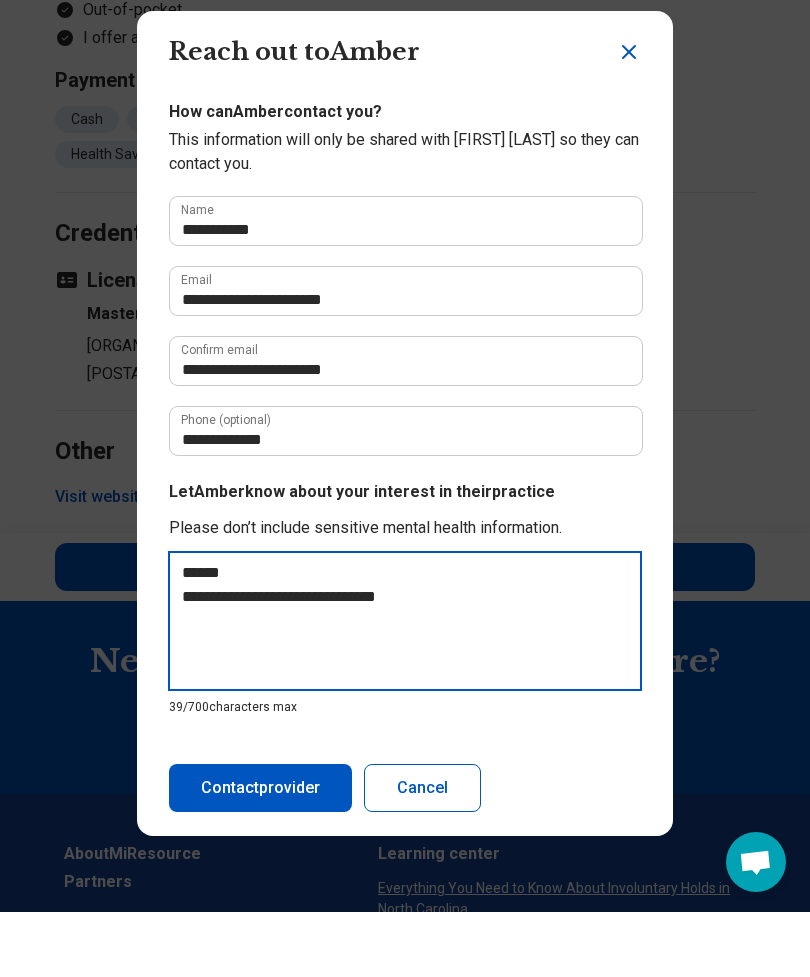 type on "**********" 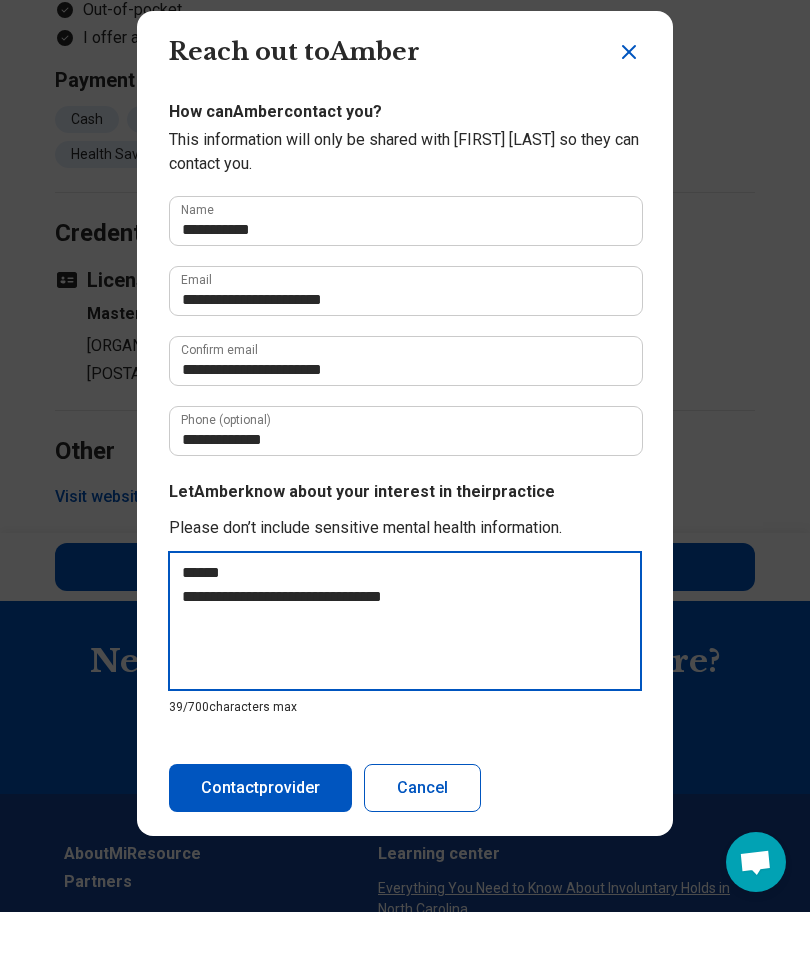 type on "*" 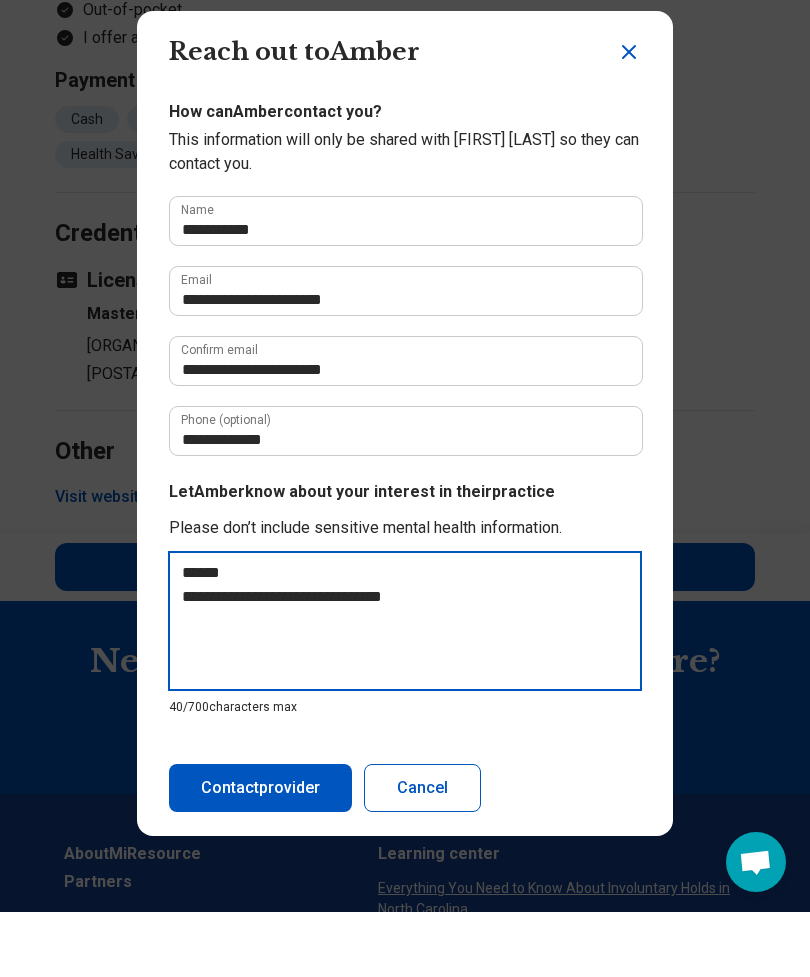 type on "**********" 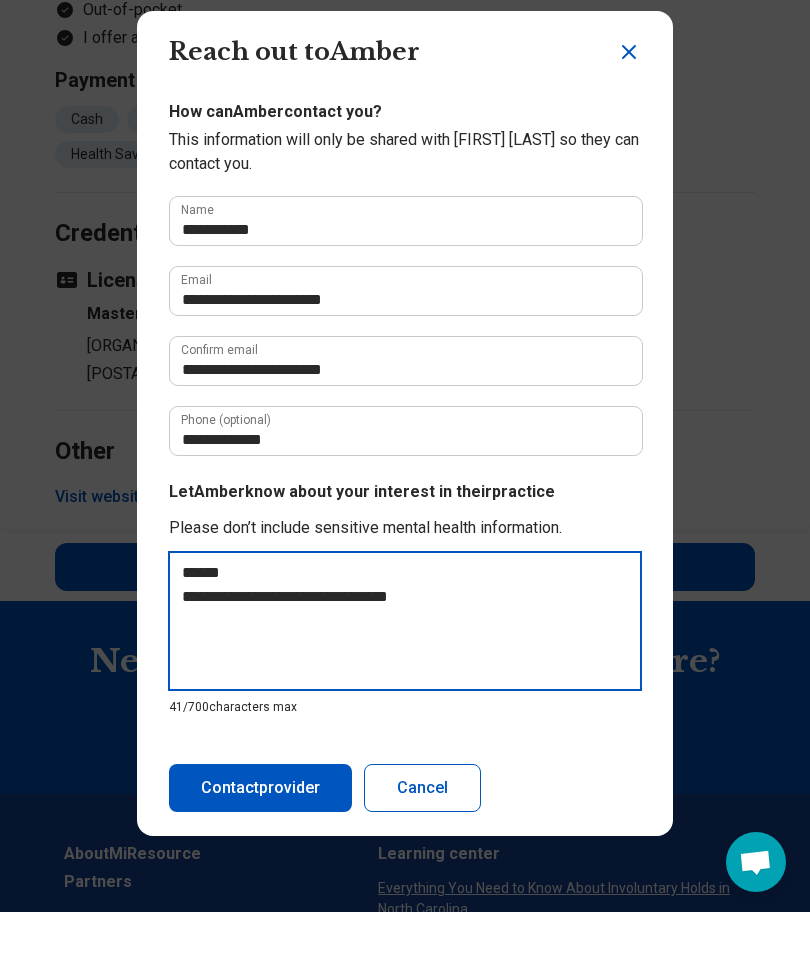 type on "**********" 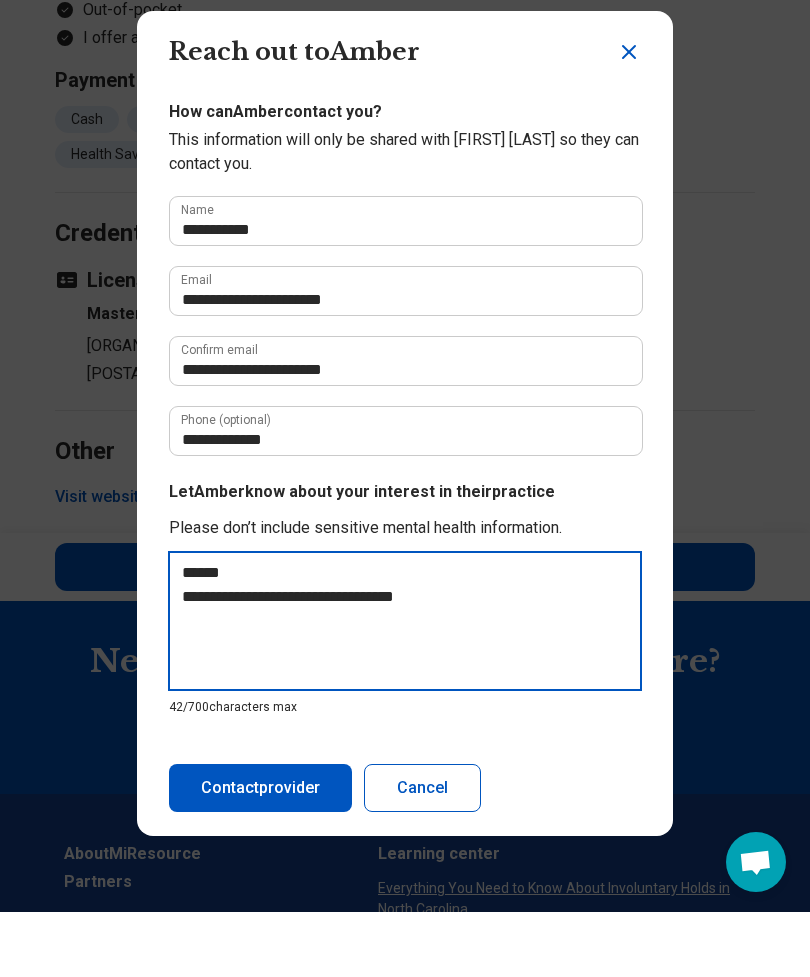 type on "**********" 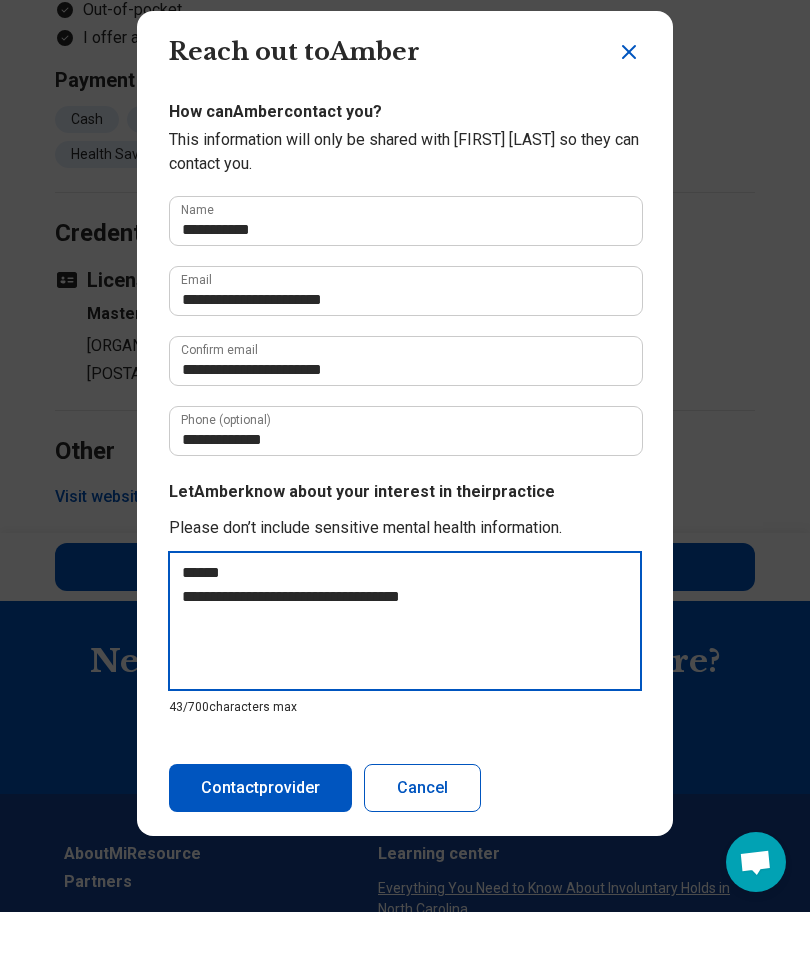 type on "**********" 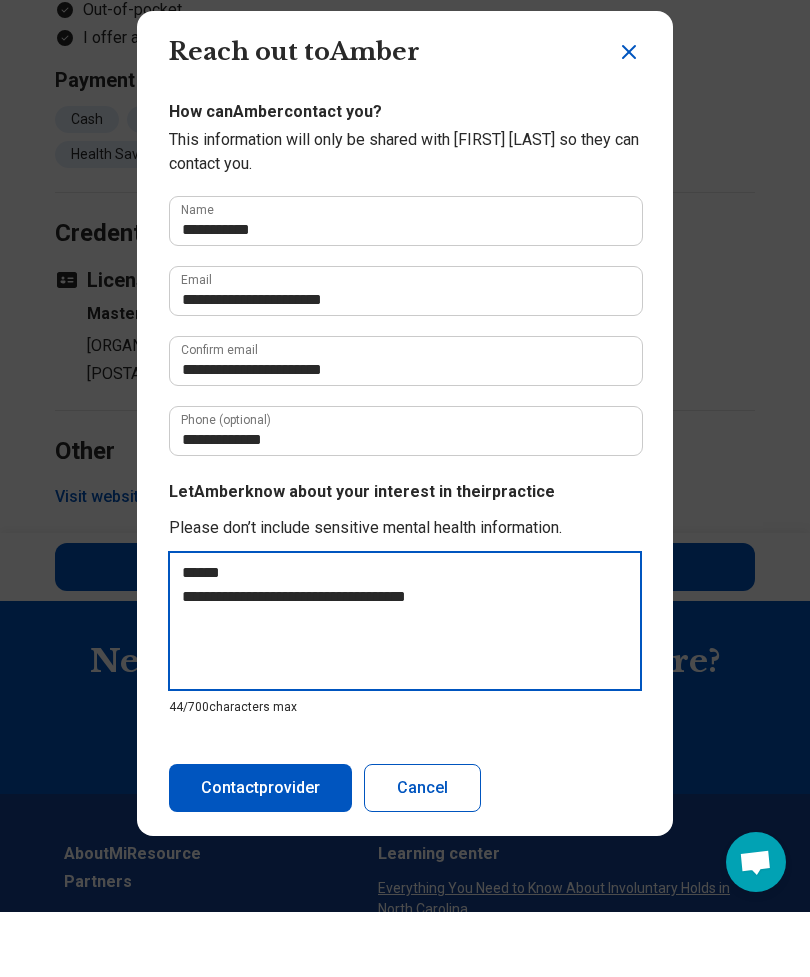 type on "**********" 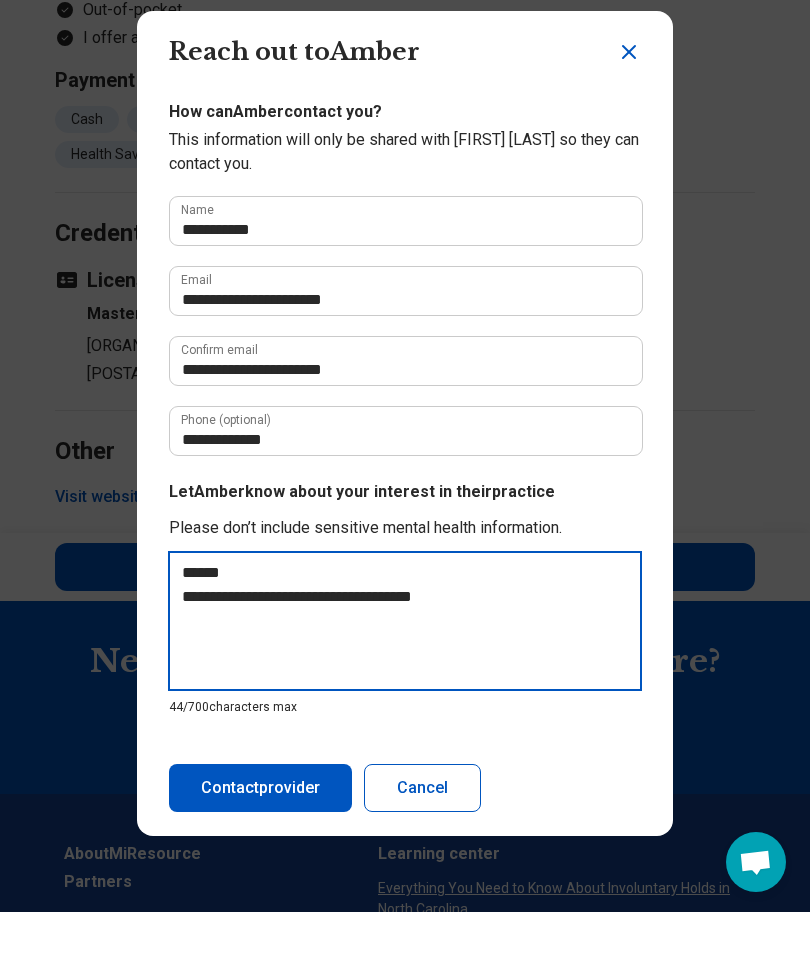 type on "*" 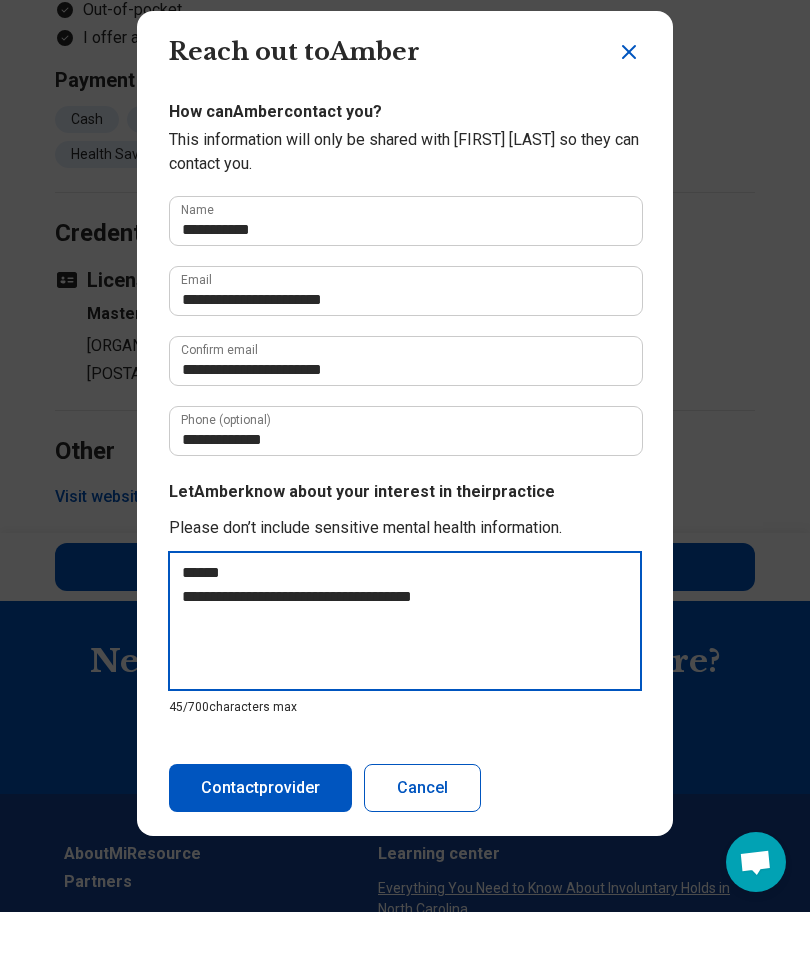 type on "**********" 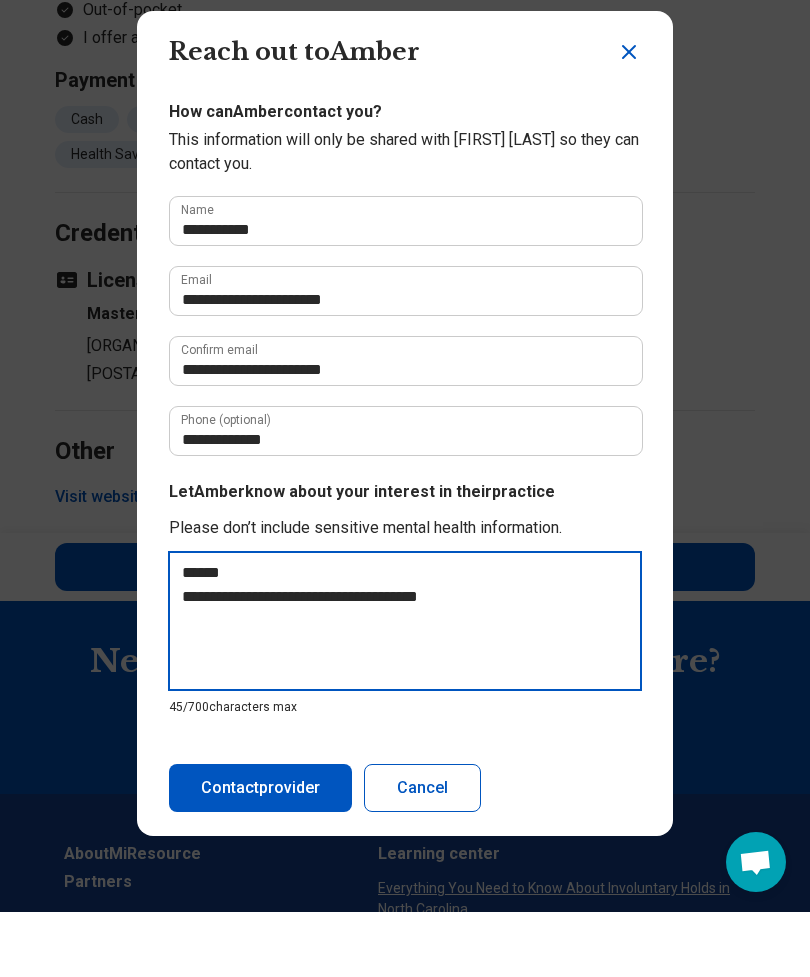 type on "**********" 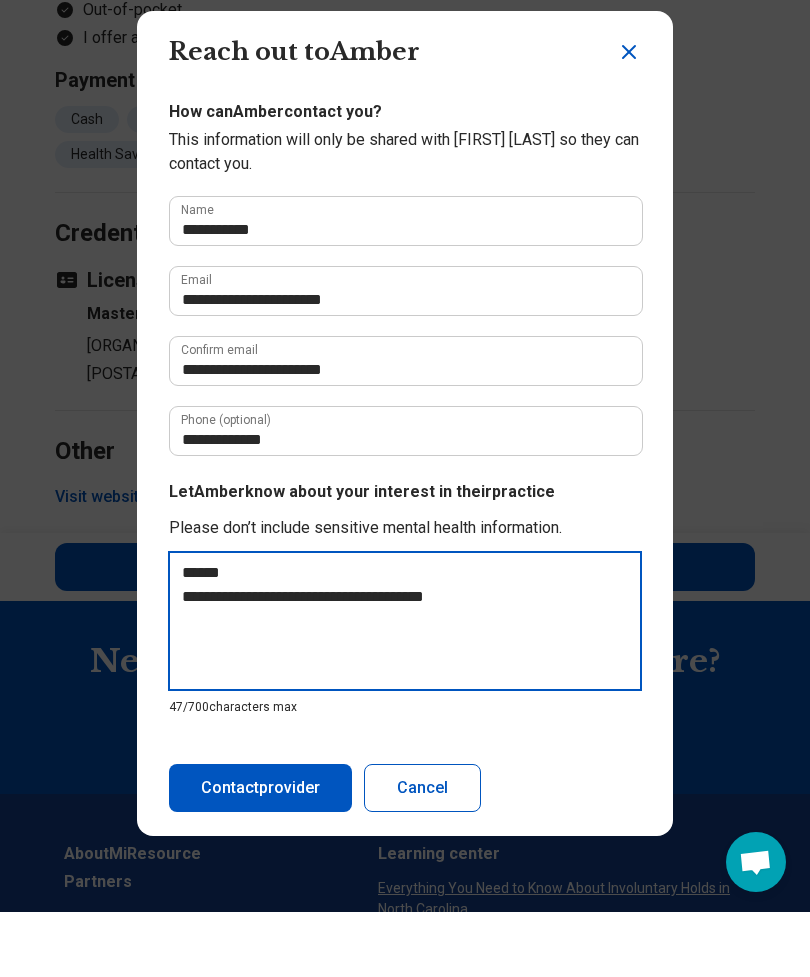 type on "**********" 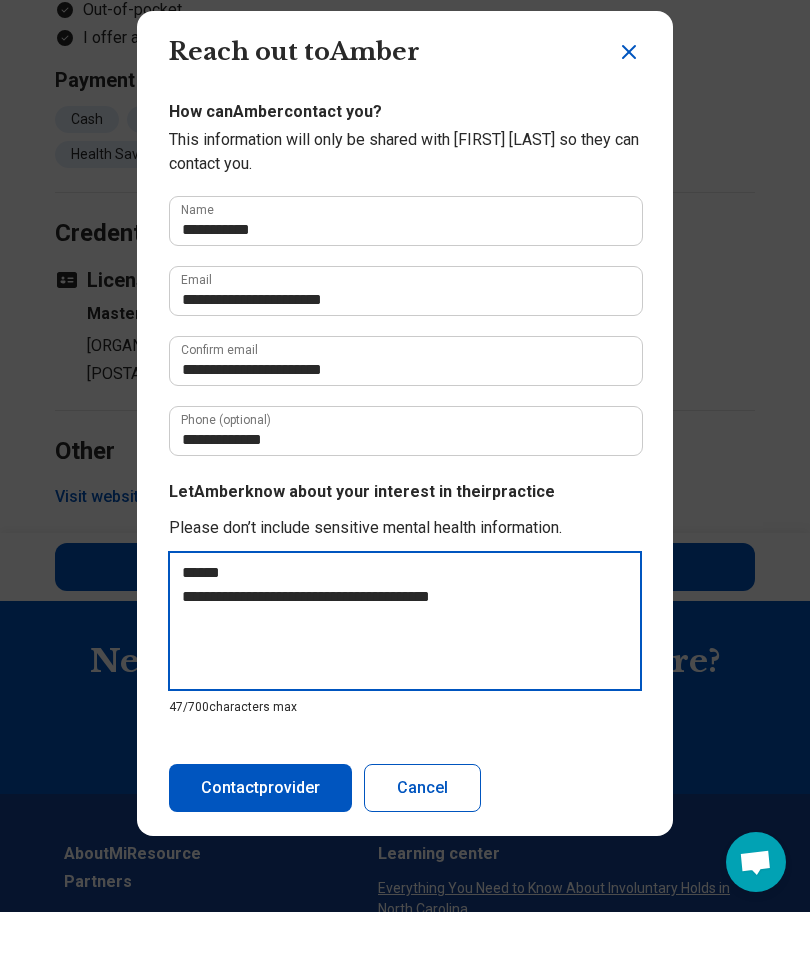 type on "*" 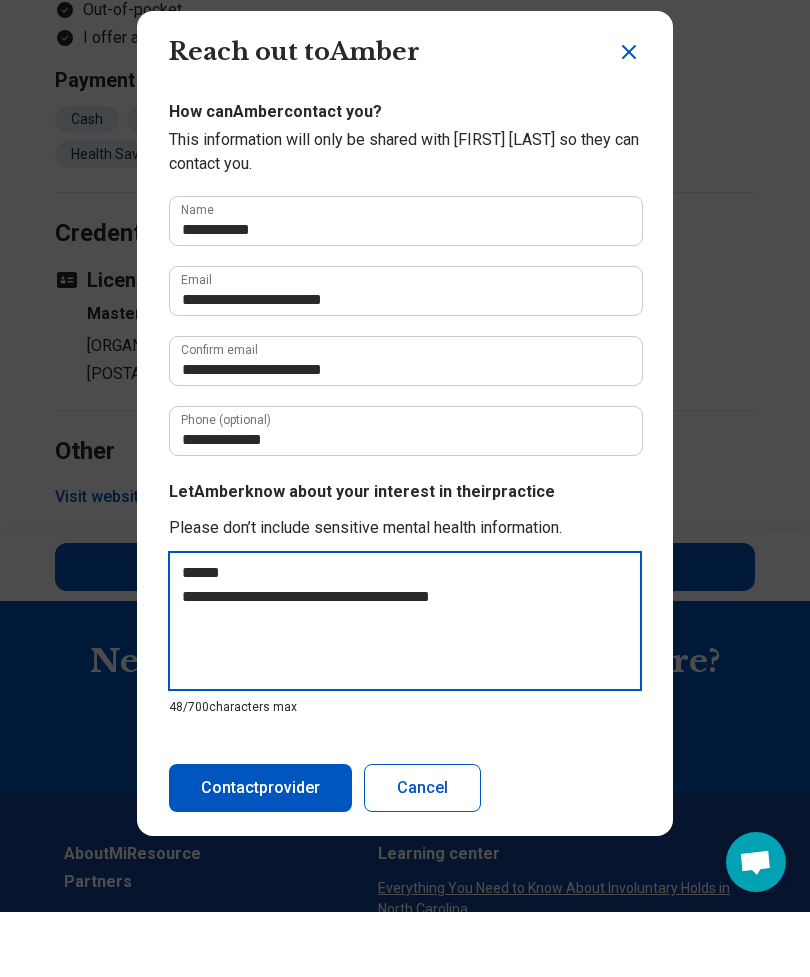 type on "**********" 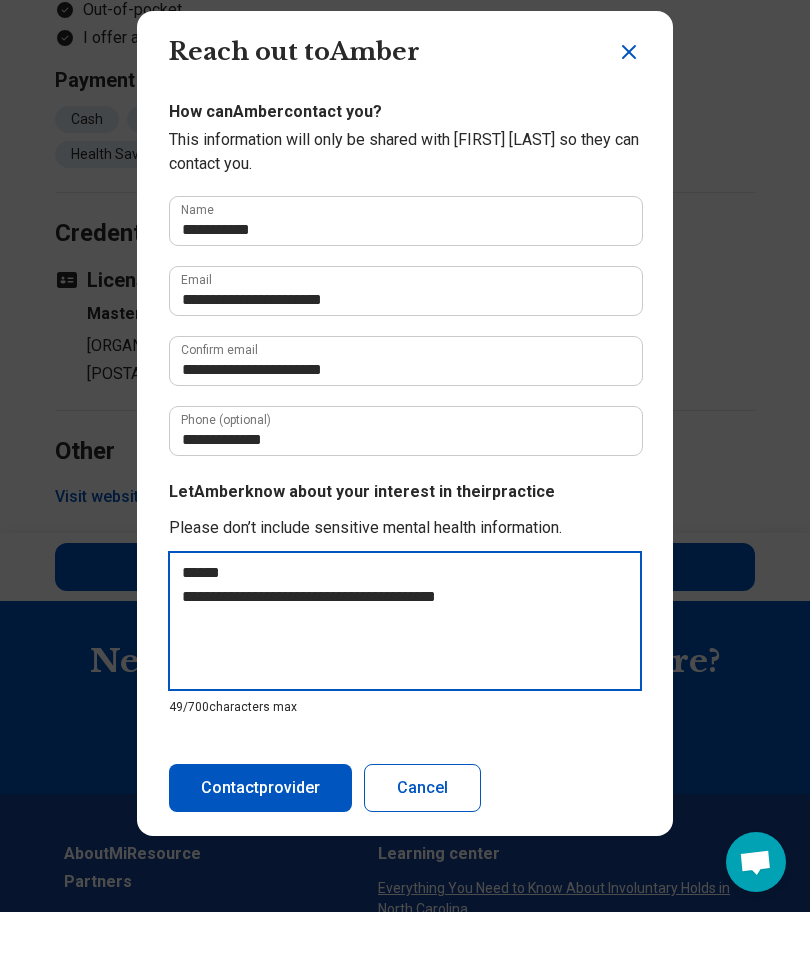 type on "**********" 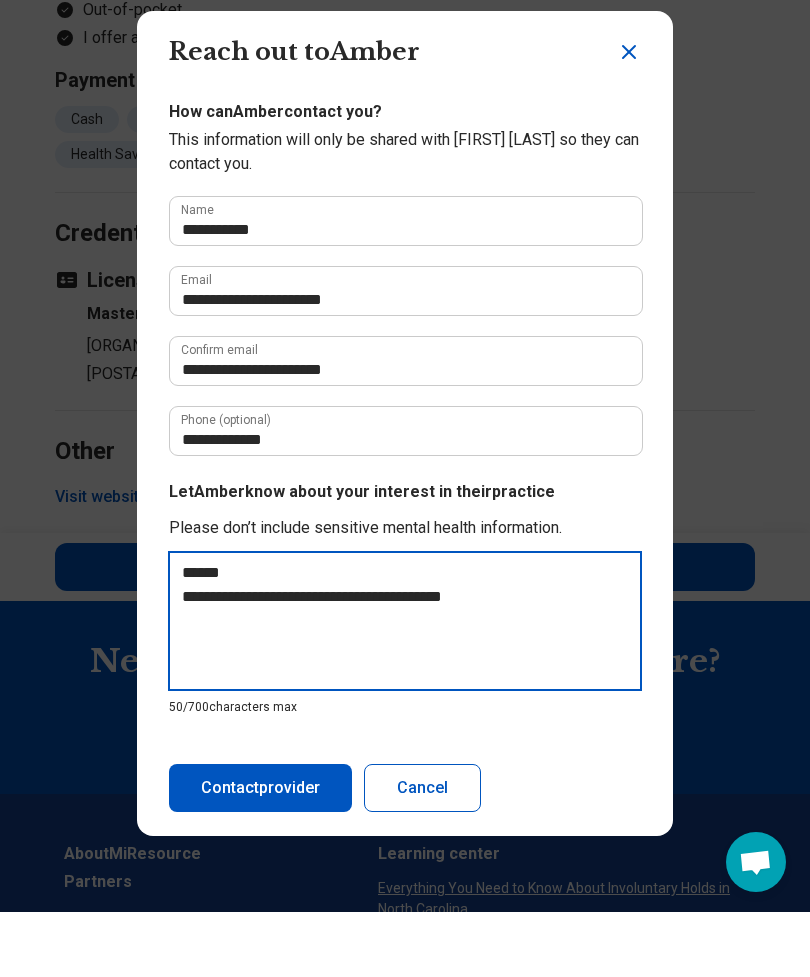 type on "**********" 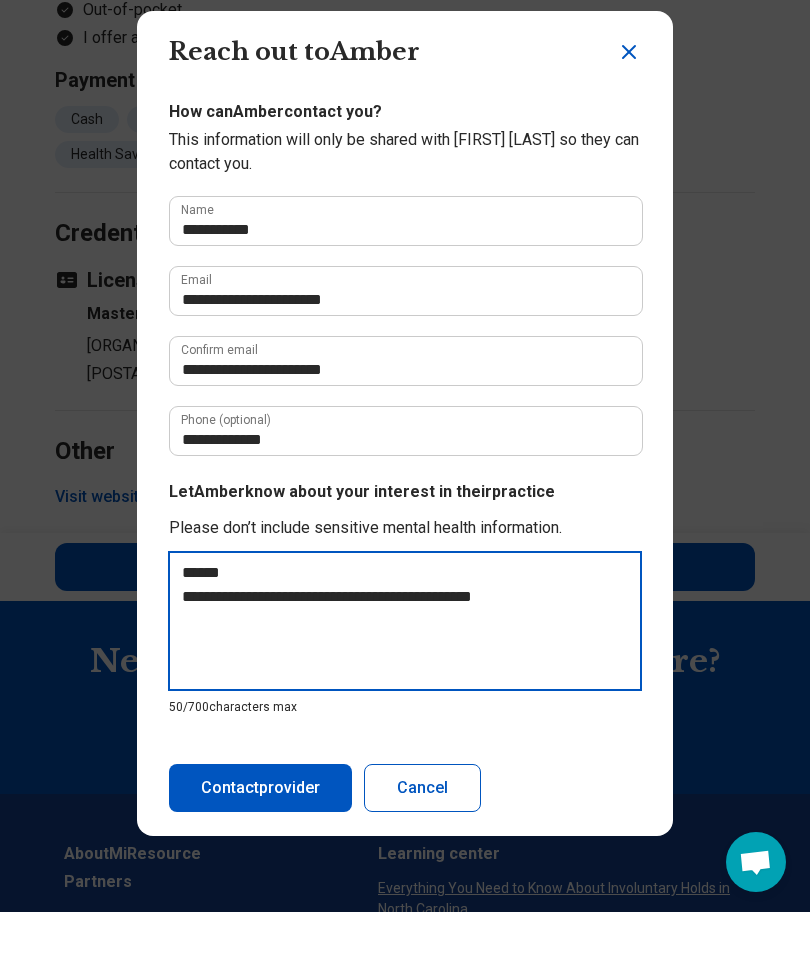 type on "**********" 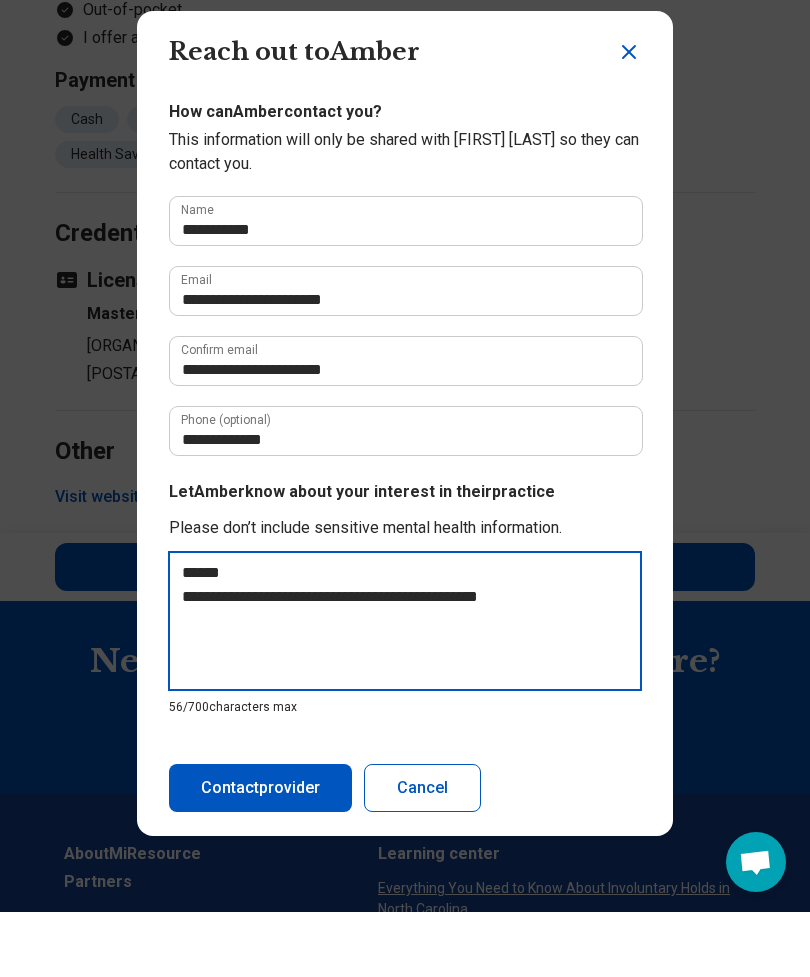 type on "**********" 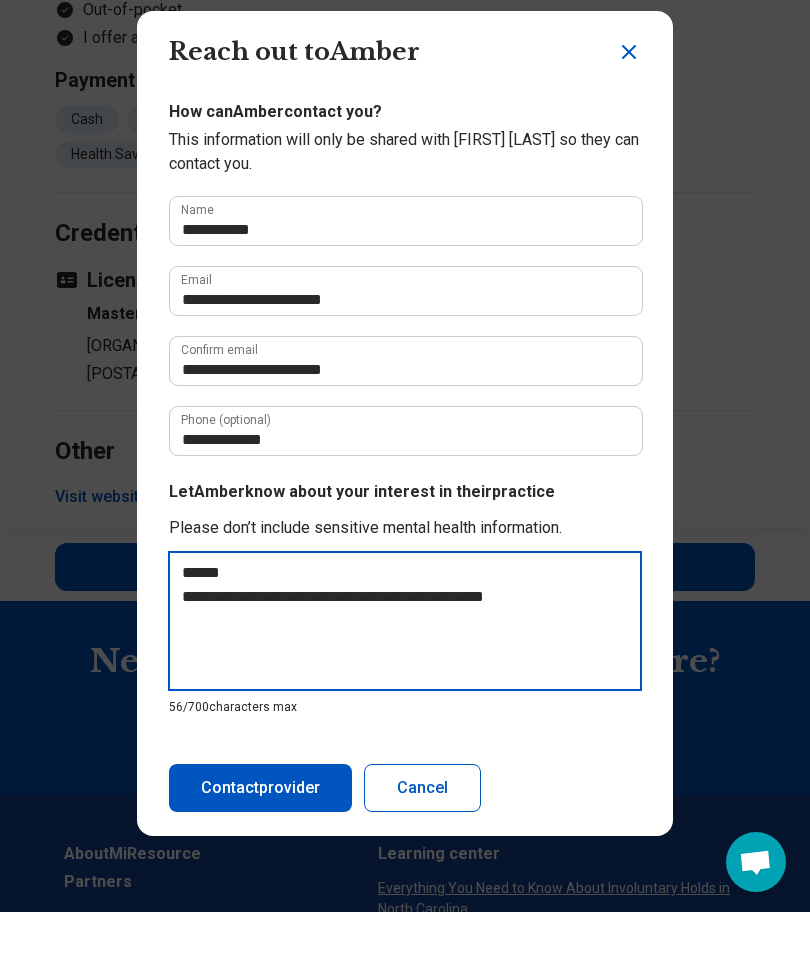 type on "*" 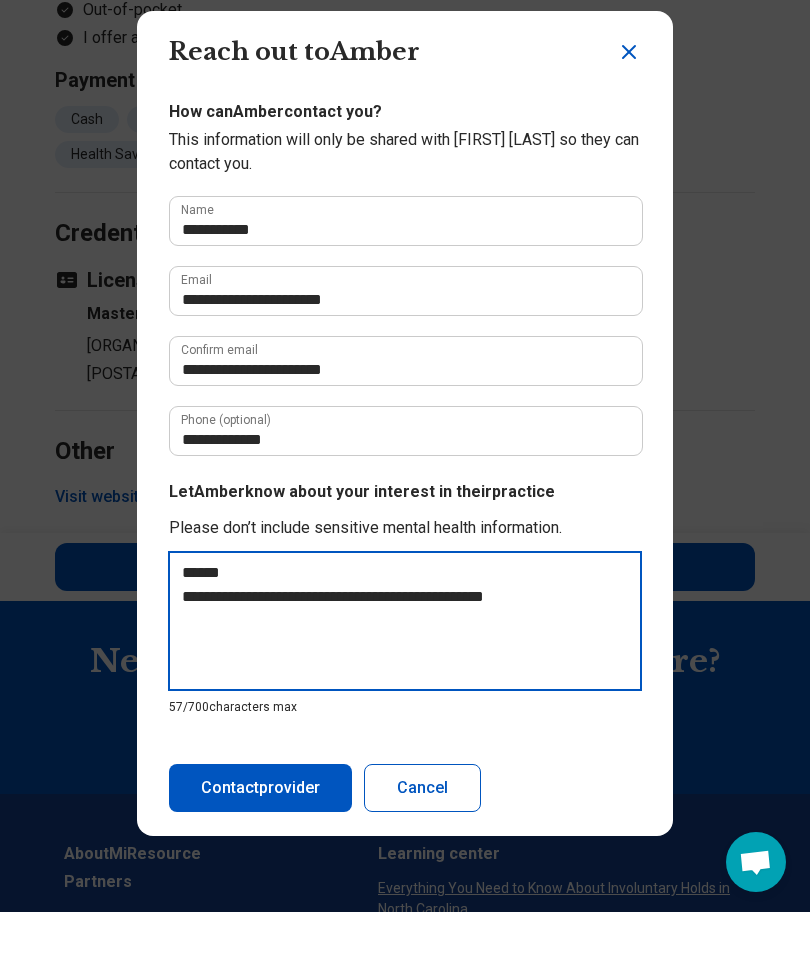 type on "**********" 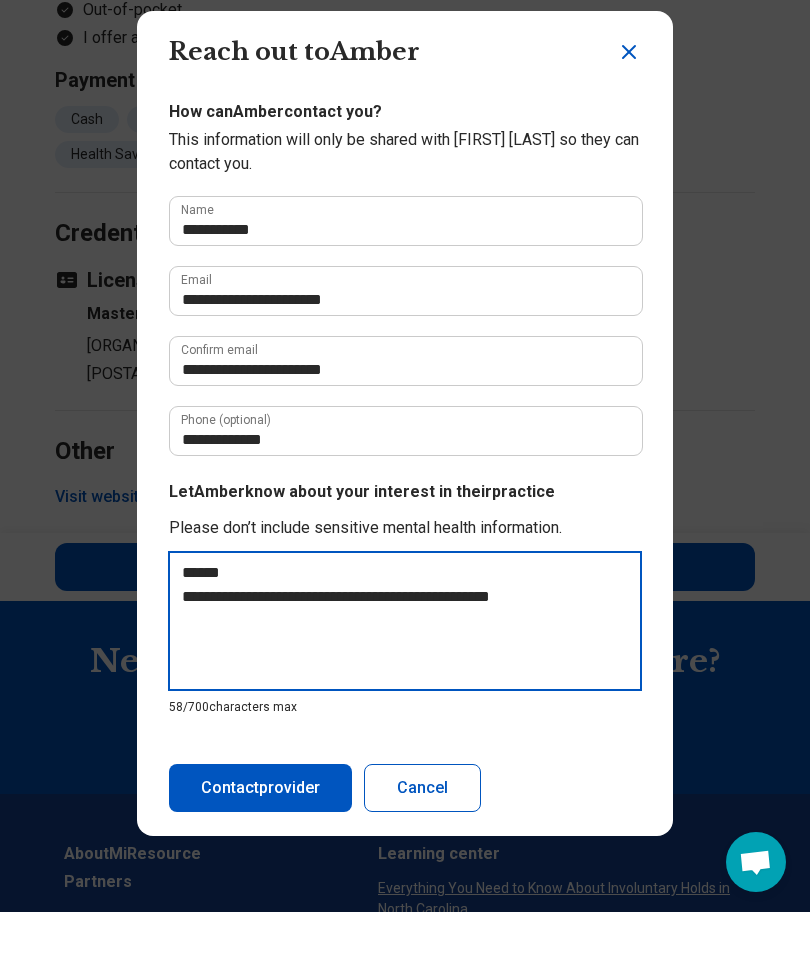 type on "**********" 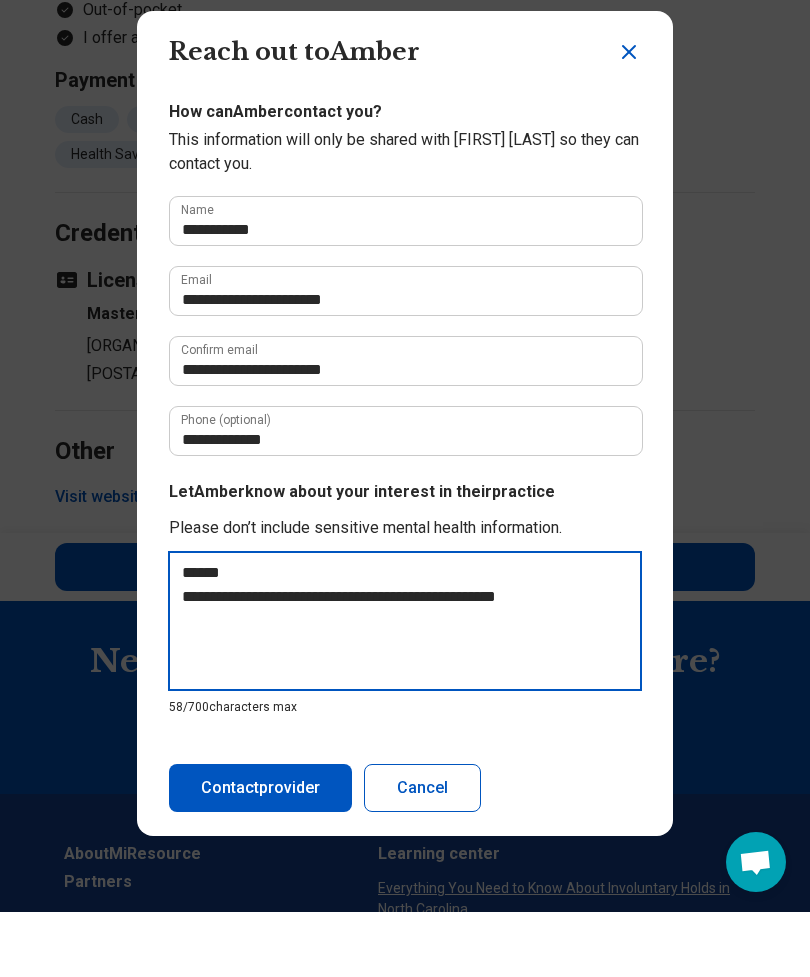 type on "*" 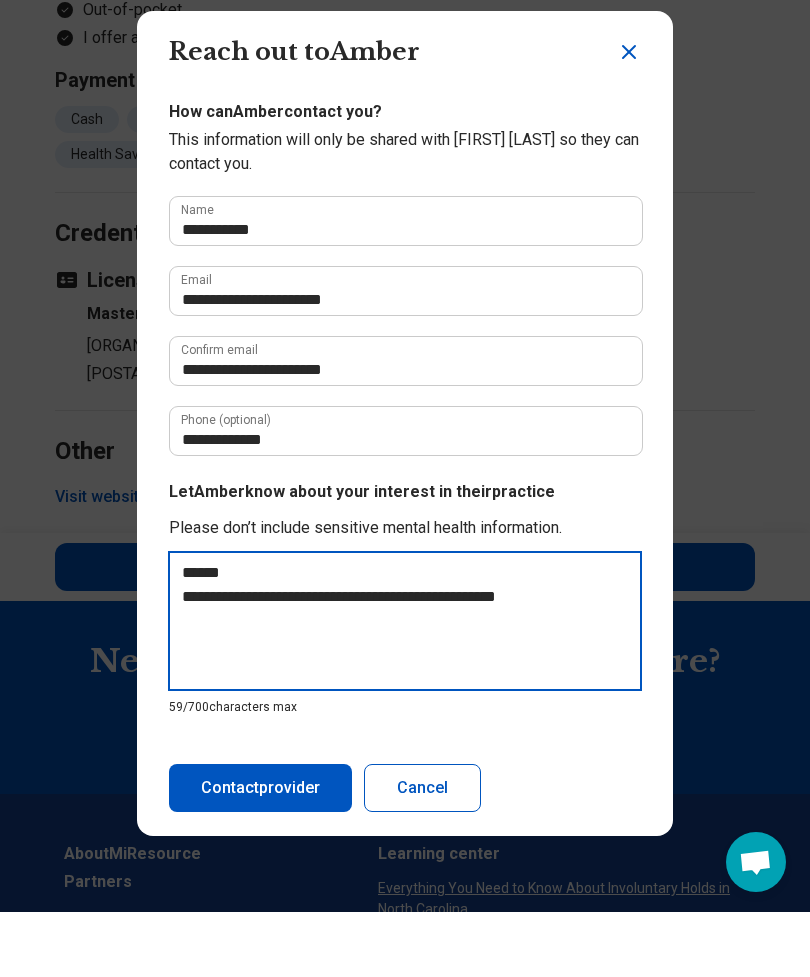 type on "**********" 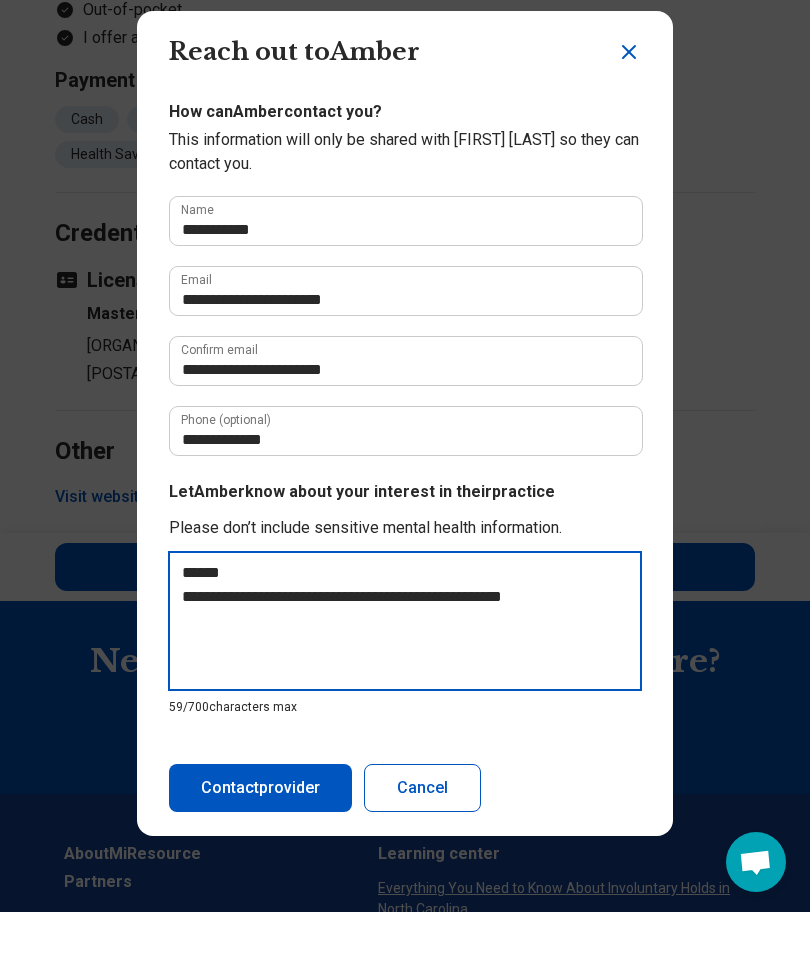 type on "*" 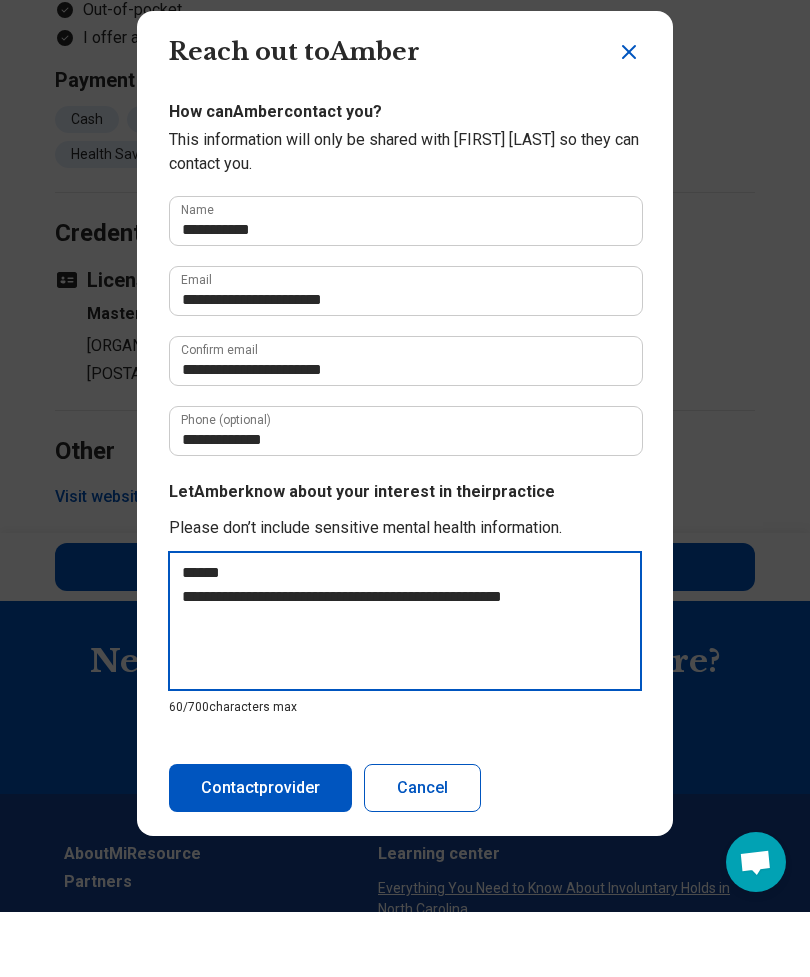 type on "**********" 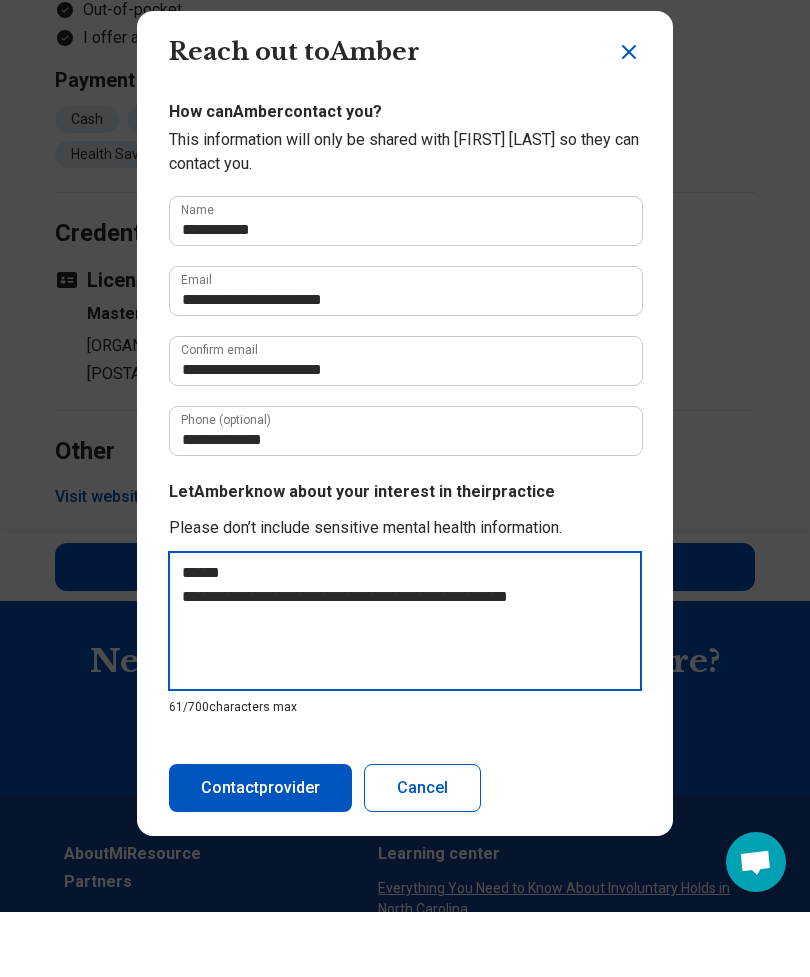 type on "**********" 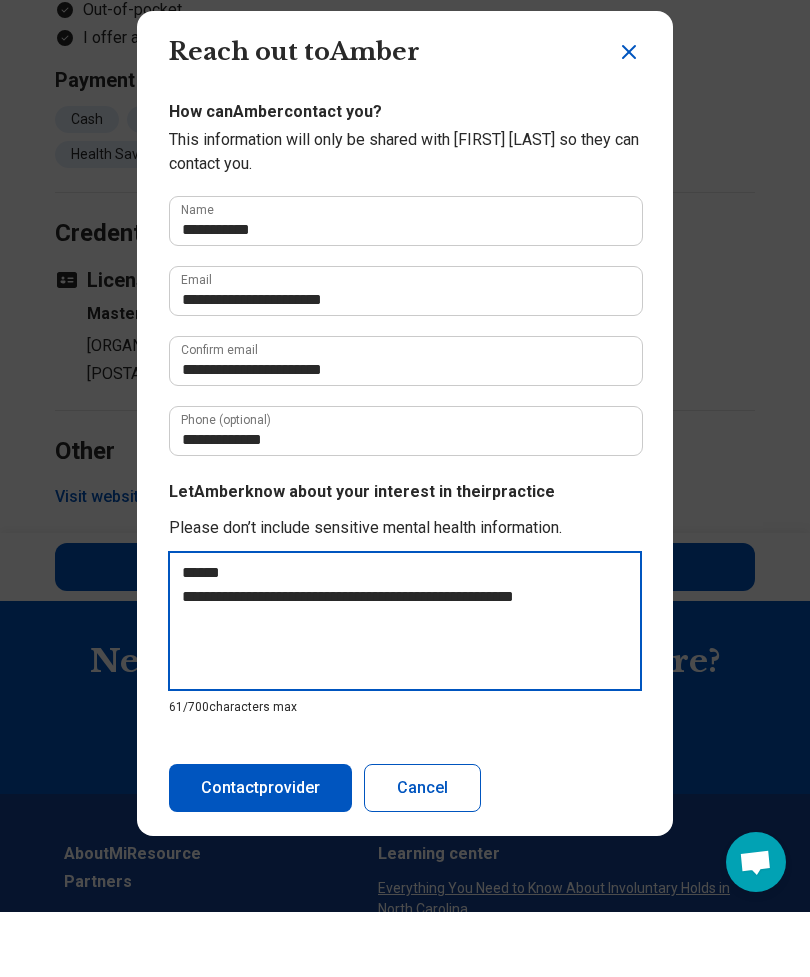 type on "*" 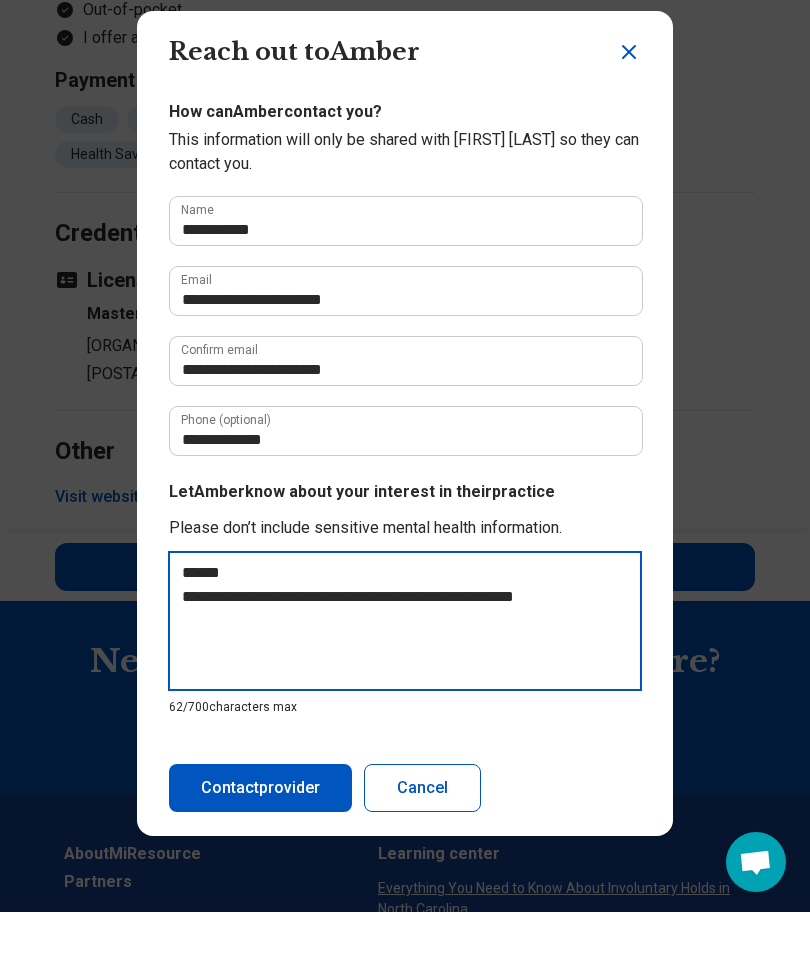 type on "**********" 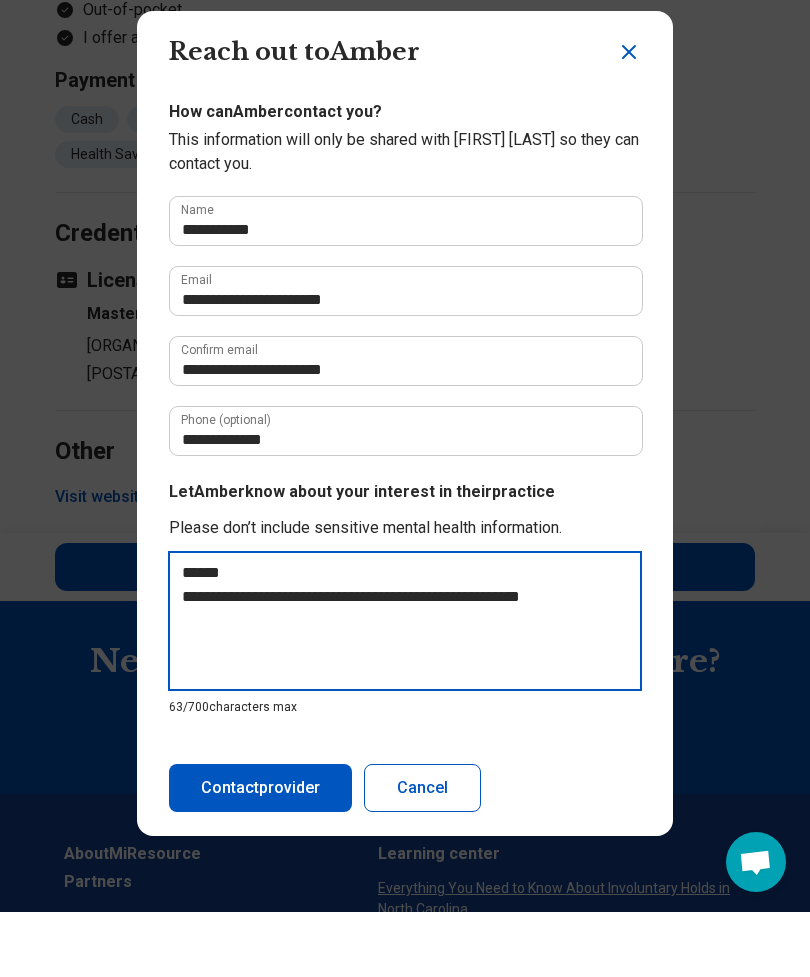 type on "**********" 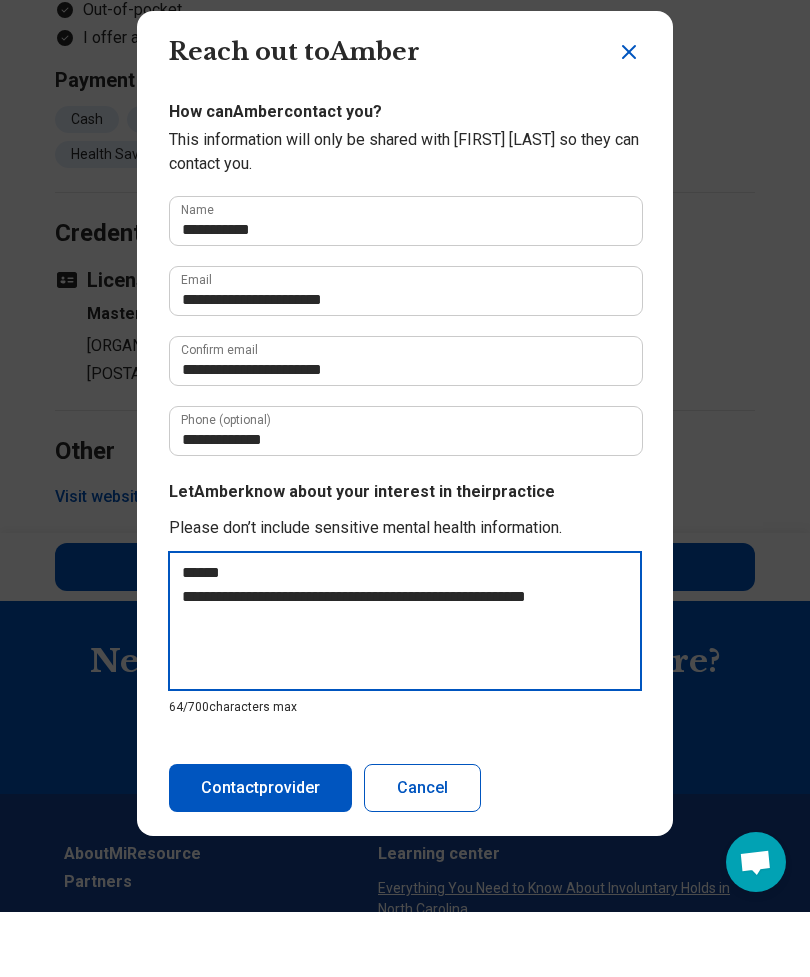 type on "**********" 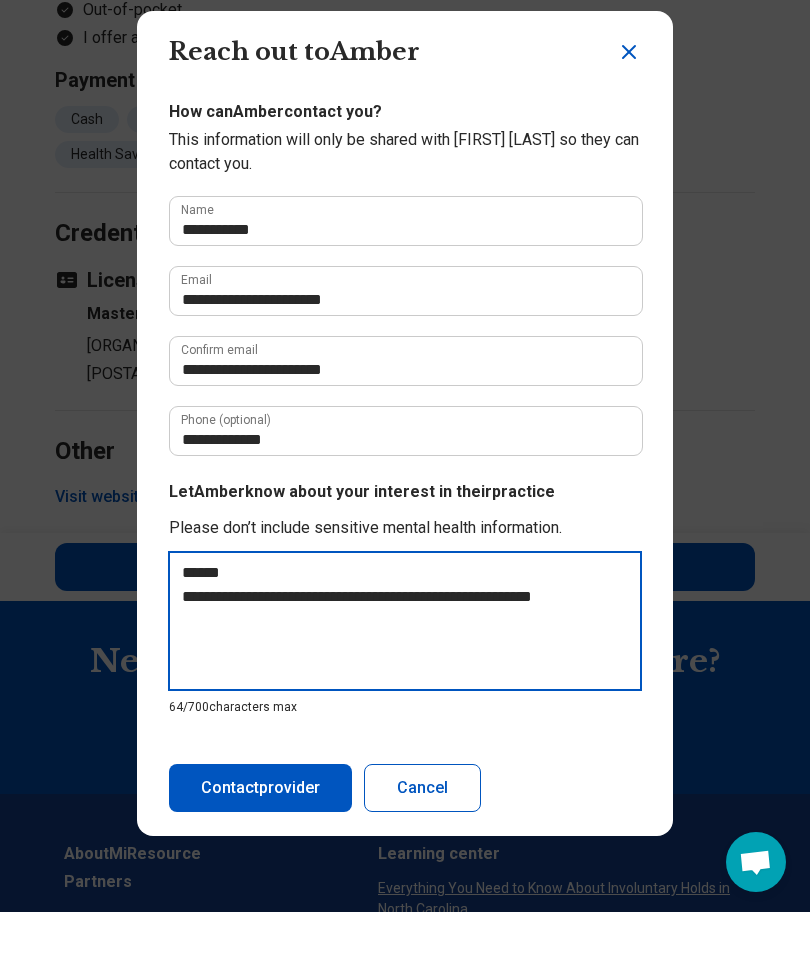 type on "*" 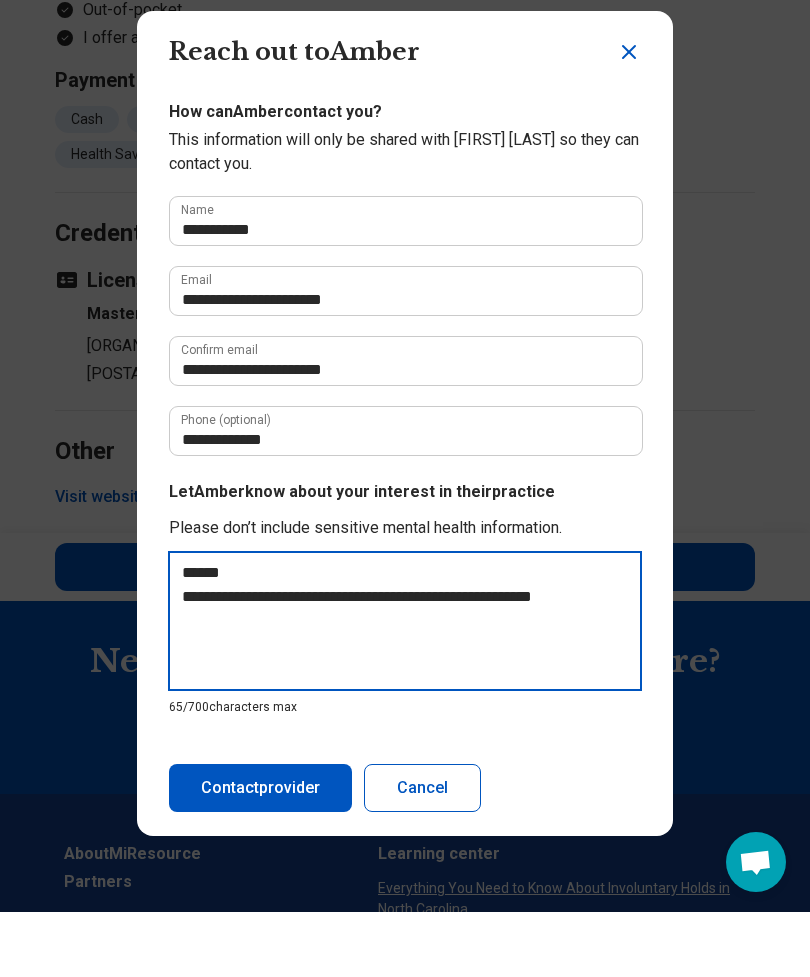 type on "**********" 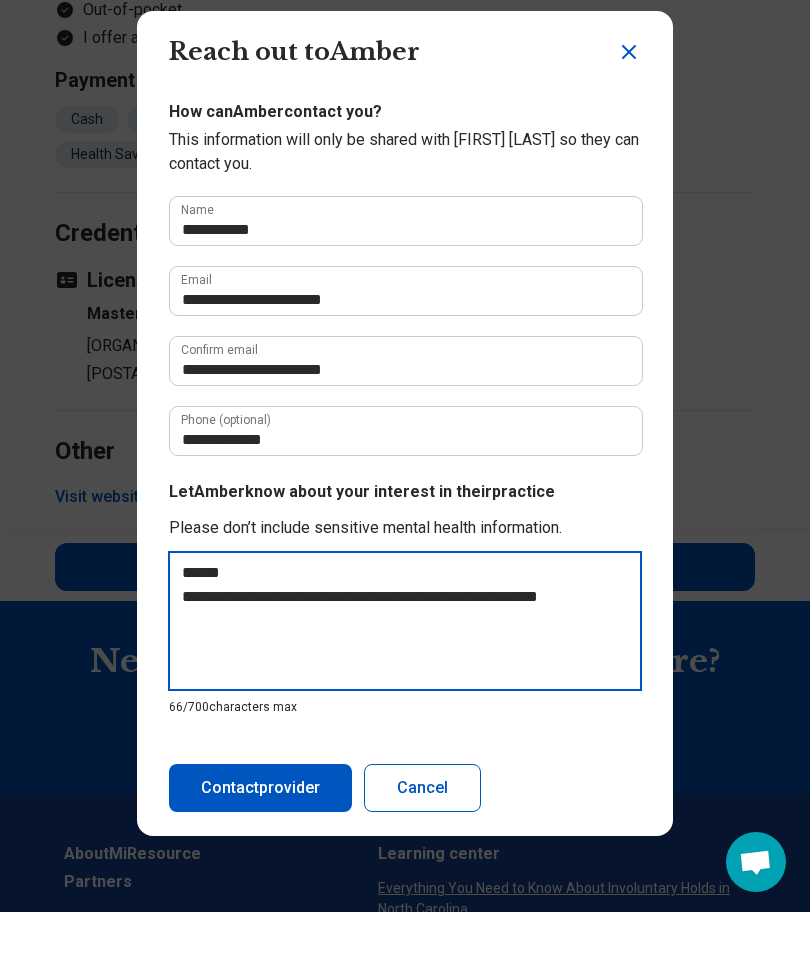 type on "**********" 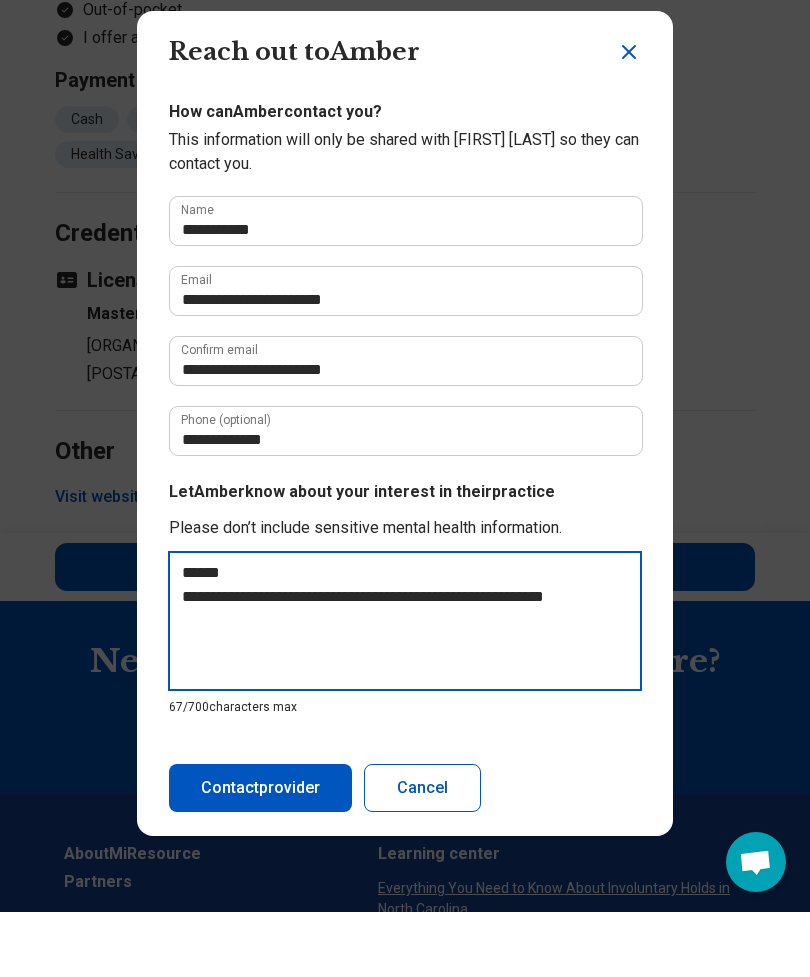 type on "**********" 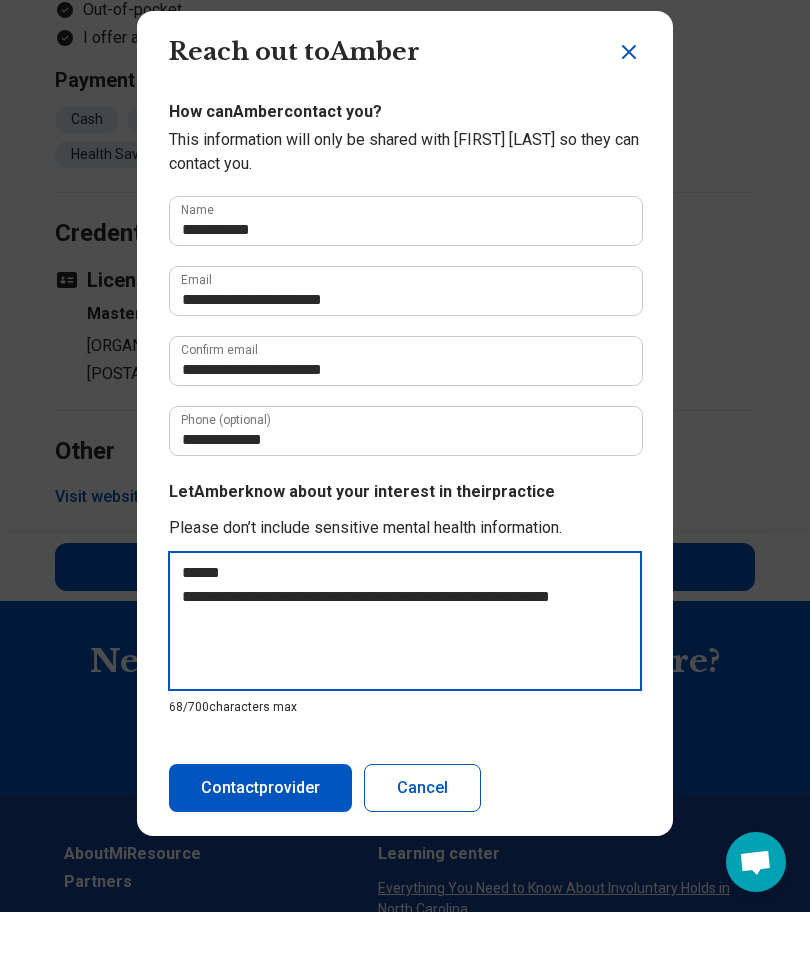type on "**********" 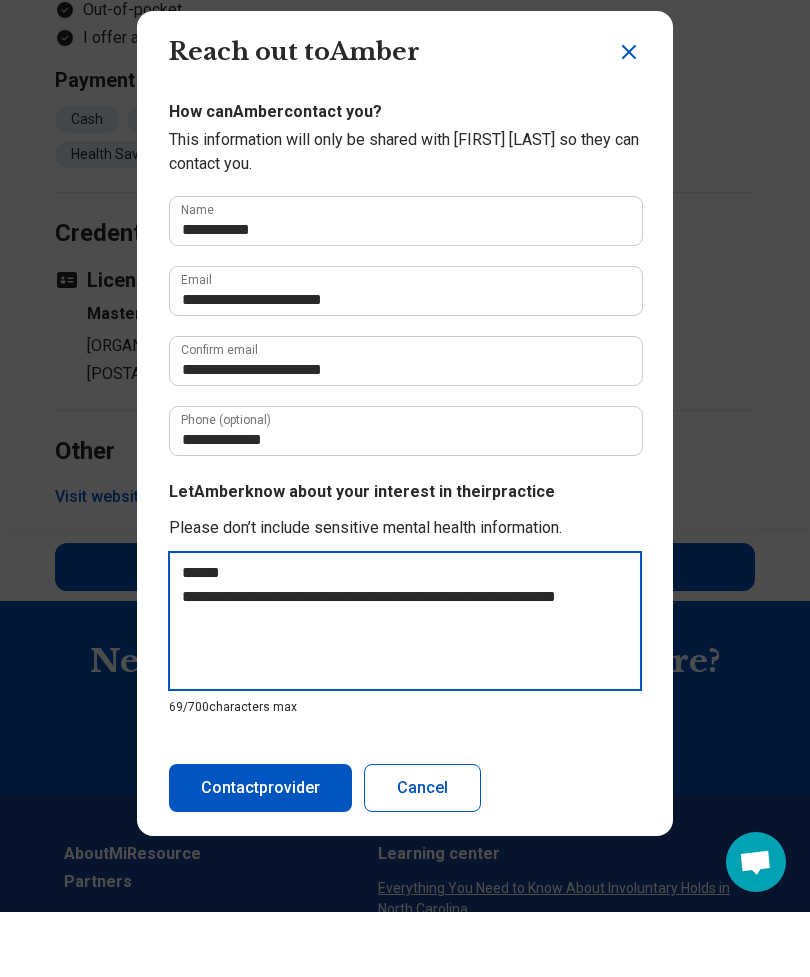 type on "**********" 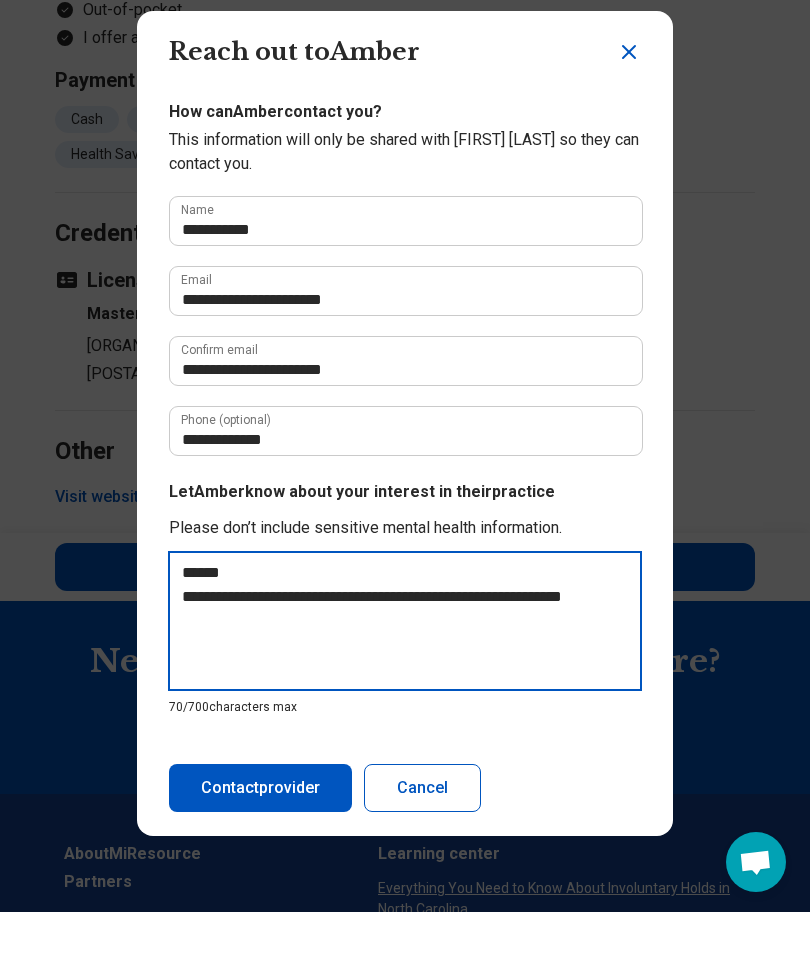type on "**********" 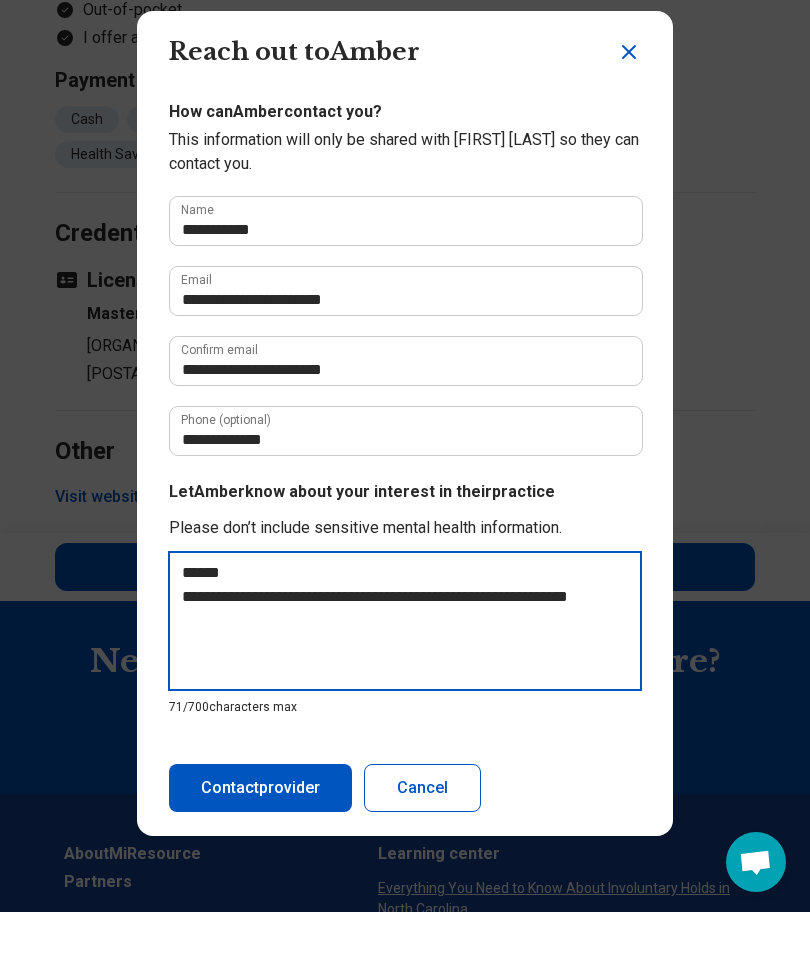 type on "**********" 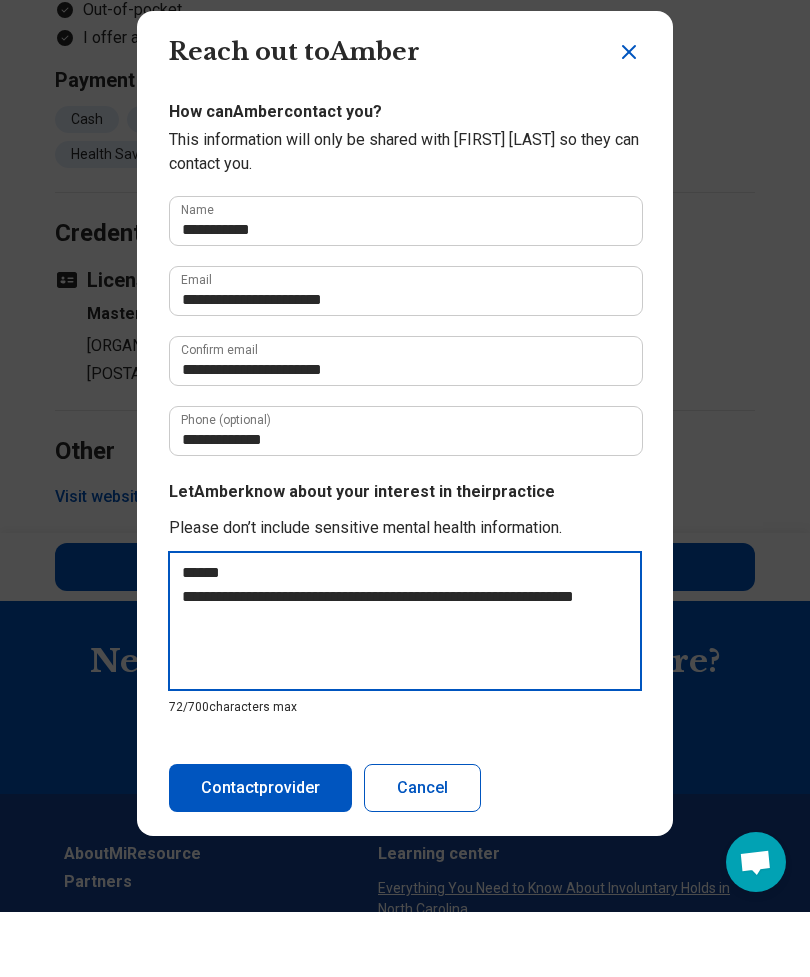 type on "**********" 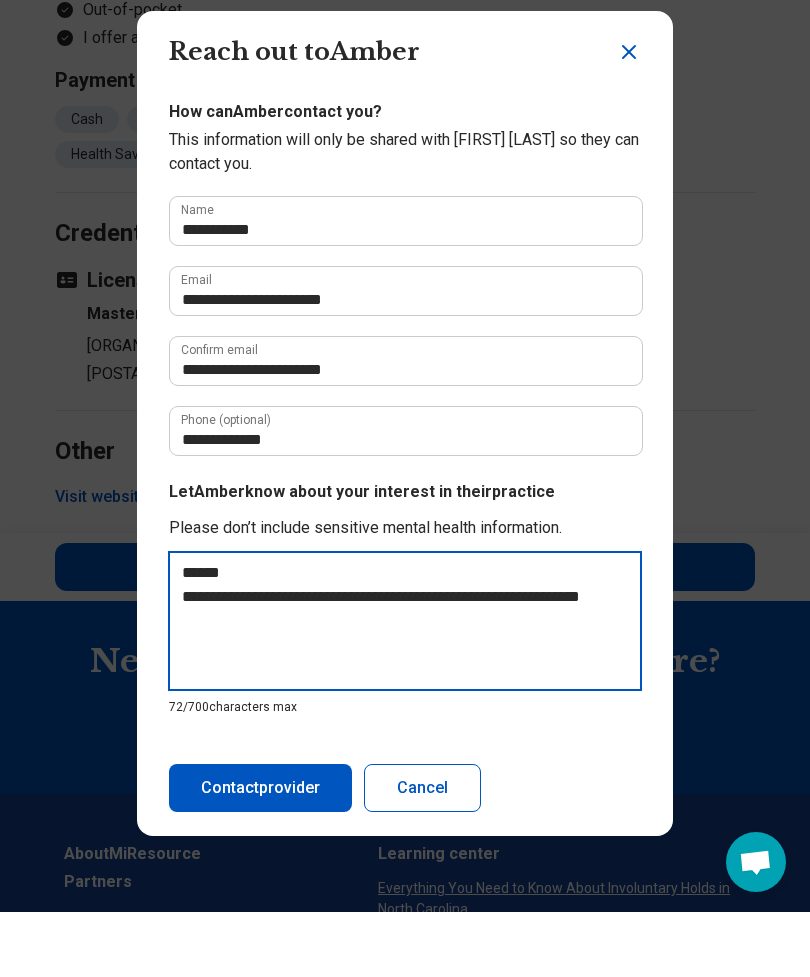type on "*" 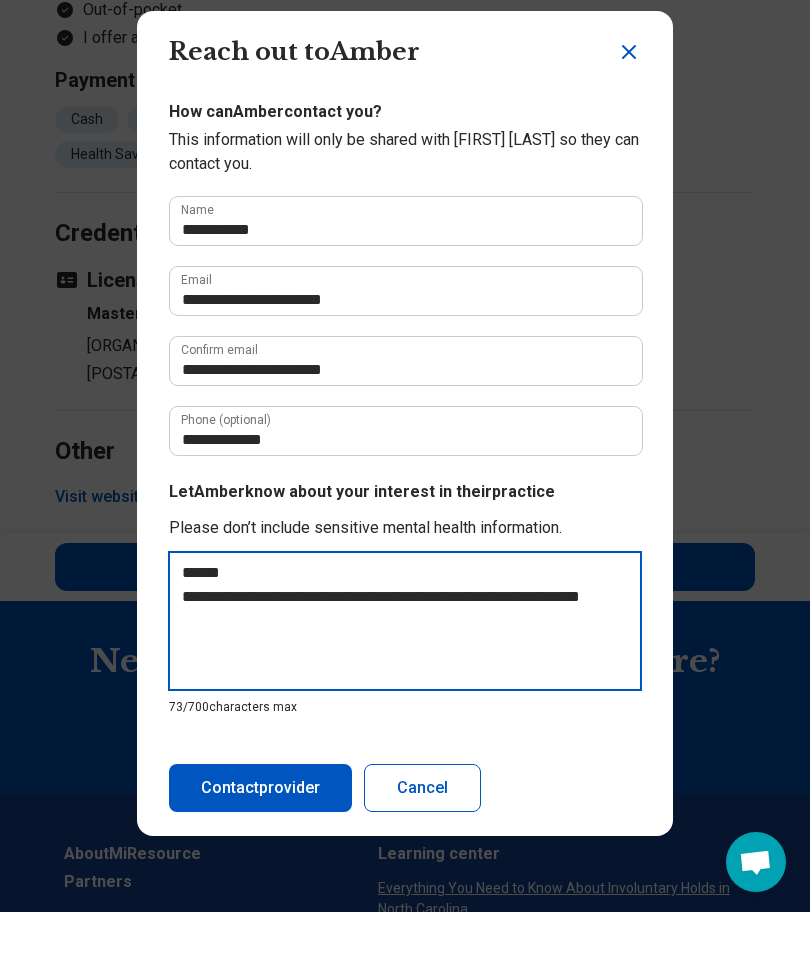type on "**********" 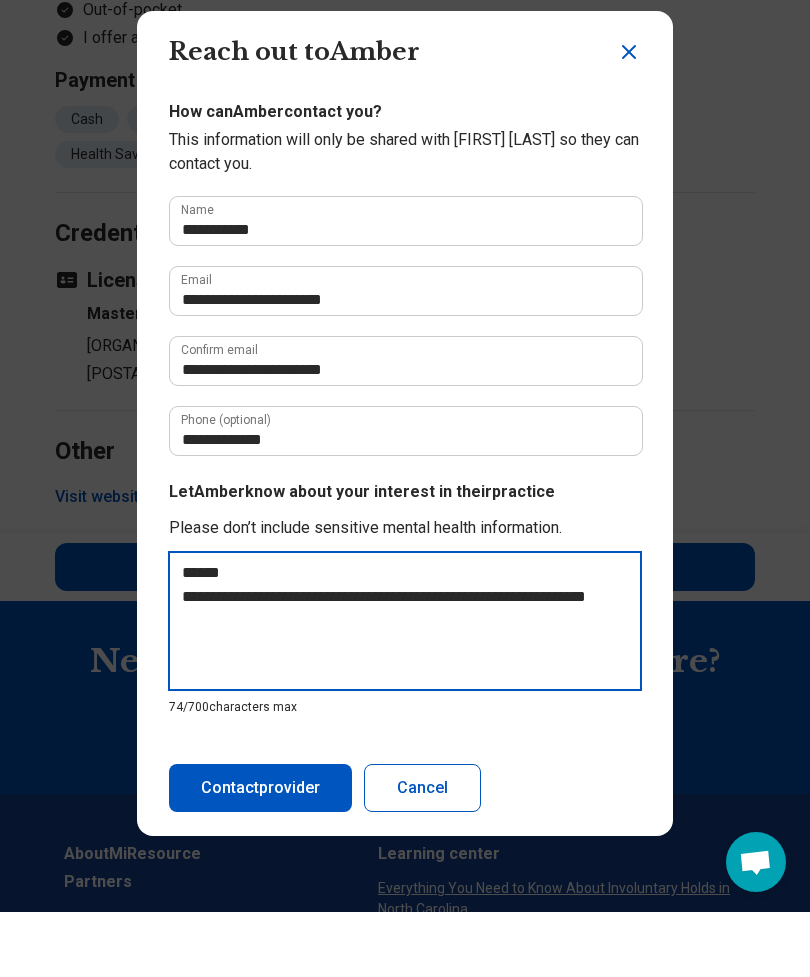 type on "**********" 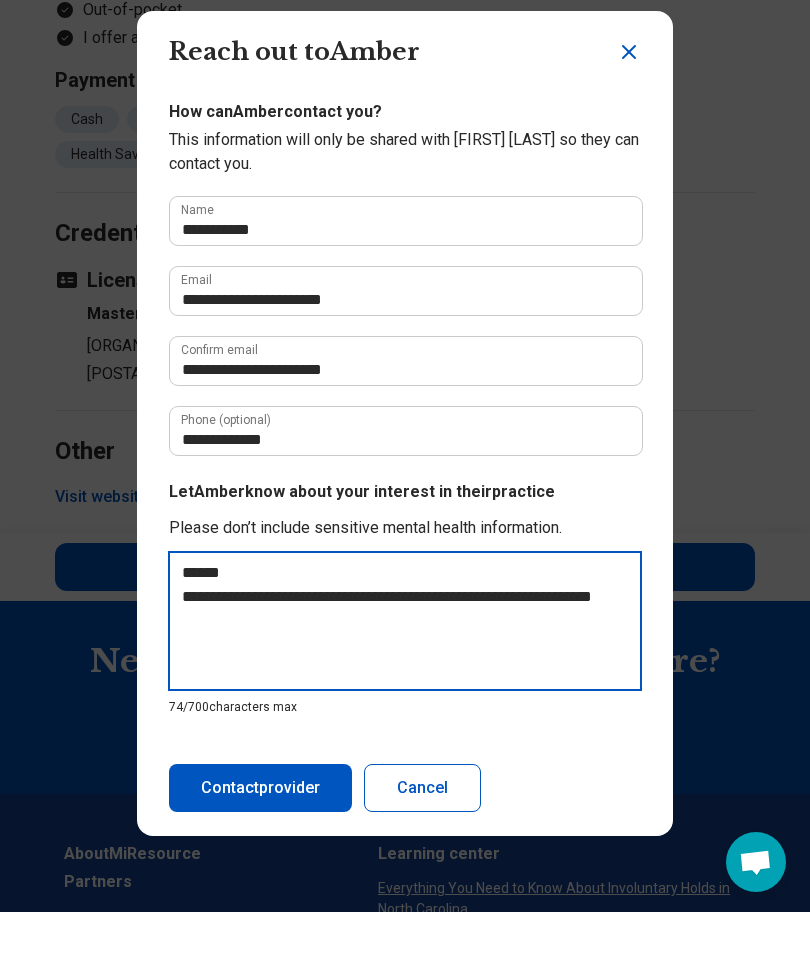 type on "*" 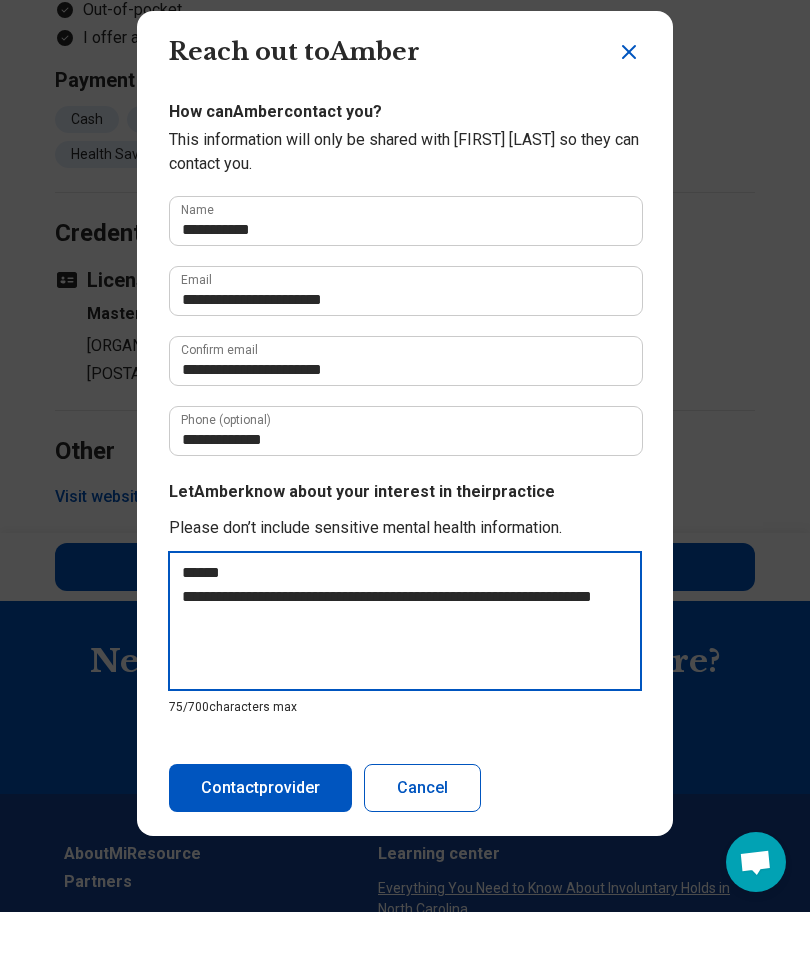 type on "**********" 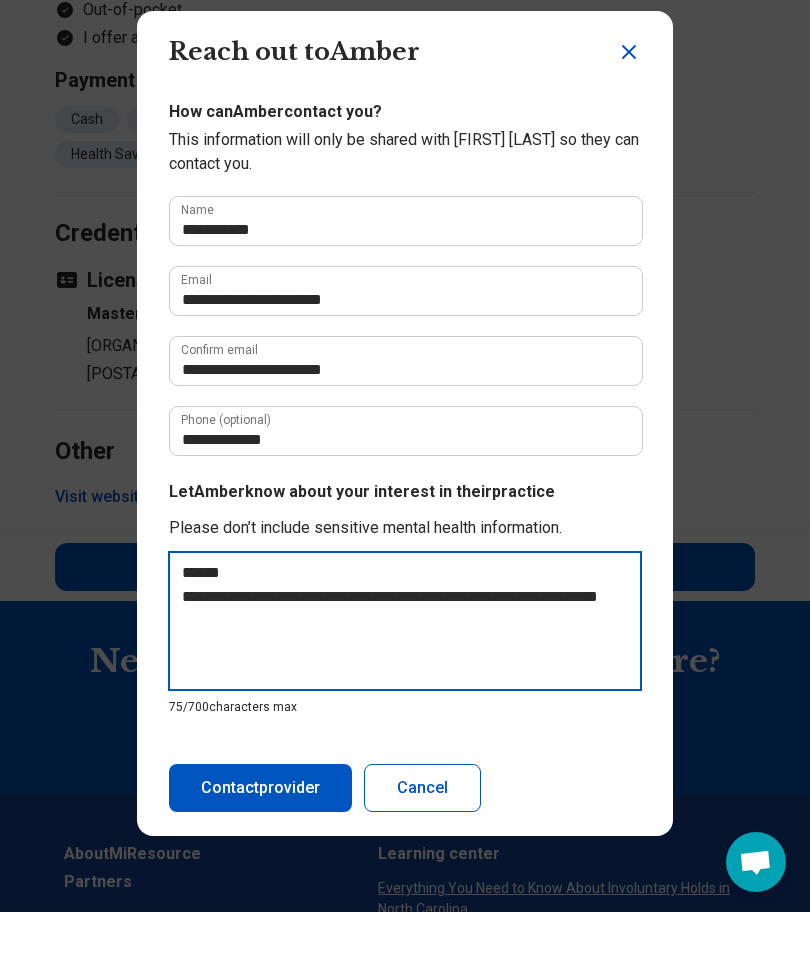 type on "*" 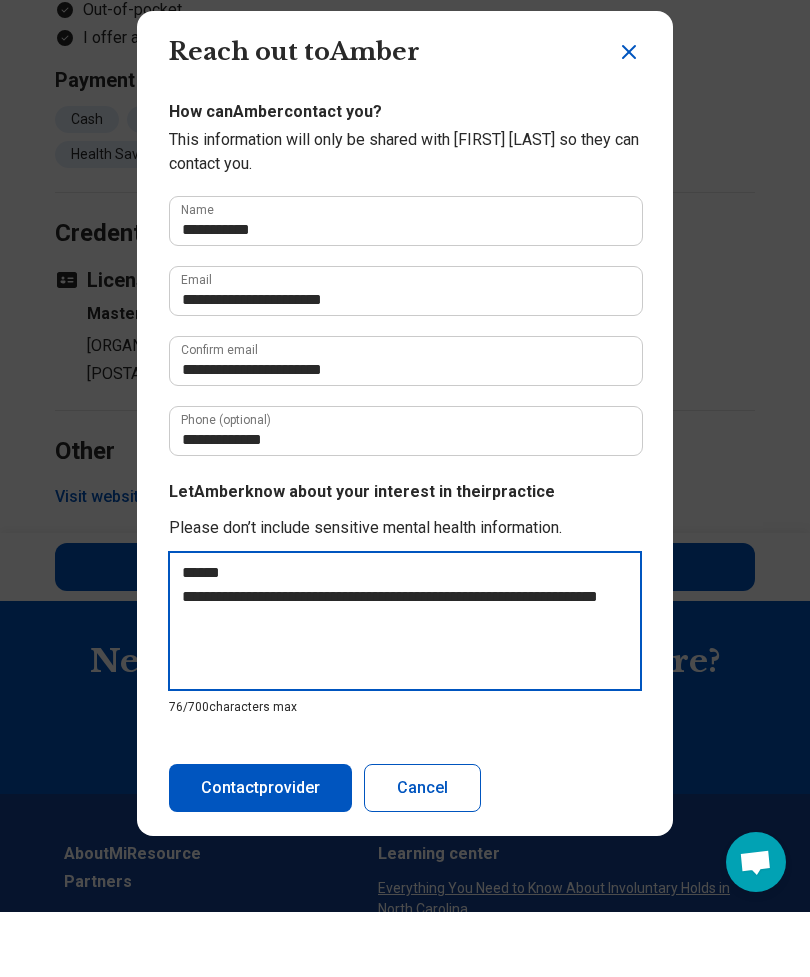 type on "**********" 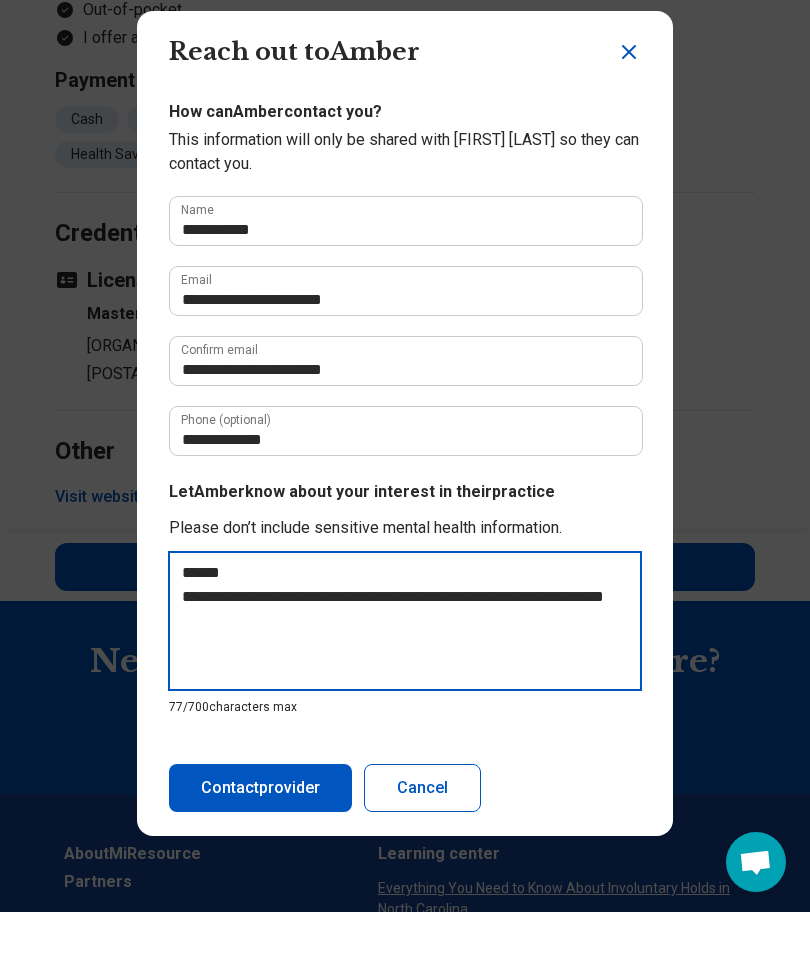 type on "**********" 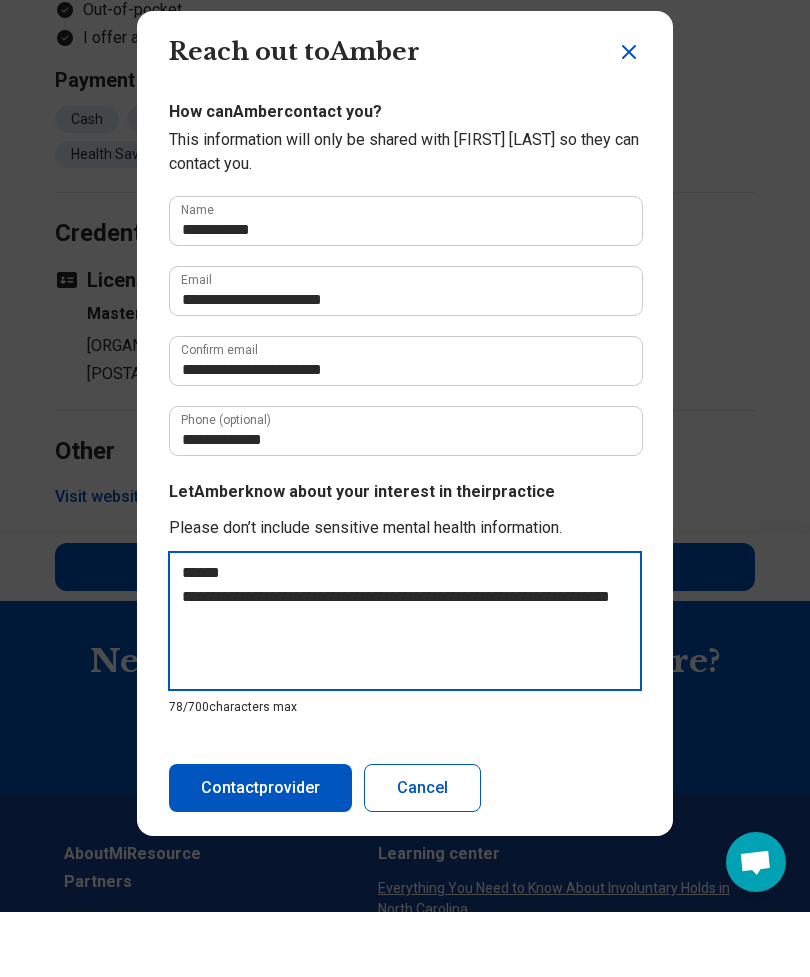 type on "**********" 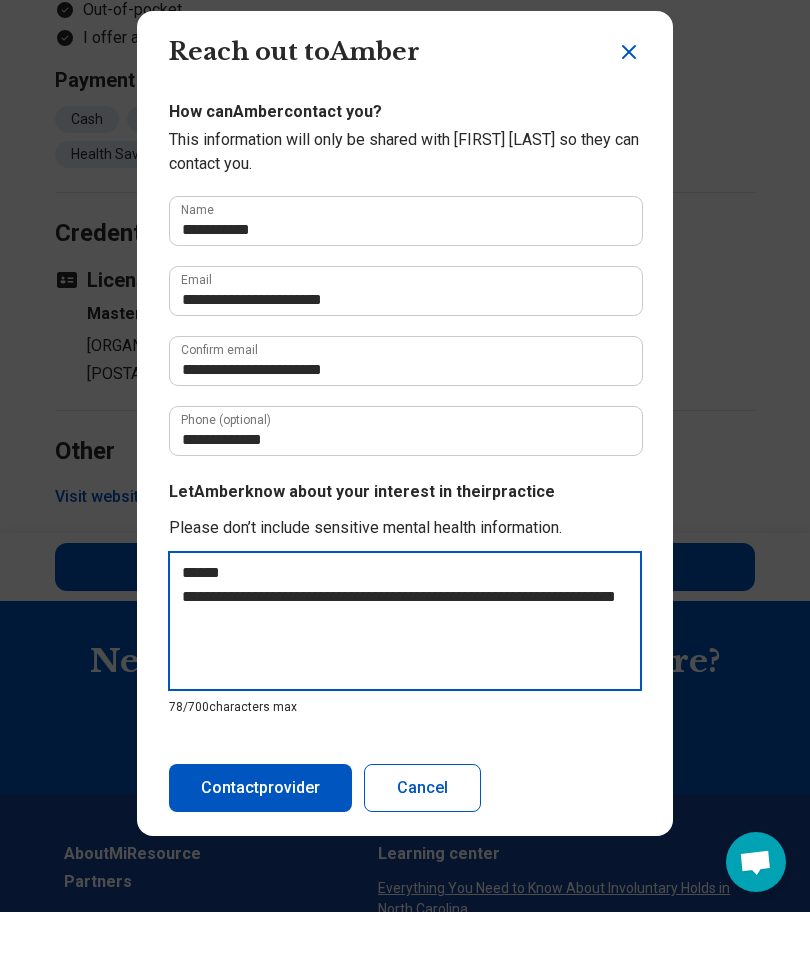 type on "**********" 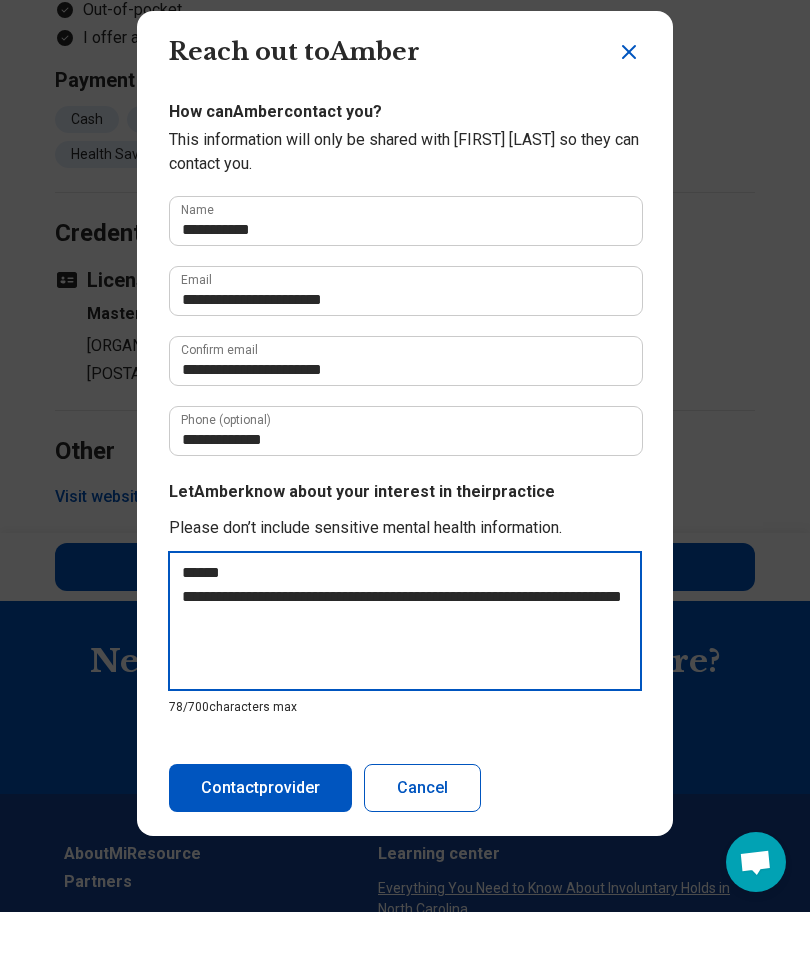 type on "*" 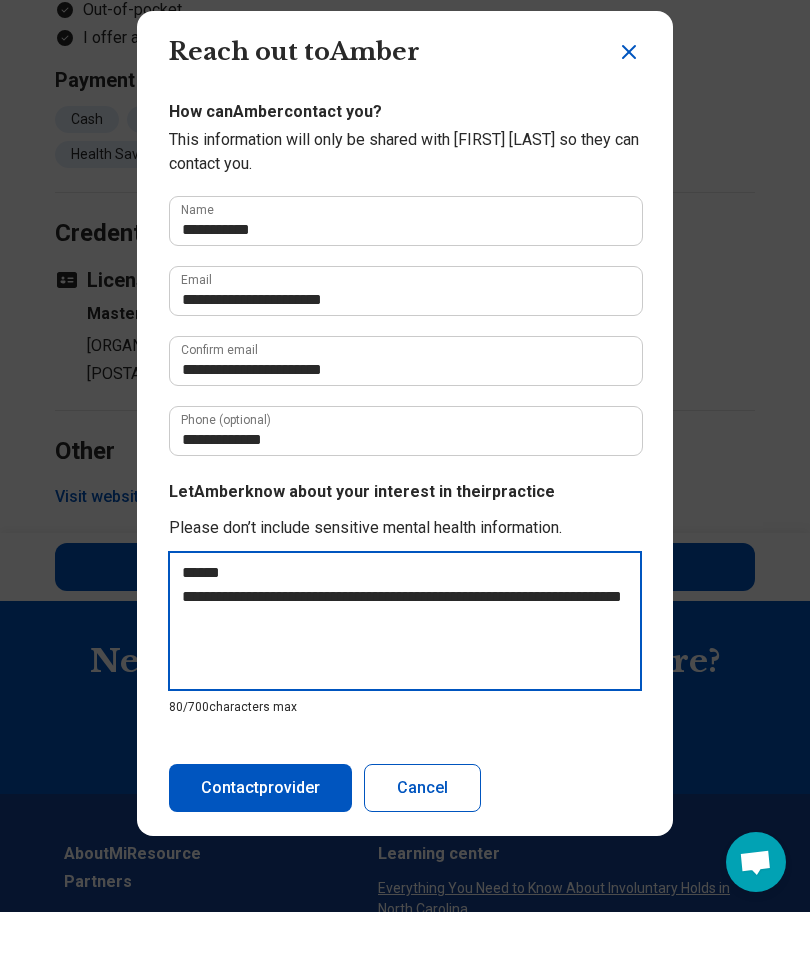 type on "**********" 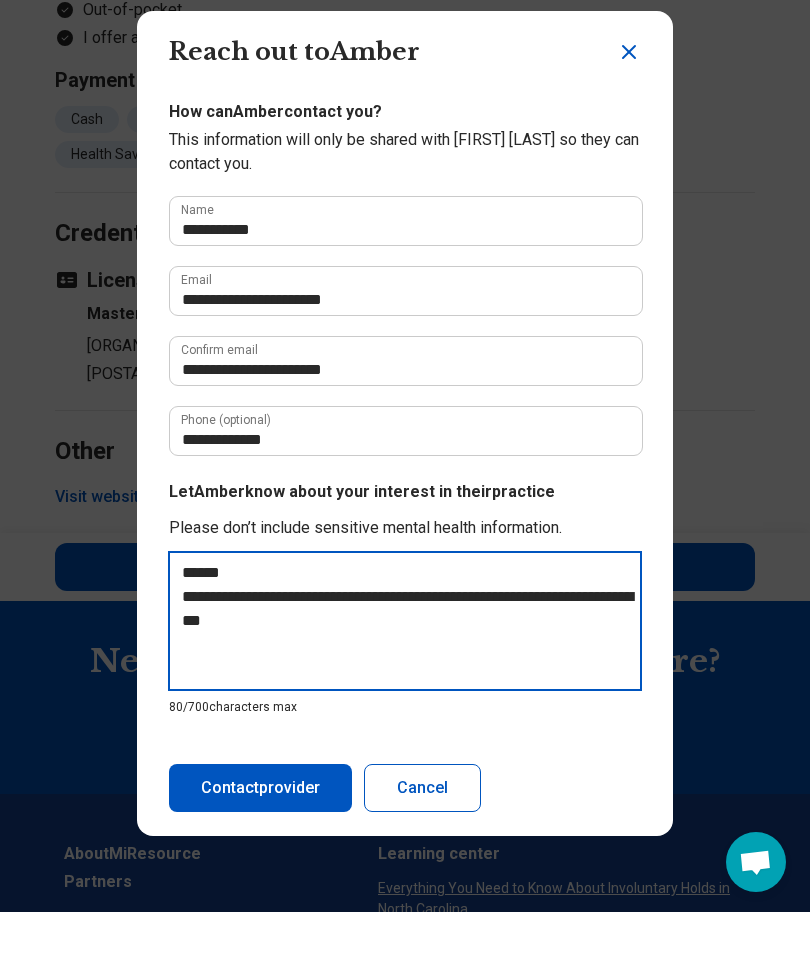 type on "**********" 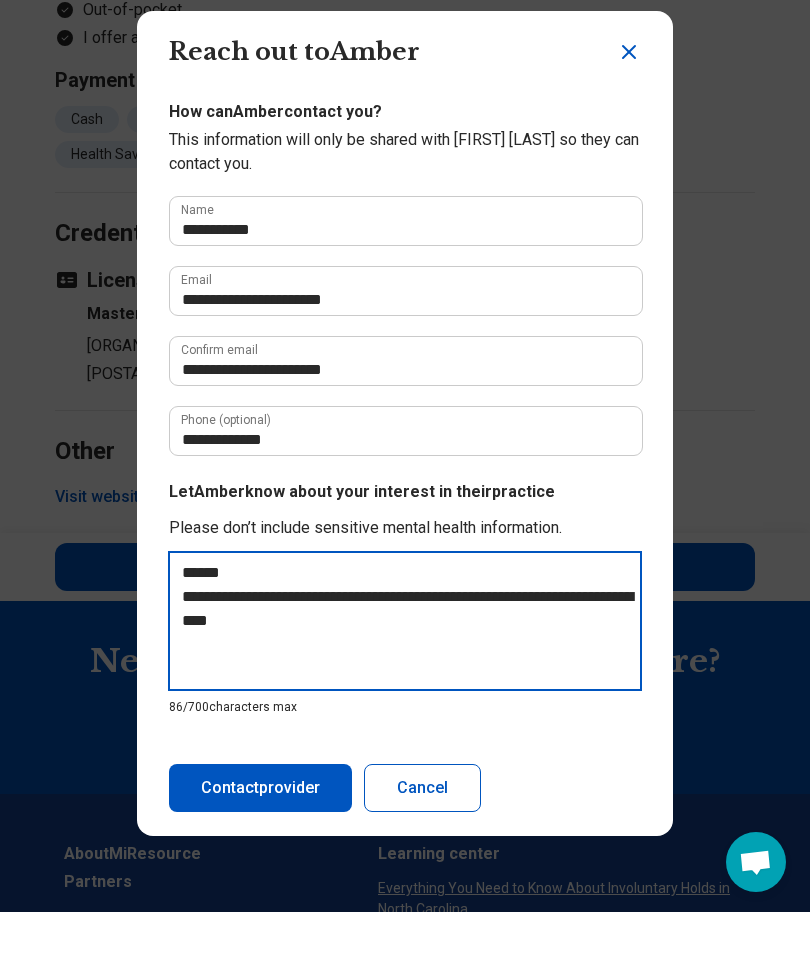 type on "**********" 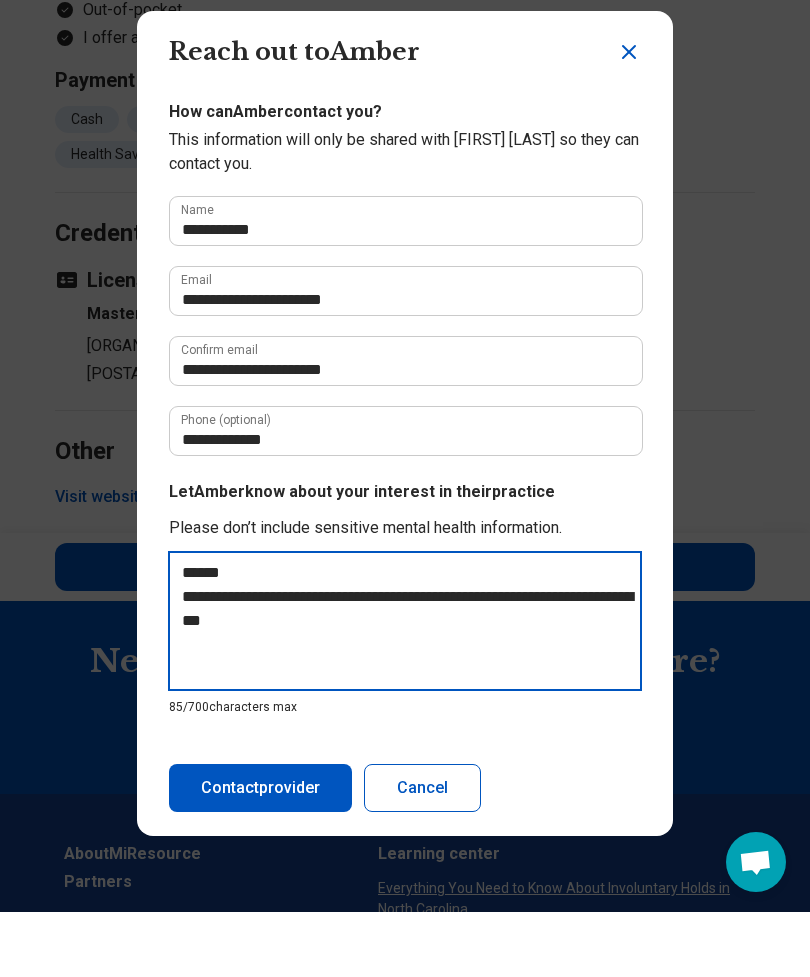 type on "**********" 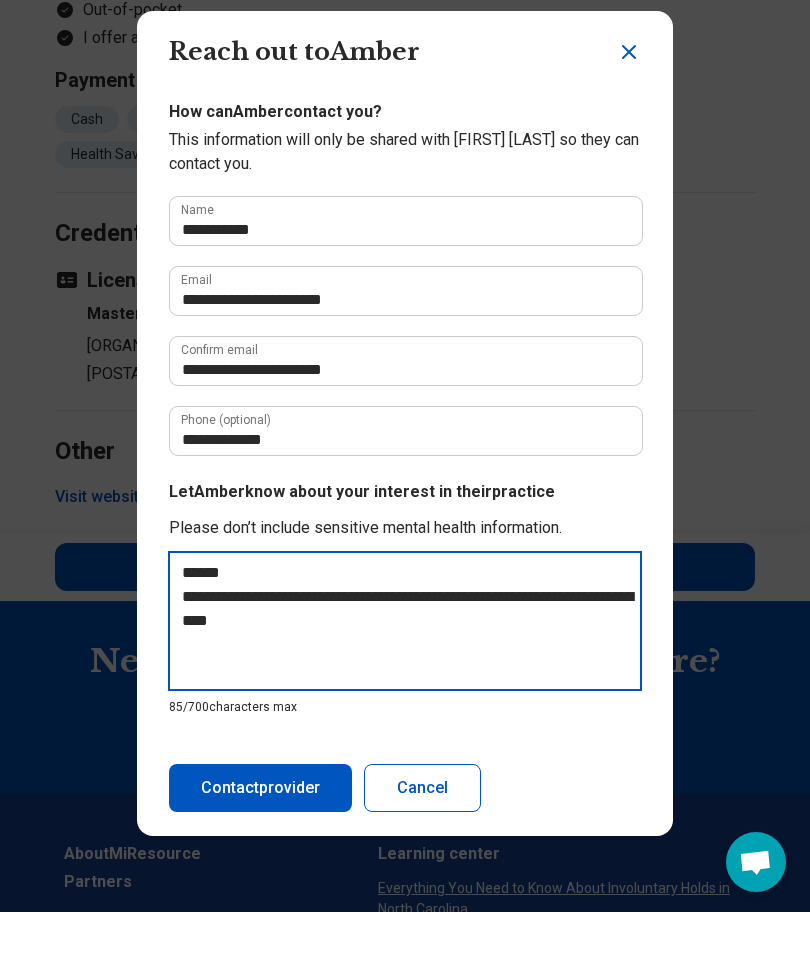 type on "**********" 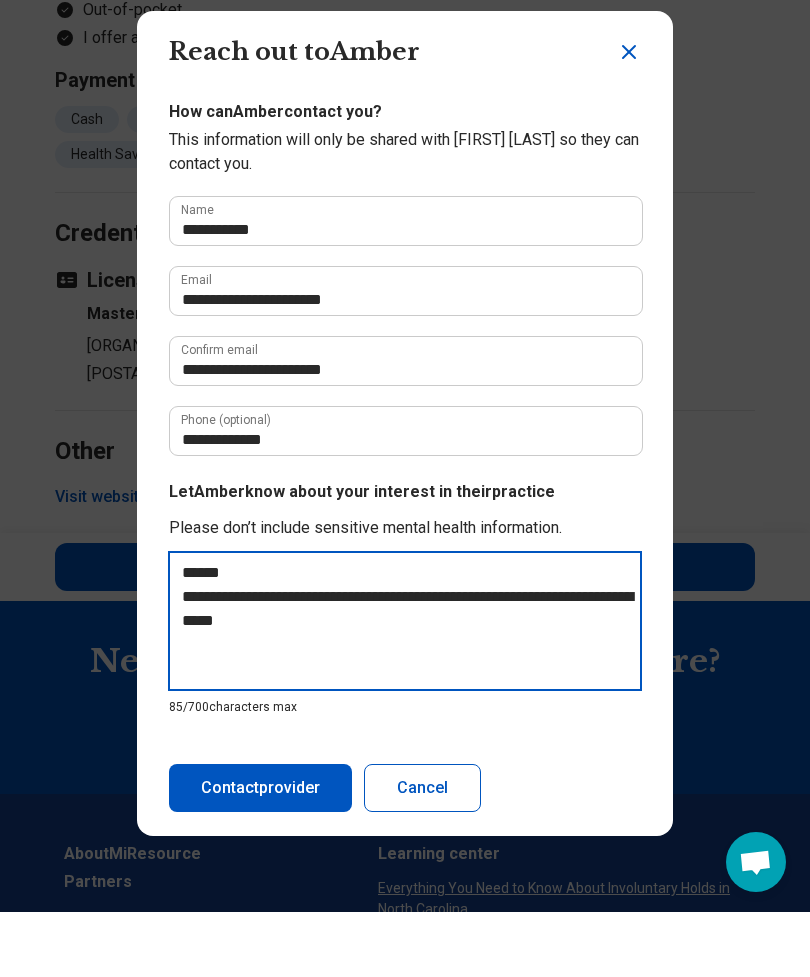 type on "*" 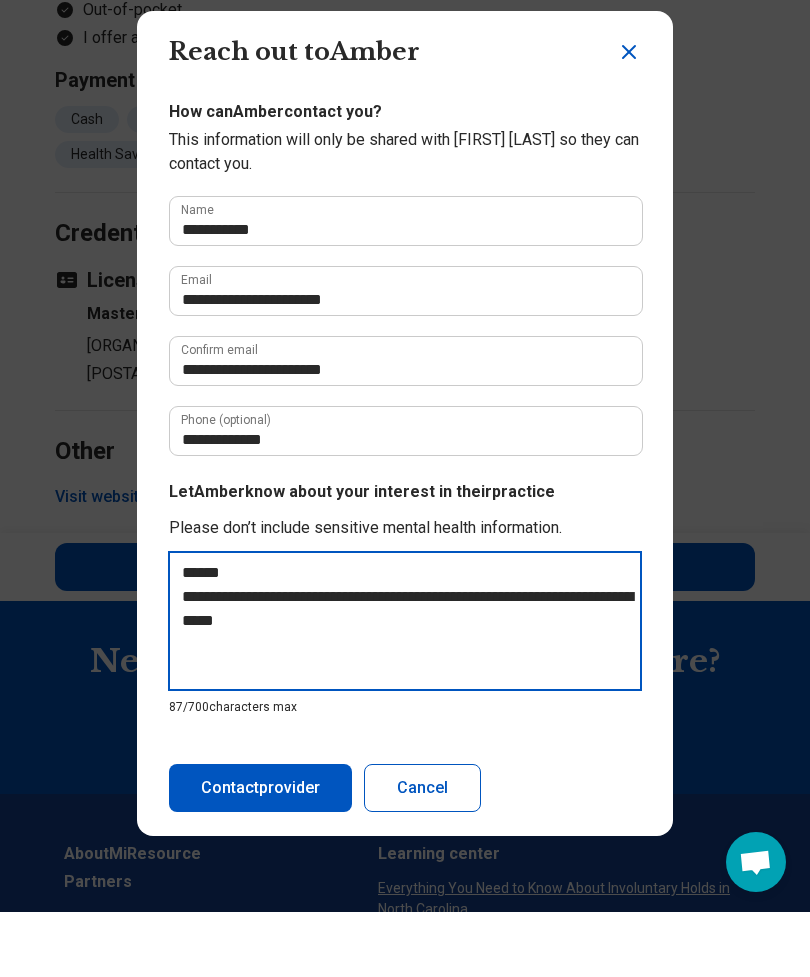 type on "**********" 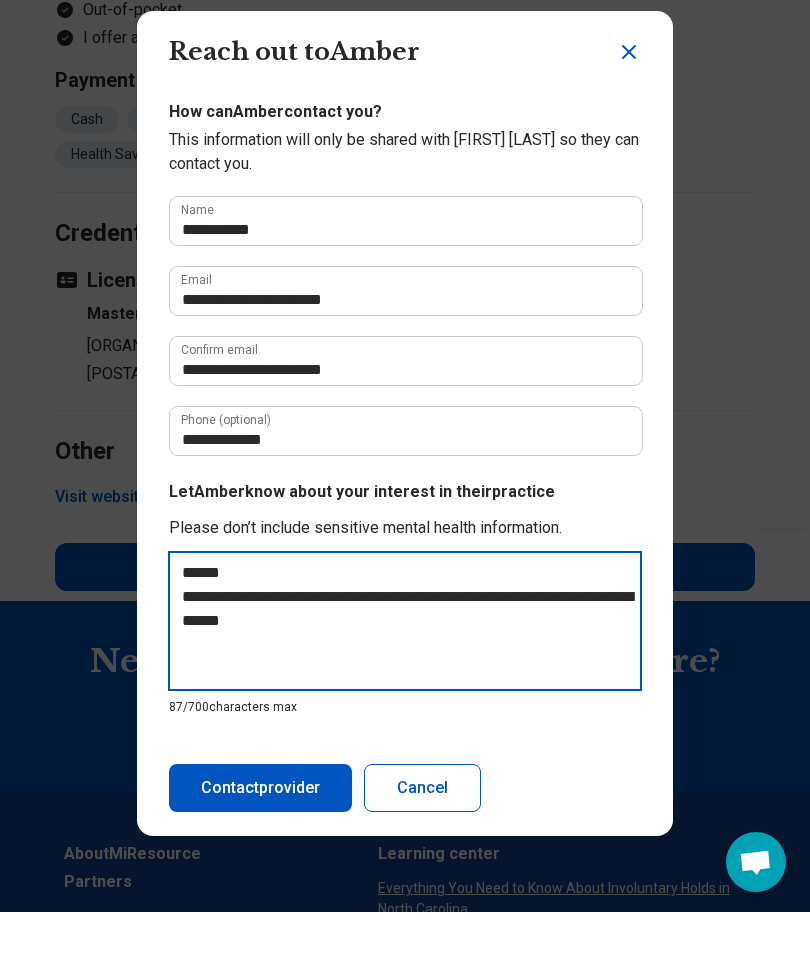type on "*" 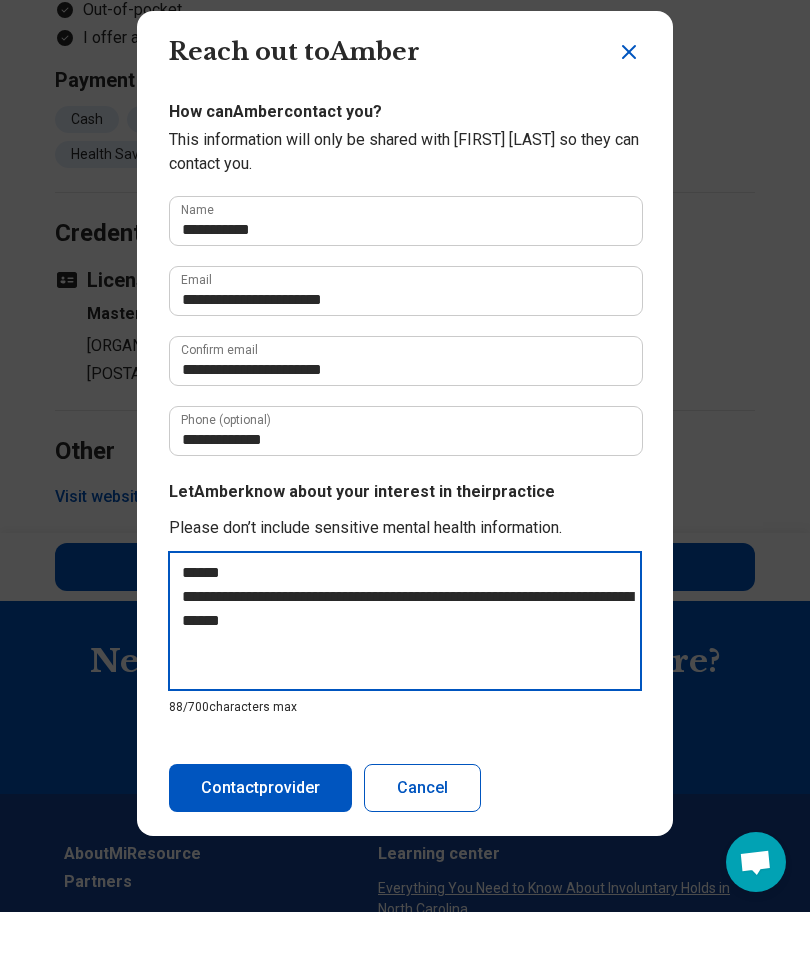 type on "**********" 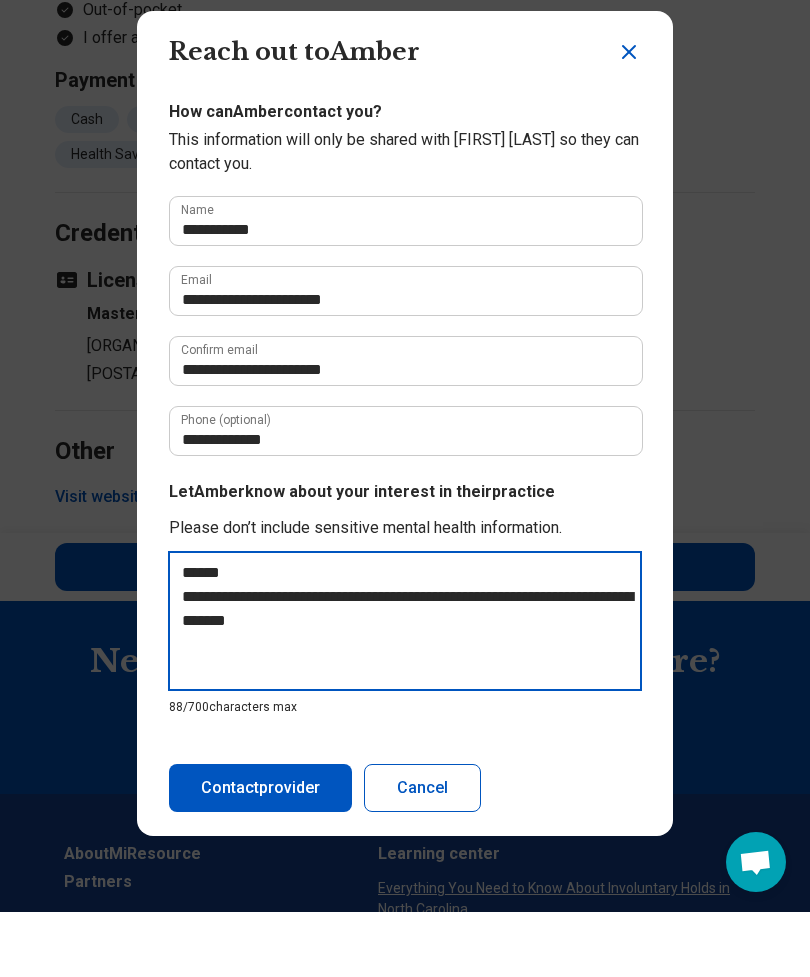 type on "*" 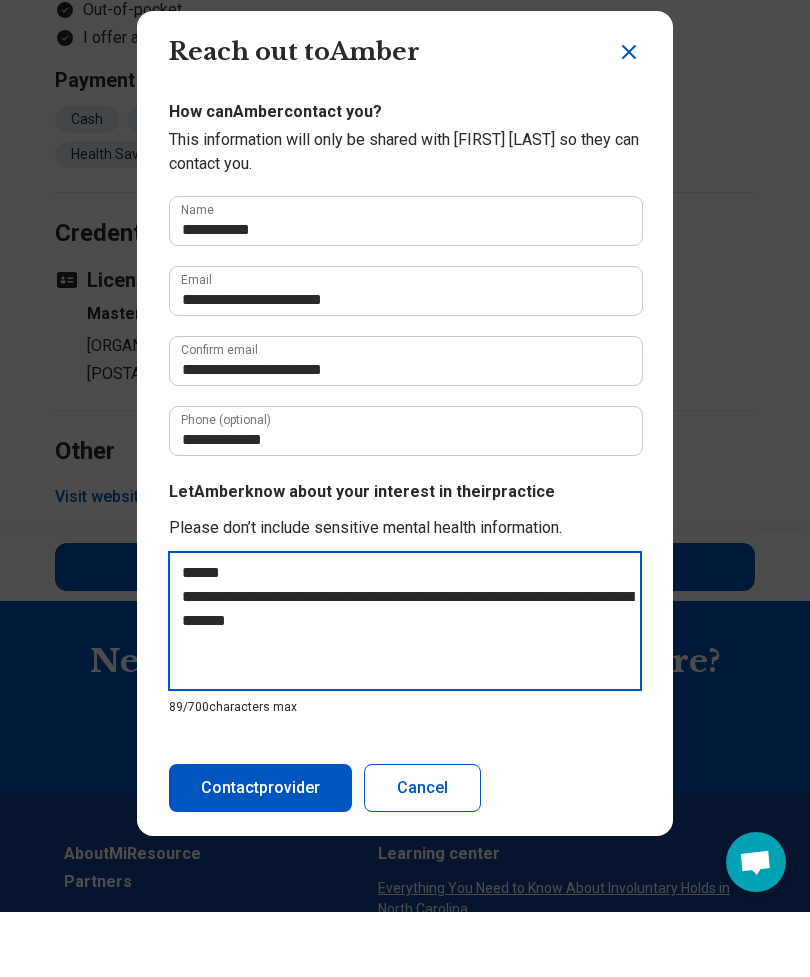 type on "**********" 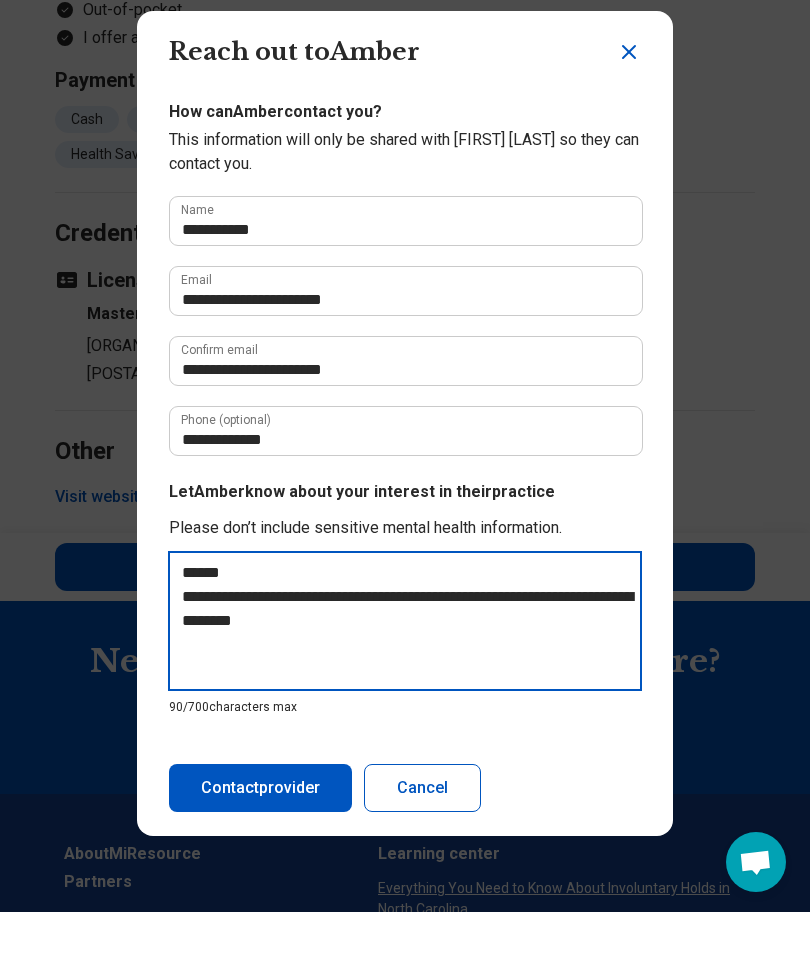 type on "**********" 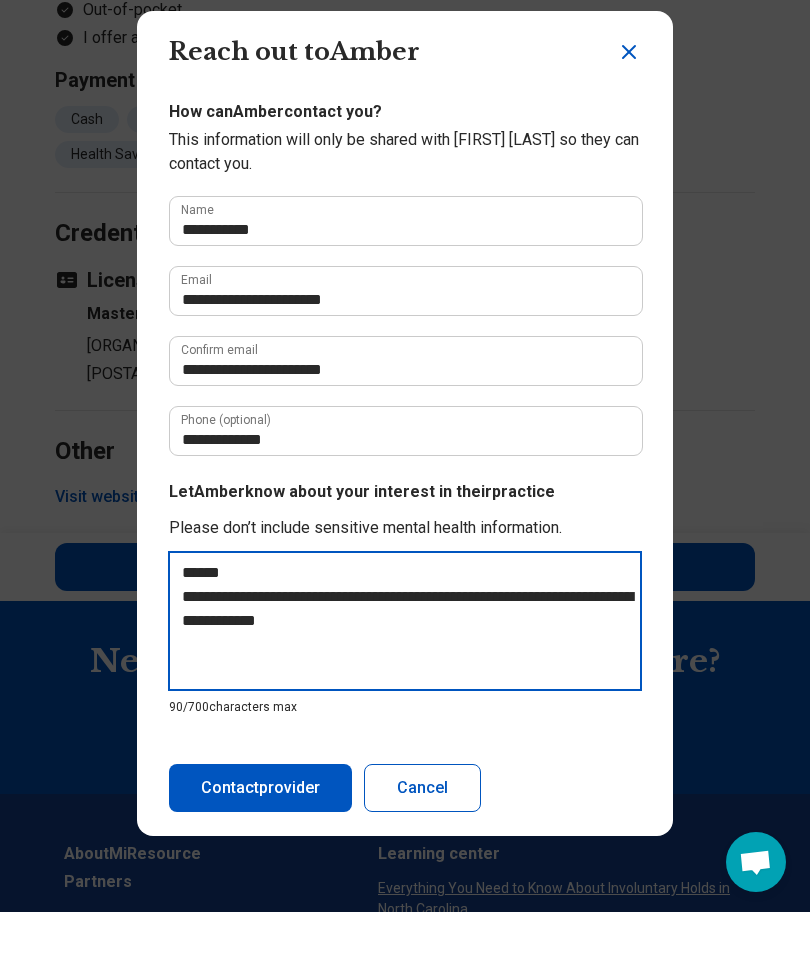 type on "**********" 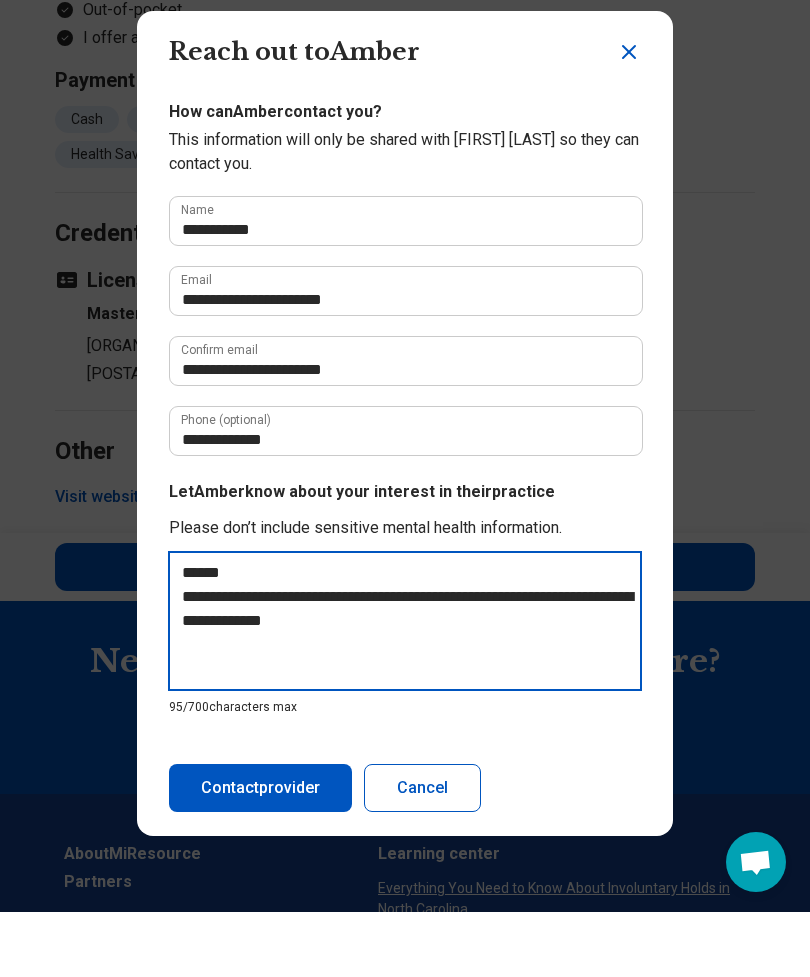 click on "**********" at bounding box center [405, 686] 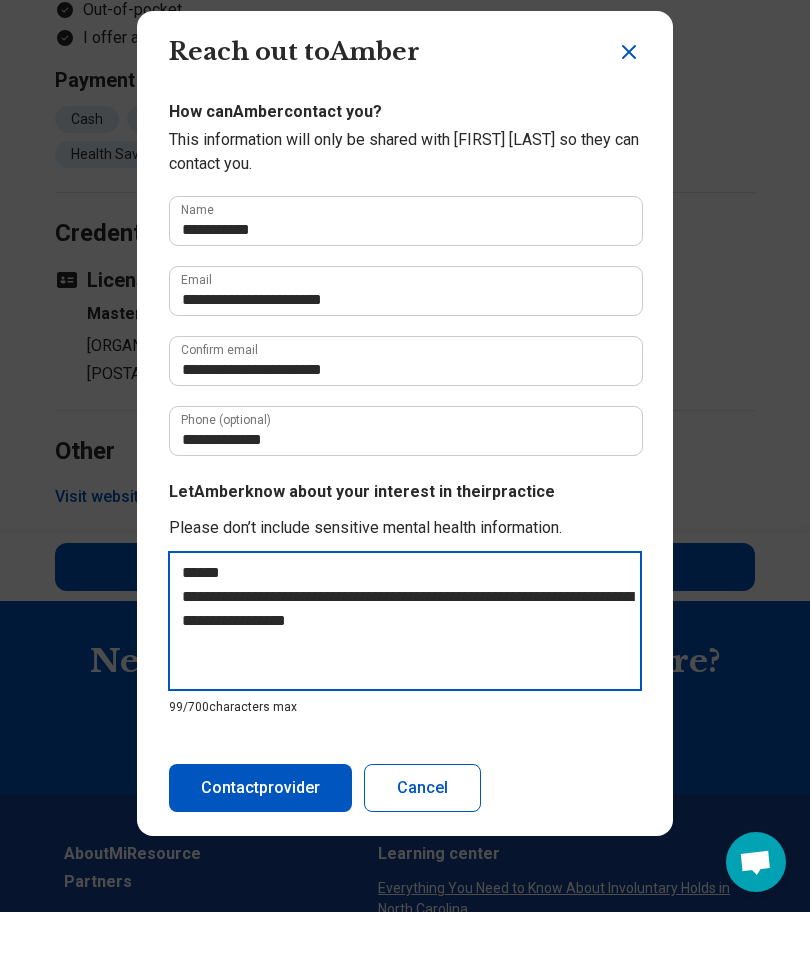 click on "**********" at bounding box center (405, 686) 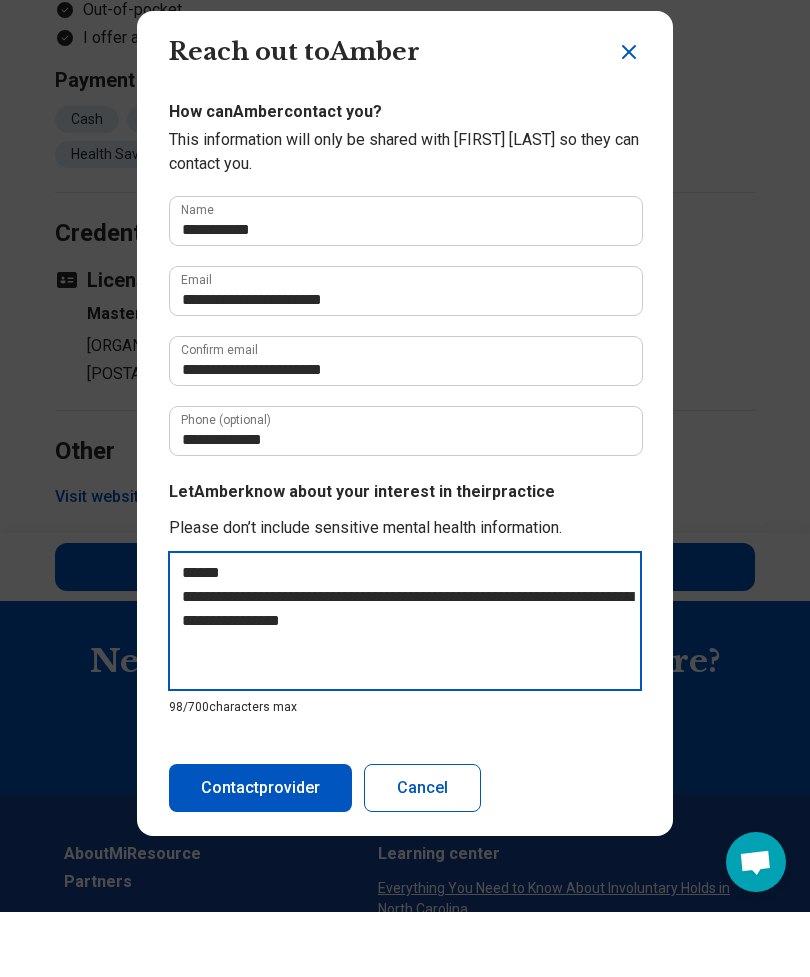 click on "**********" at bounding box center (405, 686) 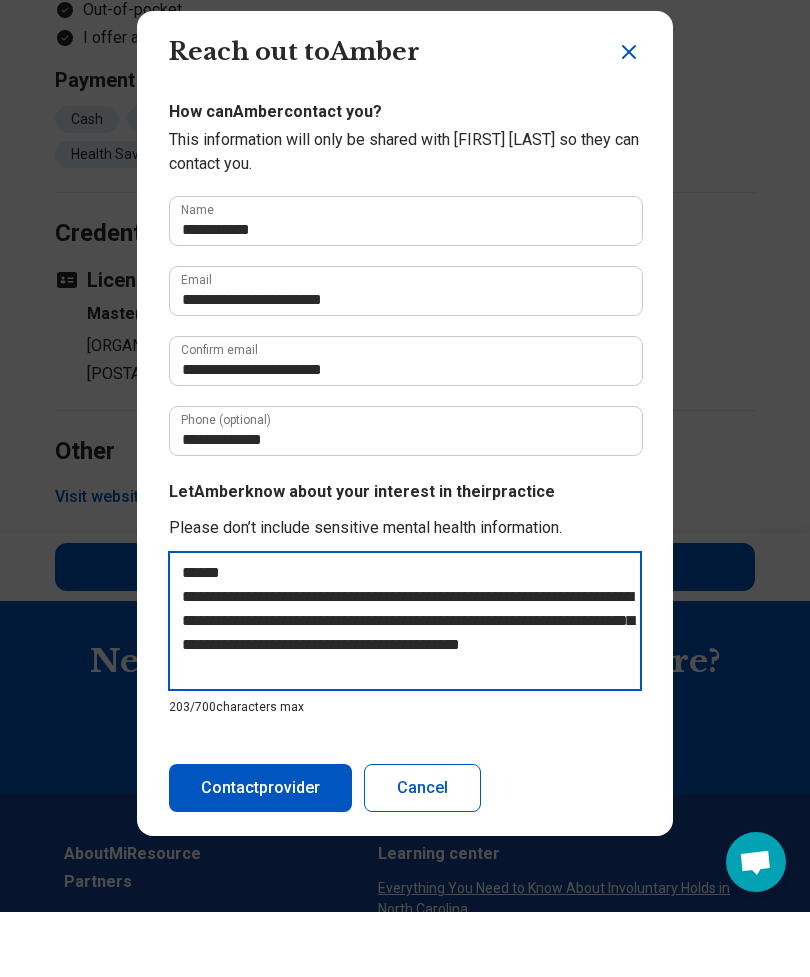 click on "**********" at bounding box center [405, 686] 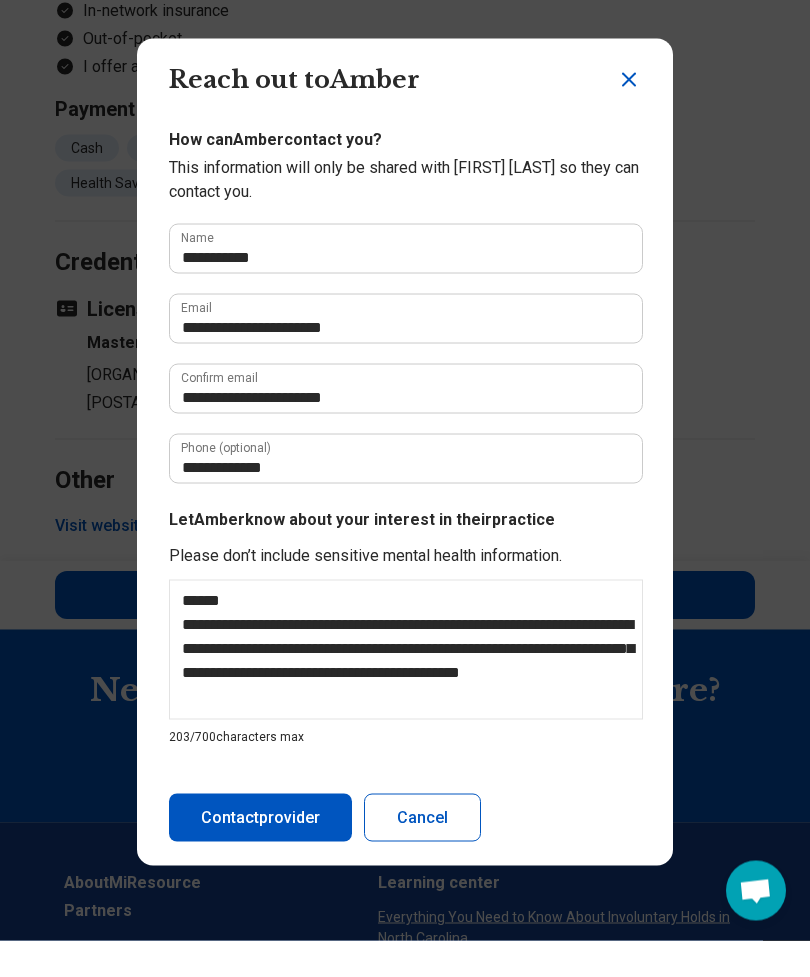 click on "Please don’t include sensitive mental health information." at bounding box center [405, 592] 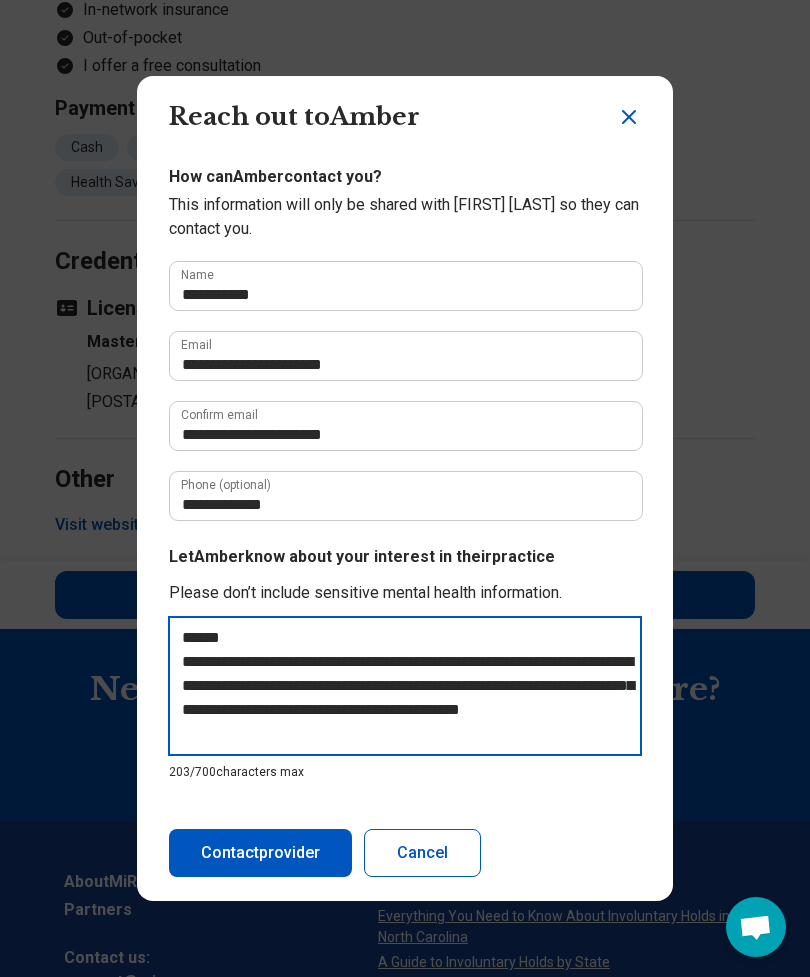 click on "**********" at bounding box center [405, 699] 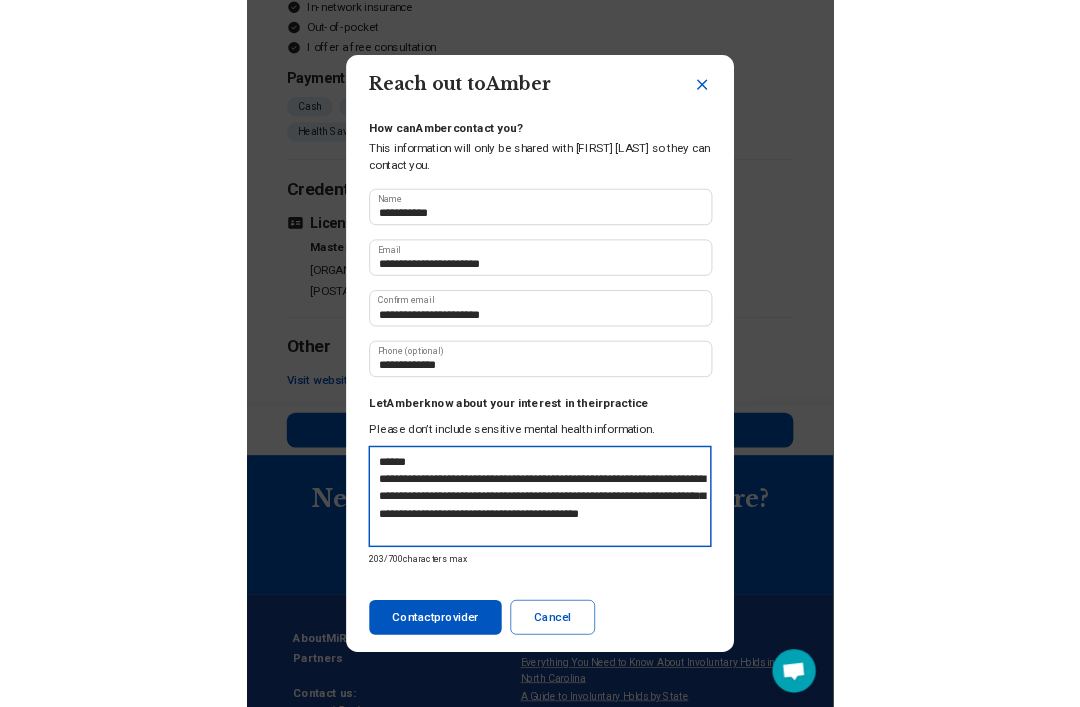 scroll, scrollTop: 0, scrollLeft: 0, axis: both 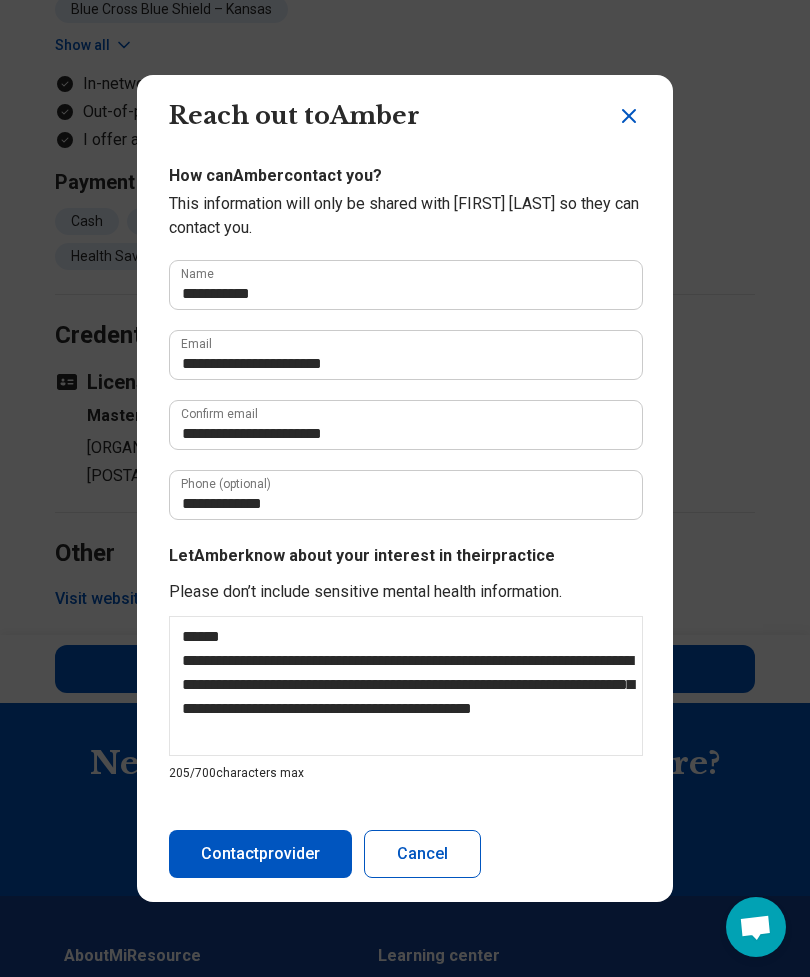 click on "Please don’t include sensitive mental health information." at bounding box center (405, 592) 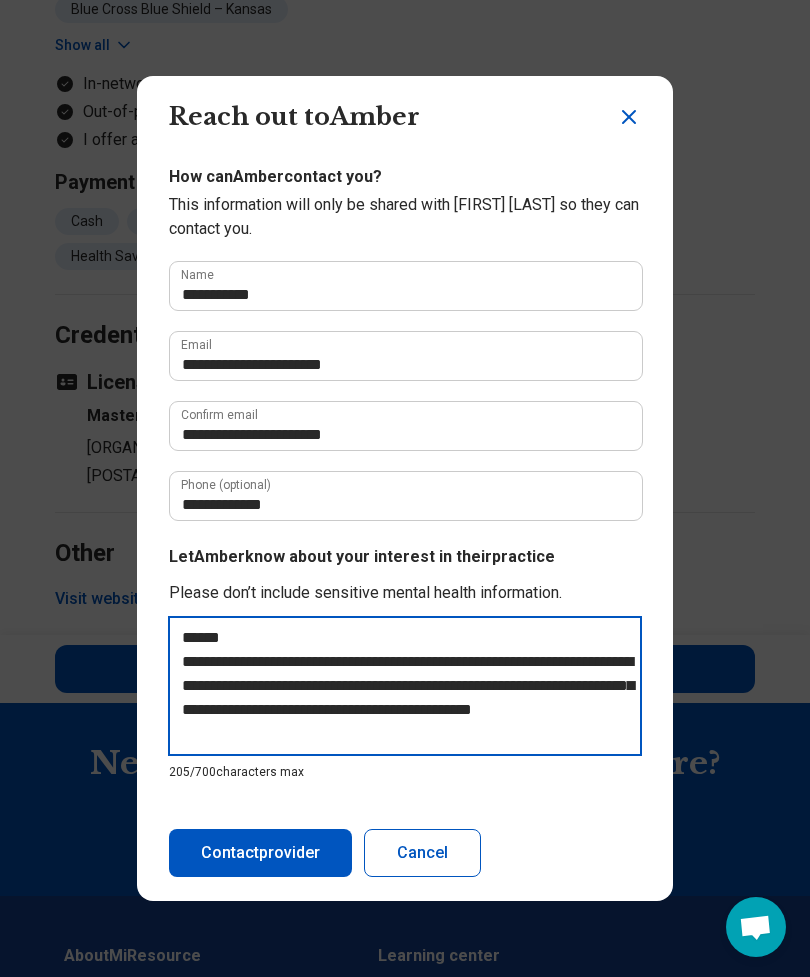 click on "**********" at bounding box center (405, 699) 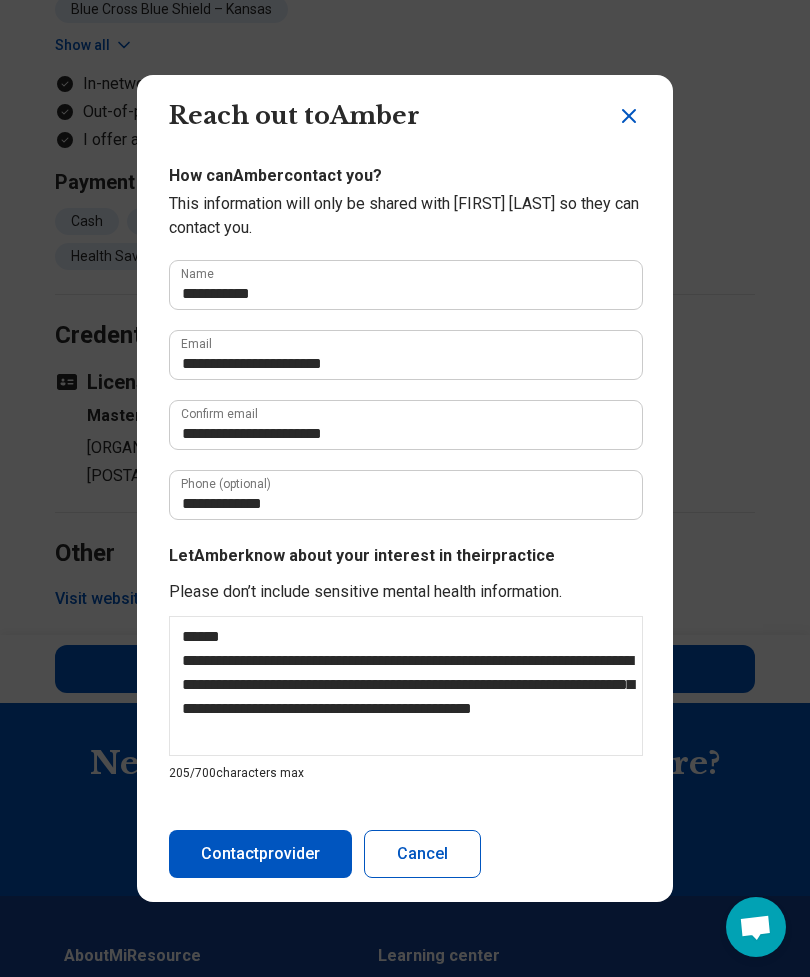 click on "Please don’t include sensitive mental health information." at bounding box center (405, 592) 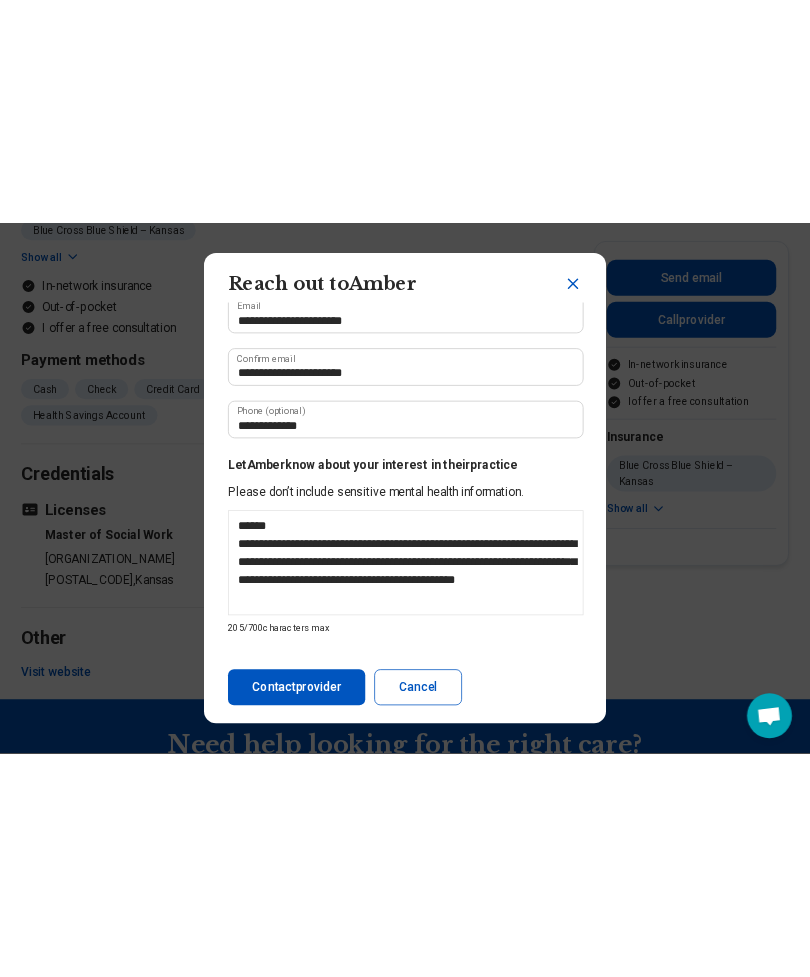 scroll, scrollTop: 198, scrollLeft: 0, axis: vertical 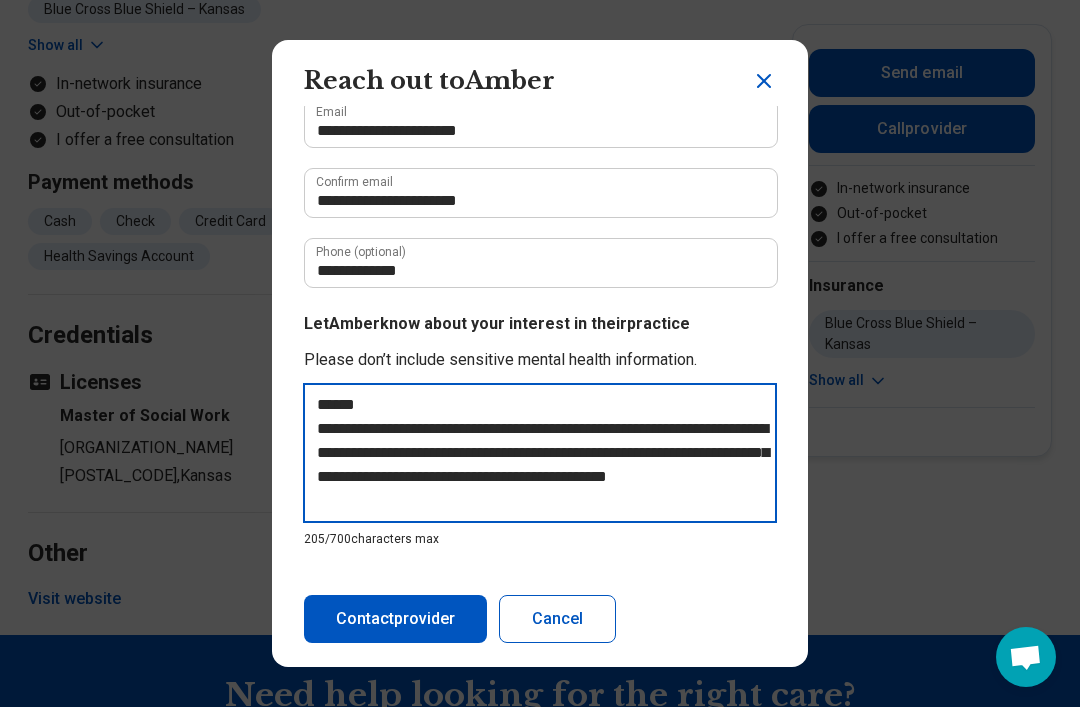 click on "**********" at bounding box center [540, 466] 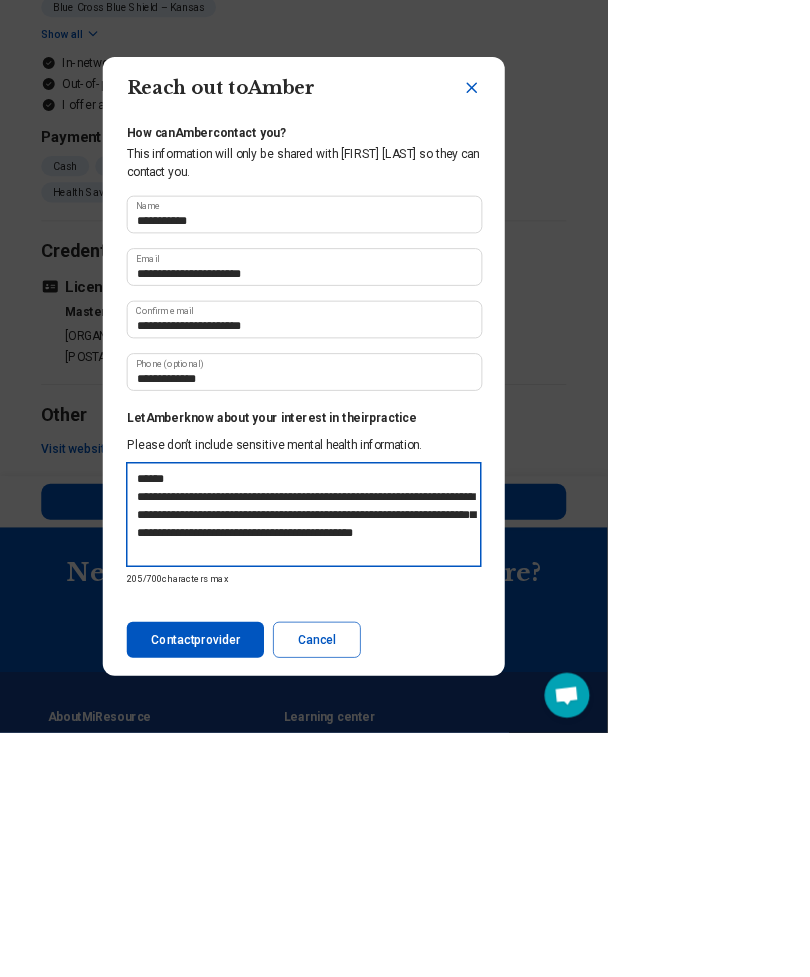 scroll, scrollTop: 0, scrollLeft: 0, axis: both 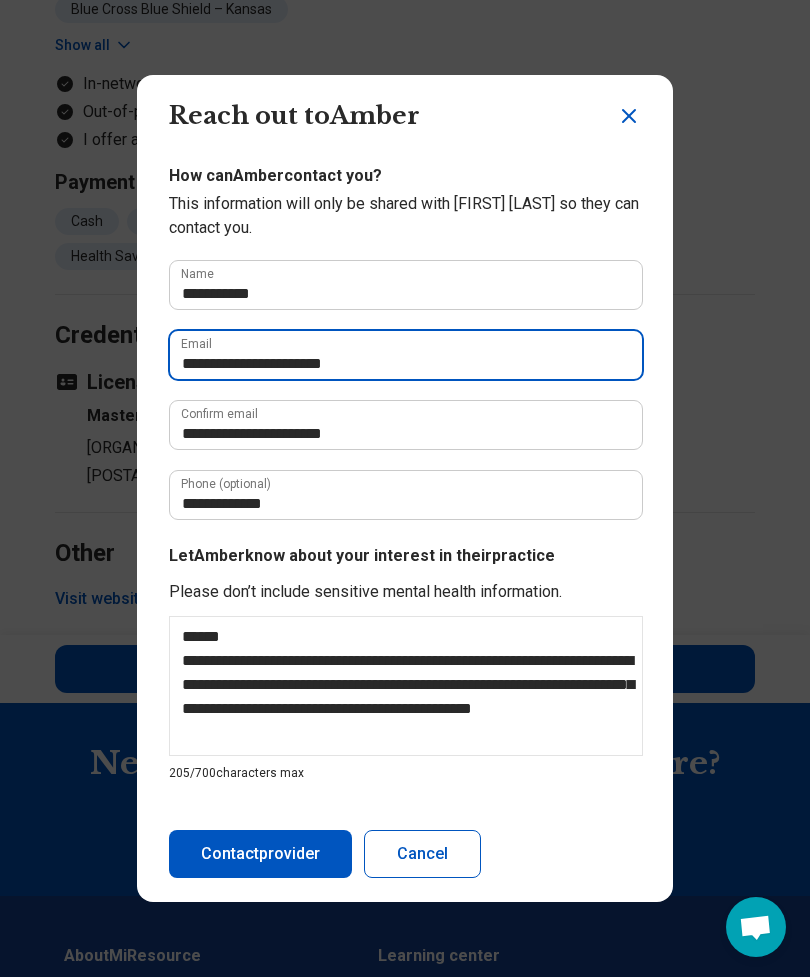 click on "**********" at bounding box center (405, 355) 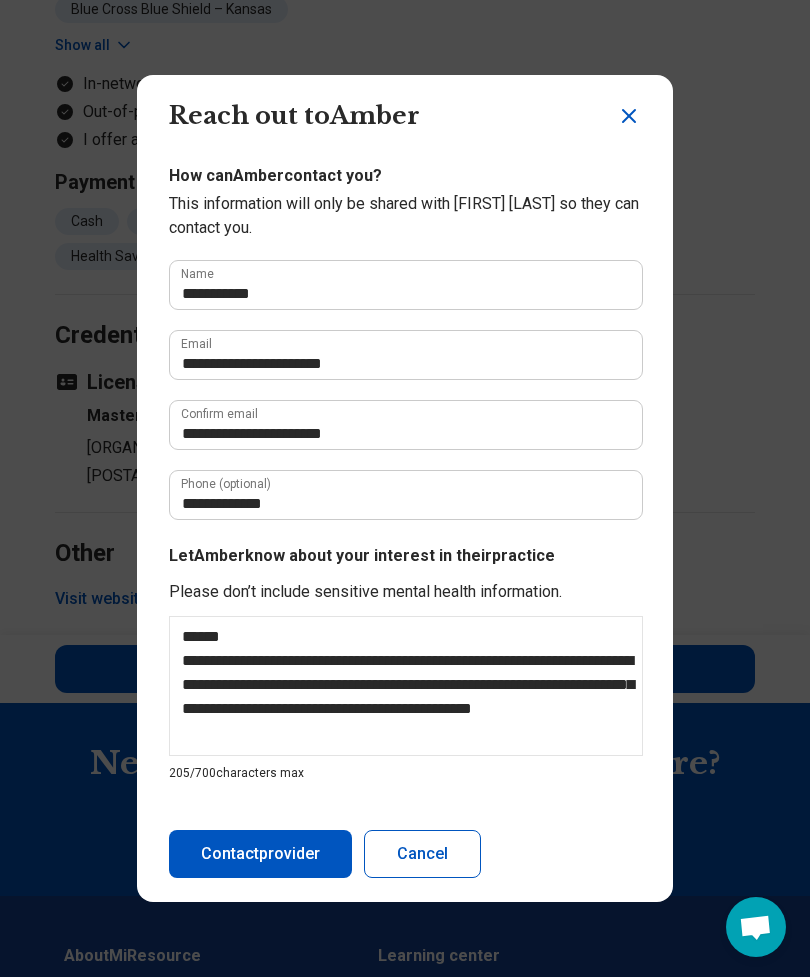 click on "**********" at bounding box center [405, 488] 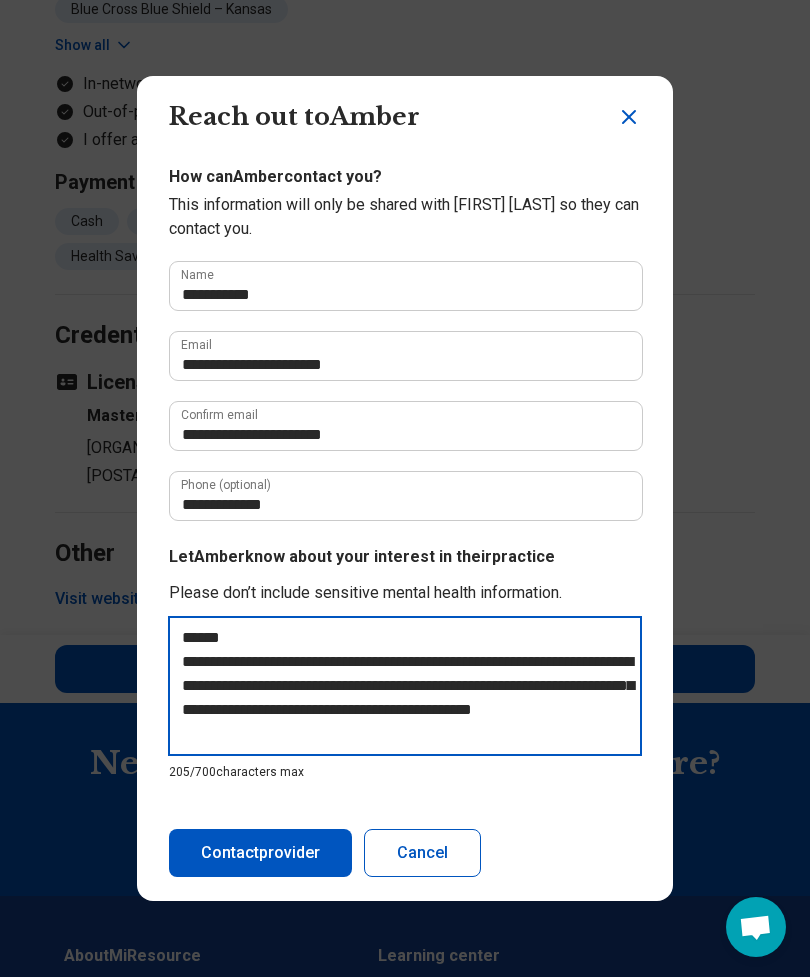 click on "**********" at bounding box center (405, 699) 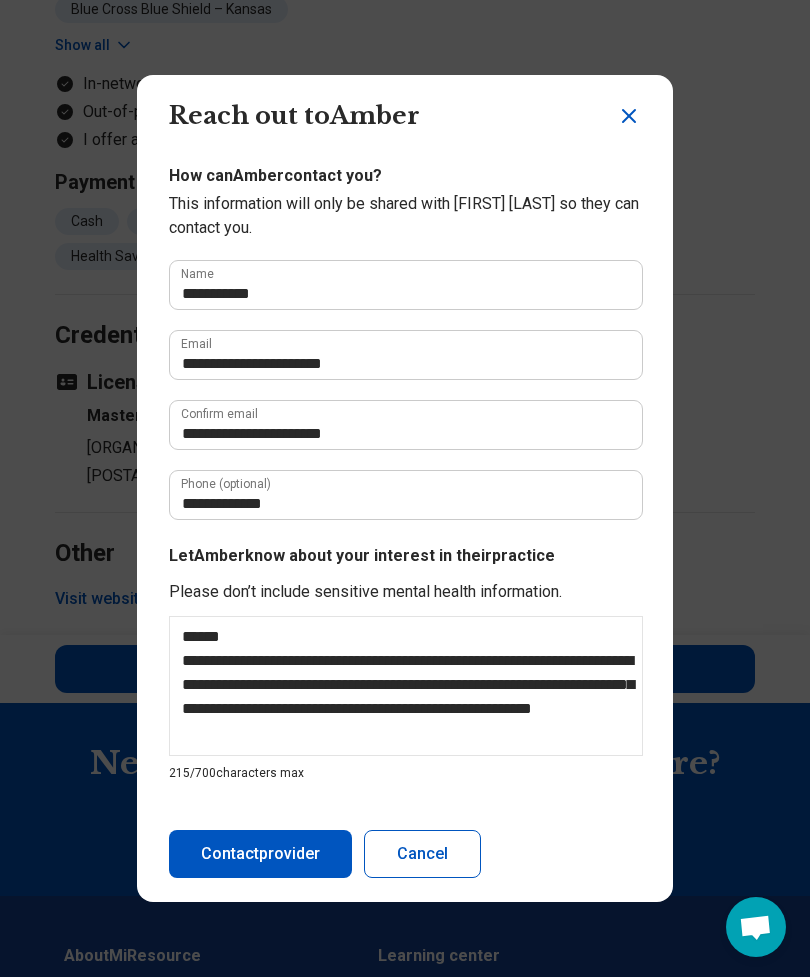 click on "Let  Amber  know about your interest in their  practice" at bounding box center [405, 556] 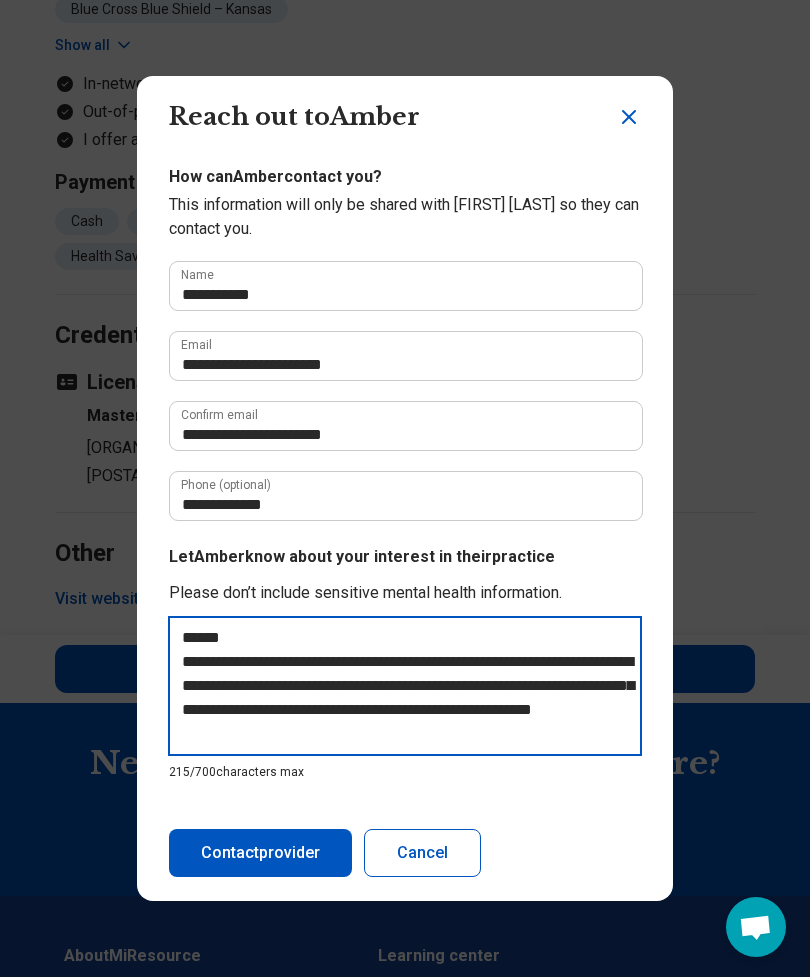 click on "**********" at bounding box center [405, 699] 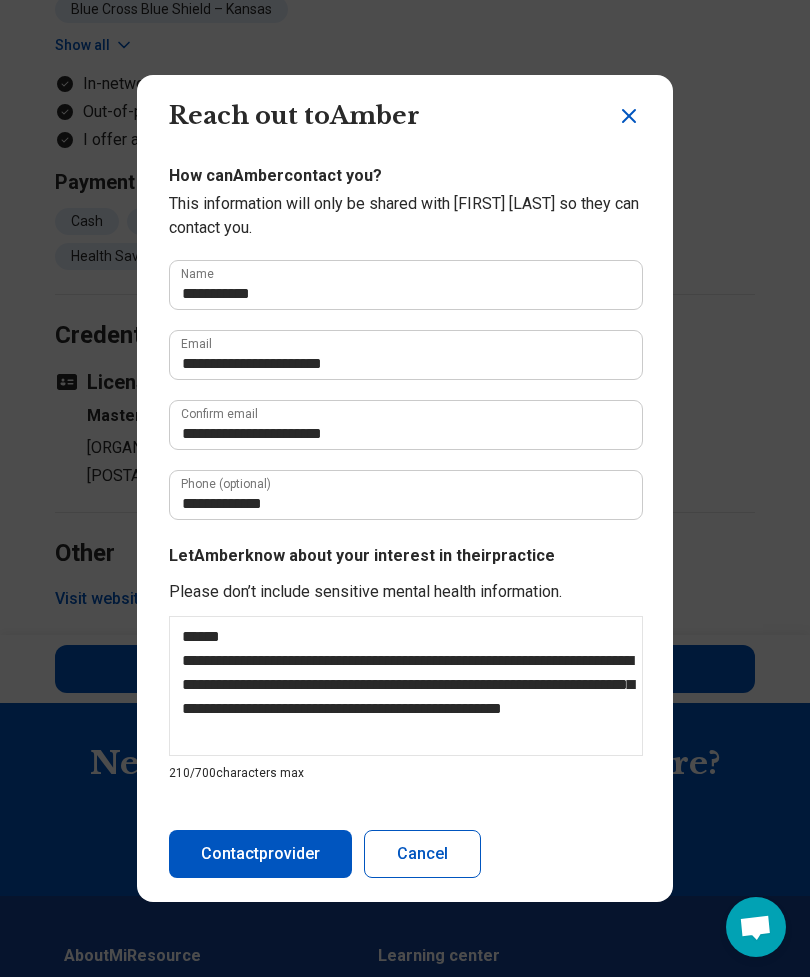 click on "**********" at bounding box center [405, 488] 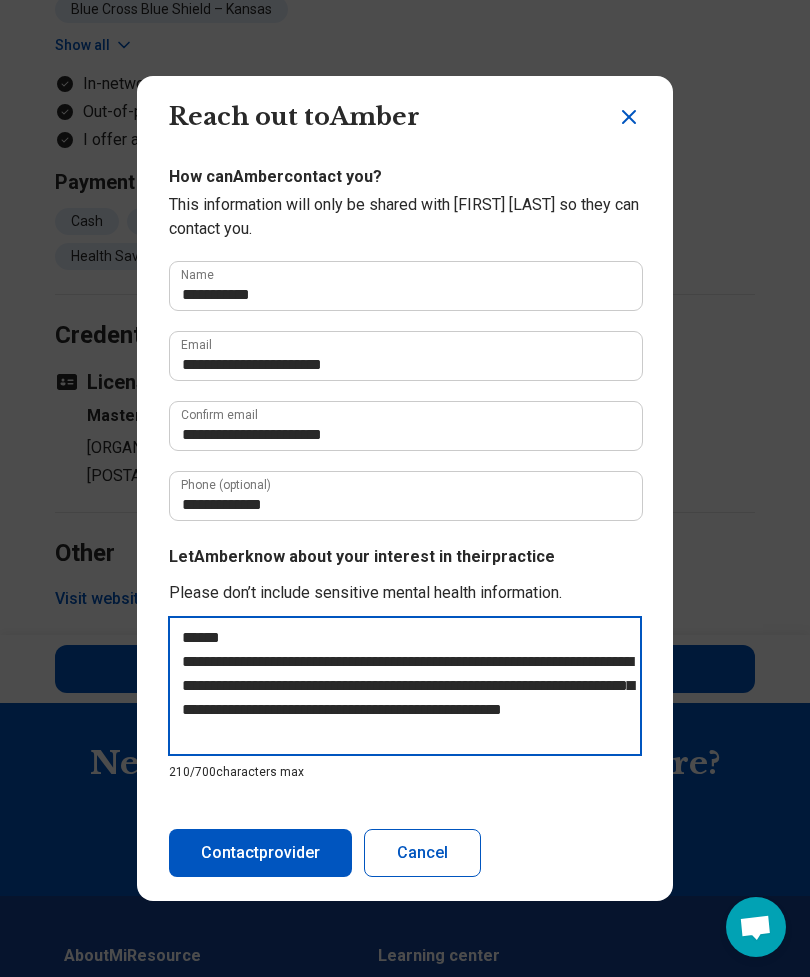 click on "**********" at bounding box center (405, 686) 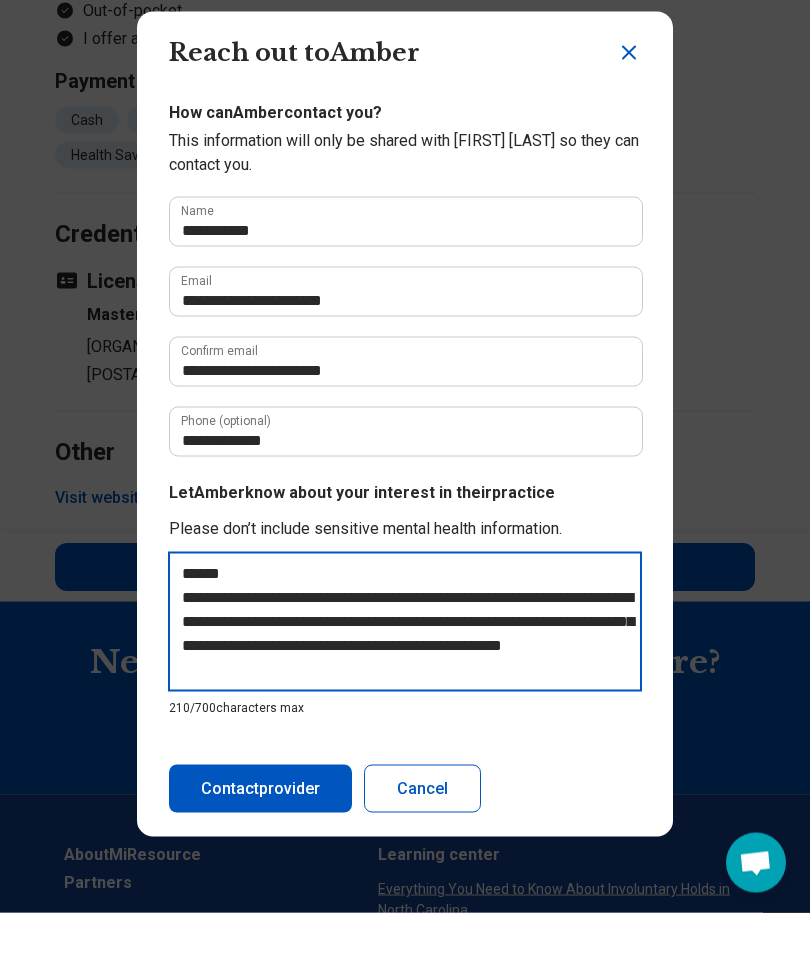 click on "**********" at bounding box center (405, 686) 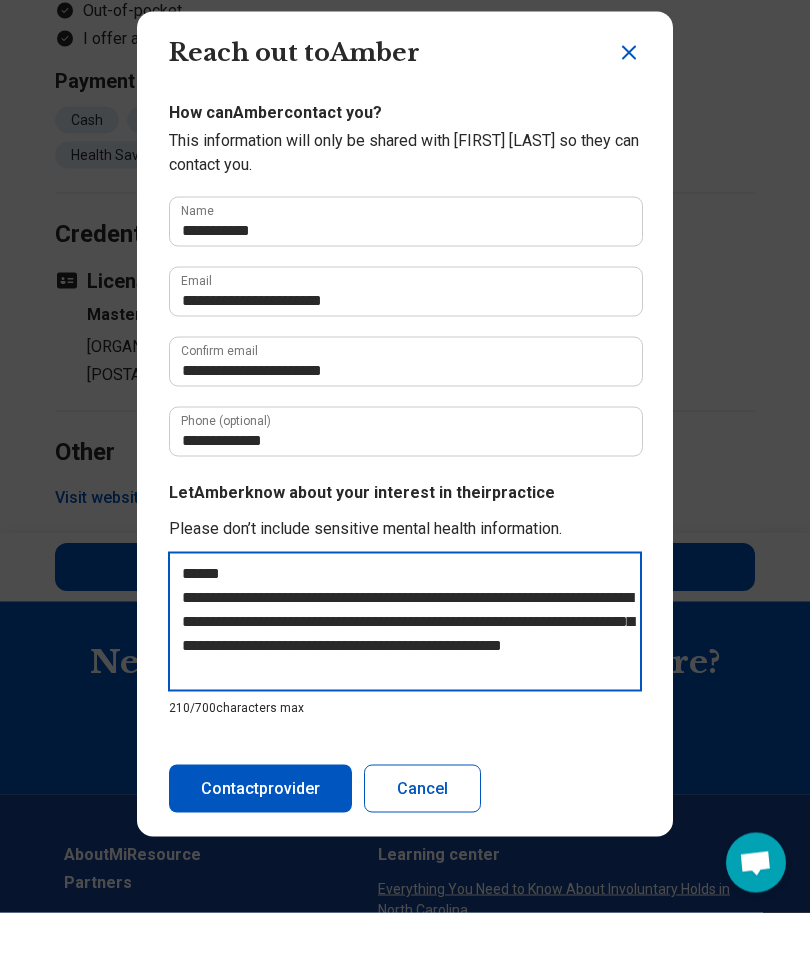 click on "**********" at bounding box center (405, 686) 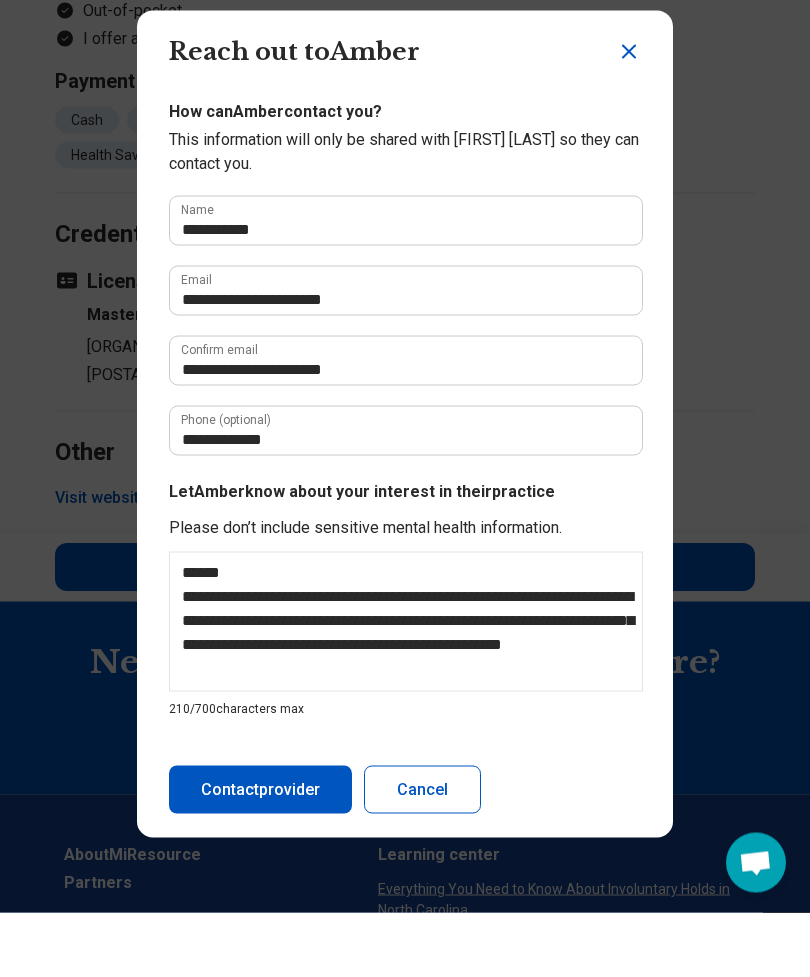 click on "**********" at bounding box center (405, 488) 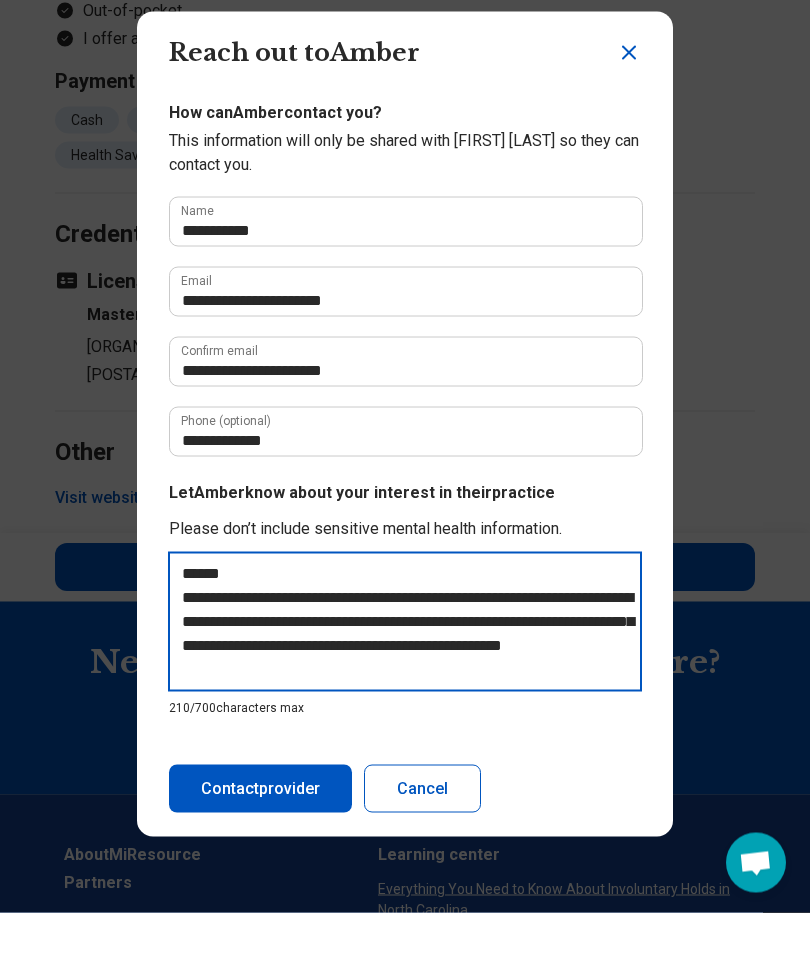 scroll, scrollTop: 102, scrollLeft: 0, axis: vertical 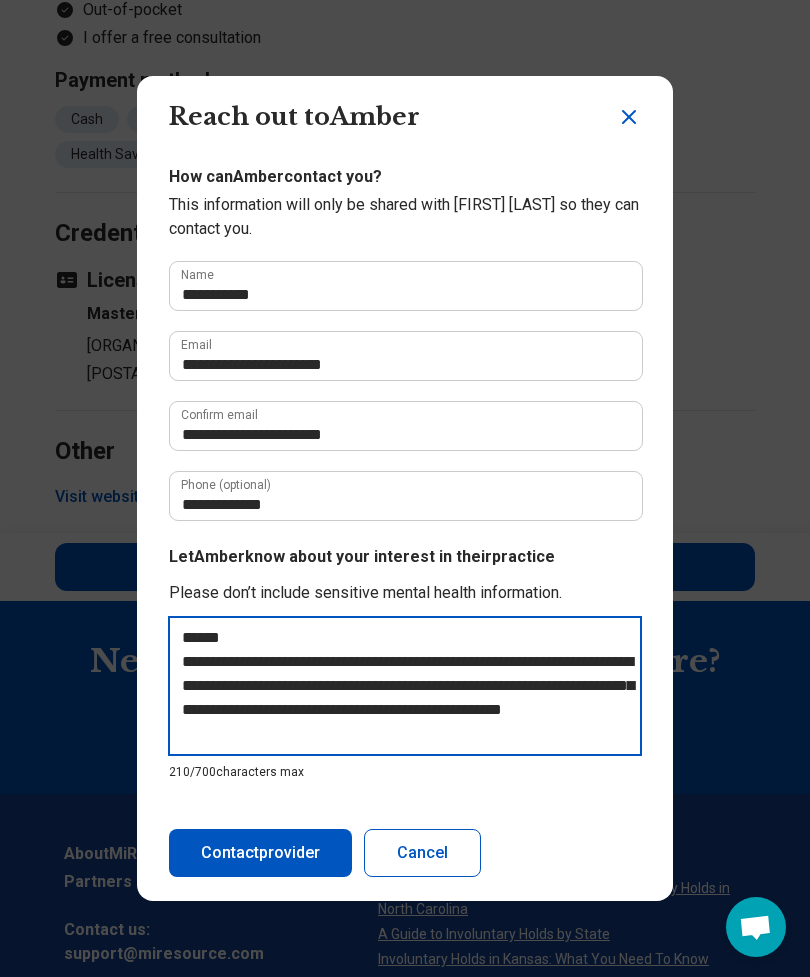 click on "**********" at bounding box center (405, 686) 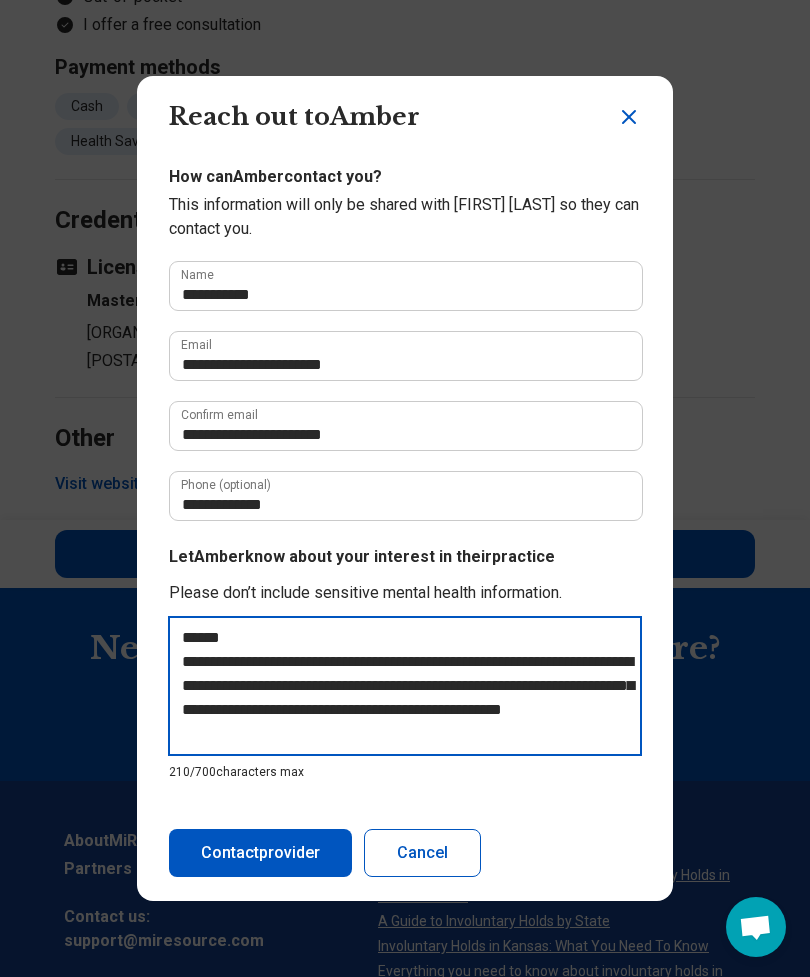 scroll, scrollTop: 101, scrollLeft: 0, axis: vertical 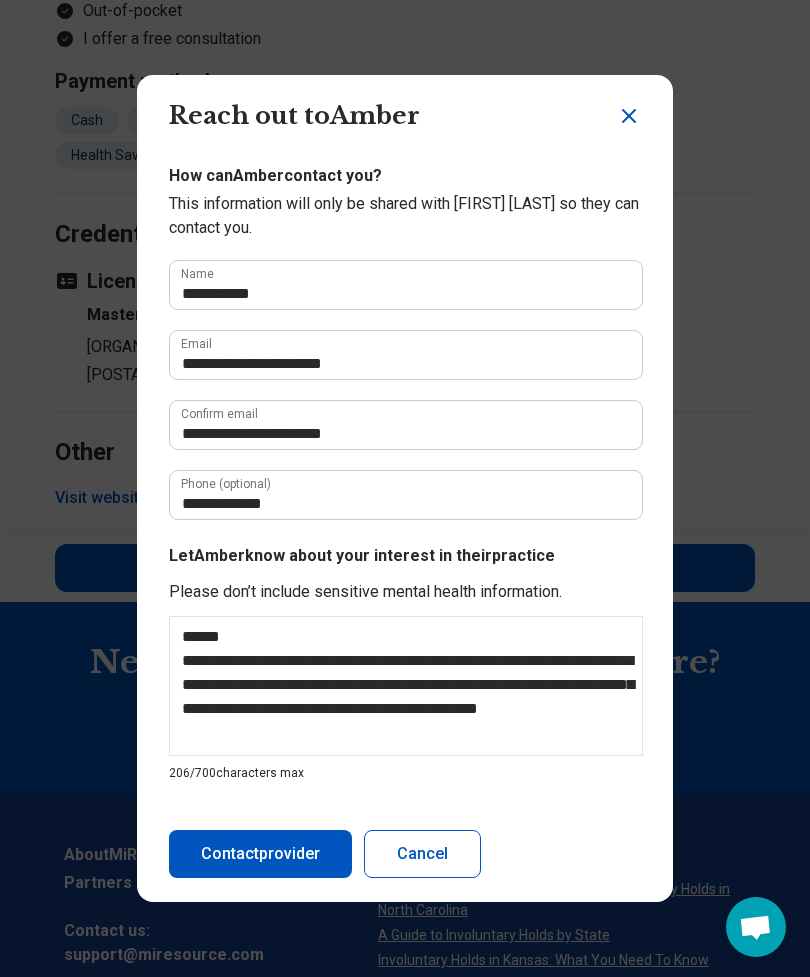 click on "**********" at bounding box center [405, 488] 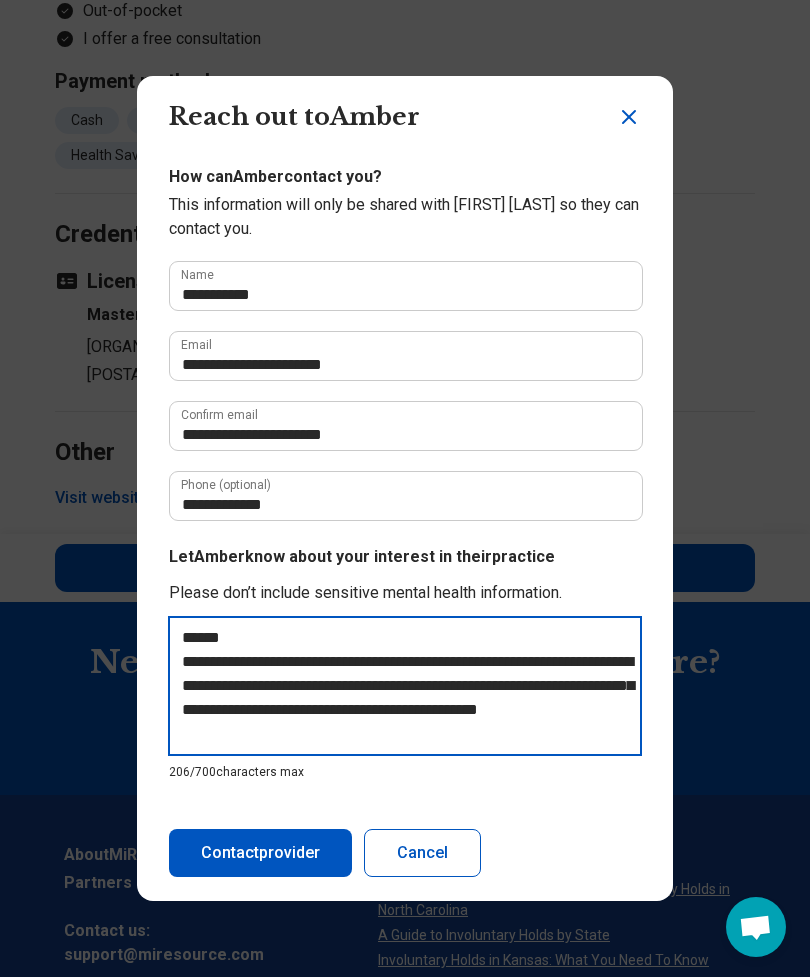 click on "**********" at bounding box center [405, 699] 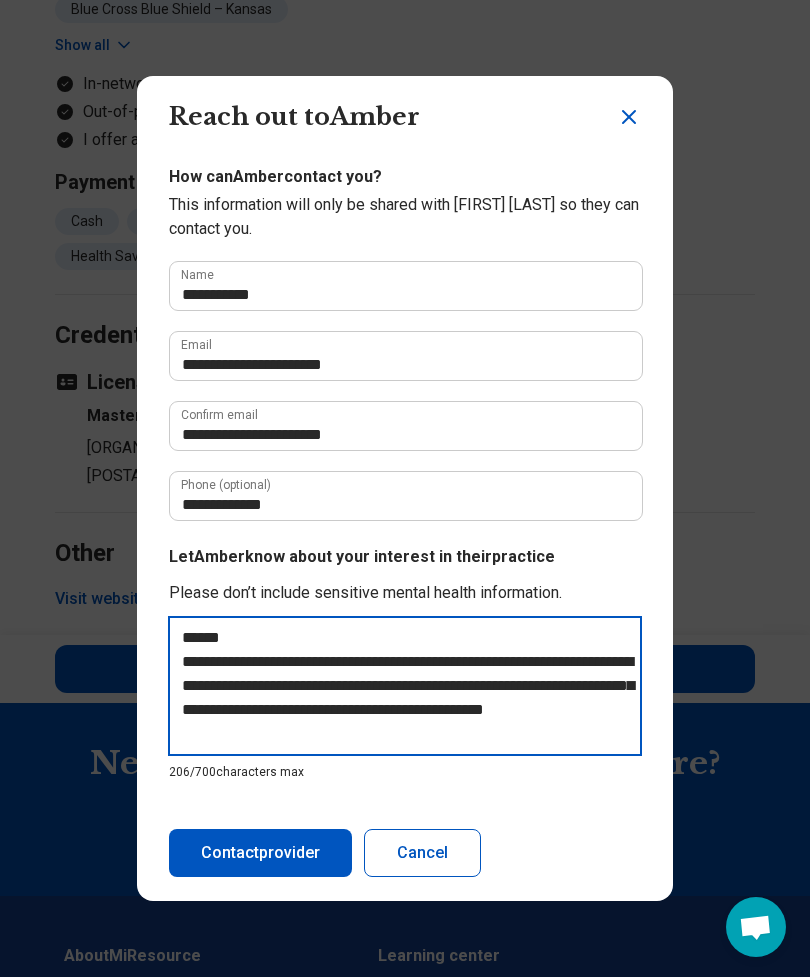 scroll, scrollTop: 0, scrollLeft: 0, axis: both 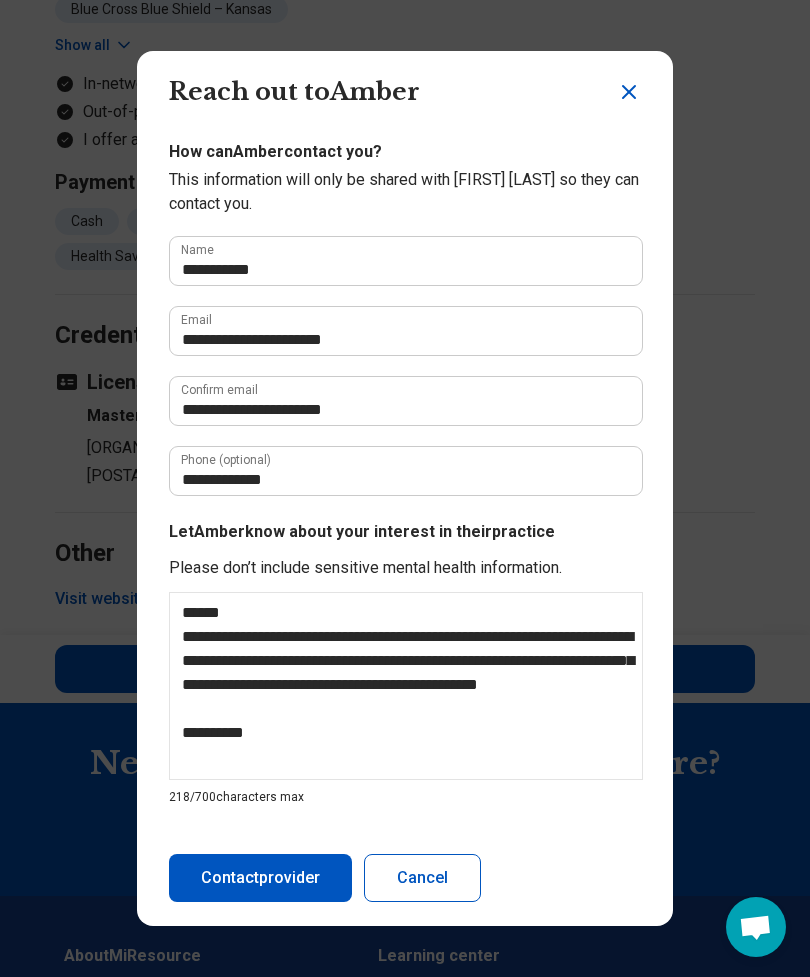 click on "**********" at bounding box center (405, 488) 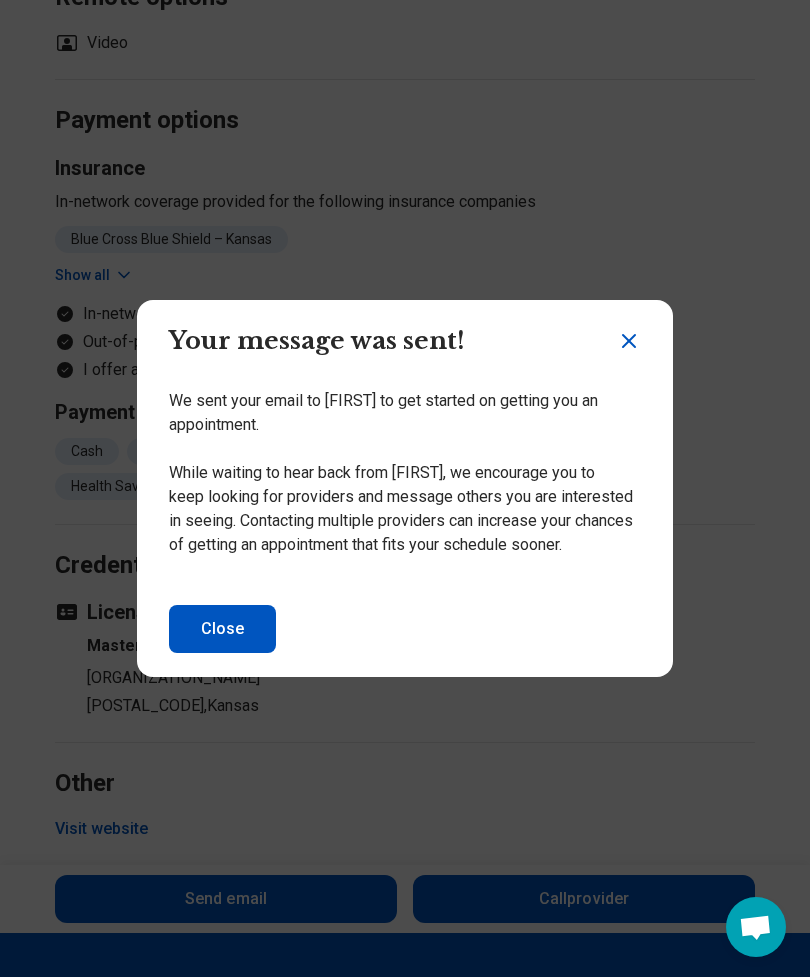 scroll, scrollTop: 1973, scrollLeft: 0, axis: vertical 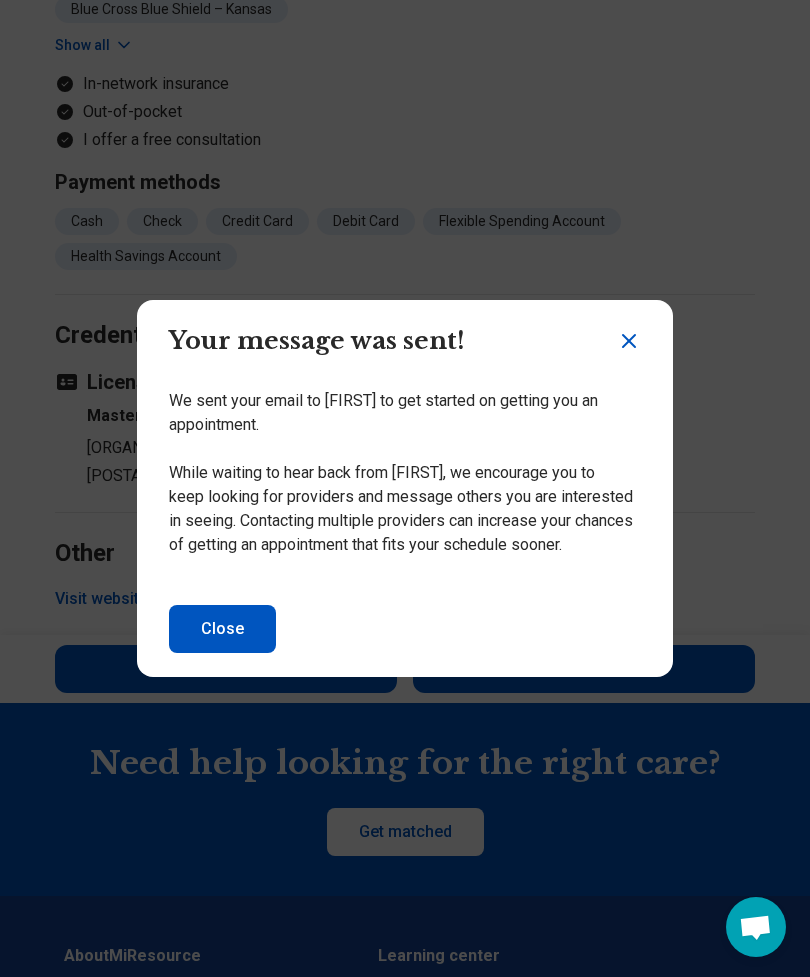 click 